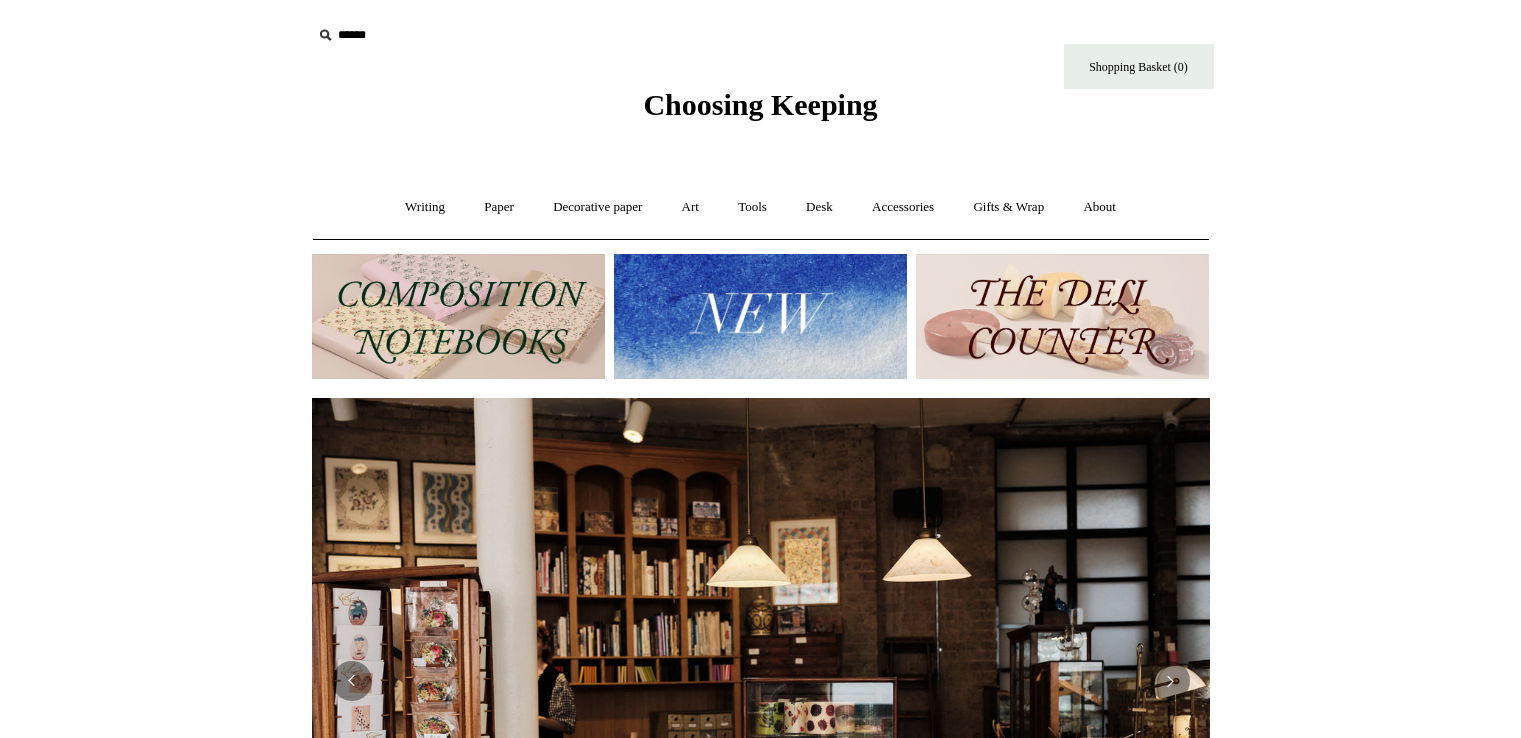 scroll, scrollTop: 0, scrollLeft: 0, axis: both 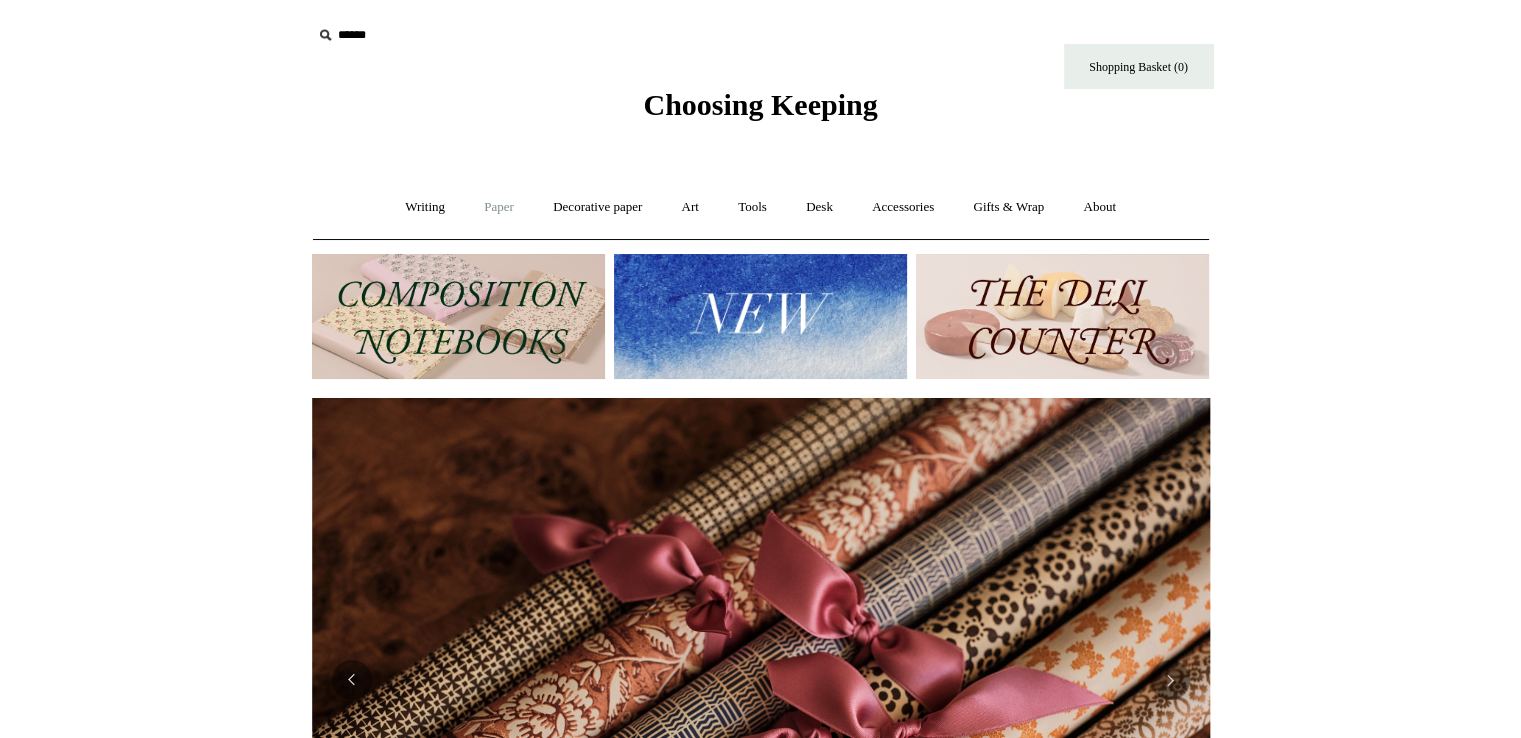 click on "Paper +" at bounding box center [499, 207] 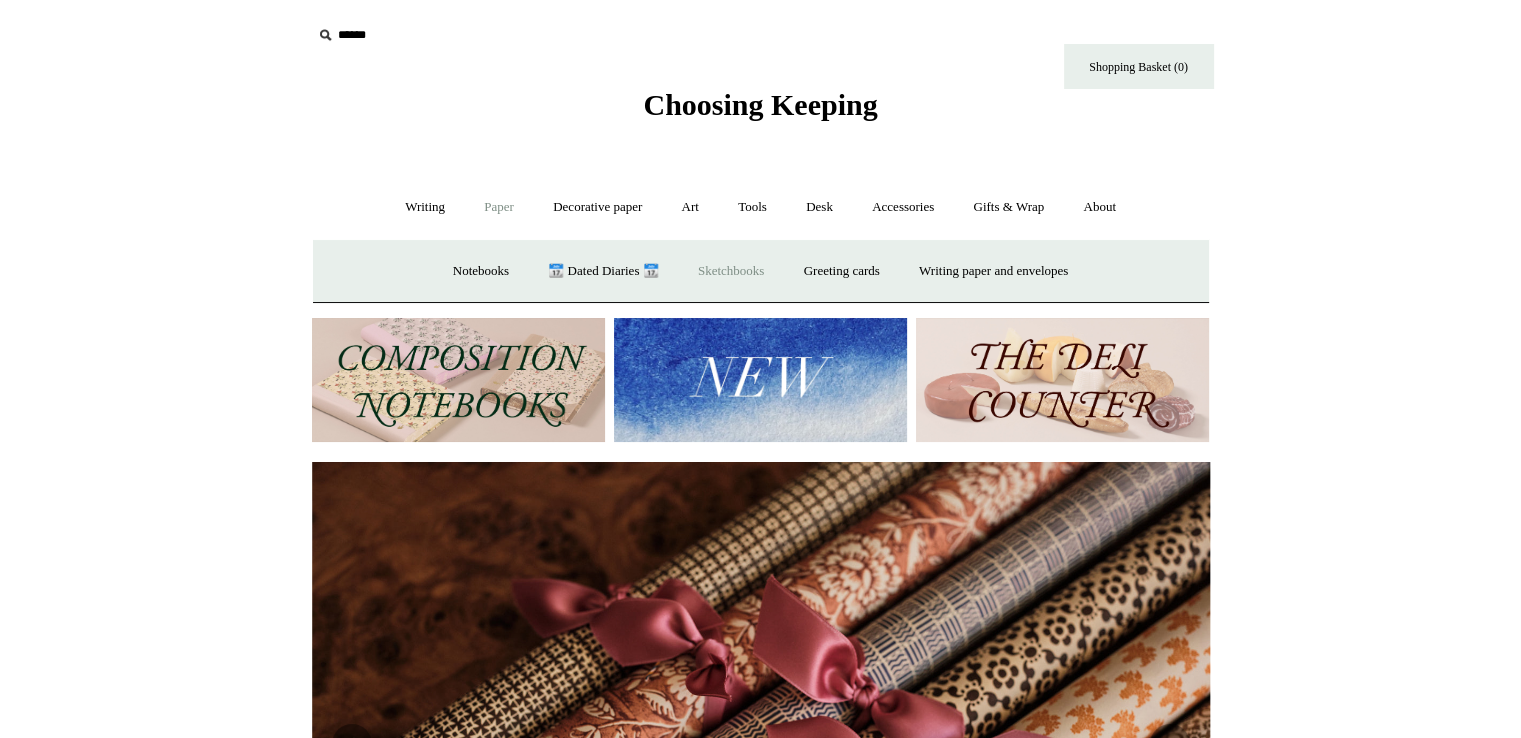 click on "Sketchbooks +" at bounding box center [731, 271] 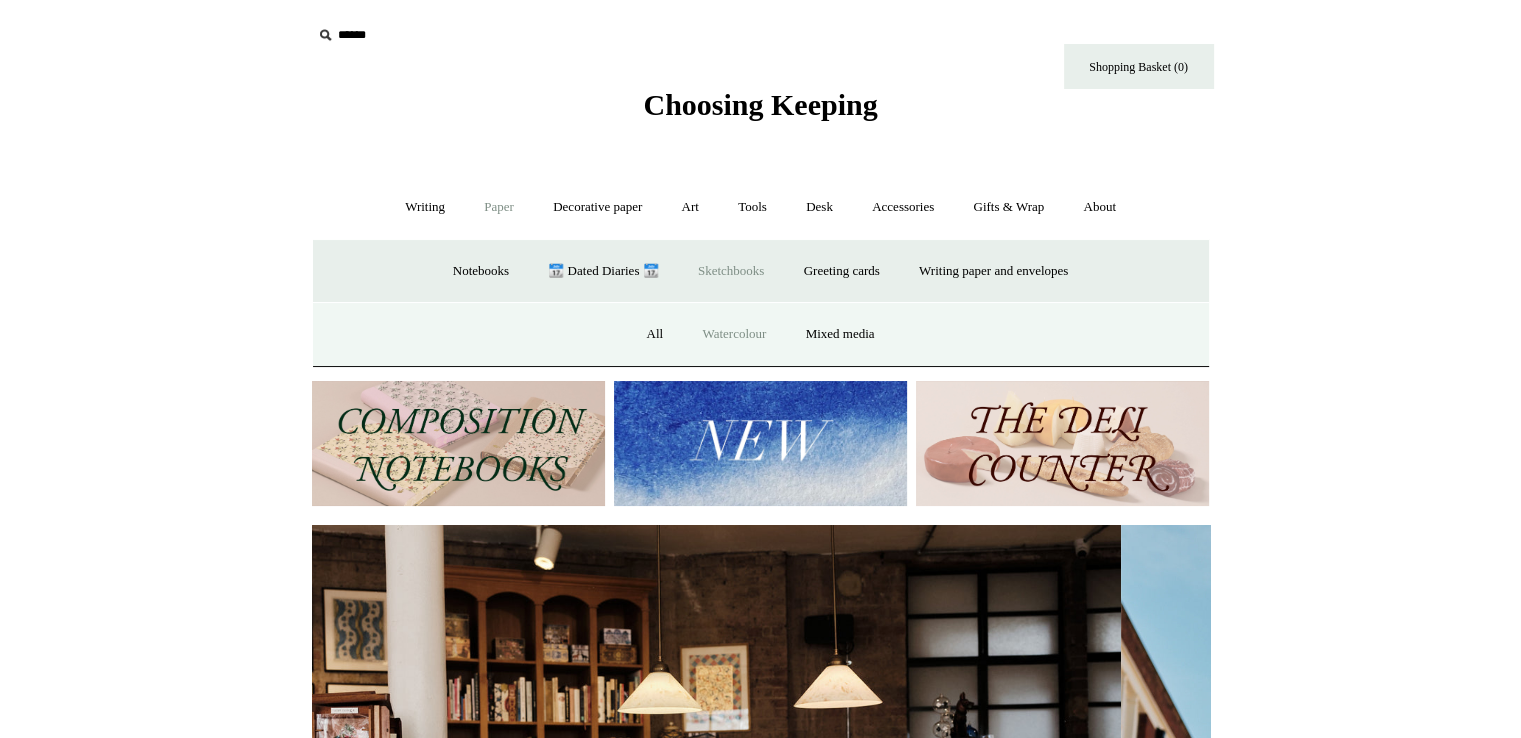 scroll, scrollTop: 0, scrollLeft: 0, axis: both 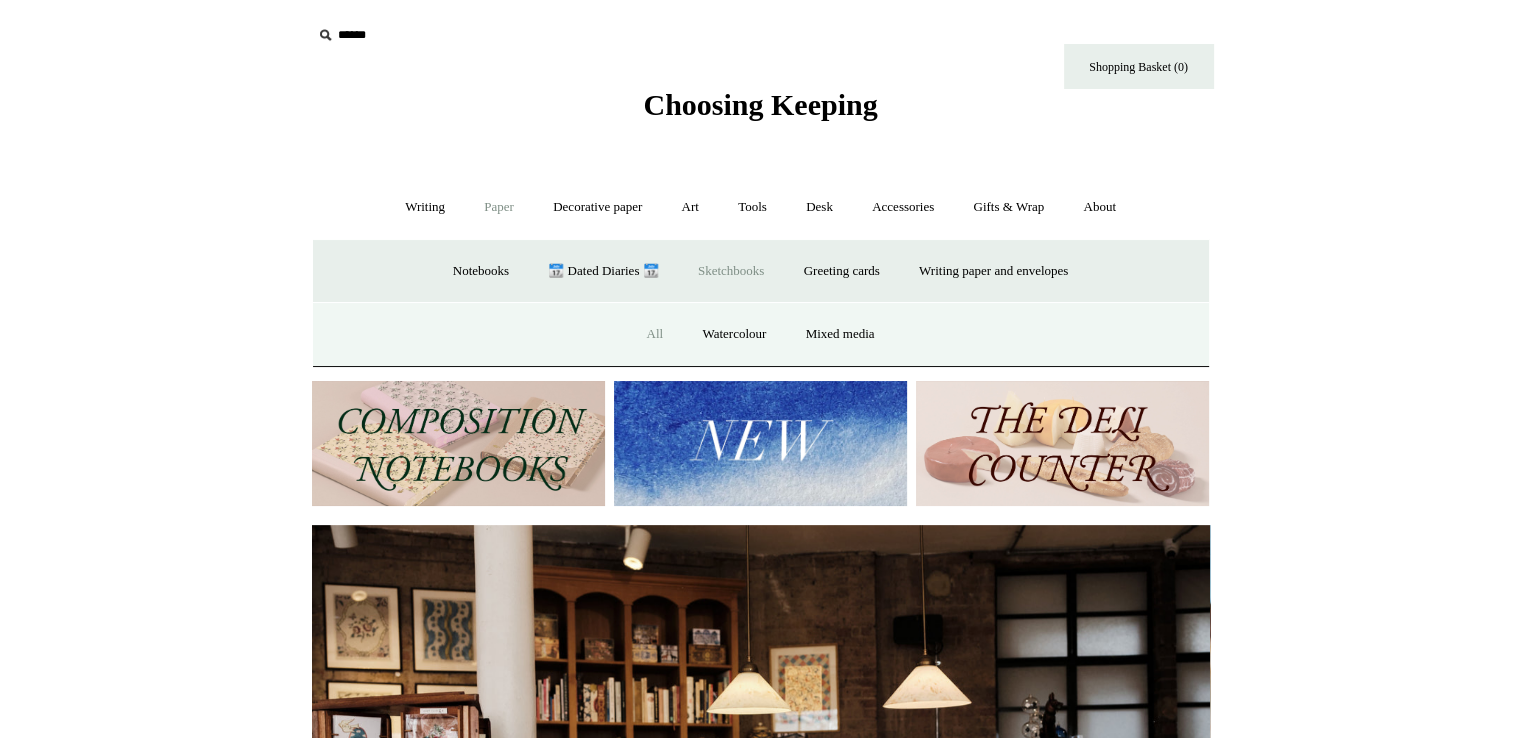 click on "All" at bounding box center [654, 334] 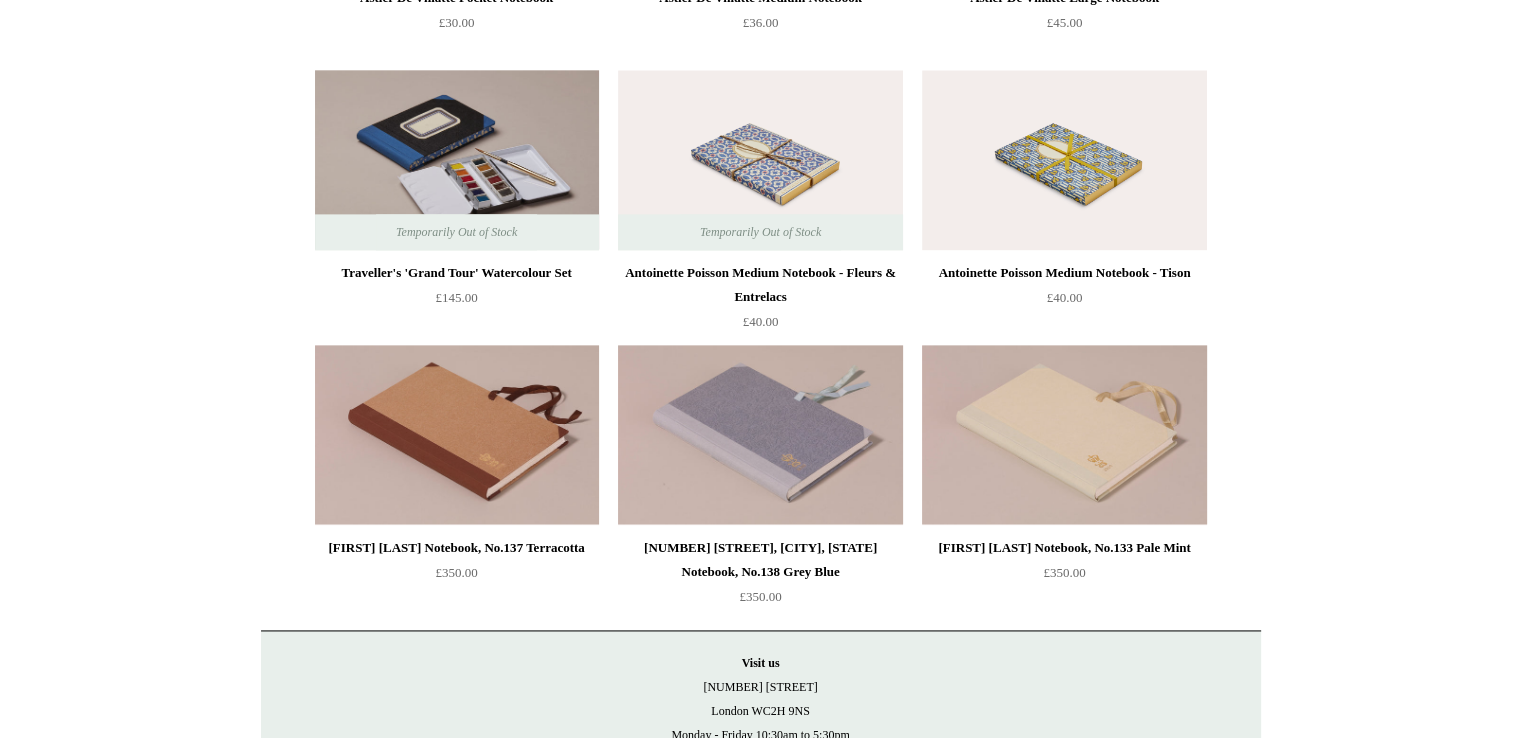 scroll, scrollTop: 2700, scrollLeft: 0, axis: vertical 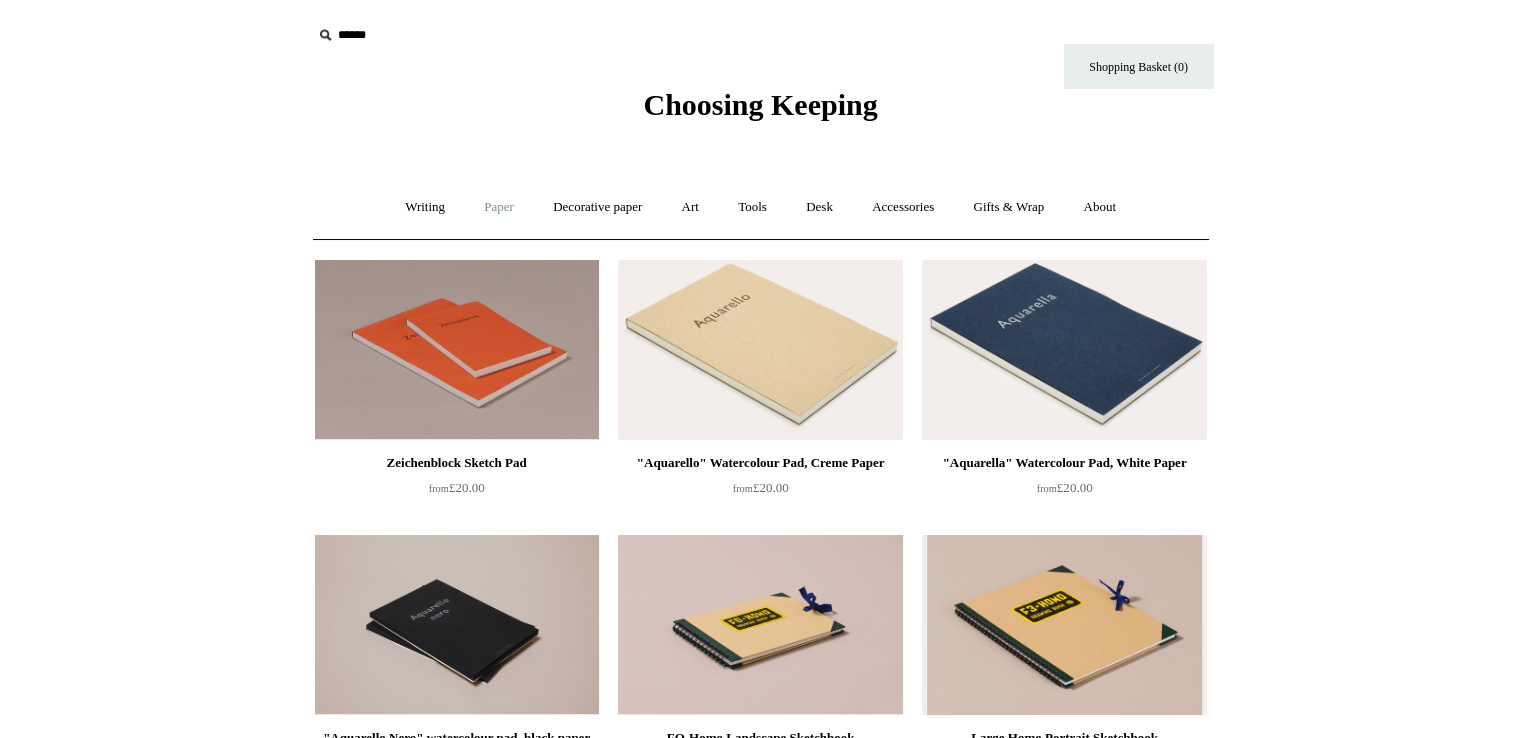 click on "Paper +" at bounding box center (499, 207) 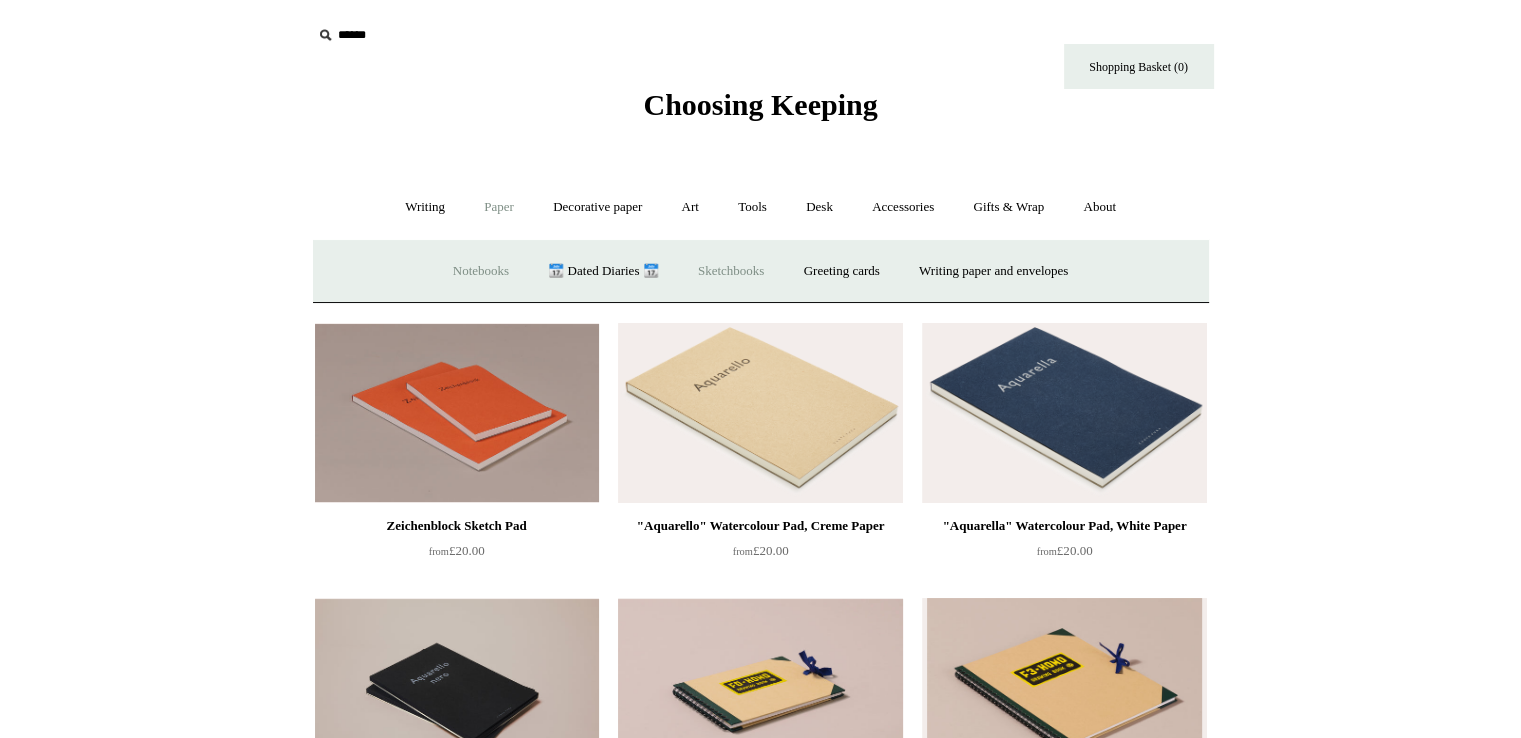 click on "Notebooks +" at bounding box center [481, 271] 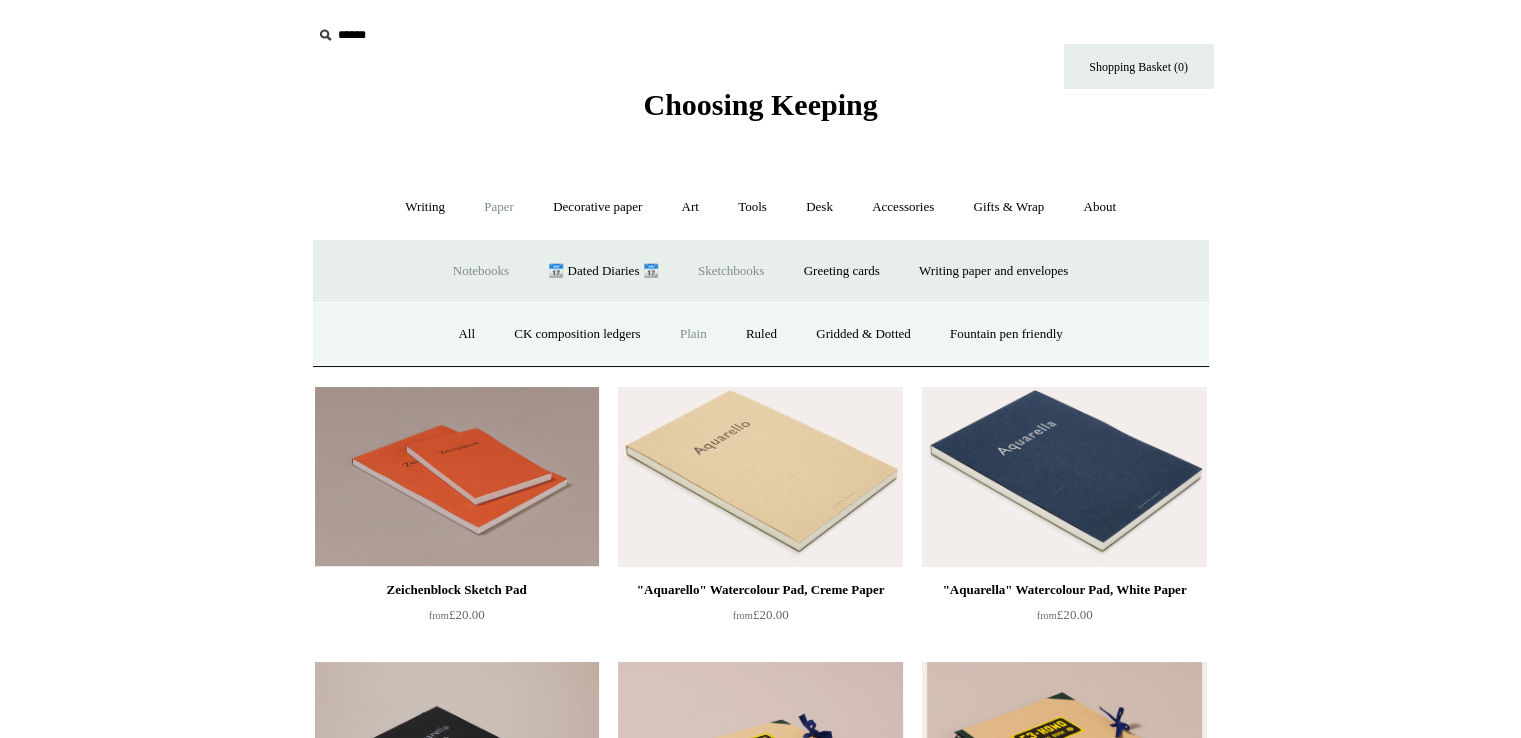 click on "Plain" at bounding box center (693, 334) 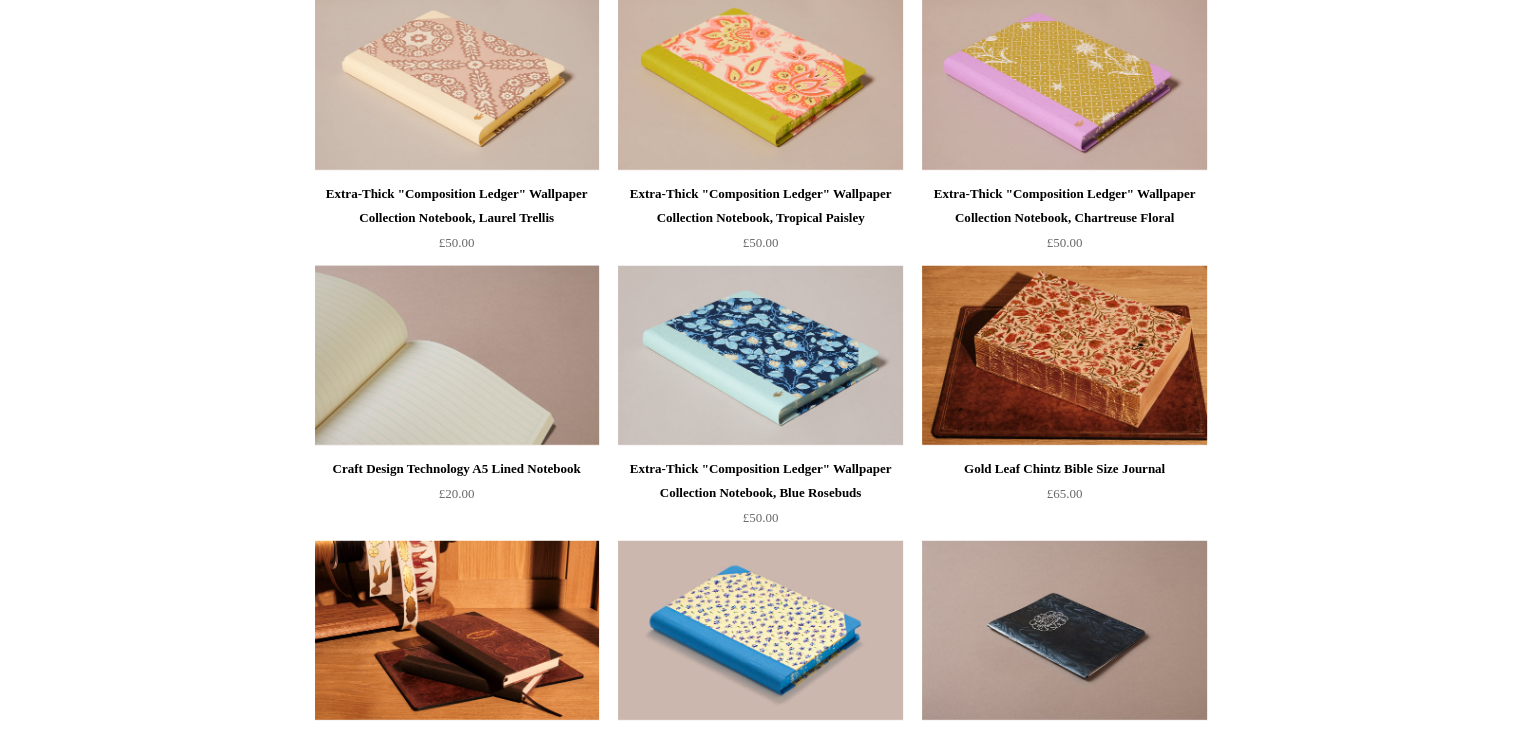 scroll, scrollTop: 5300, scrollLeft: 0, axis: vertical 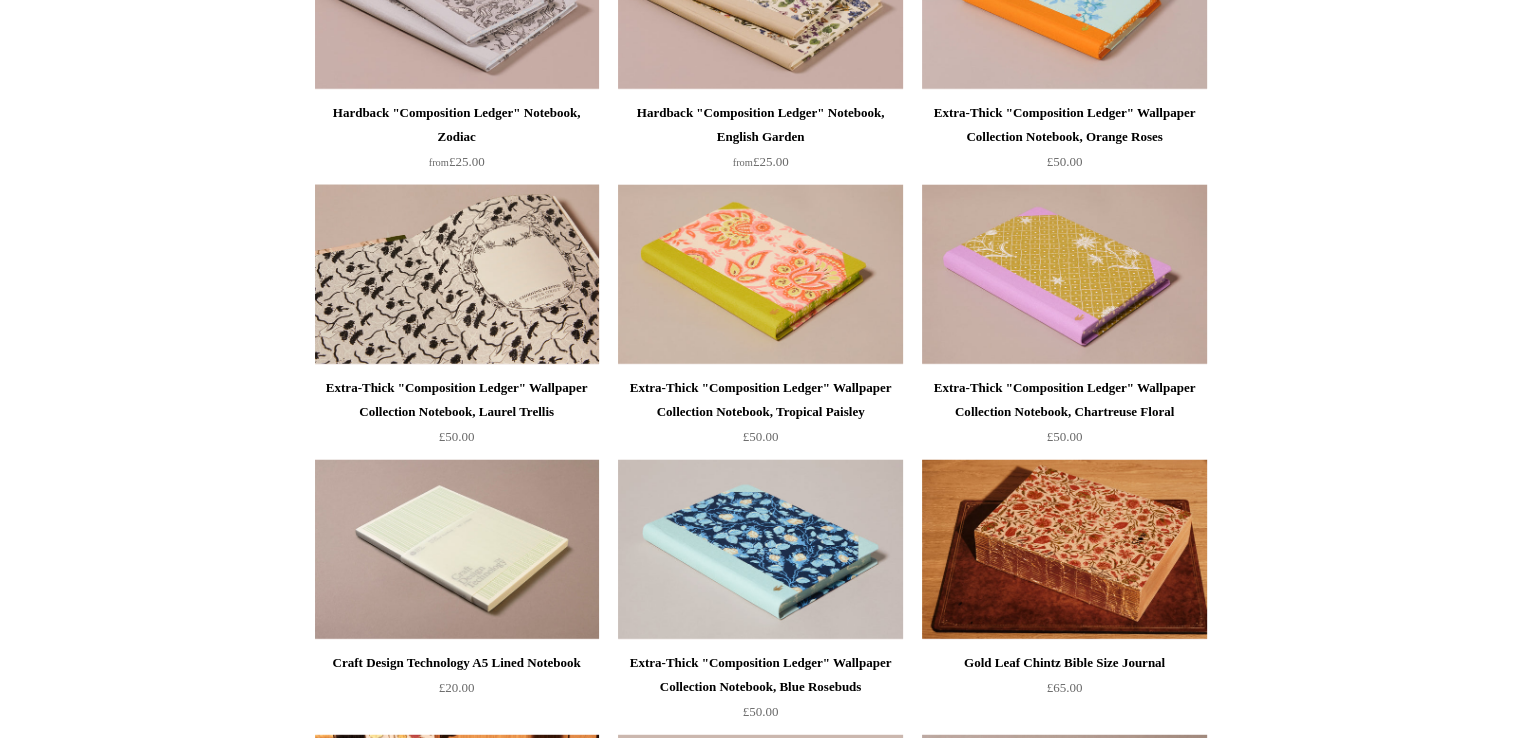click at bounding box center [457, 275] 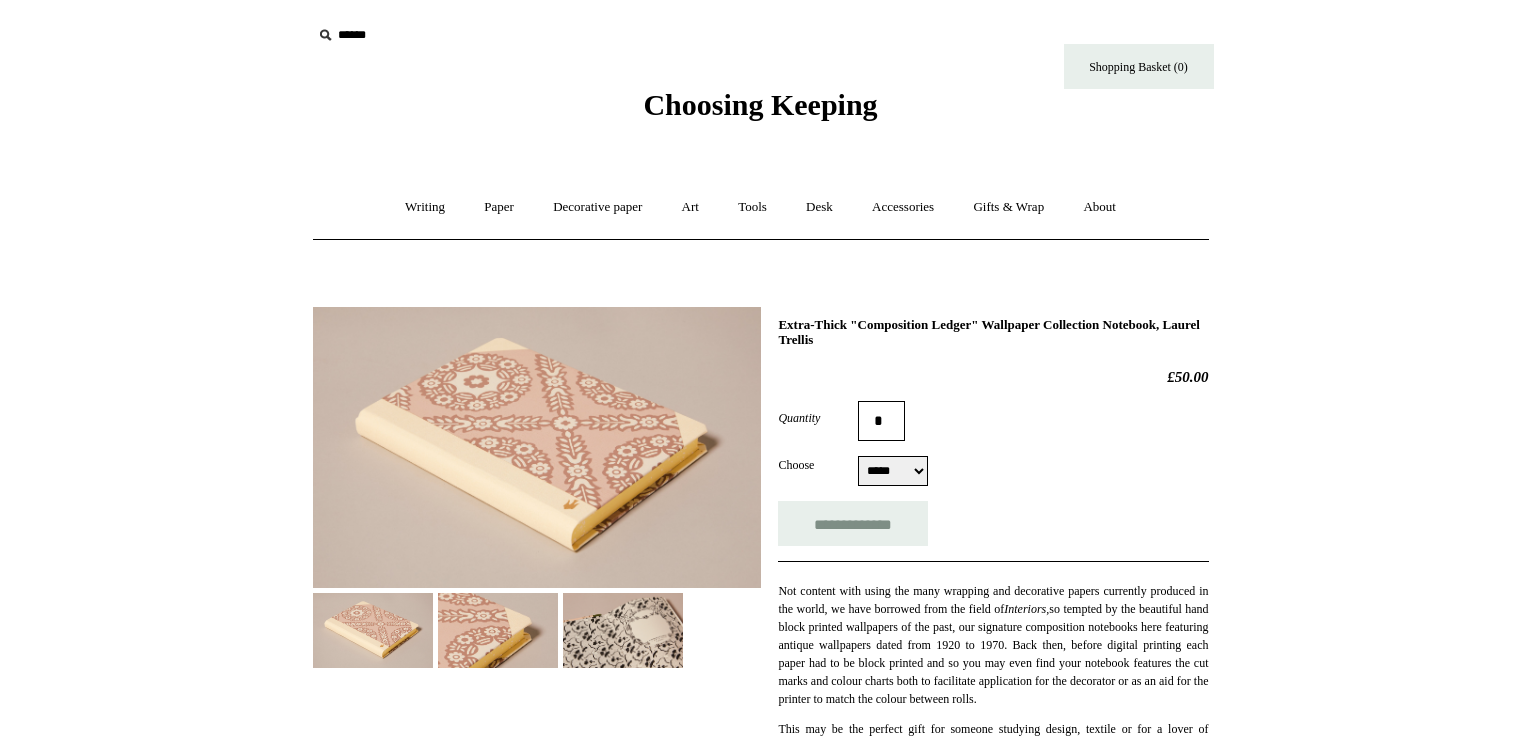 select on "*****" 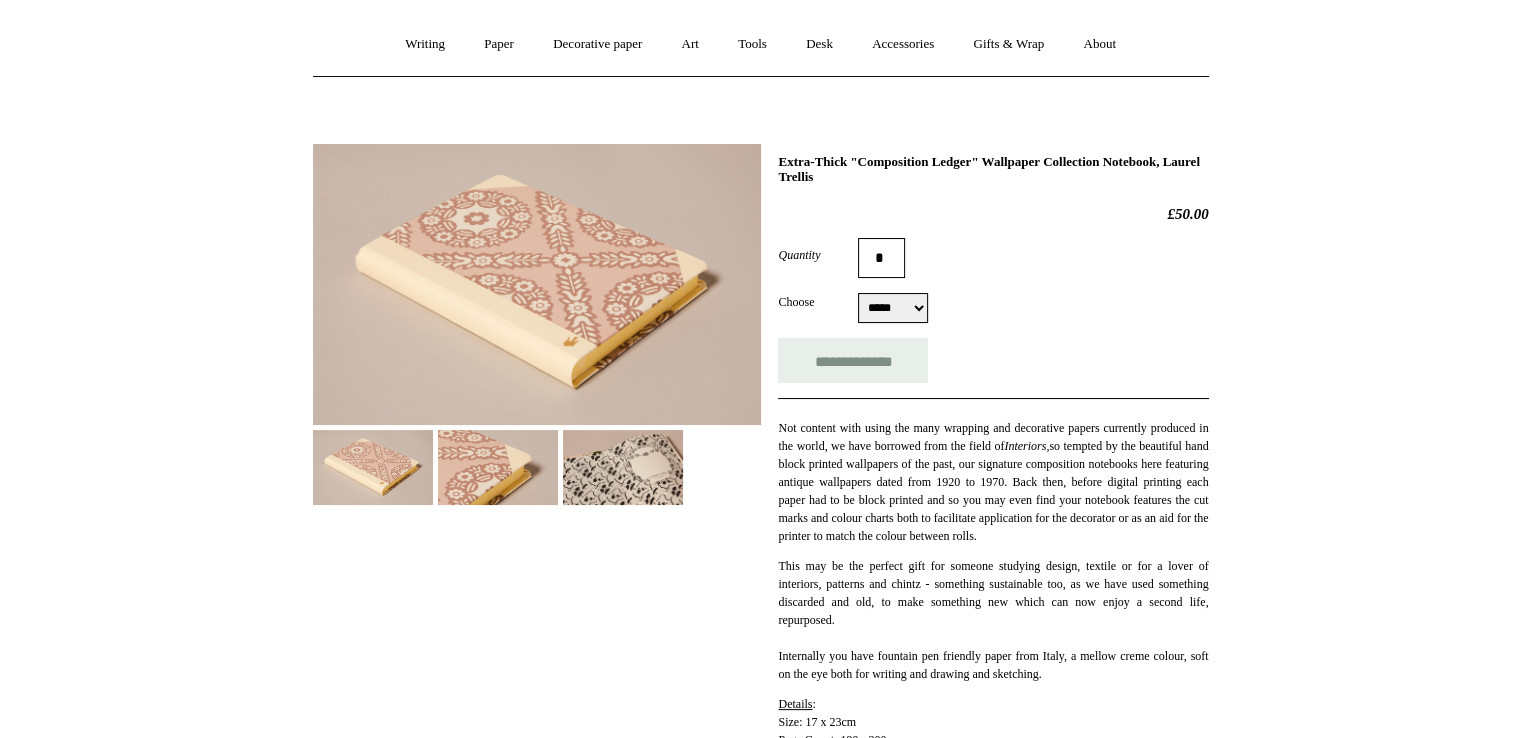 scroll, scrollTop: 200, scrollLeft: 0, axis: vertical 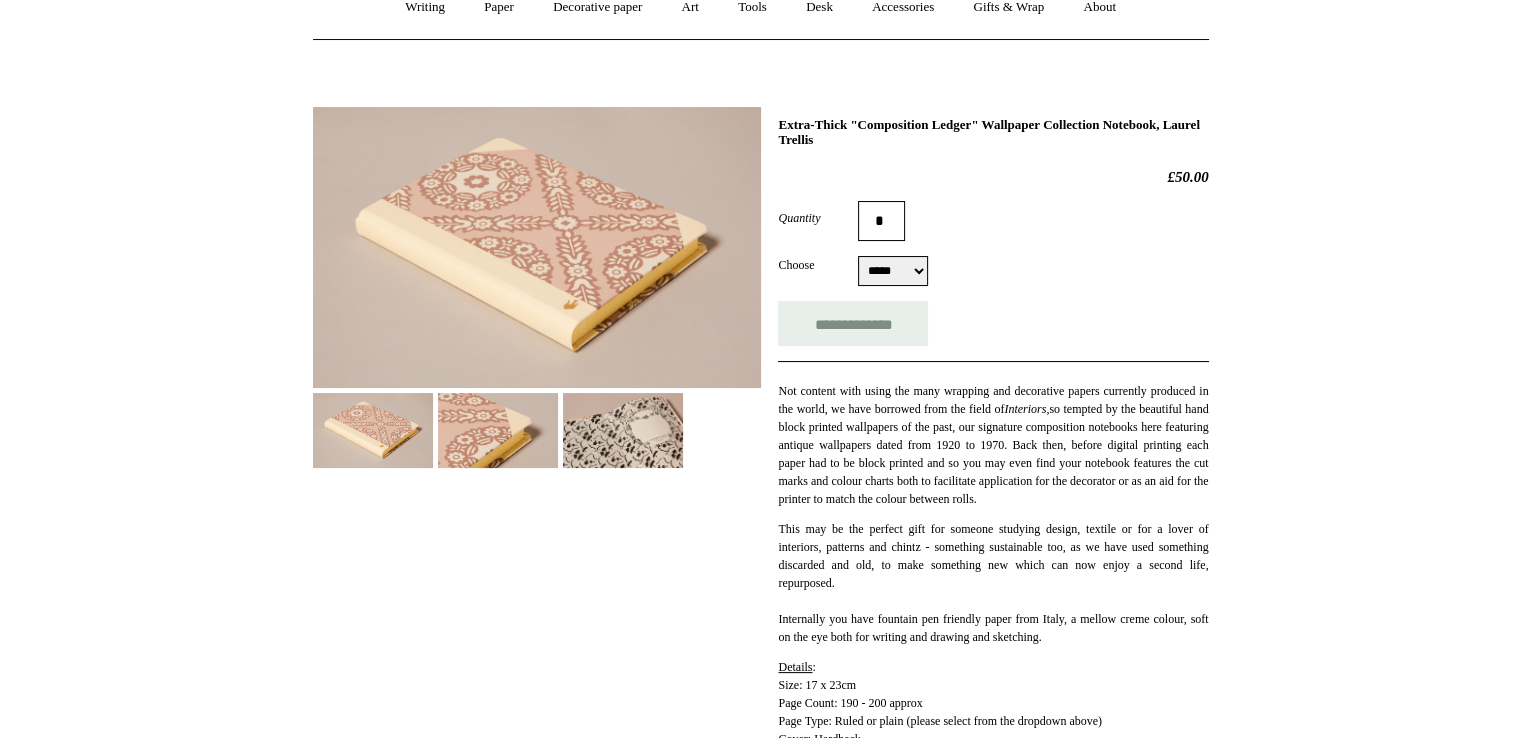 click at bounding box center [498, 430] 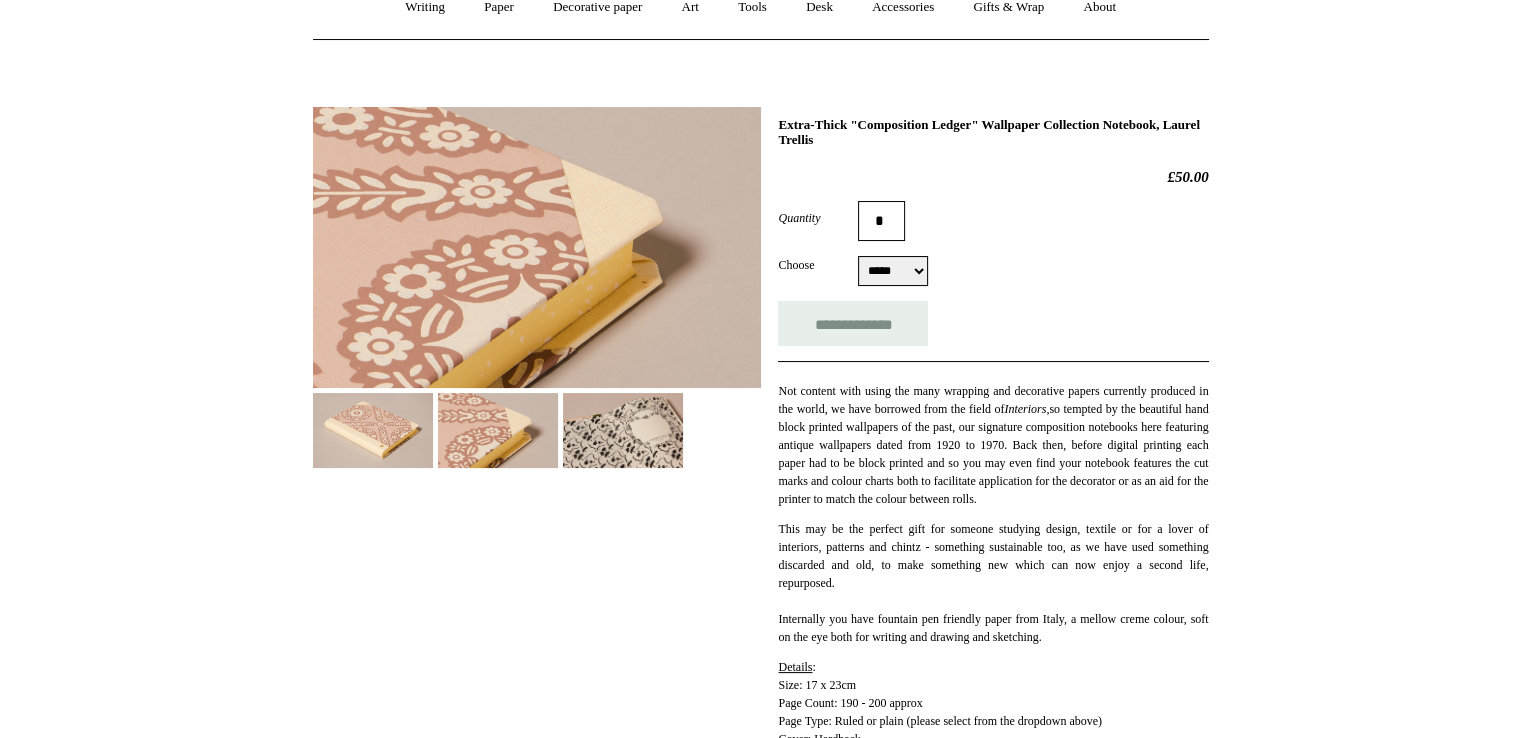click at bounding box center (623, 430) 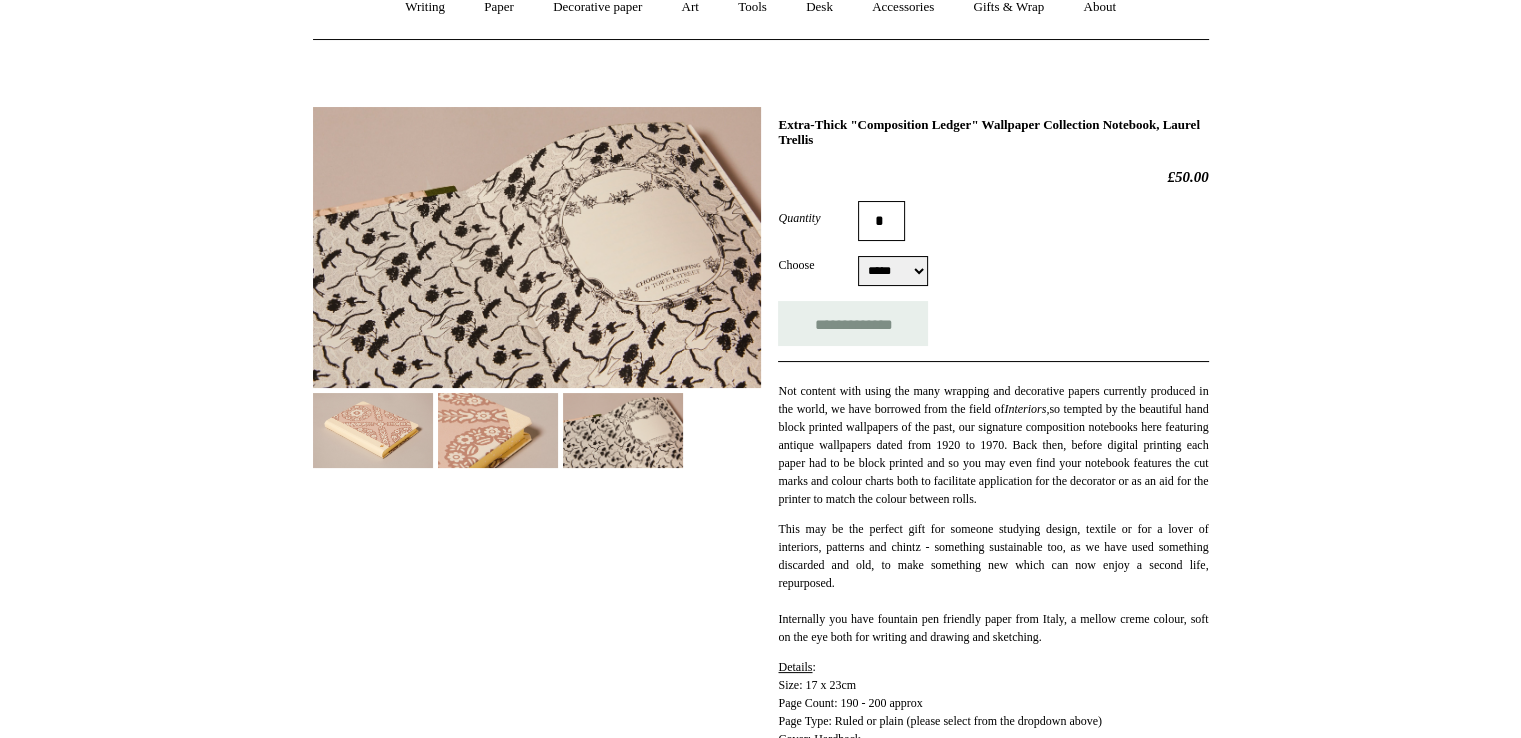 click at bounding box center (498, 430) 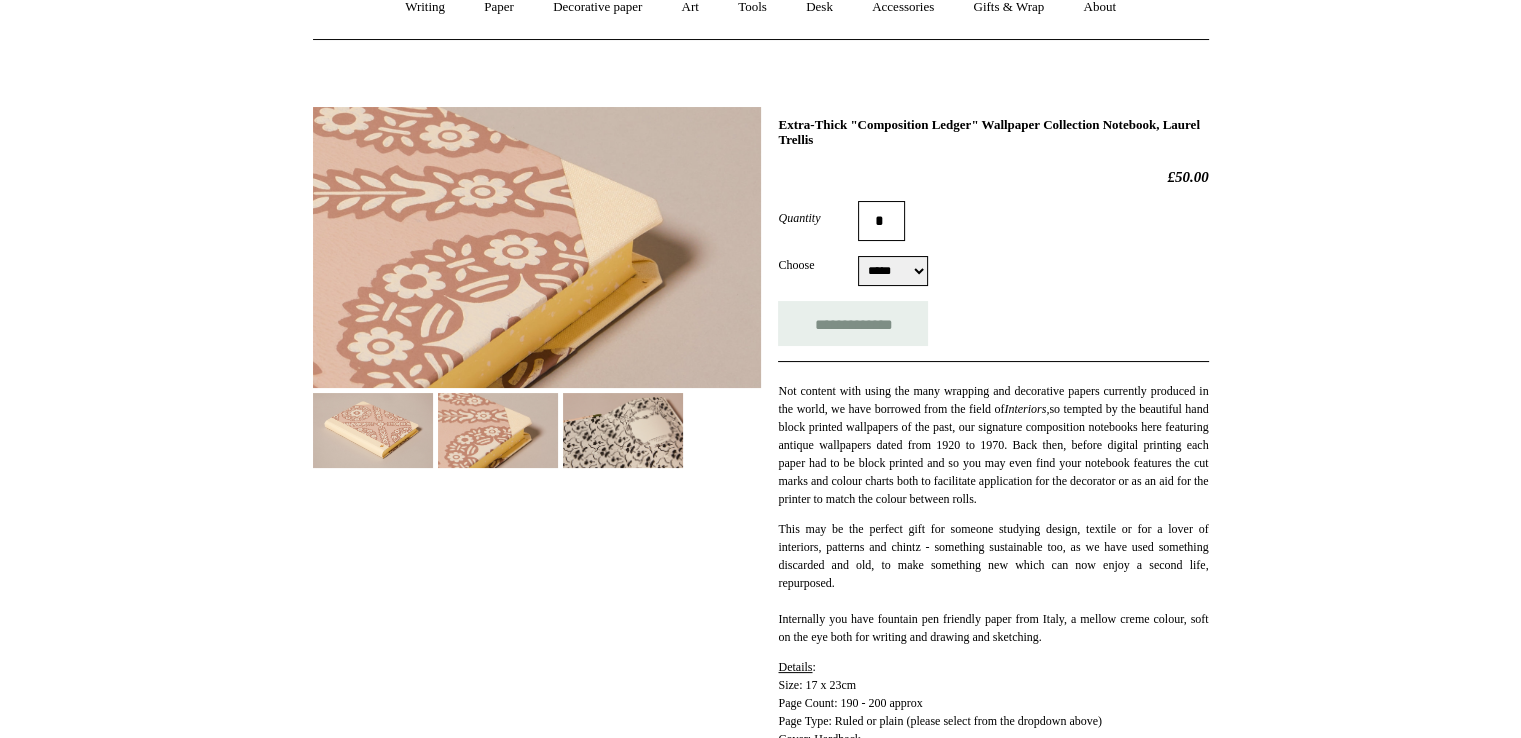 click at bounding box center (373, 430) 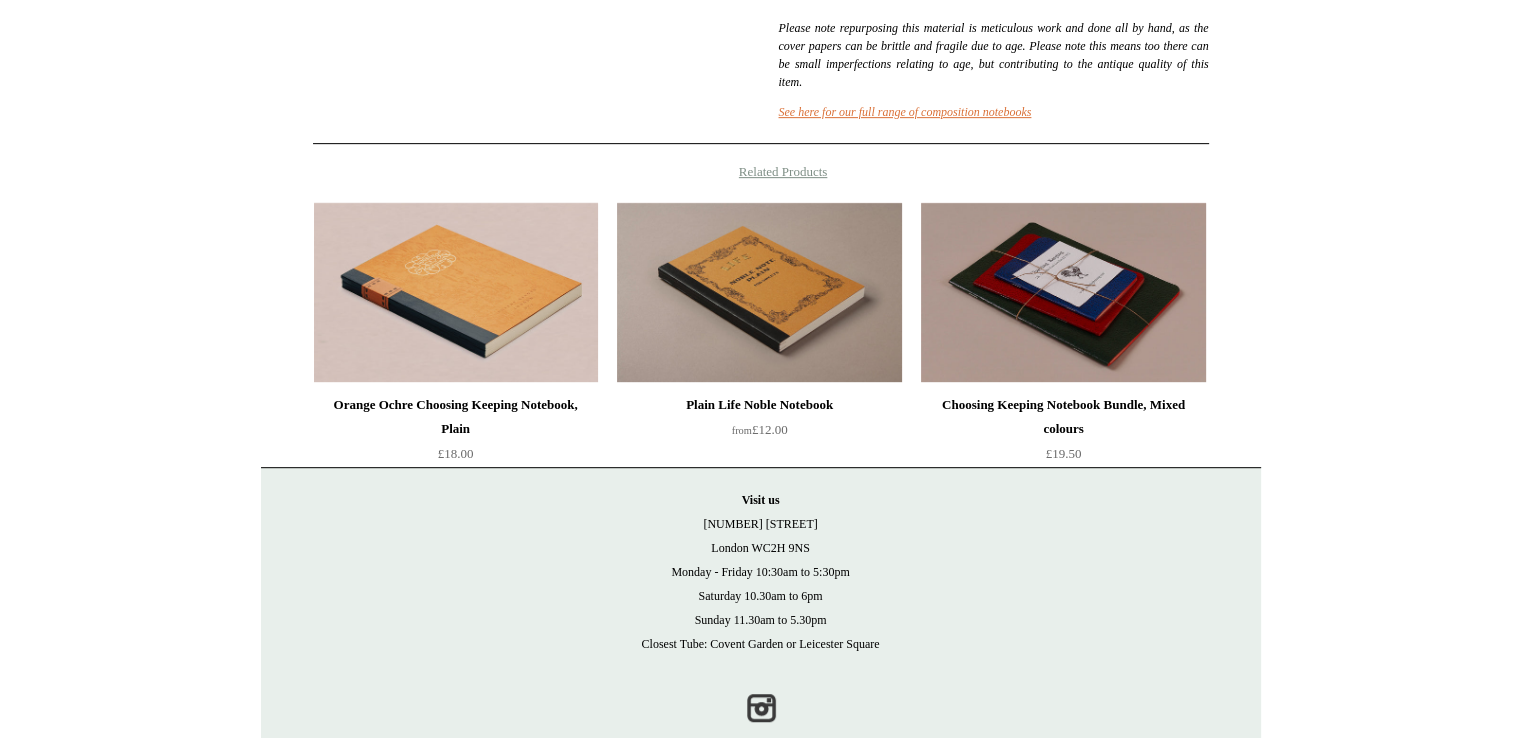 scroll, scrollTop: 1000, scrollLeft: 0, axis: vertical 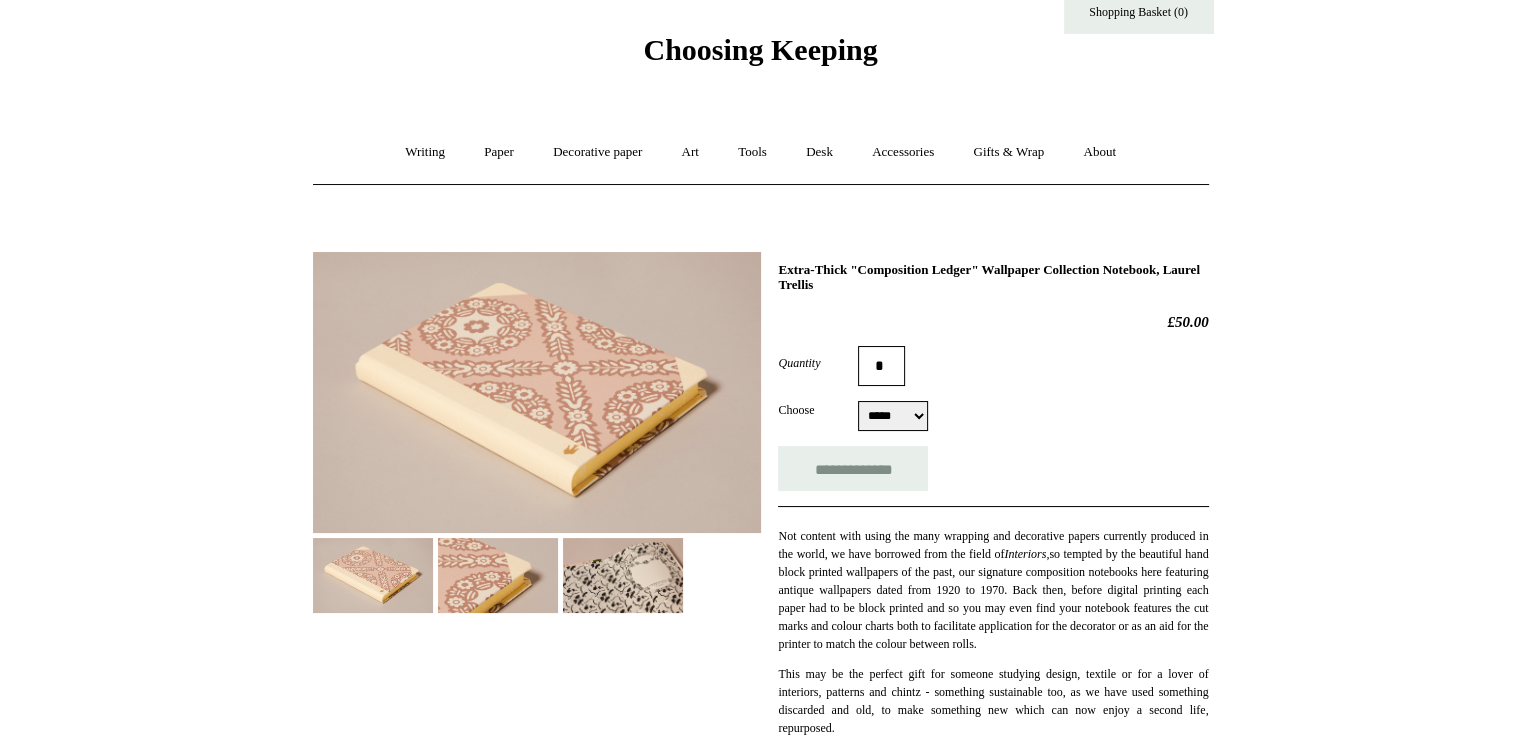 click at bounding box center [537, 392] 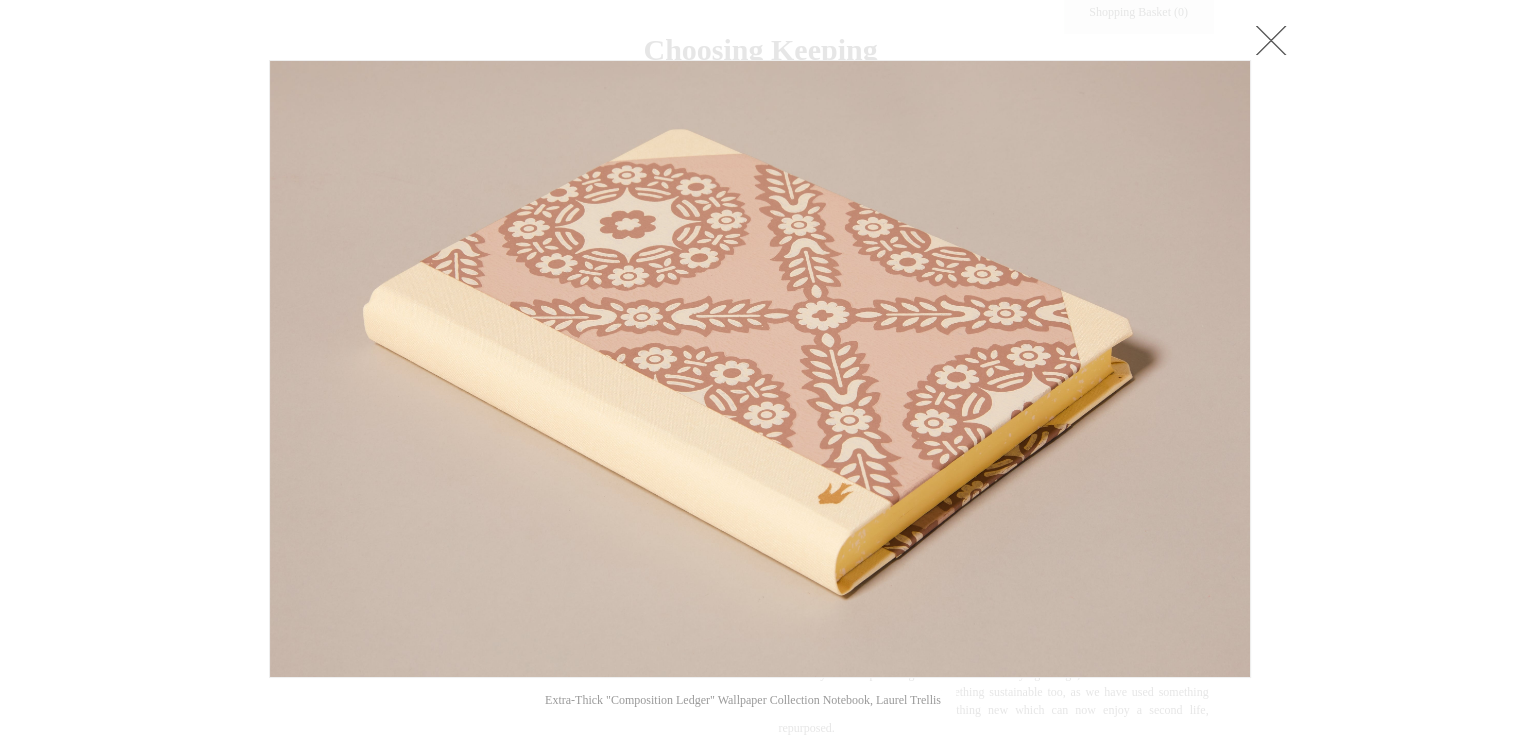 click at bounding box center (760, 369) 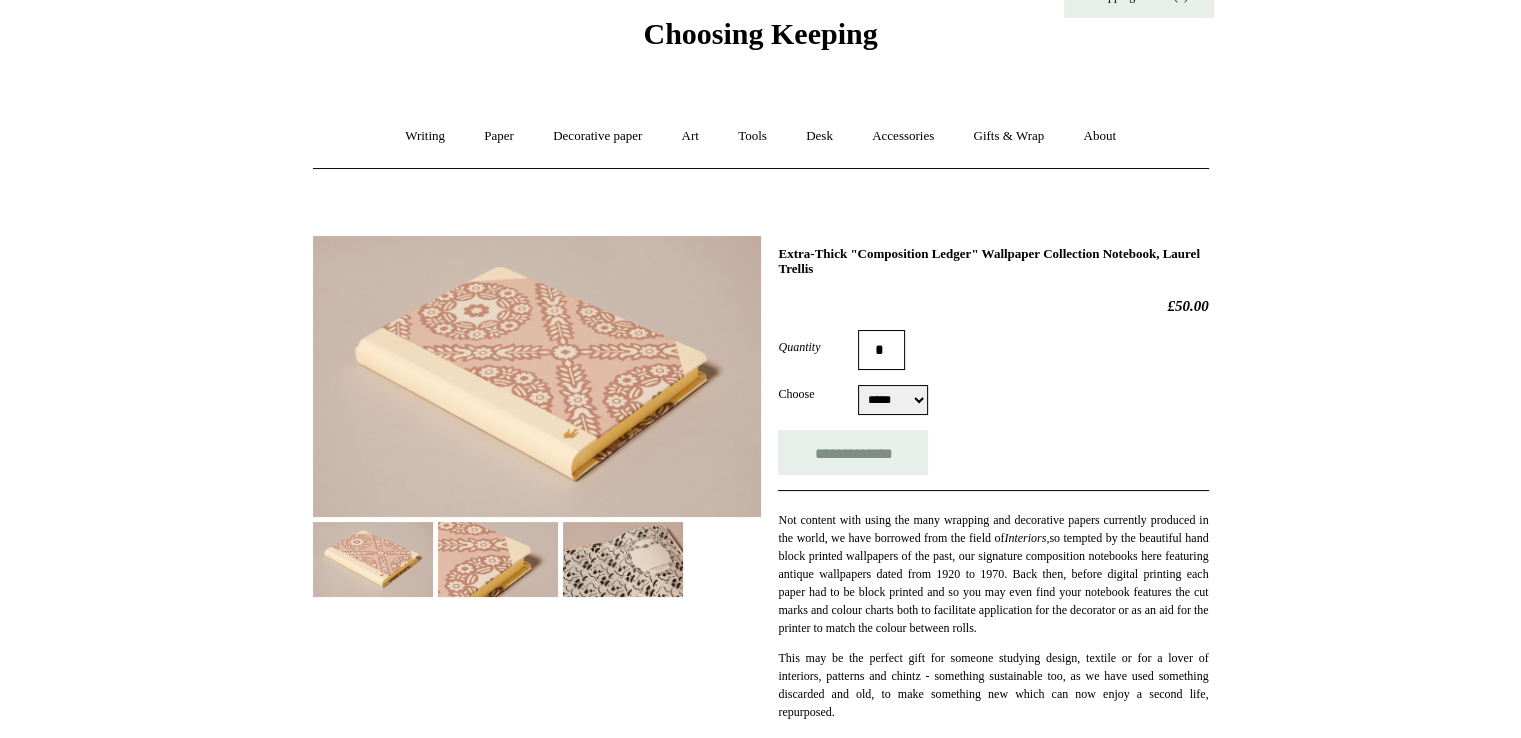 scroll, scrollTop: 0, scrollLeft: 0, axis: both 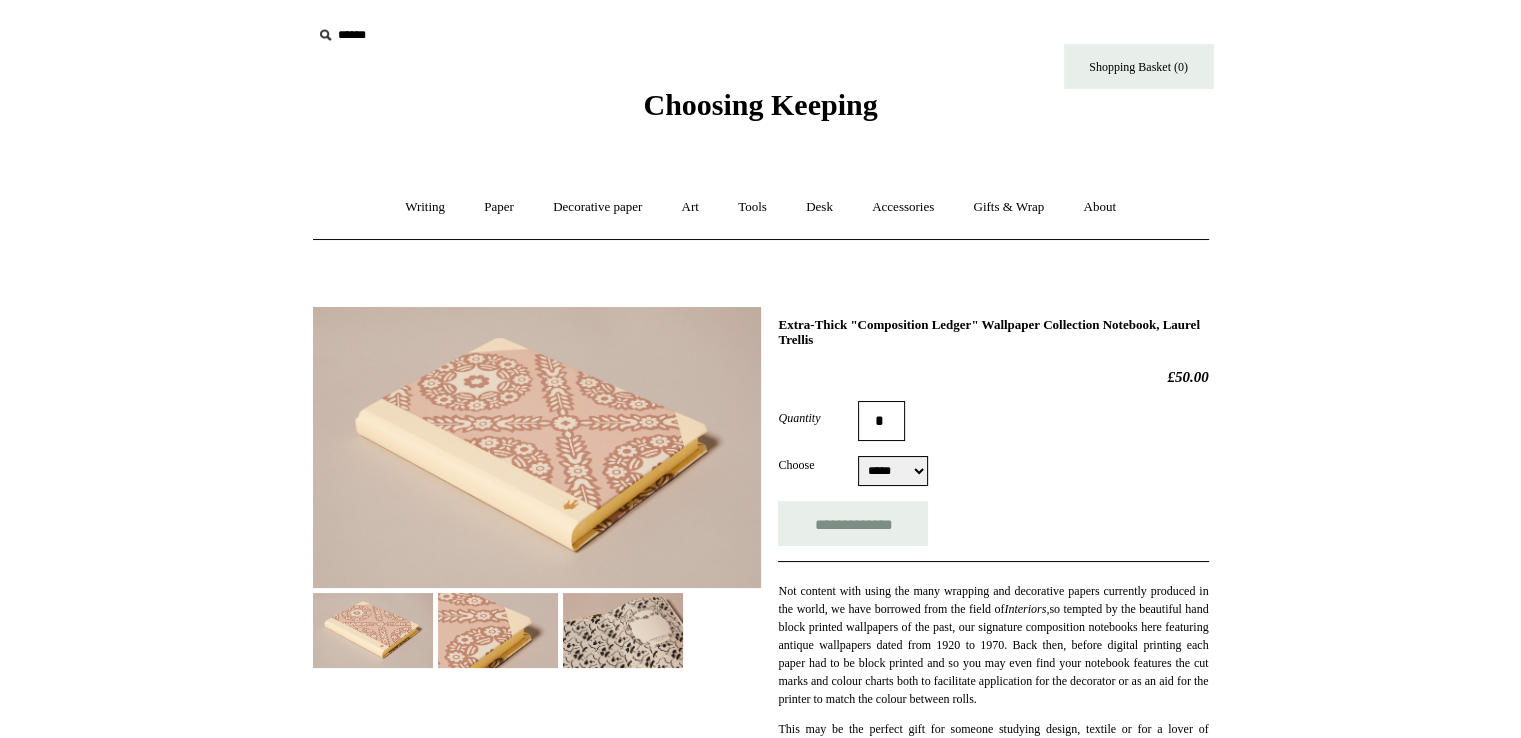 click at bounding box center [537, 447] 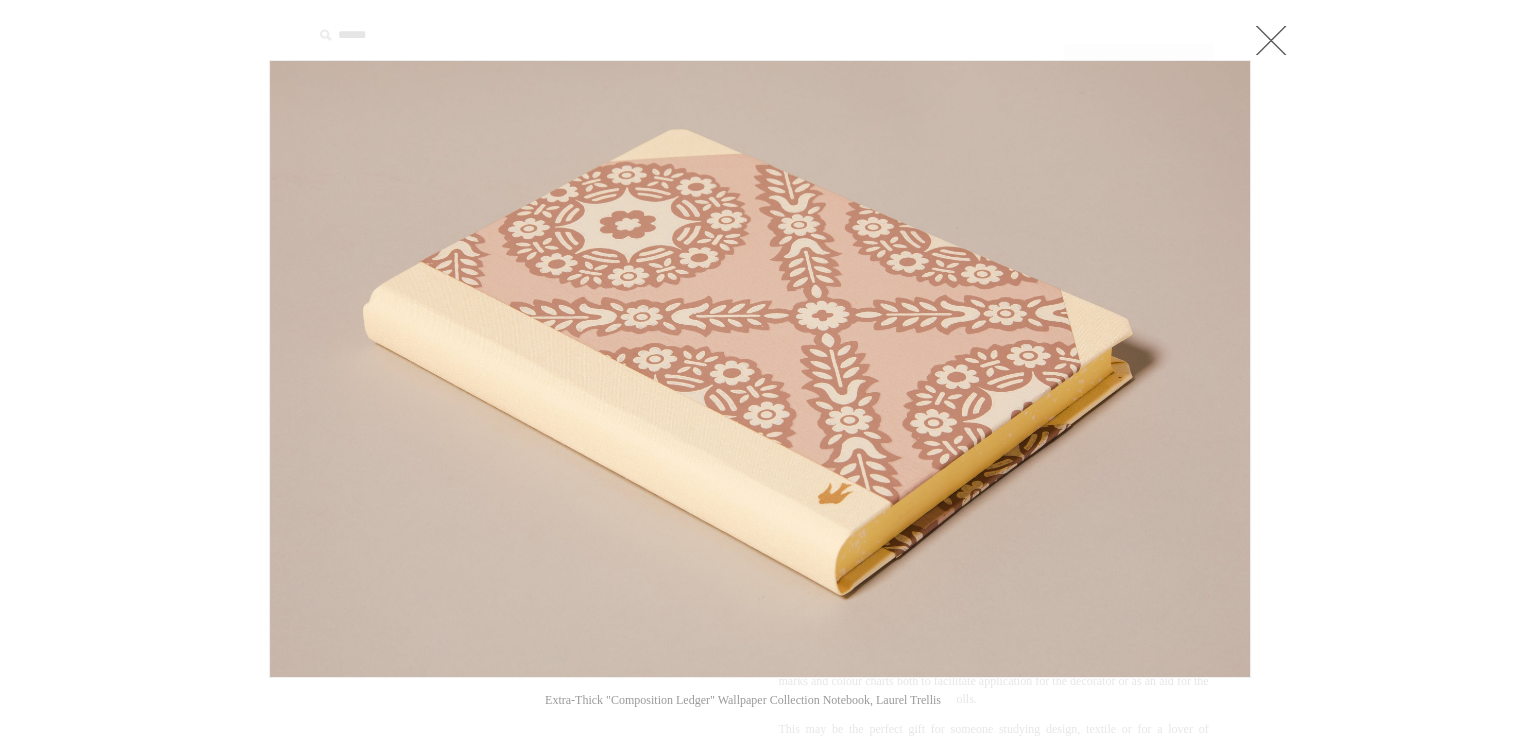 click at bounding box center [1271, 40] 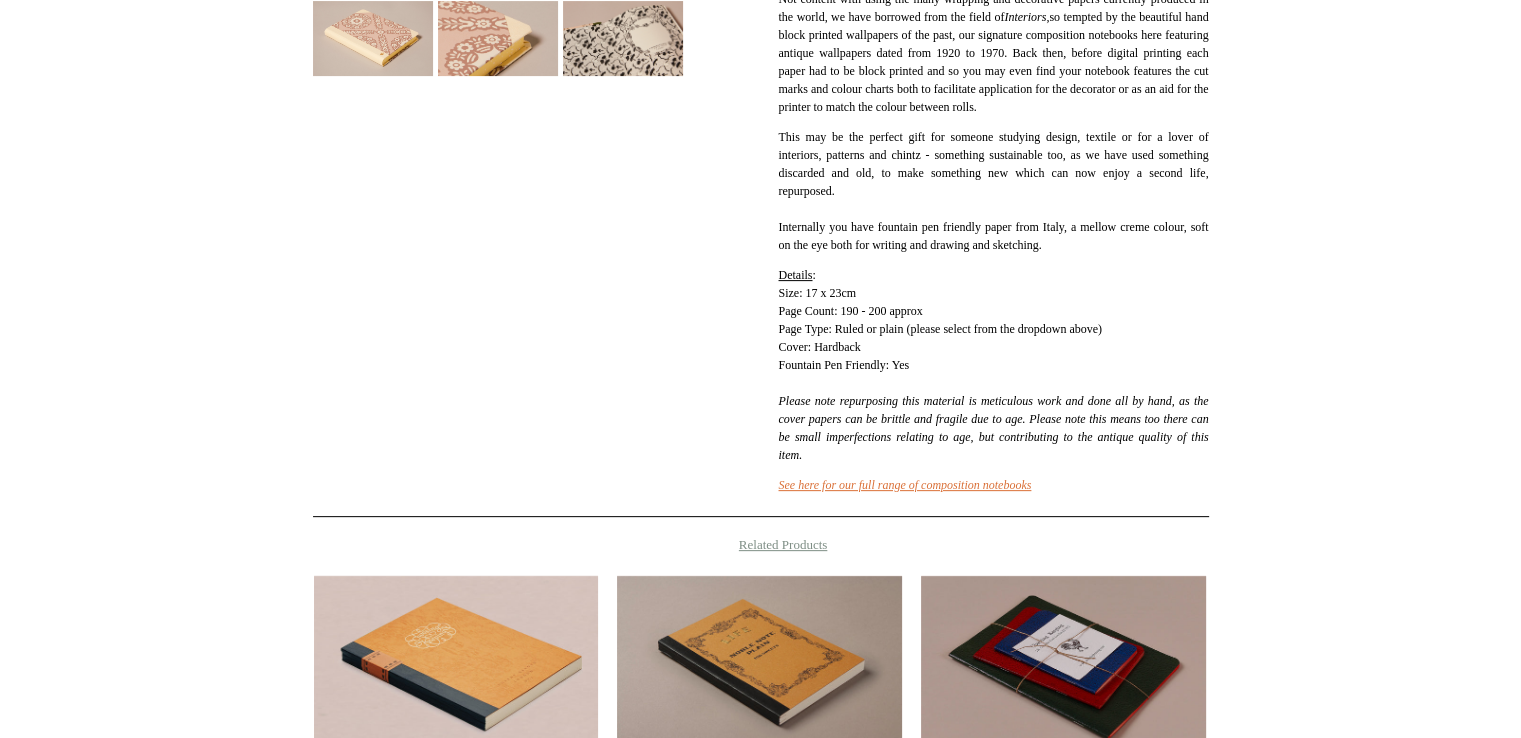 scroll, scrollTop: 200, scrollLeft: 0, axis: vertical 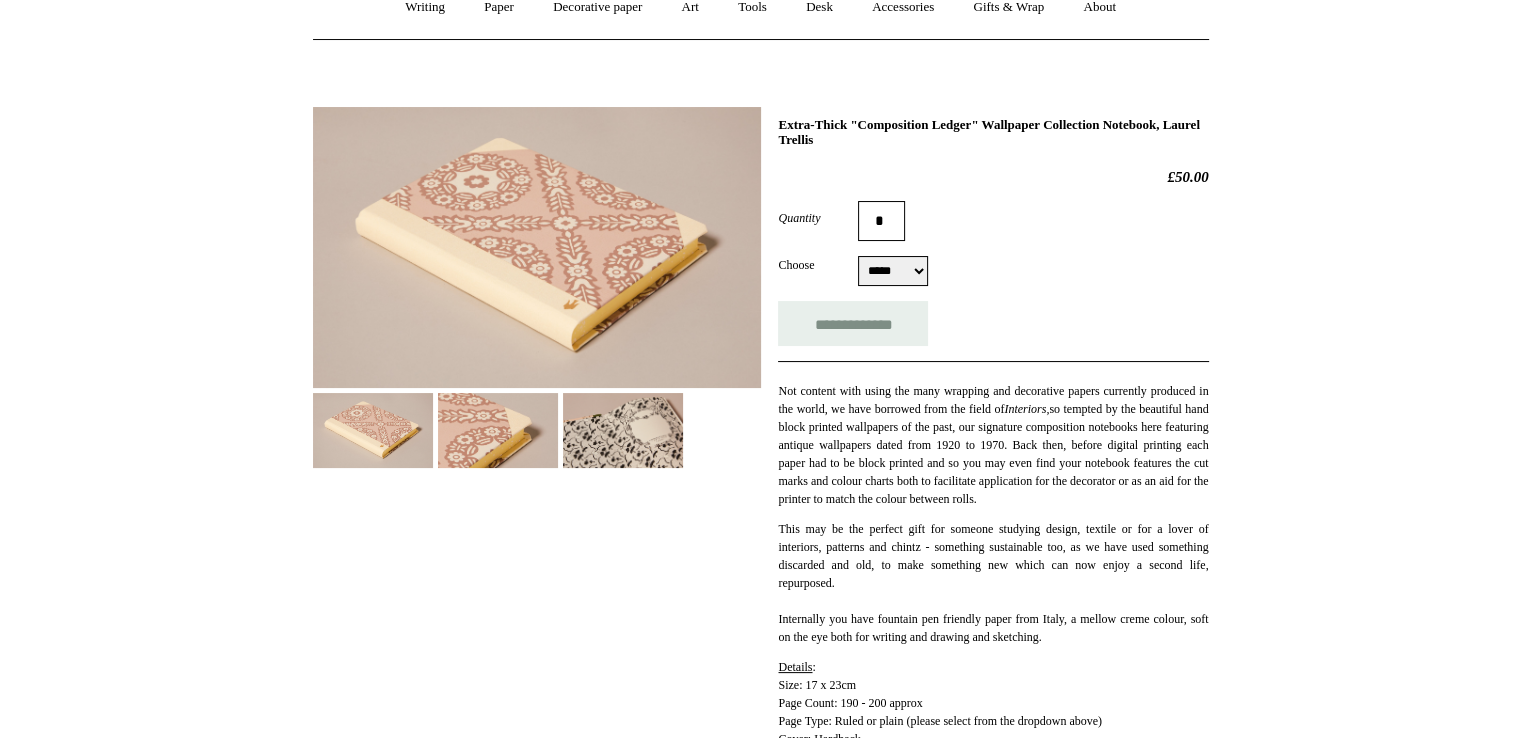click at bounding box center (623, 430) 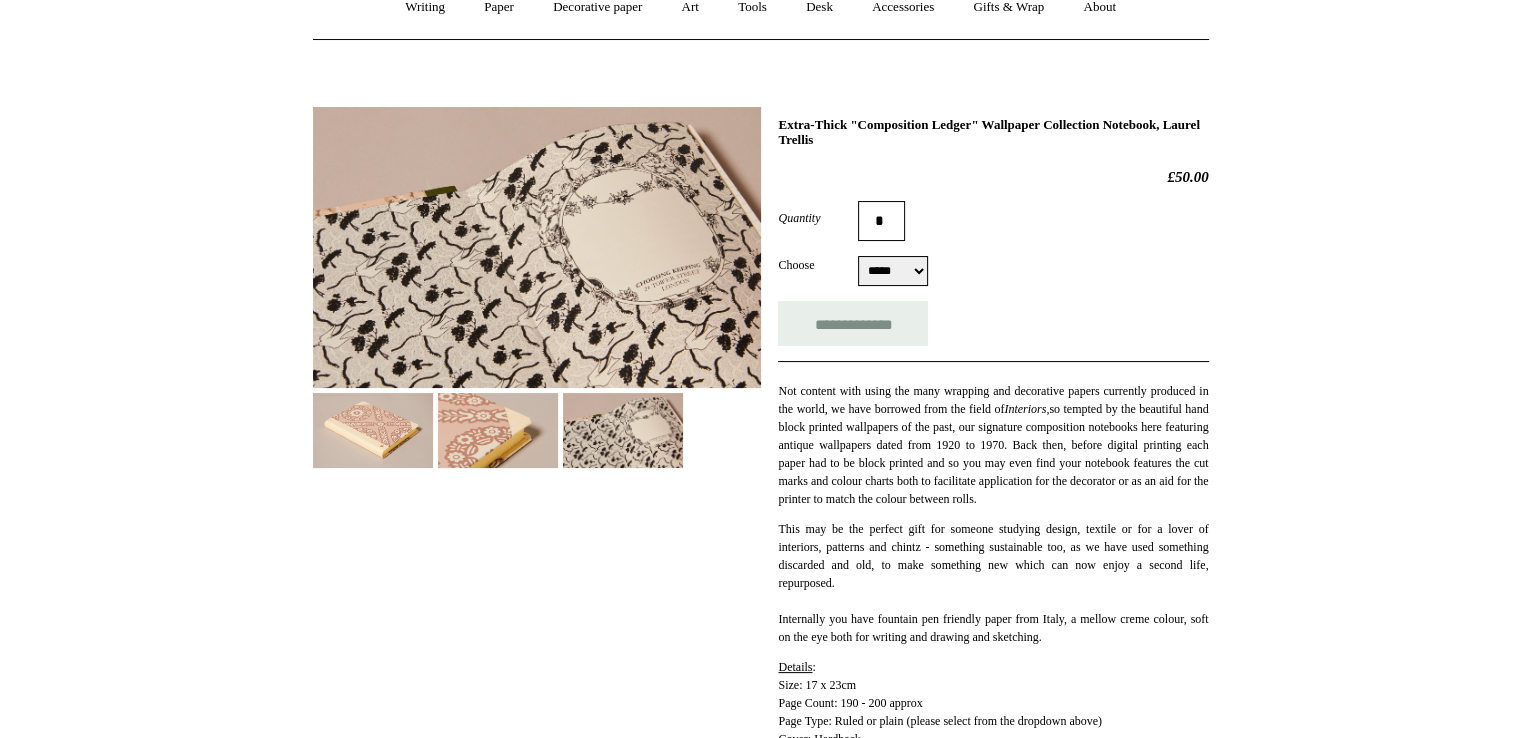 click at bounding box center (537, 247) 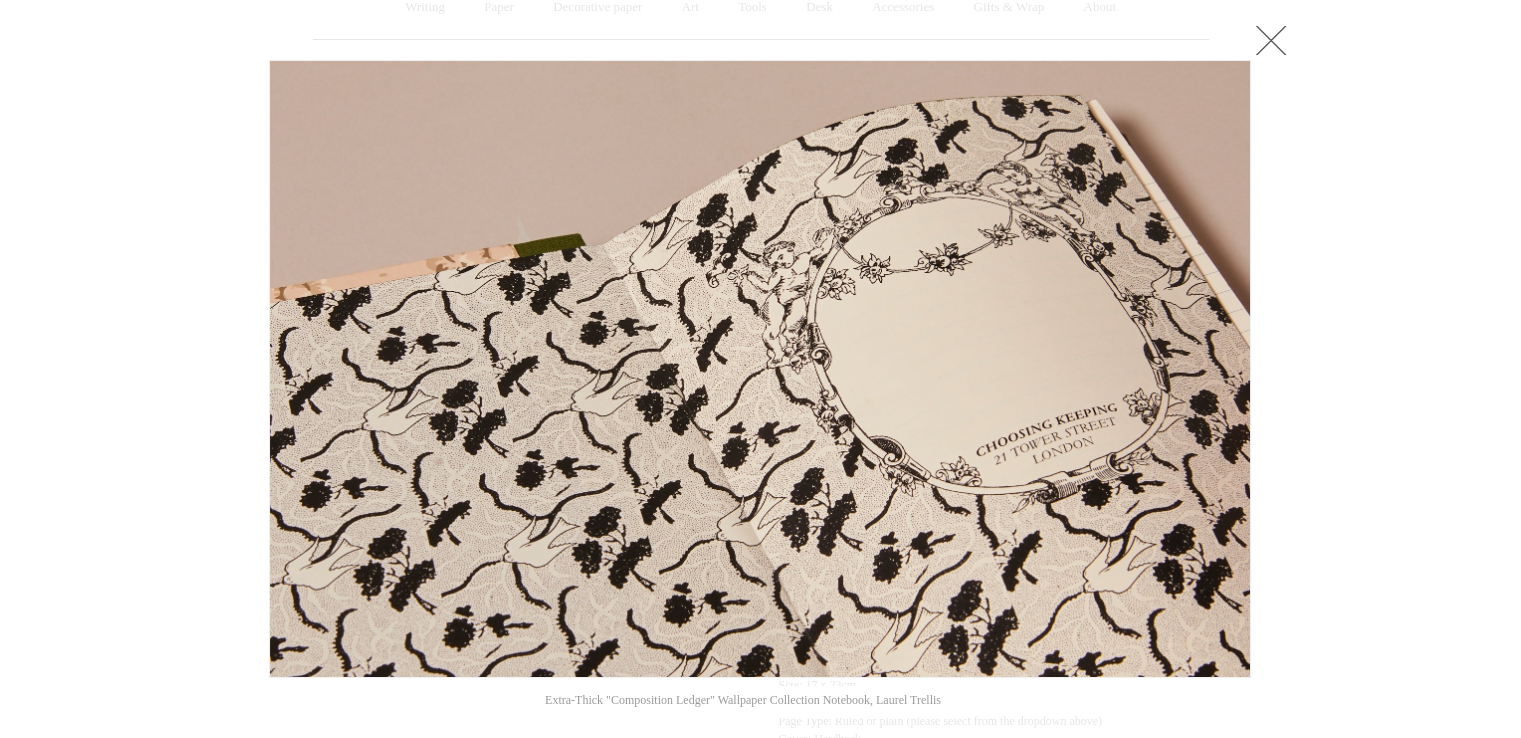 click at bounding box center (760, 681) 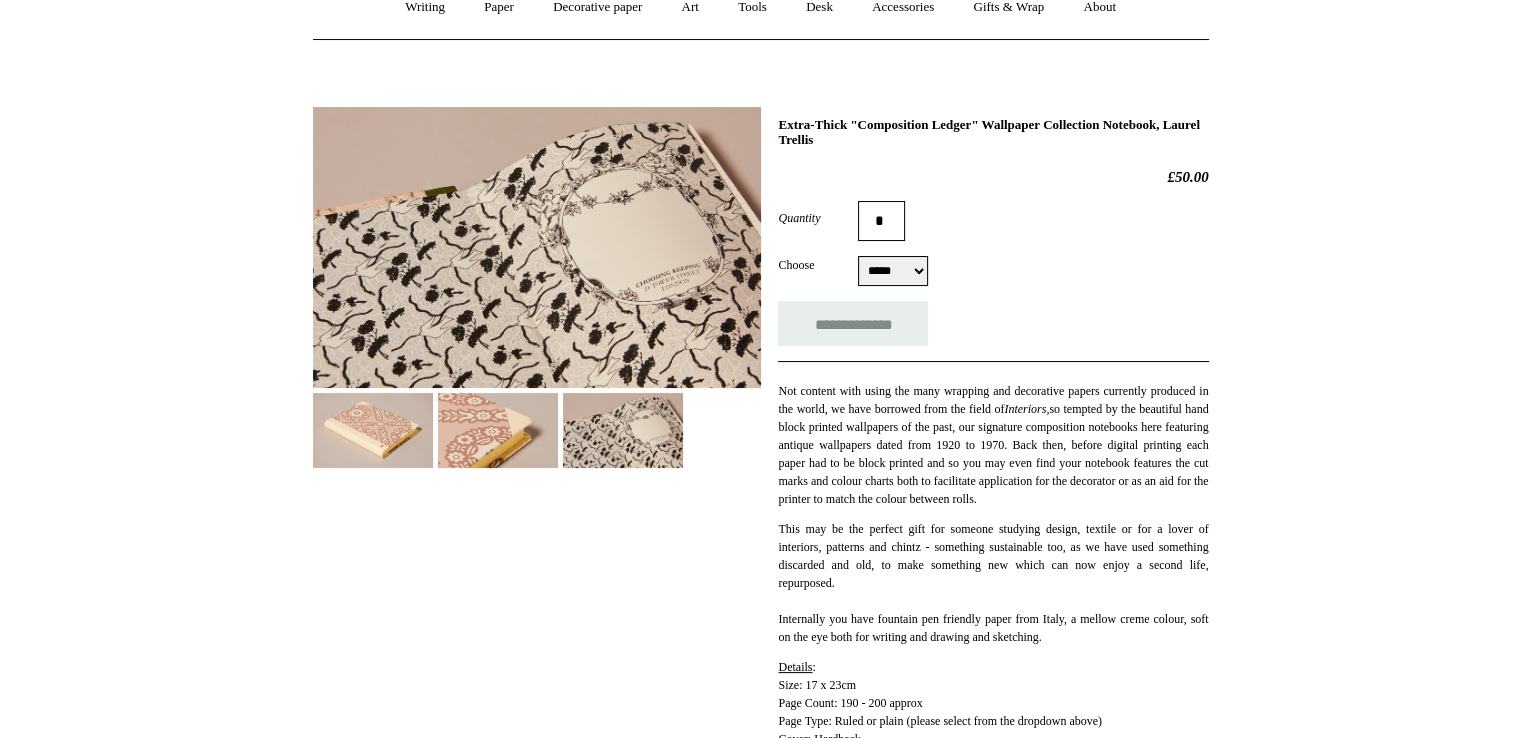 click at bounding box center [498, 430] 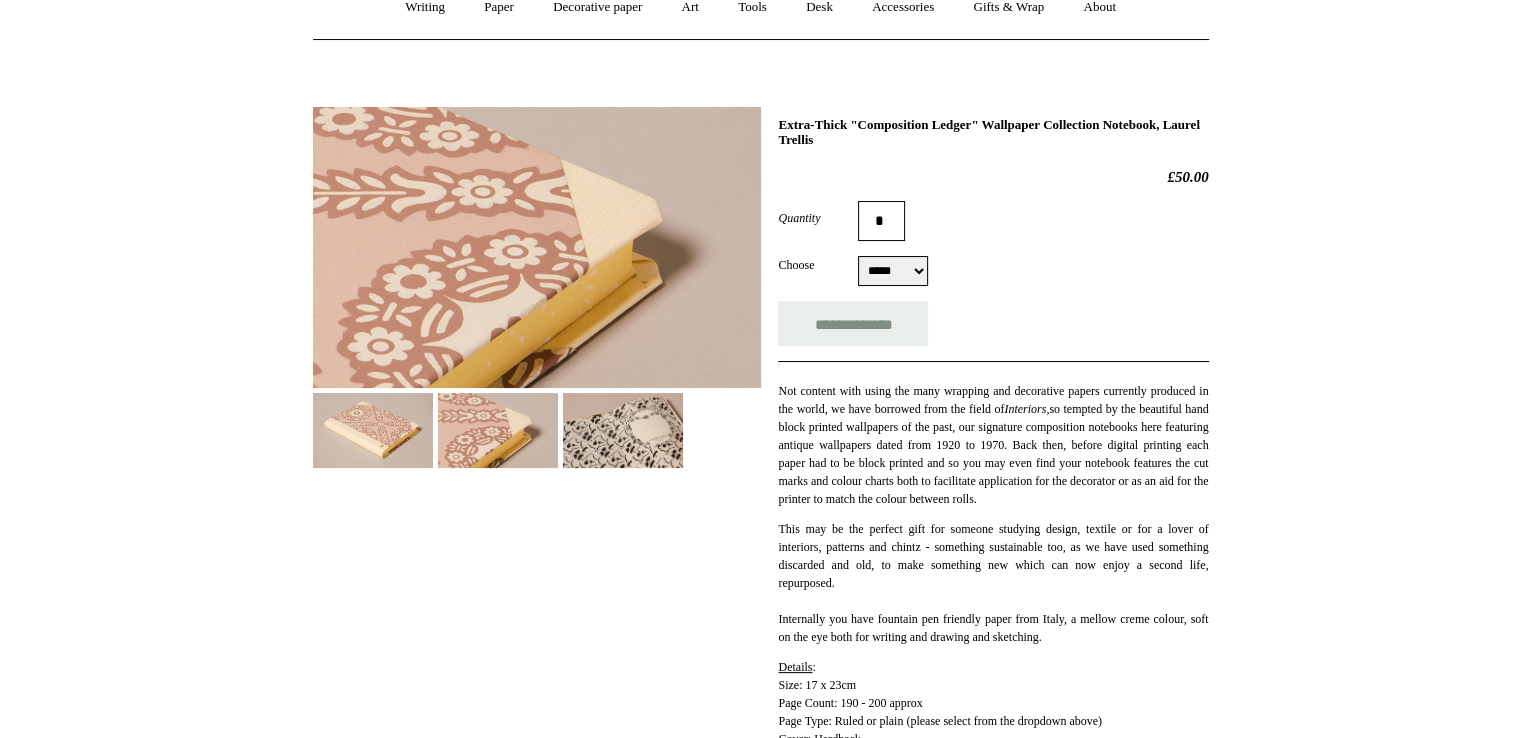 click at bounding box center (373, 430) 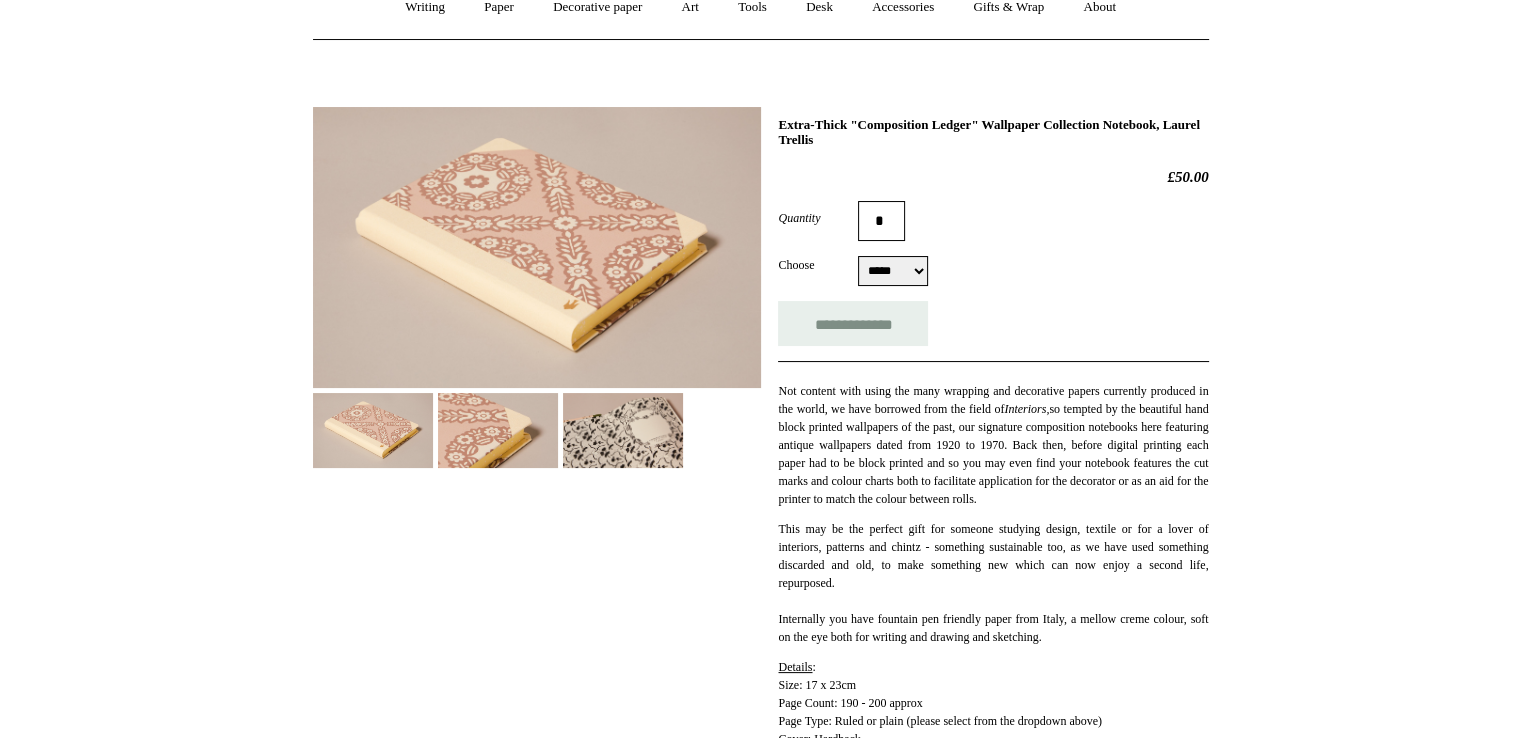 click at bounding box center [623, 430] 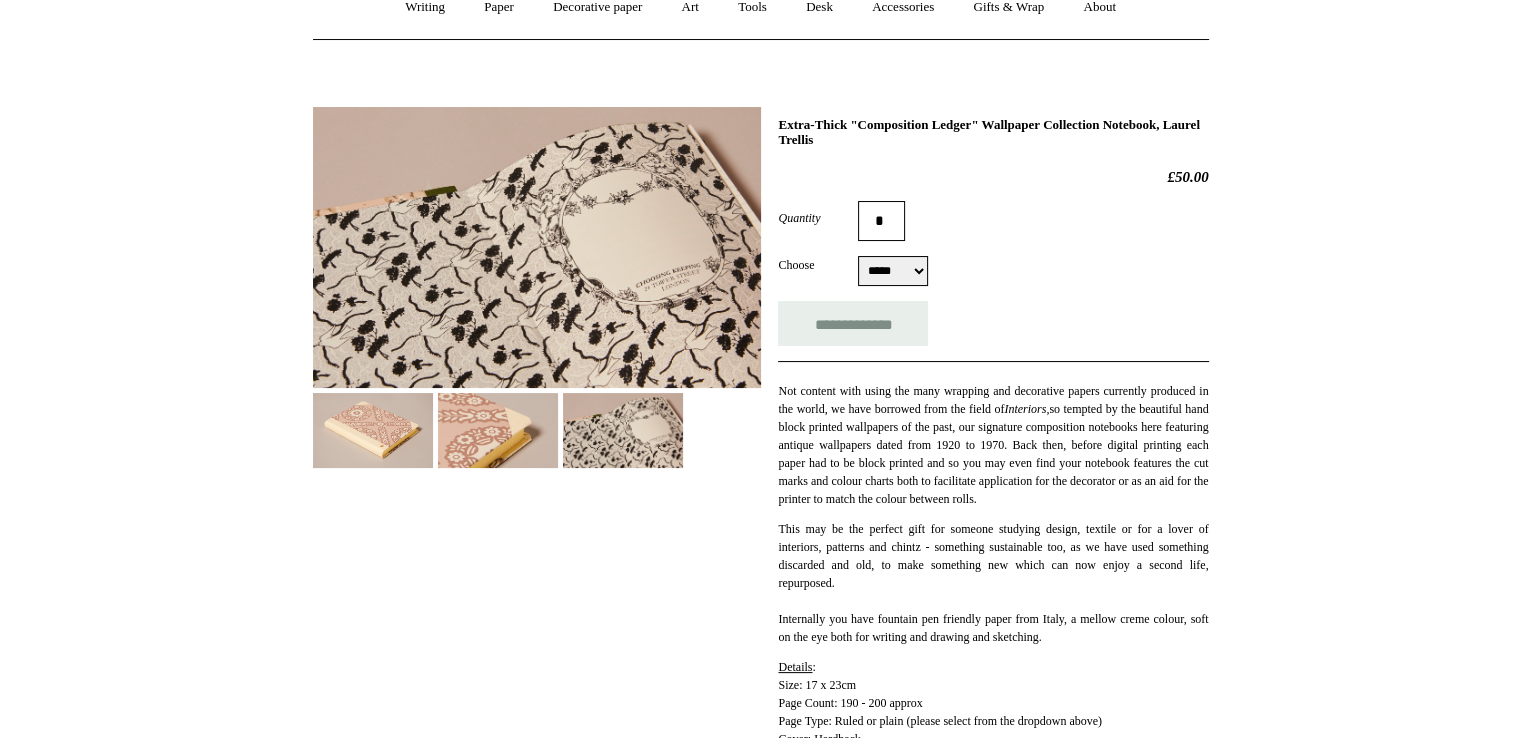 click at bounding box center (373, 430) 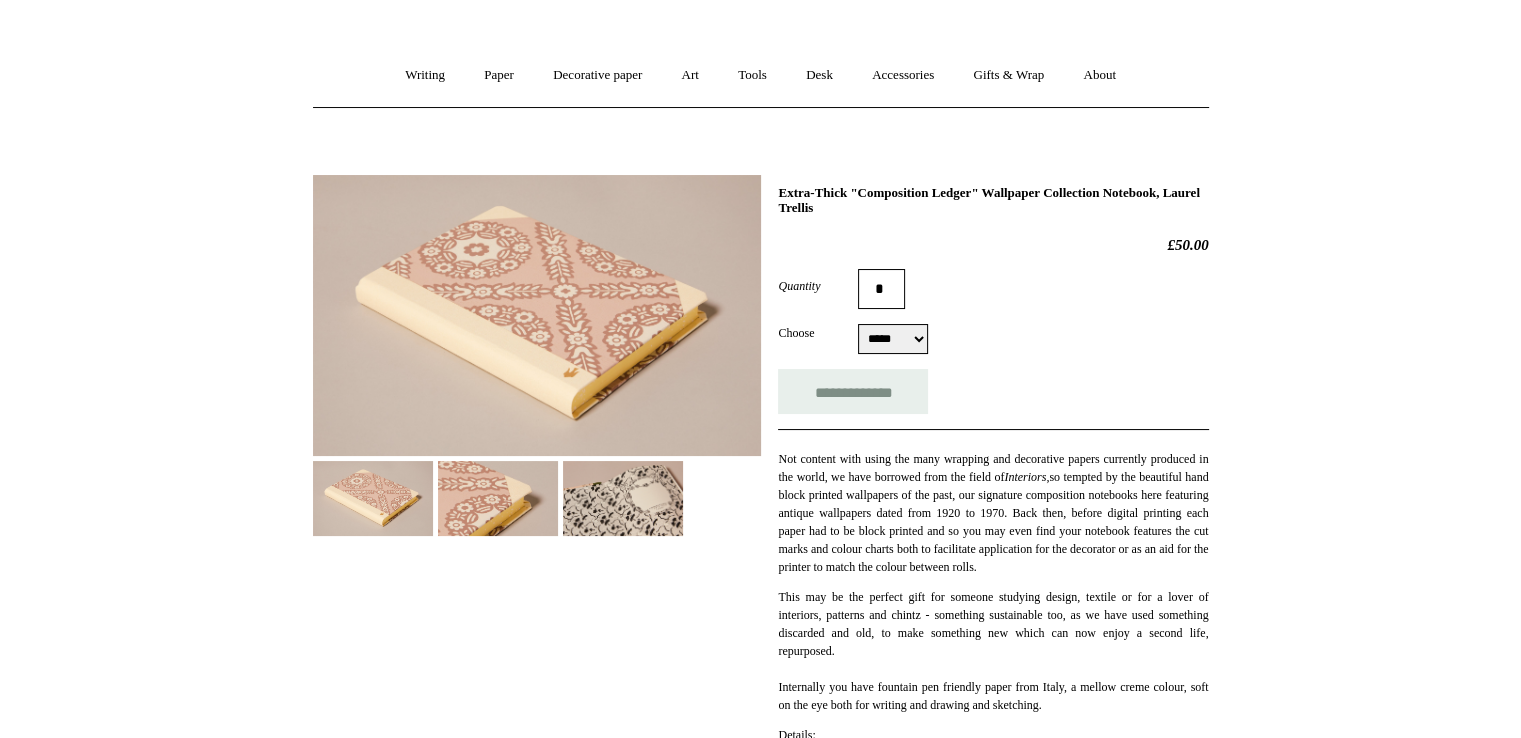 scroll, scrollTop: 100, scrollLeft: 0, axis: vertical 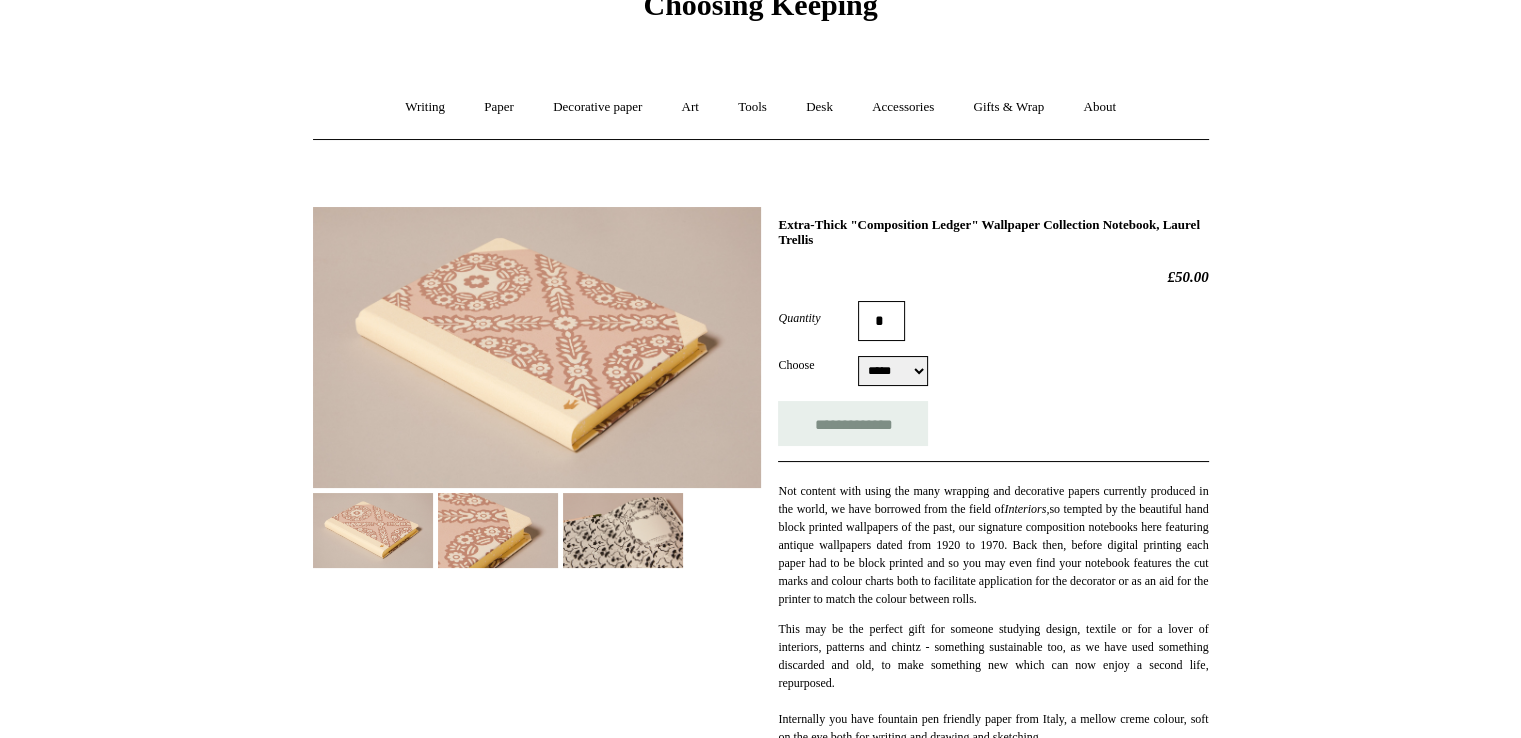 click at bounding box center [537, 347] 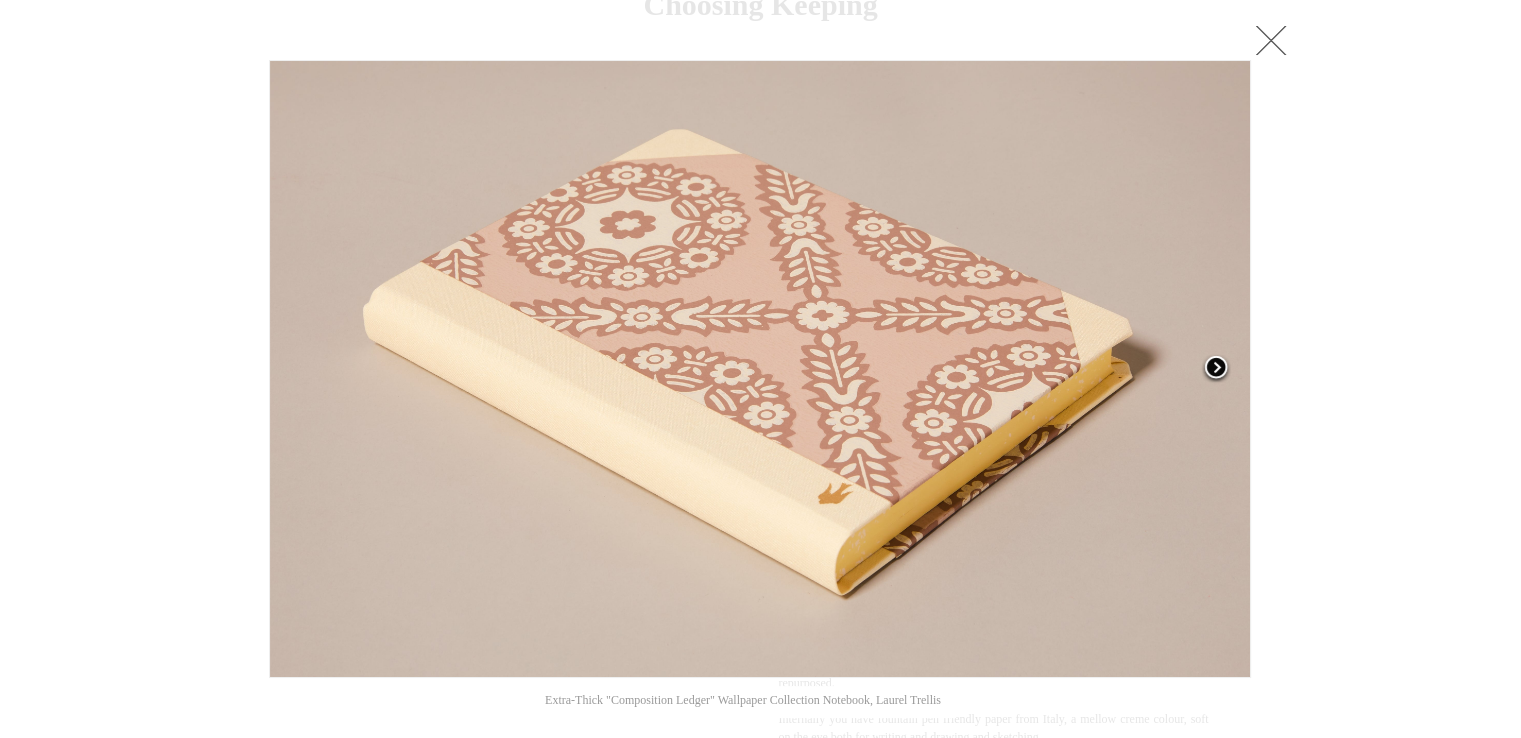 click at bounding box center [1216, 369] 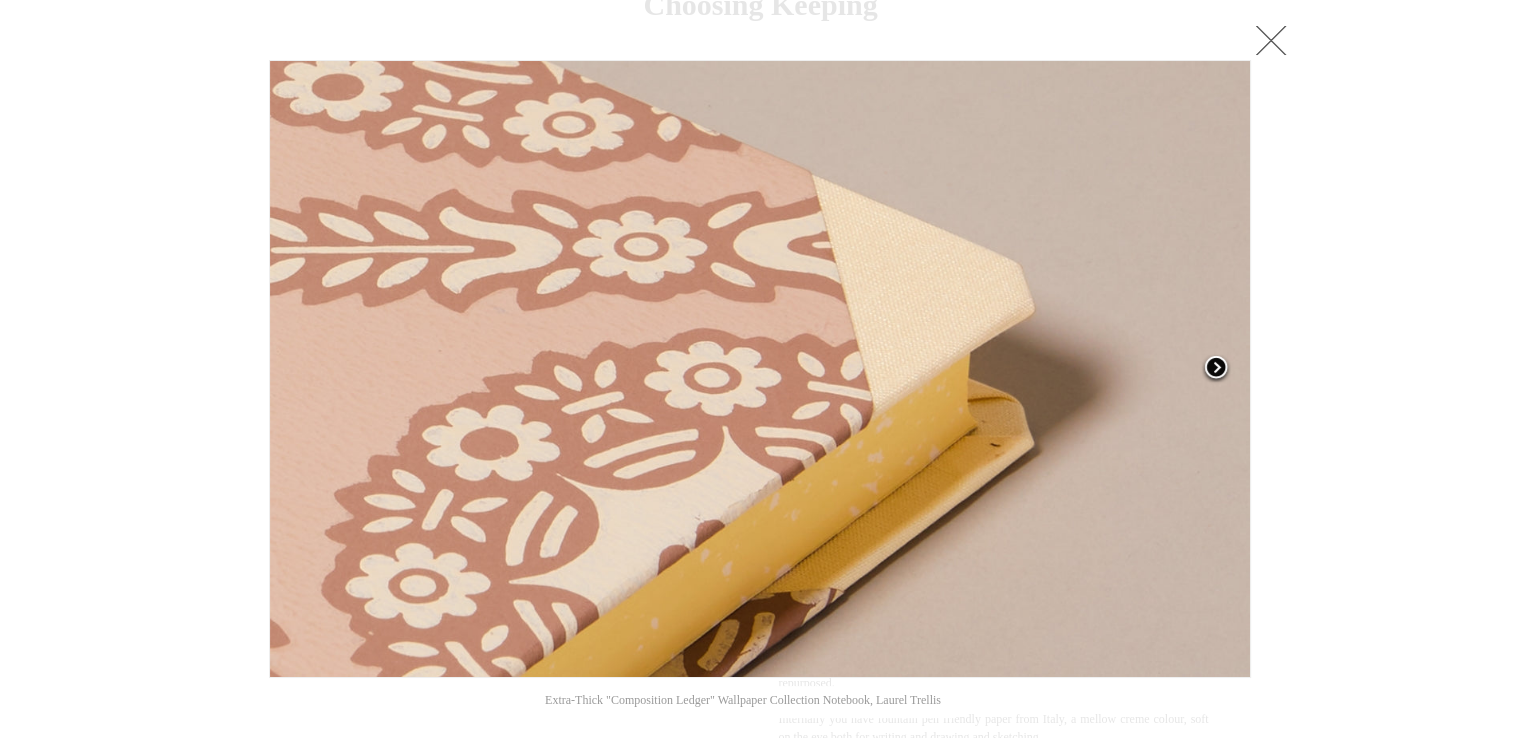 click at bounding box center (1216, 369) 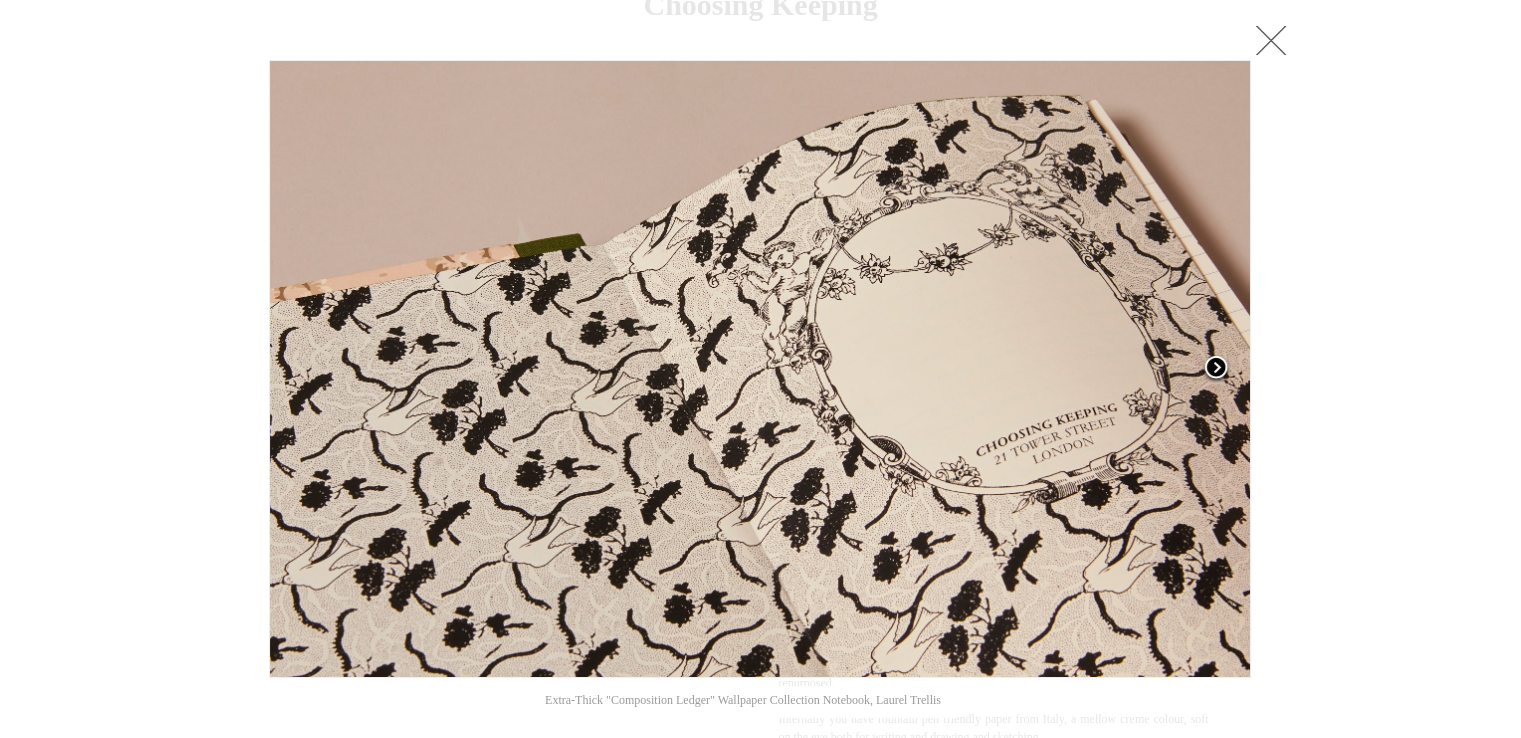 click at bounding box center (1216, 369) 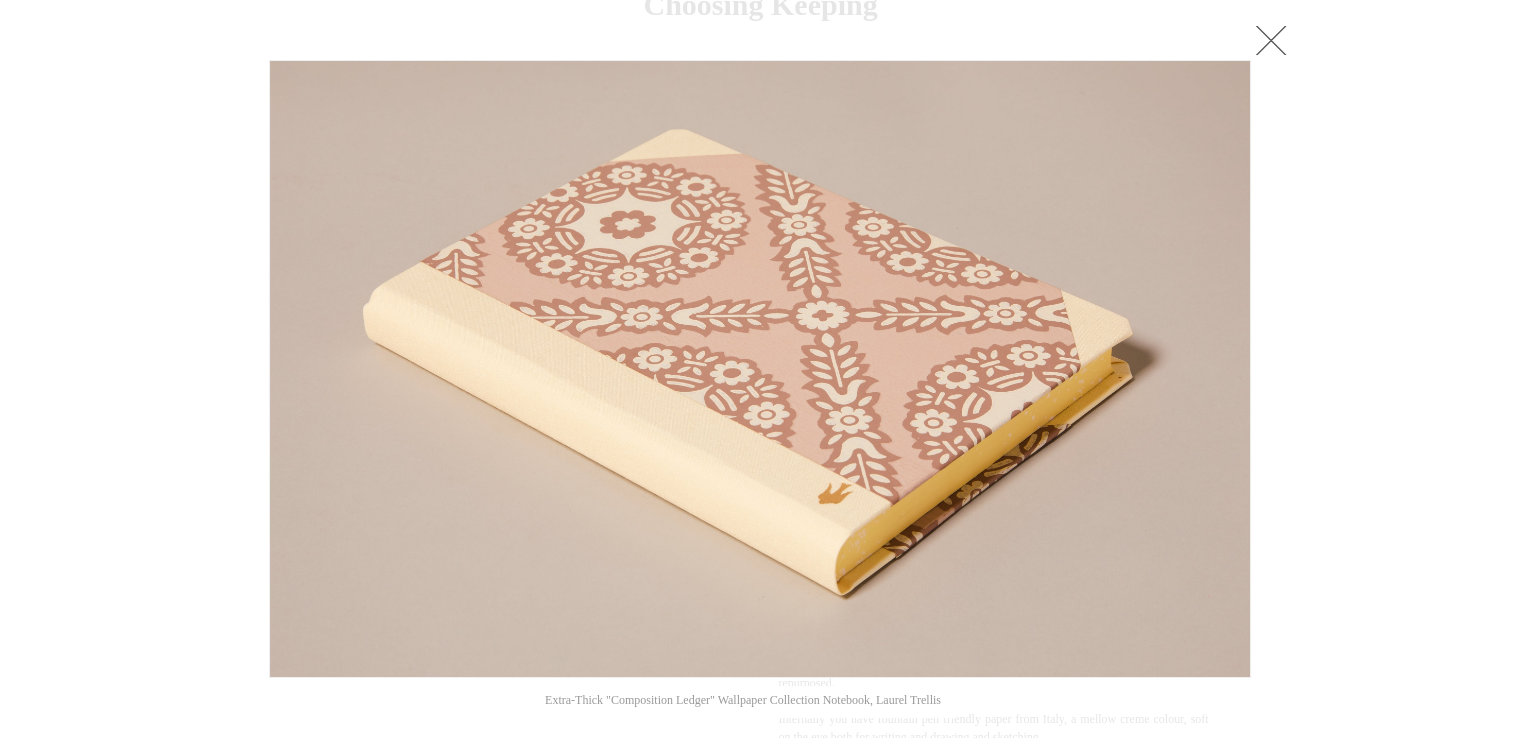 click at bounding box center [760, 781] 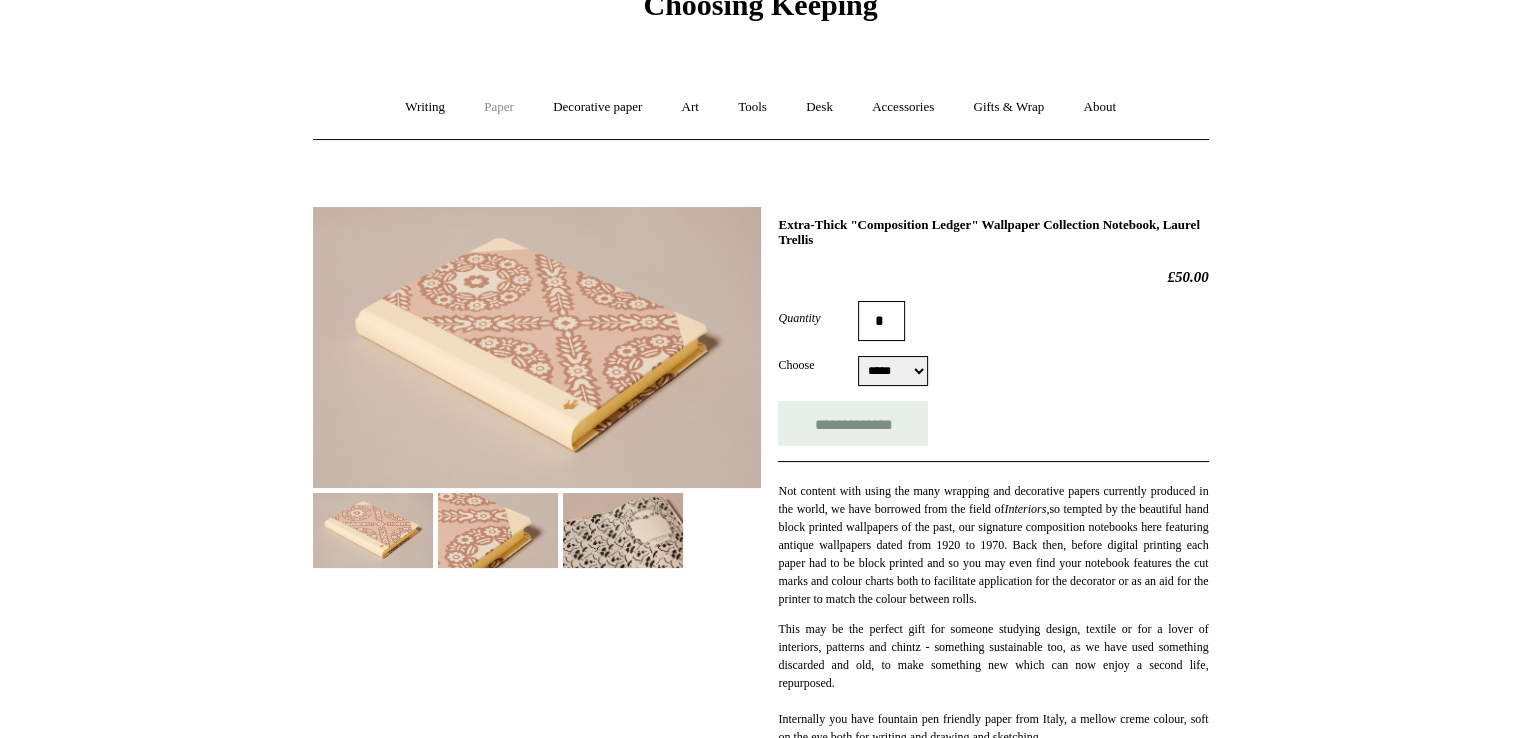 click on "Paper +" at bounding box center [499, 107] 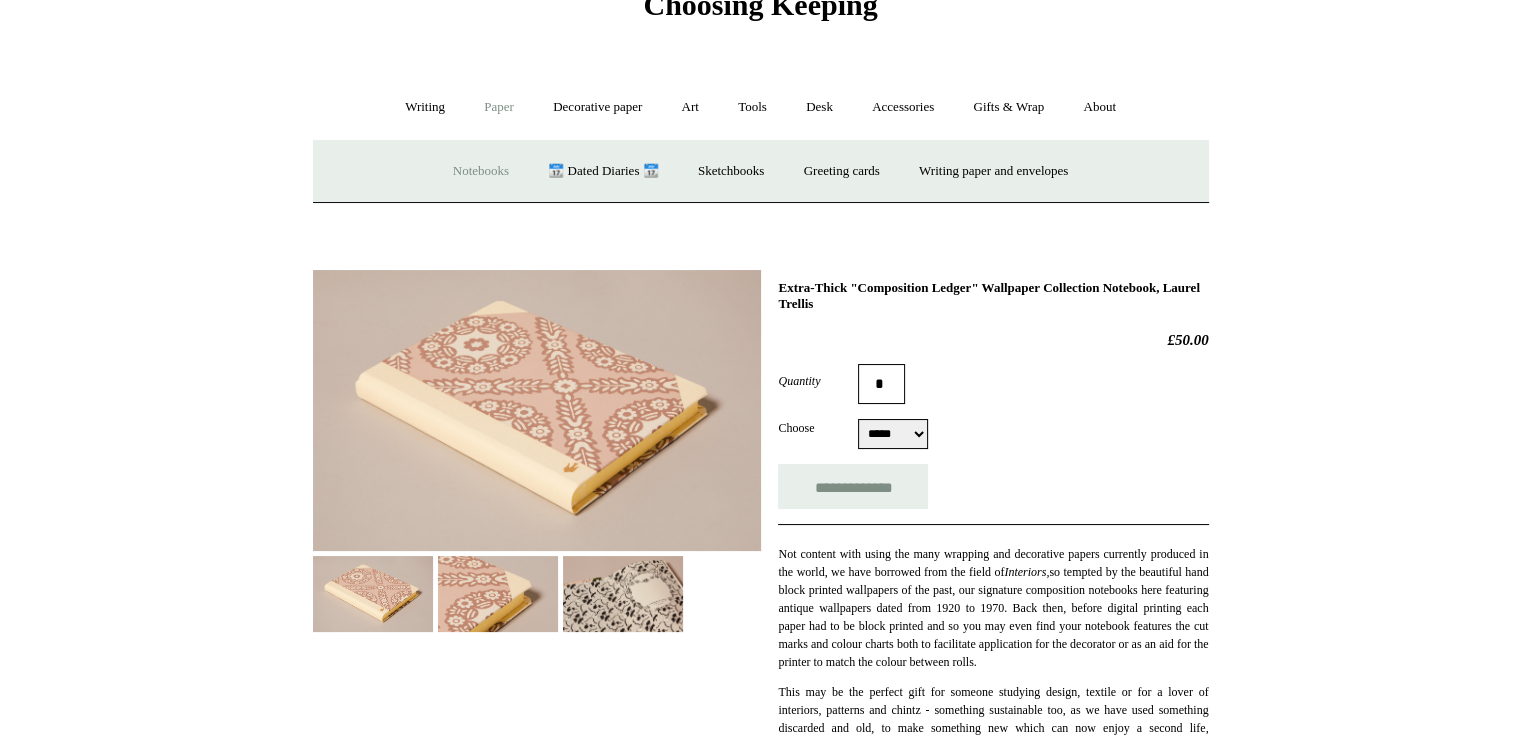 click on "Notebooks +" at bounding box center (481, 171) 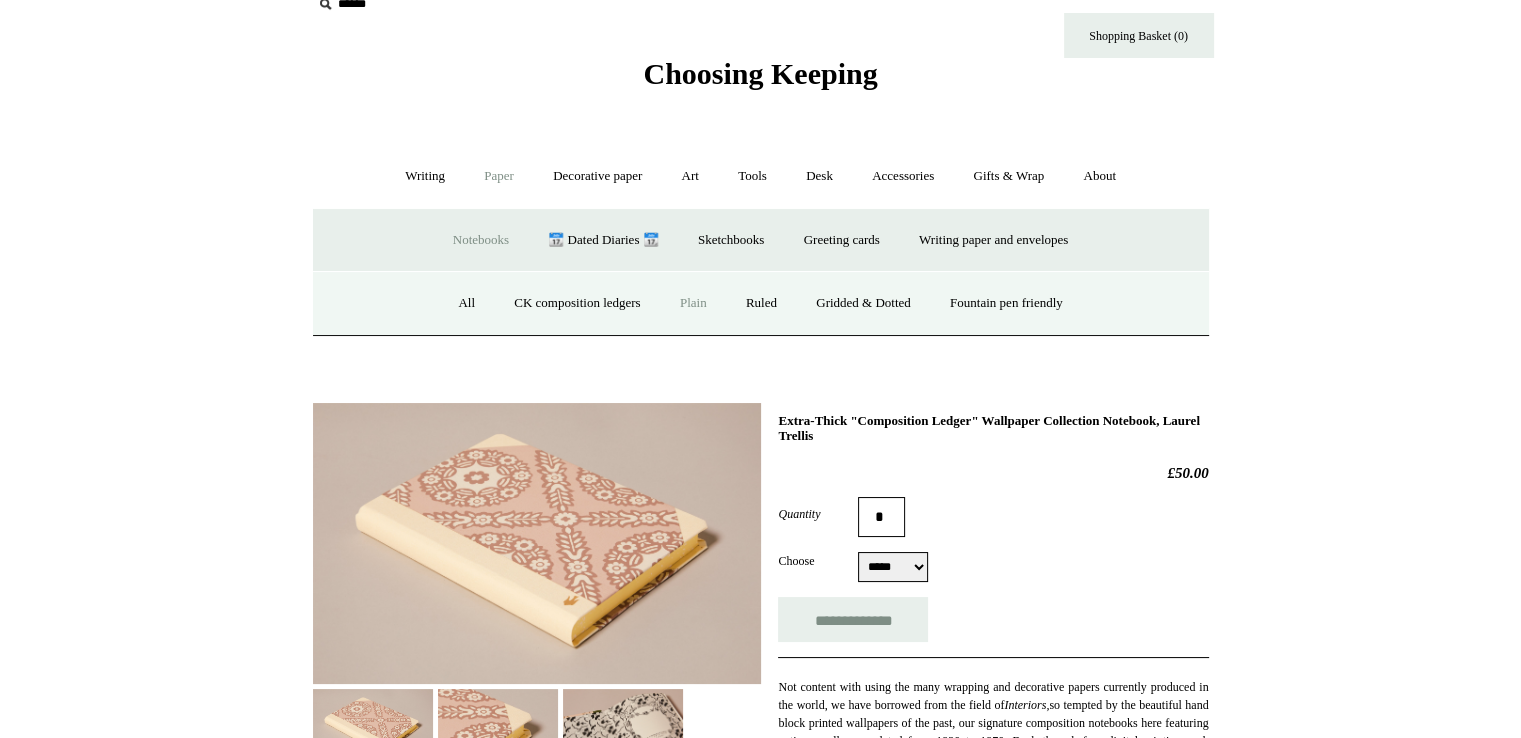 scroll, scrollTop: 0, scrollLeft: 0, axis: both 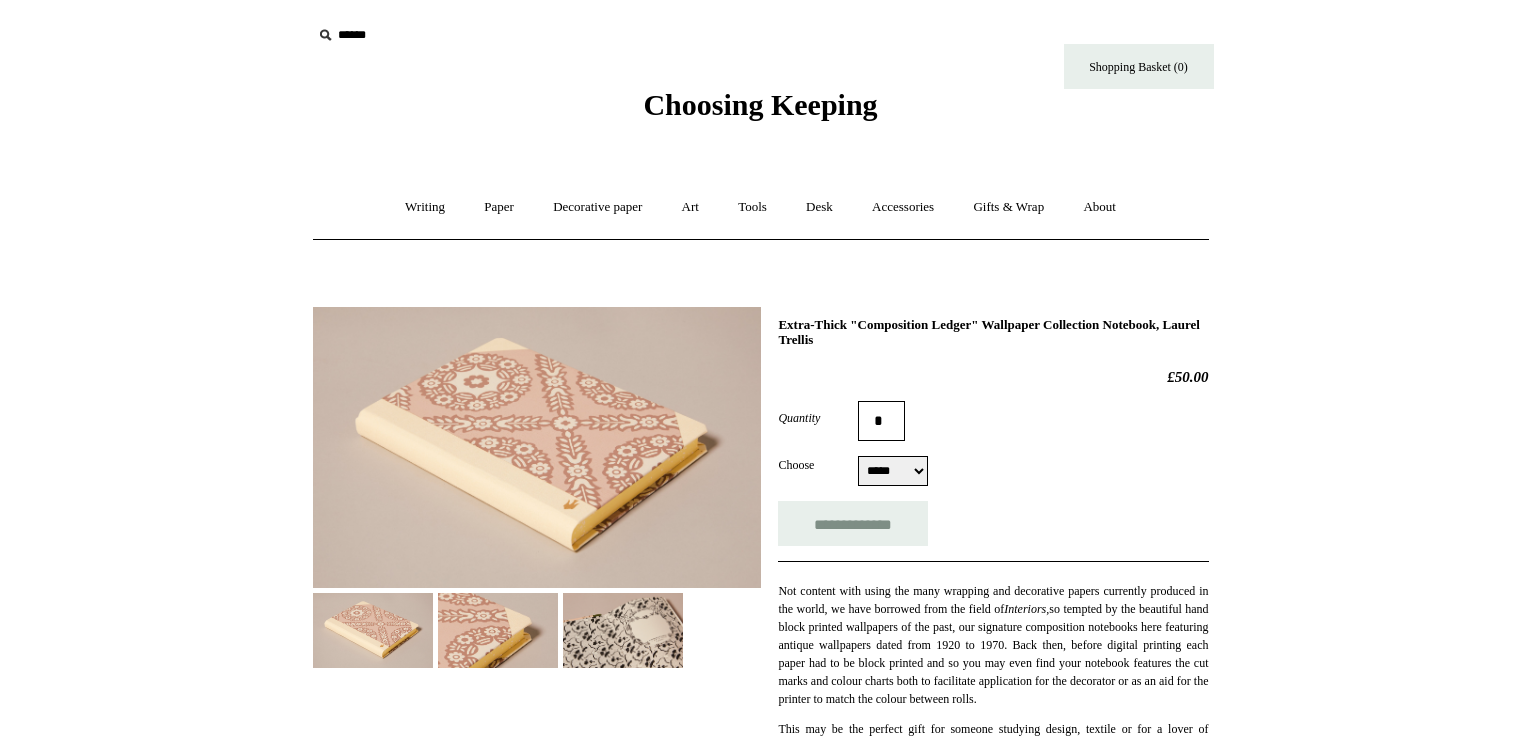 select on "*****" 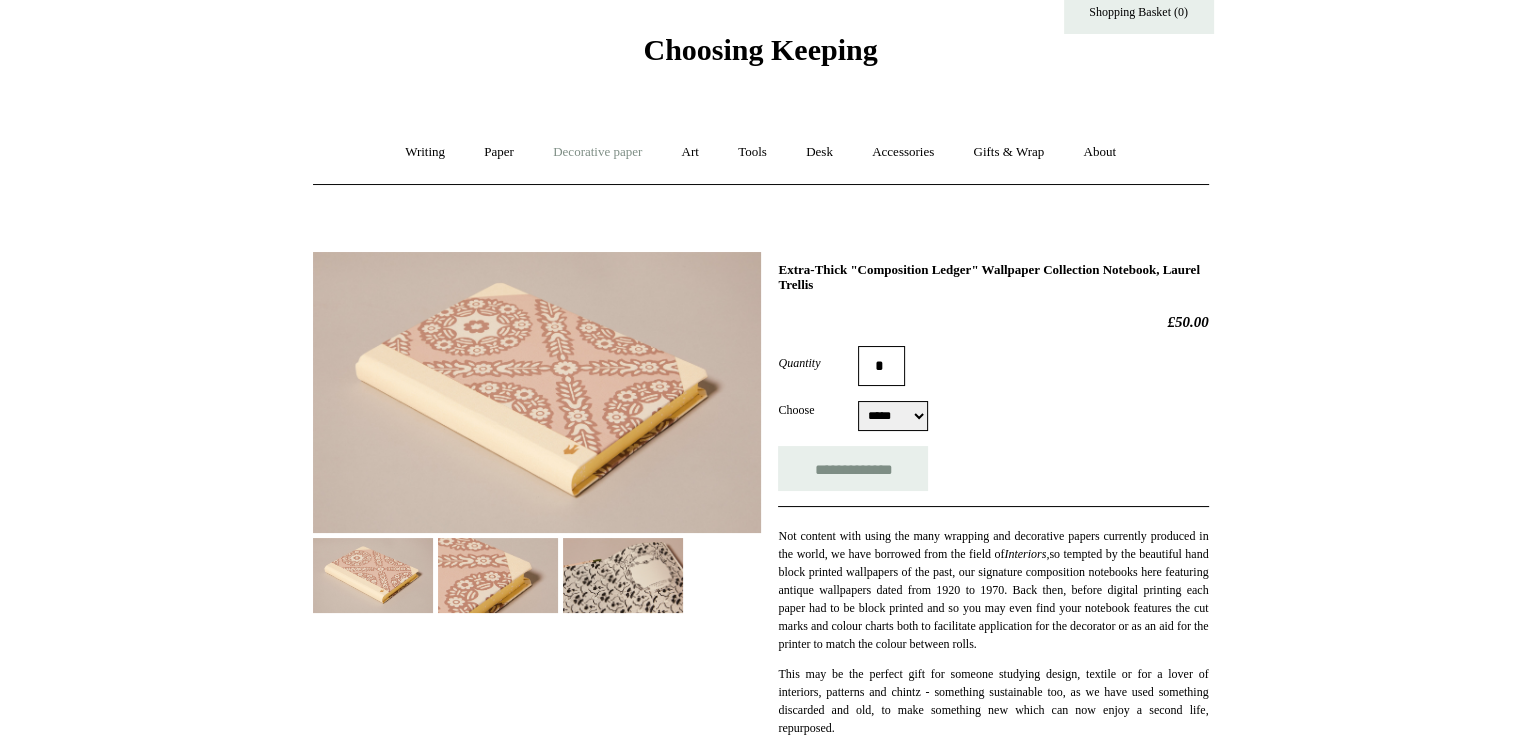 click on "Decorative paper +" at bounding box center [597, 152] 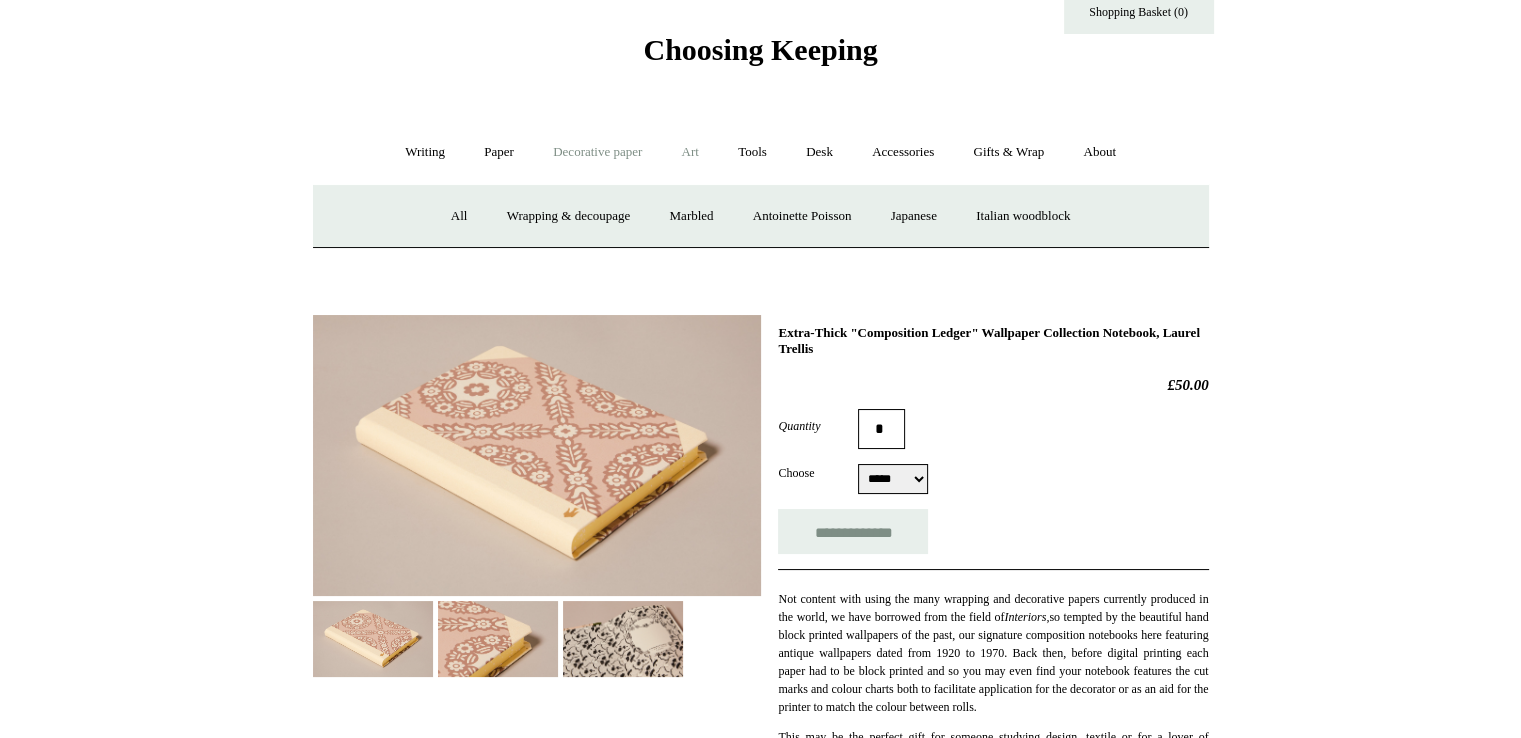 click on "Art +" at bounding box center (690, 152) 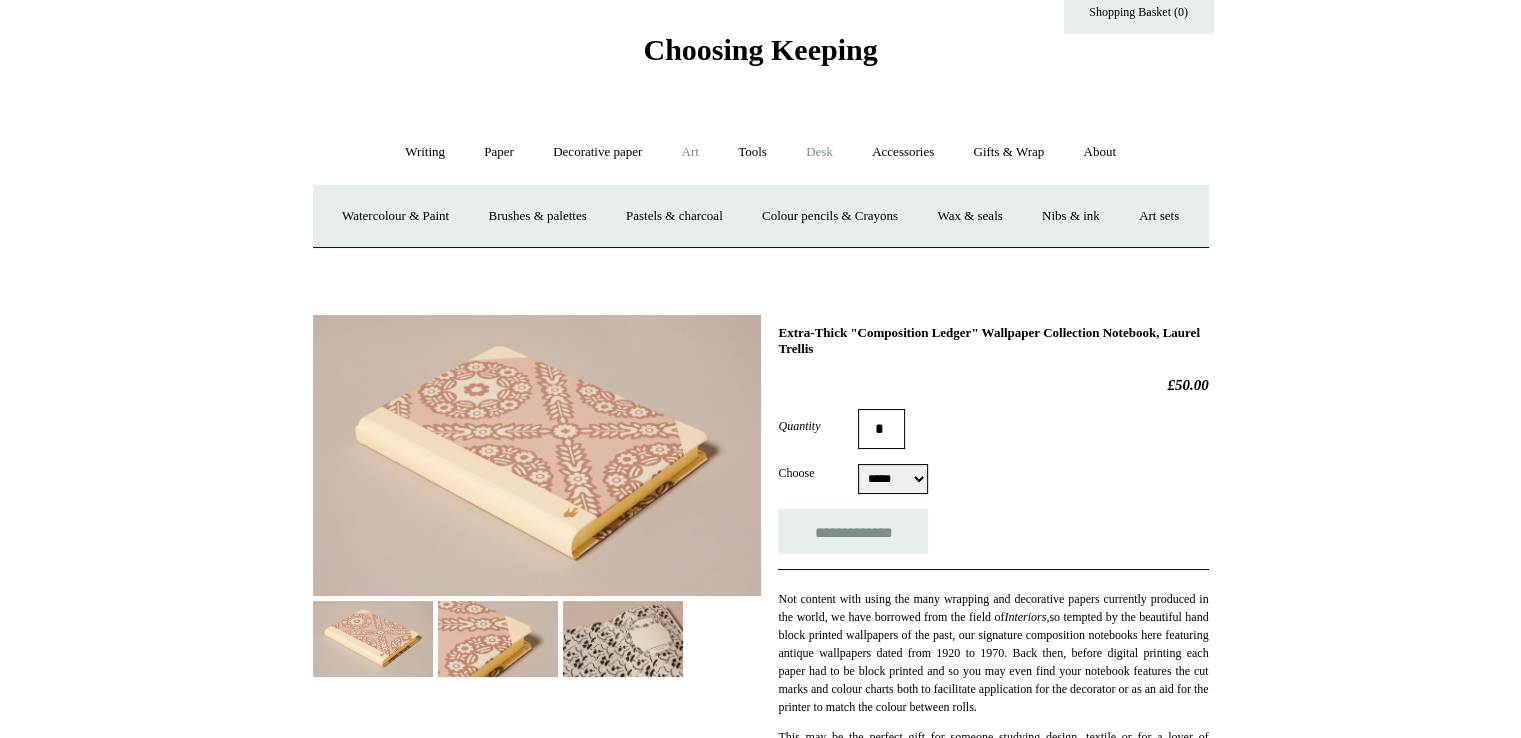 click on "Desk +" at bounding box center (819, 152) 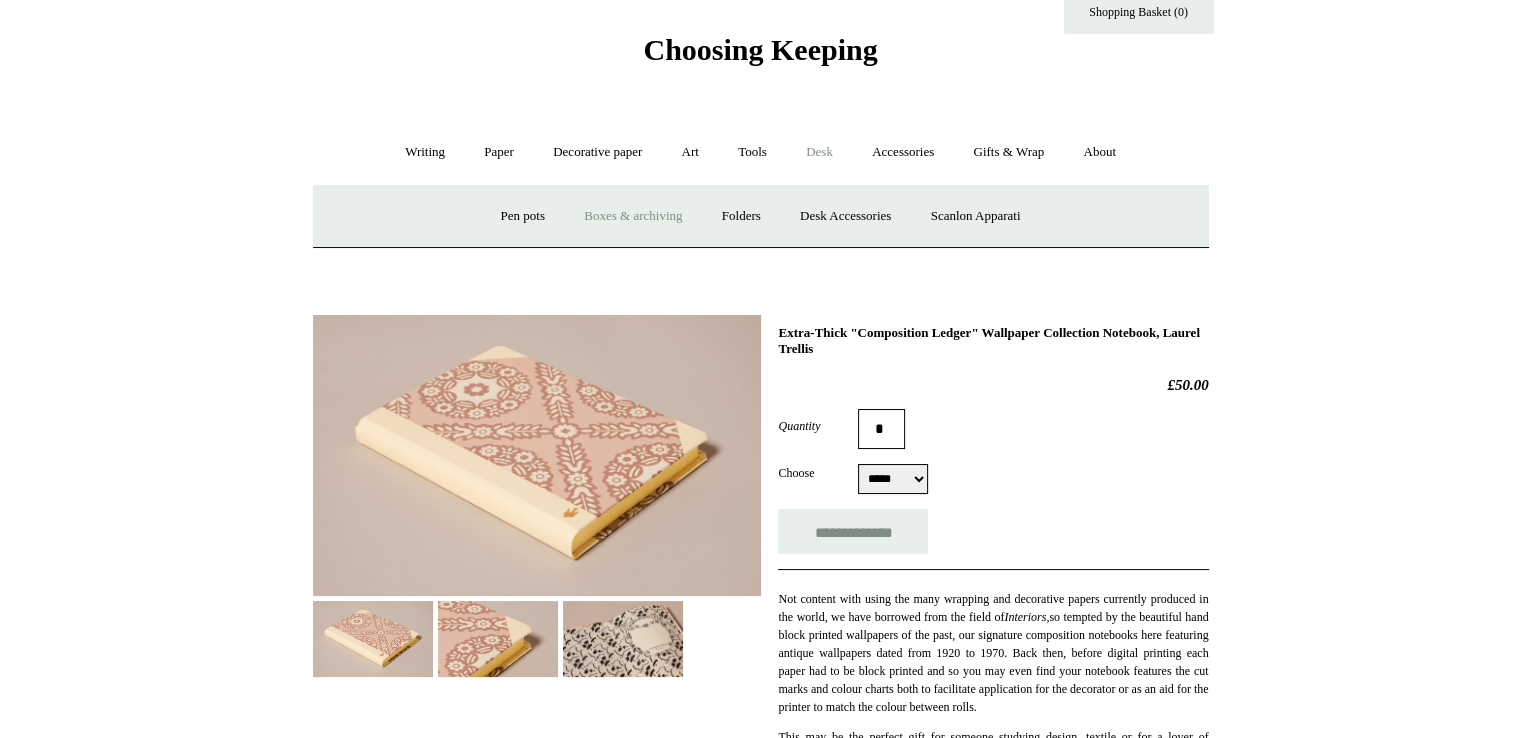 click on "Boxes & archiving" at bounding box center (633, 216) 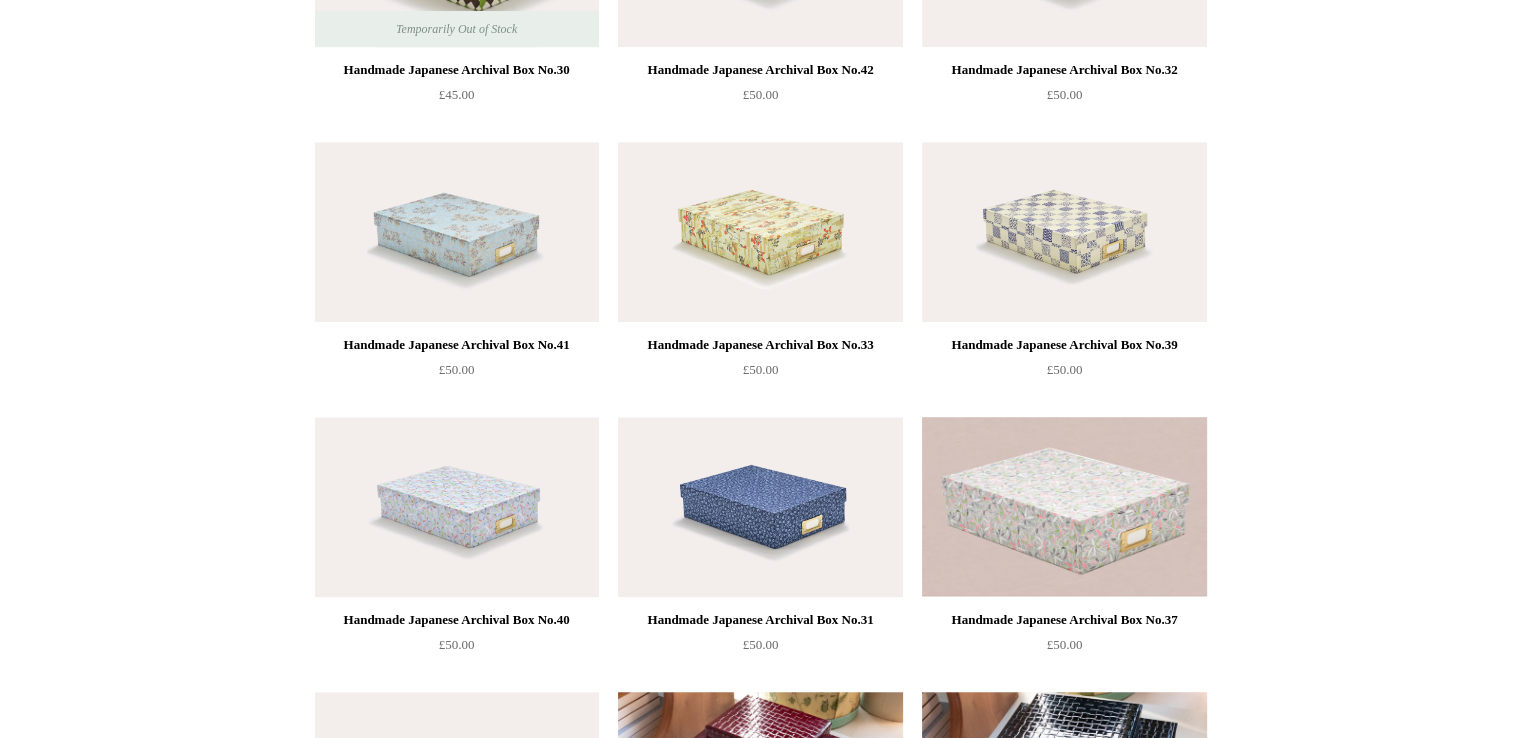 scroll, scrollTop: 1100, scrollLeft: 0, axis: vertical 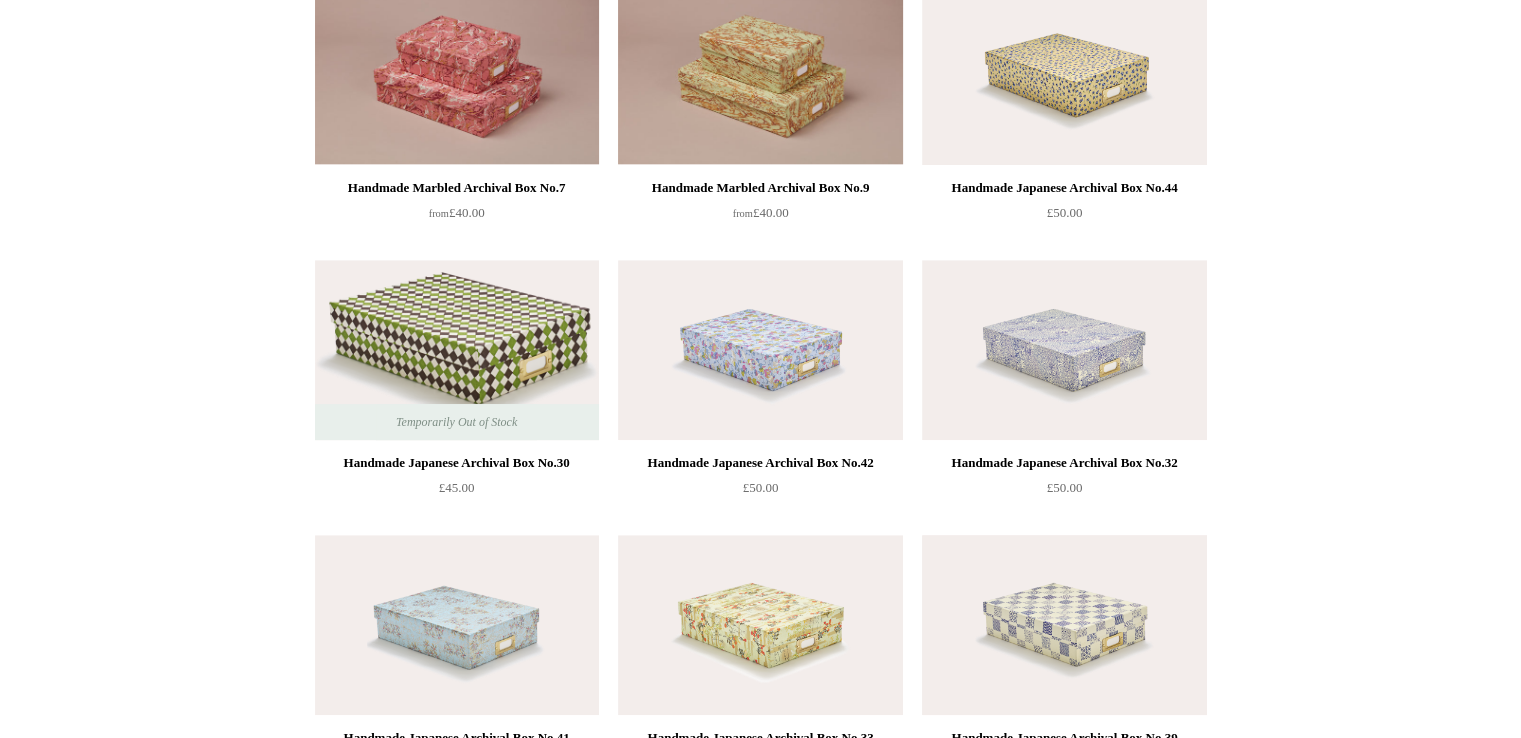 click at bounding box center [1064, 625] 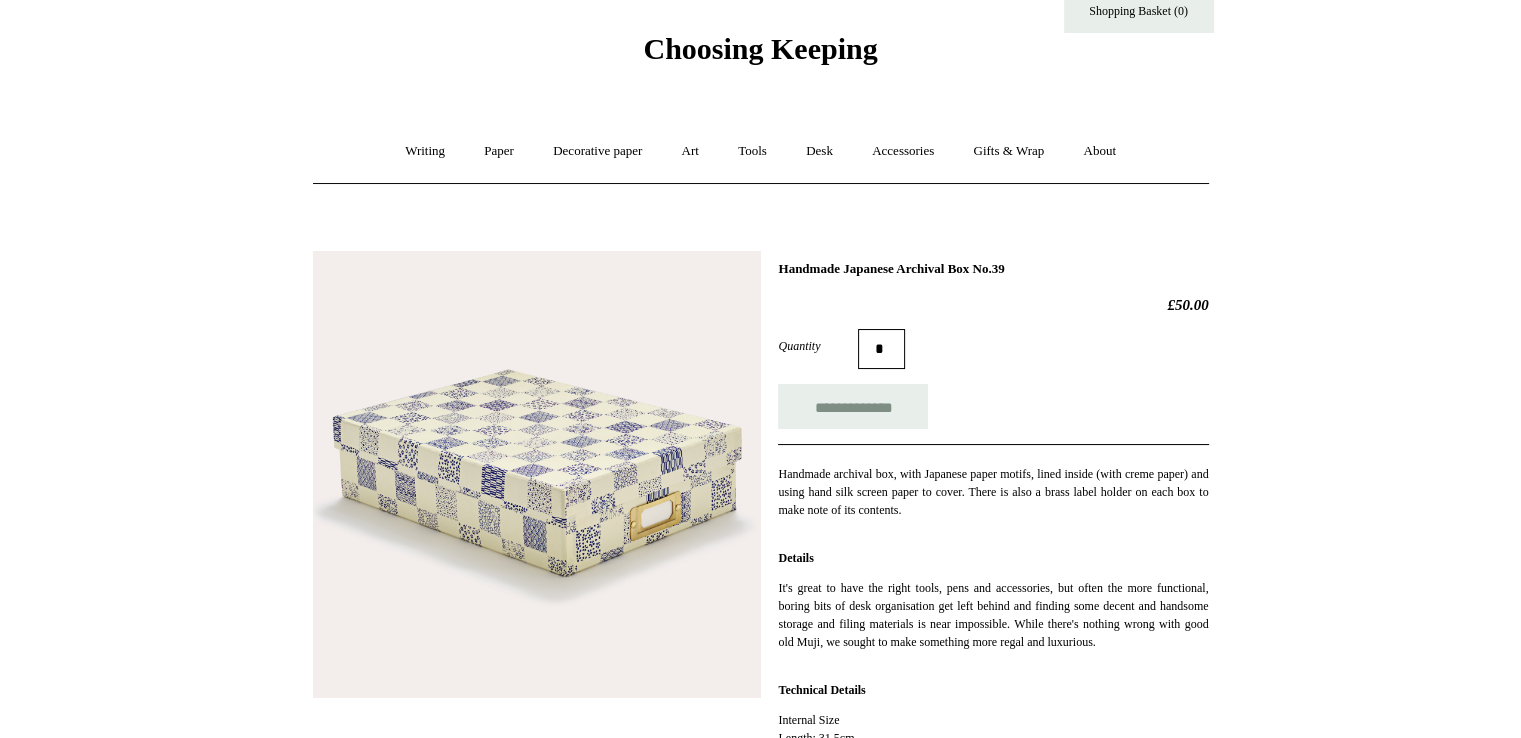 scroll, scrollTop: 0, scrollLeft: 0, axis: both 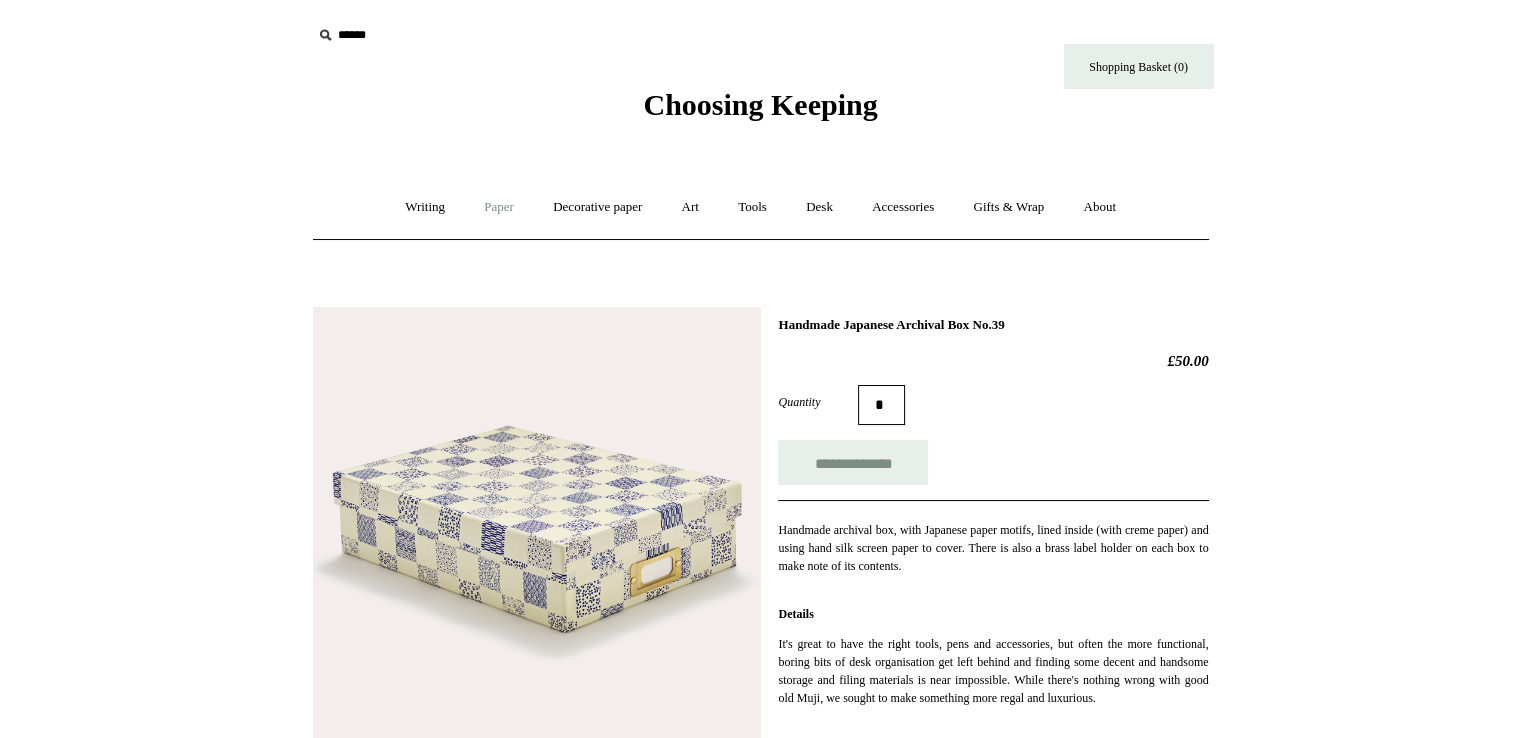 click on "Paper +" at bounding box center (499, 207) 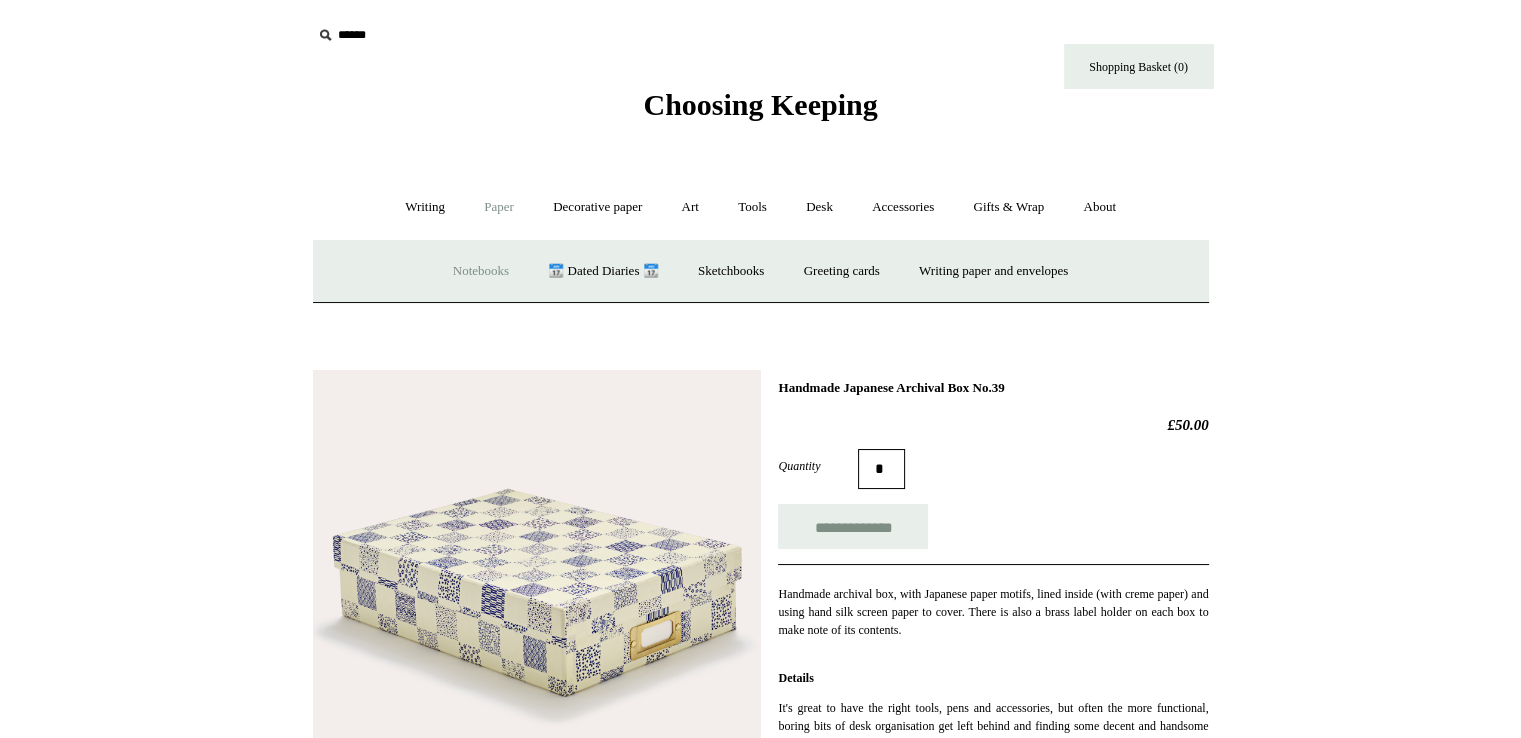 click on "Notebooks +" at bounding box center (481, 271) 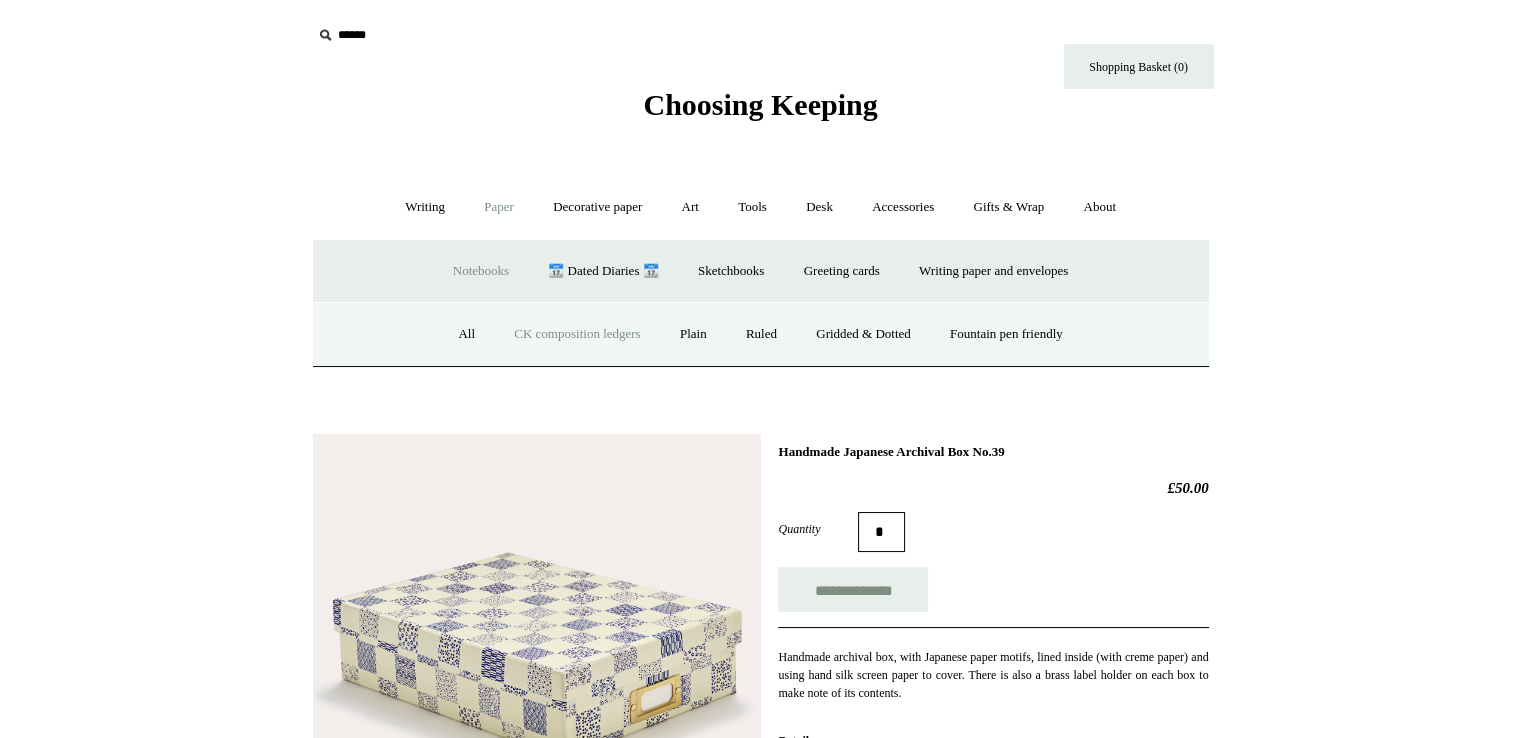 click on "CK composition ledgers" at bounding box center [577, 334] 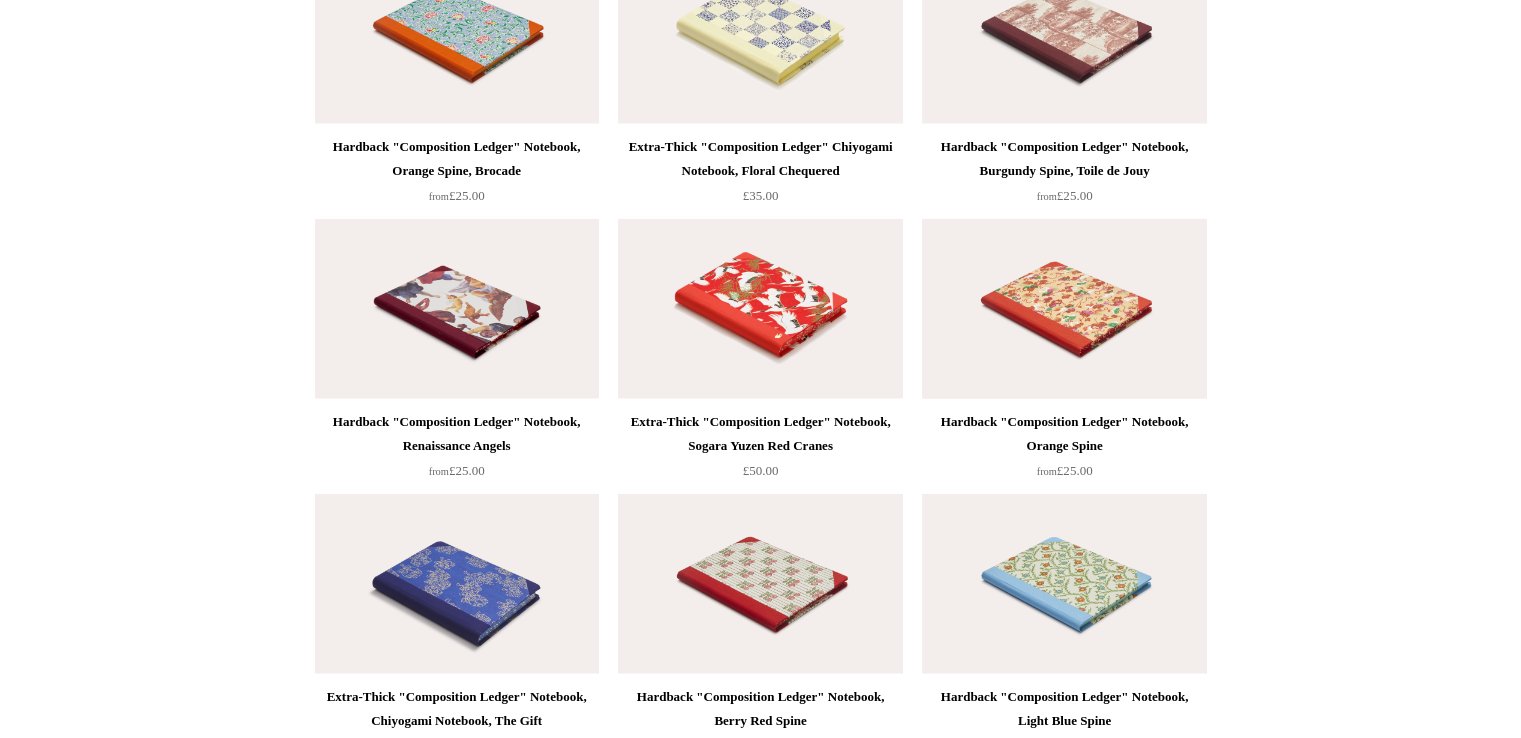 scroll, scrollTop: 4668, scrollLeft: 0, axis: vertical 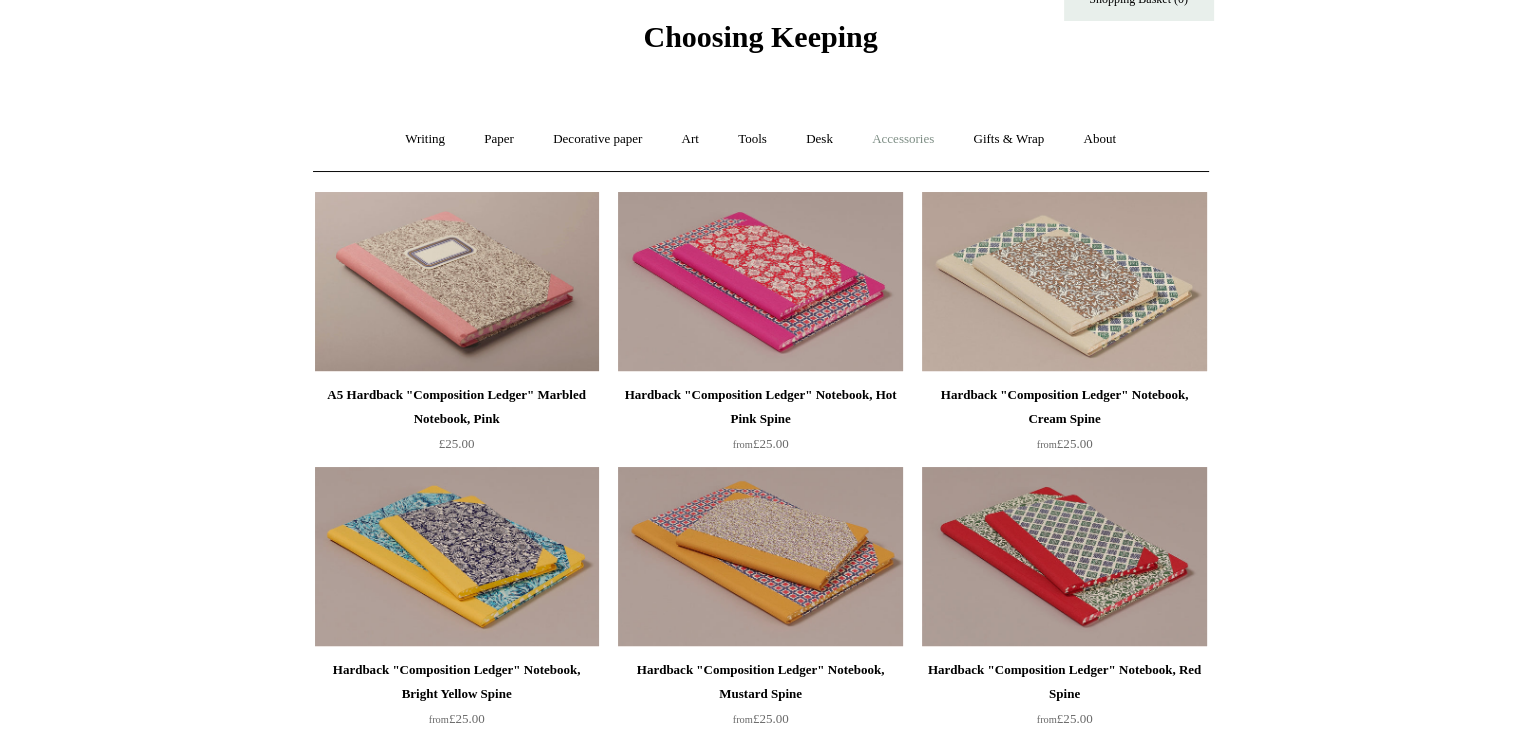 click on "Accessories +" at bounding box center (903, 139) 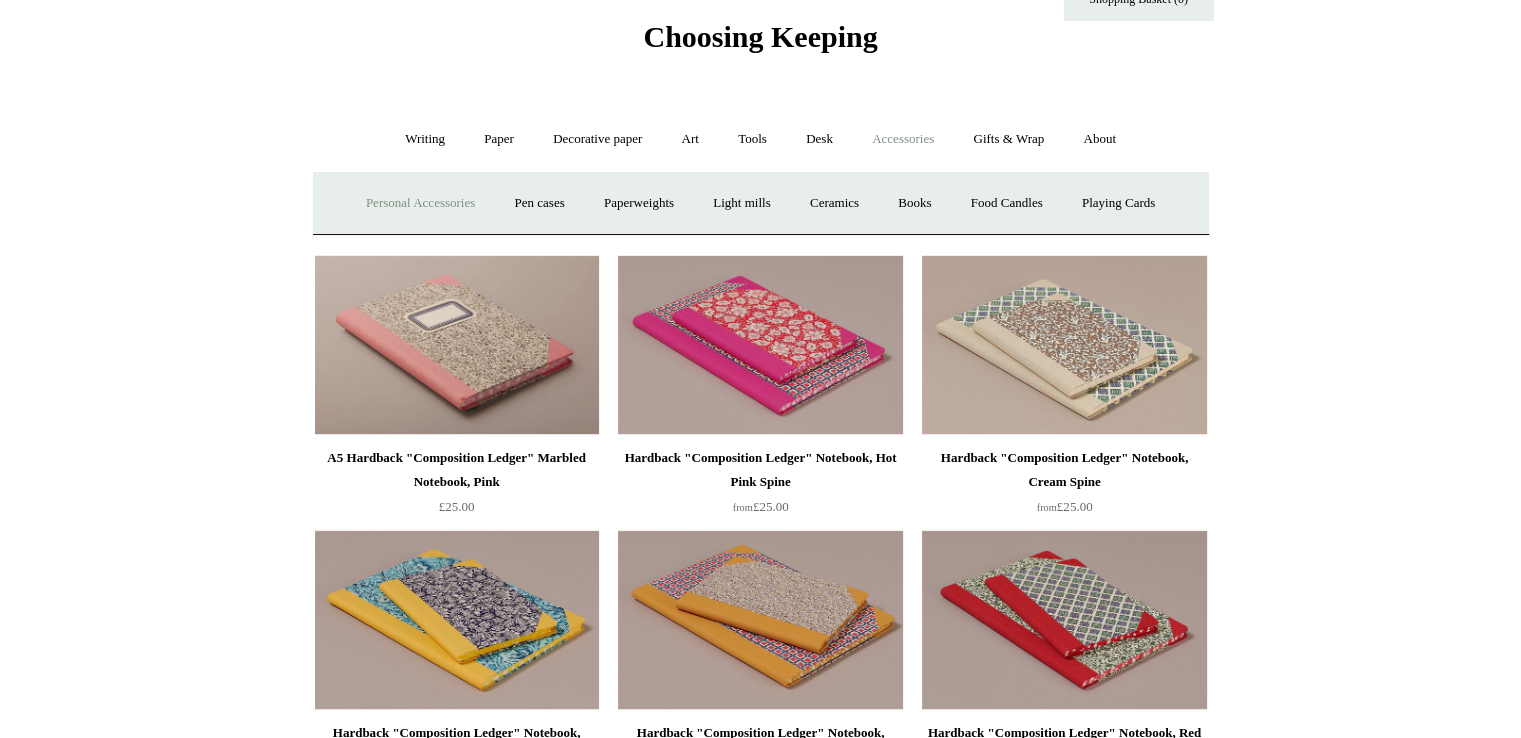 click on "Personal Accessories +" at bounding box center (420, 203) 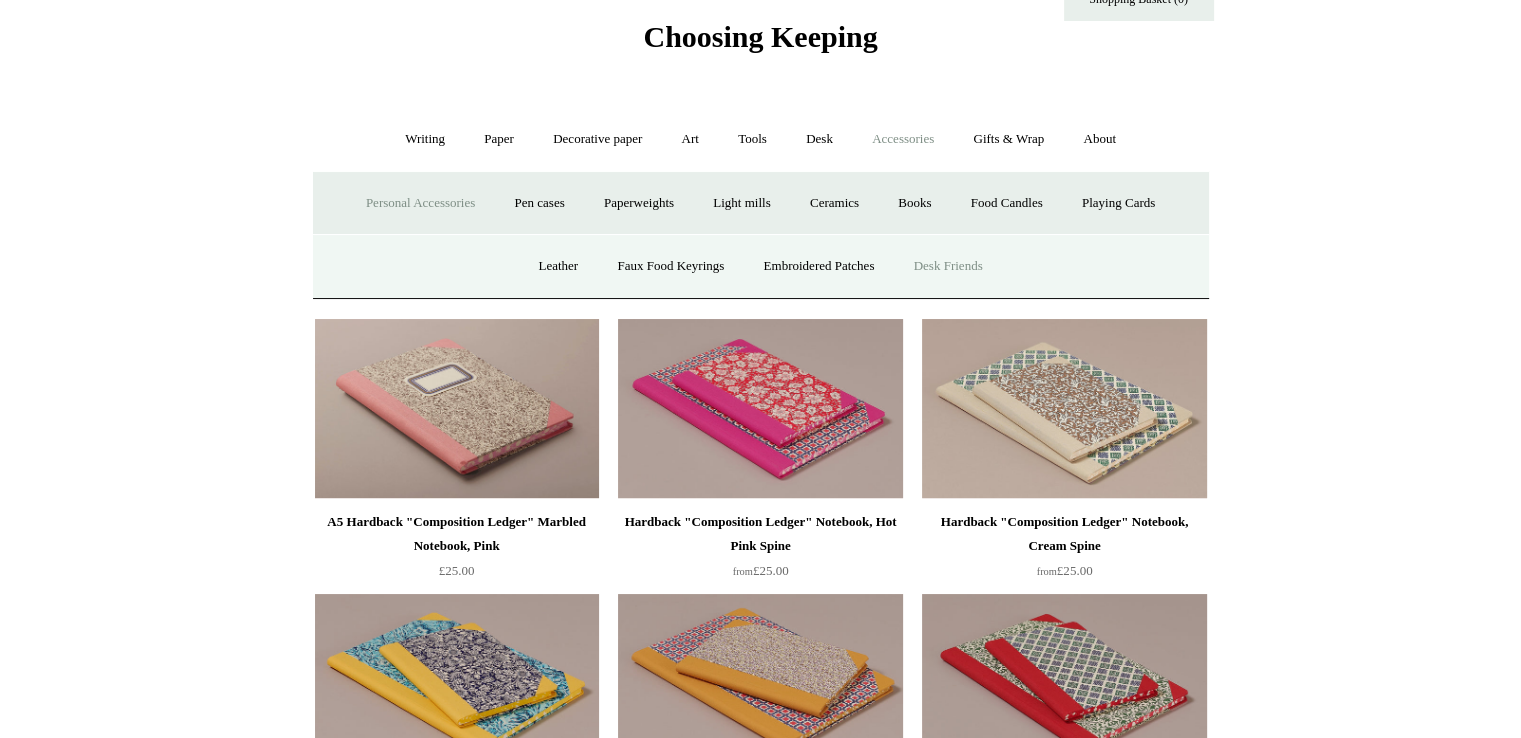 click on "Desk Friends" at bounding box center [948, 266] 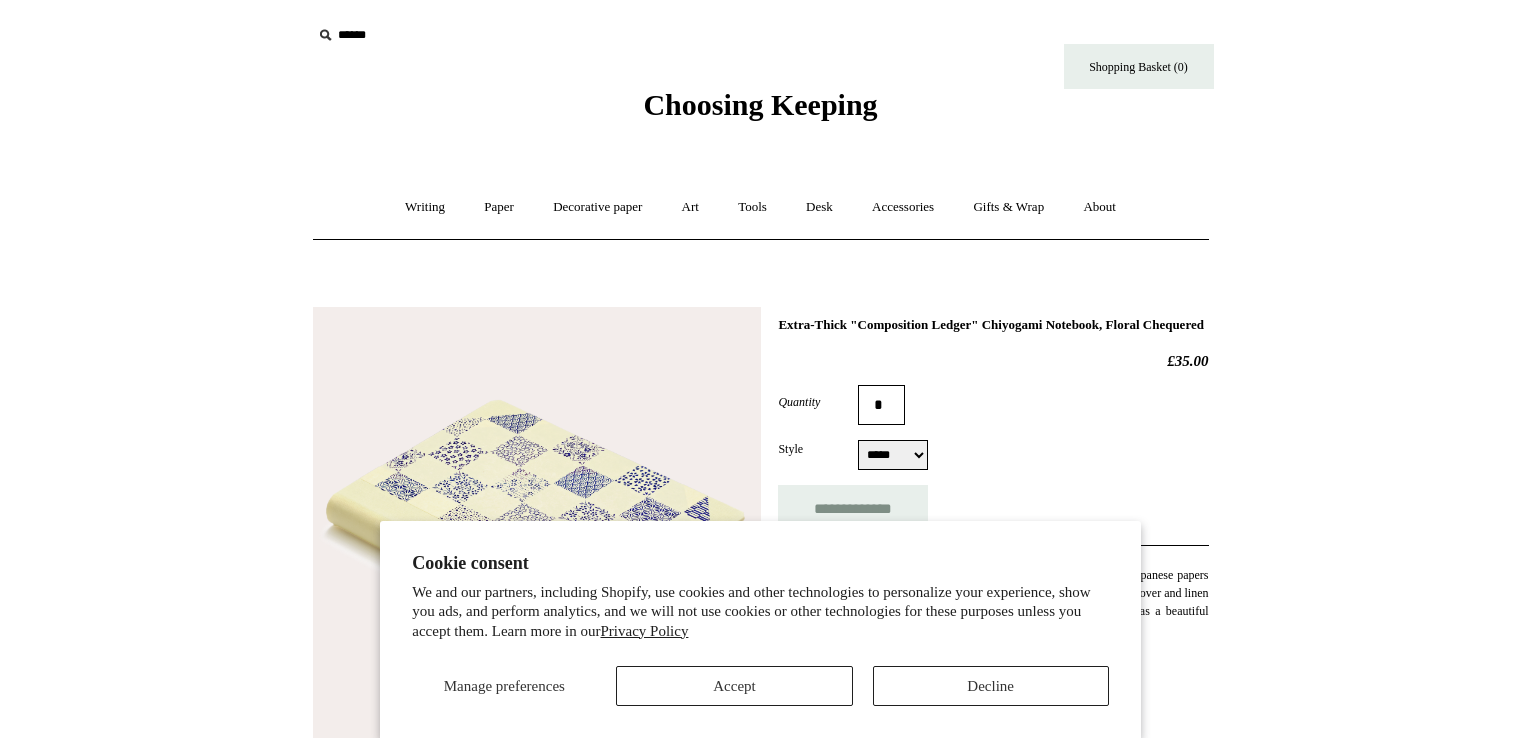 scroll, scrollTop: 0, scrollLeft: 0, axis: both 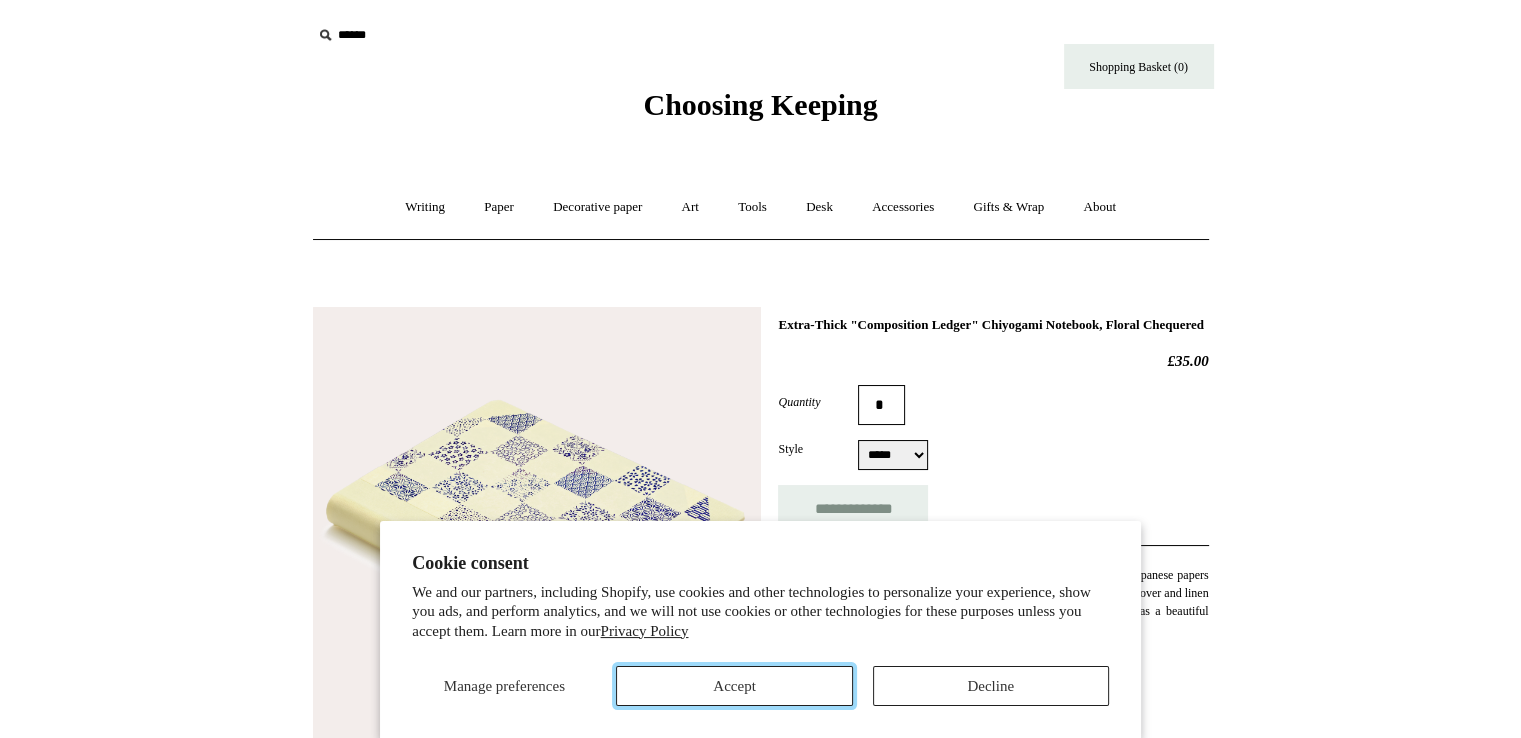 click on "Accept" at bounding box center (734, 686) 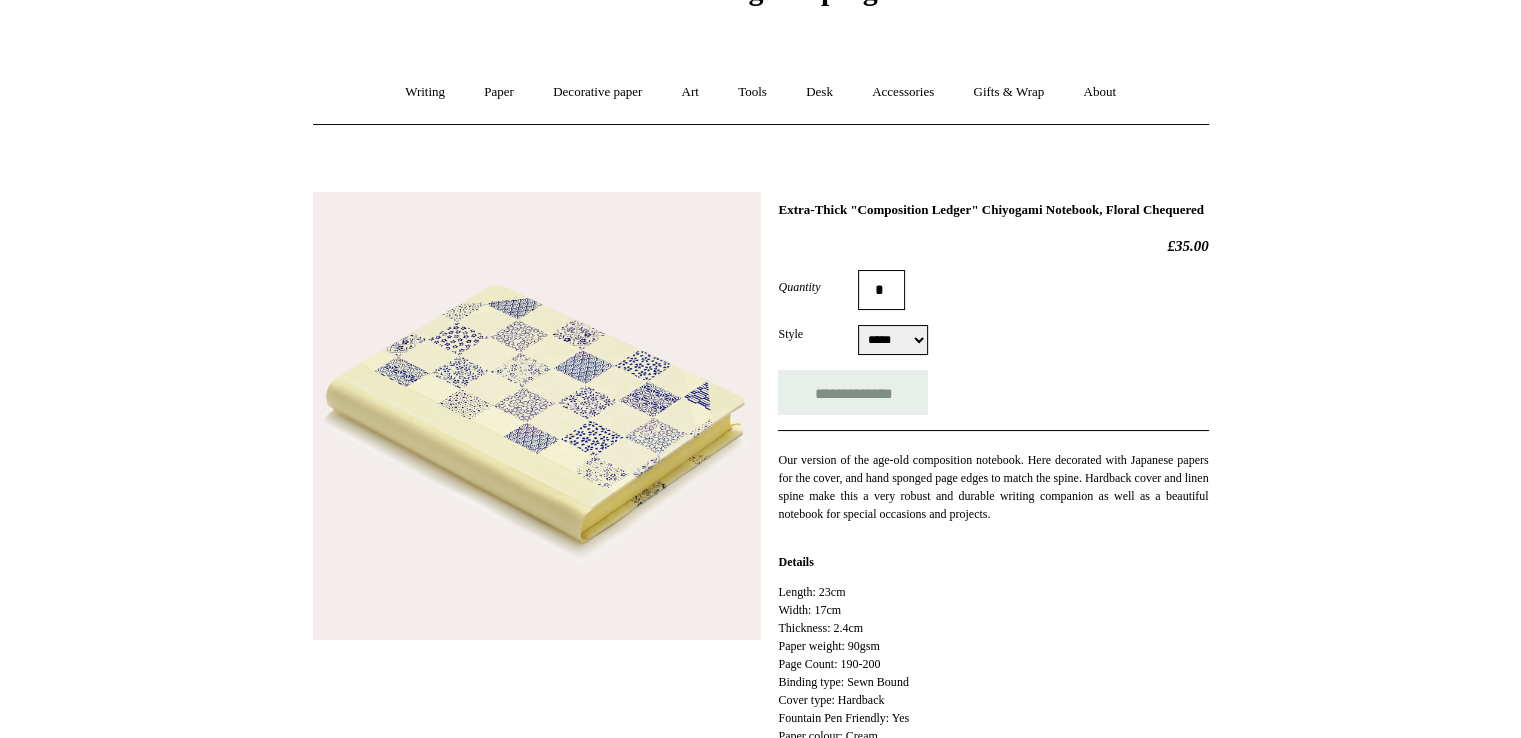scroll, scrollTop: 100, scrollLeft: 0, axis: vertical 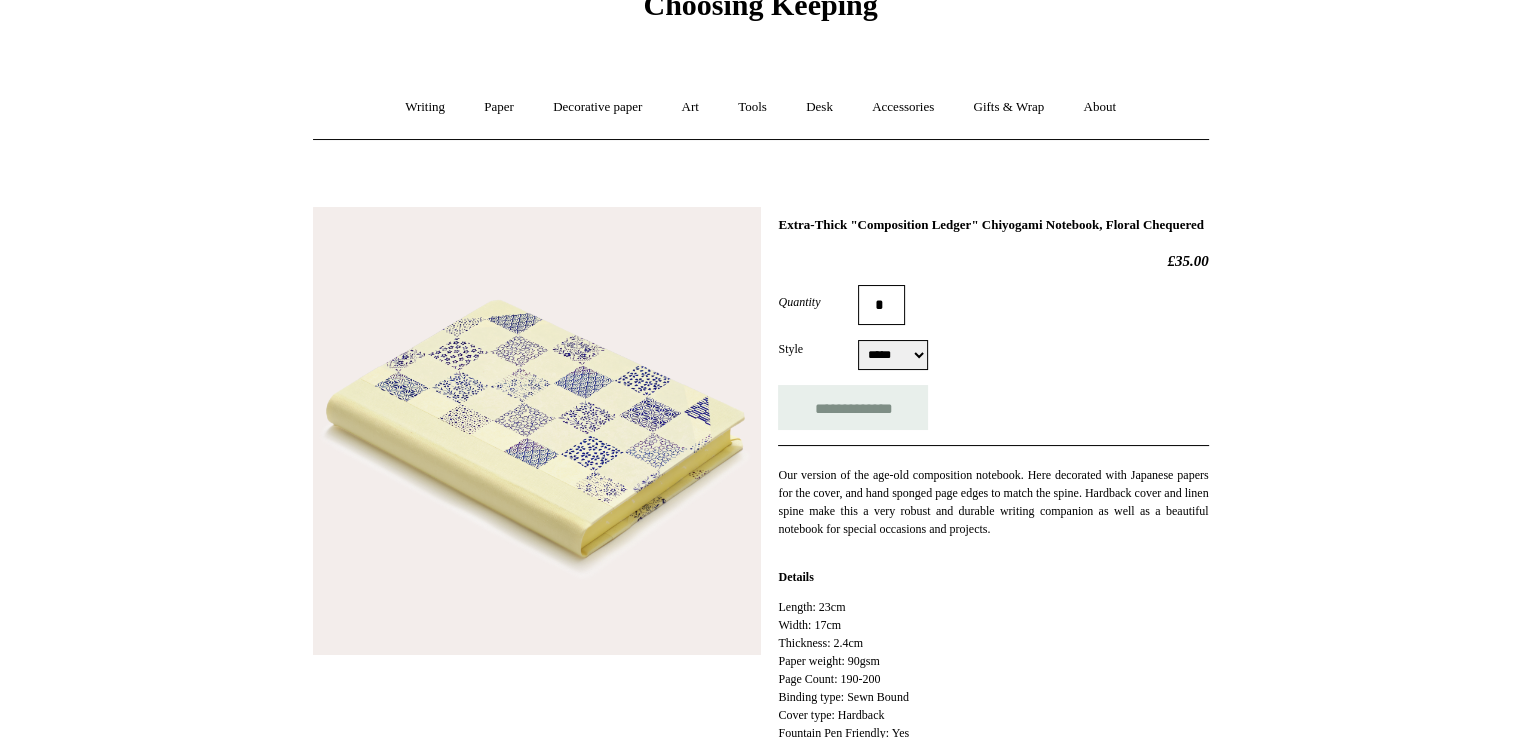 click at bounding box center [537, 431] 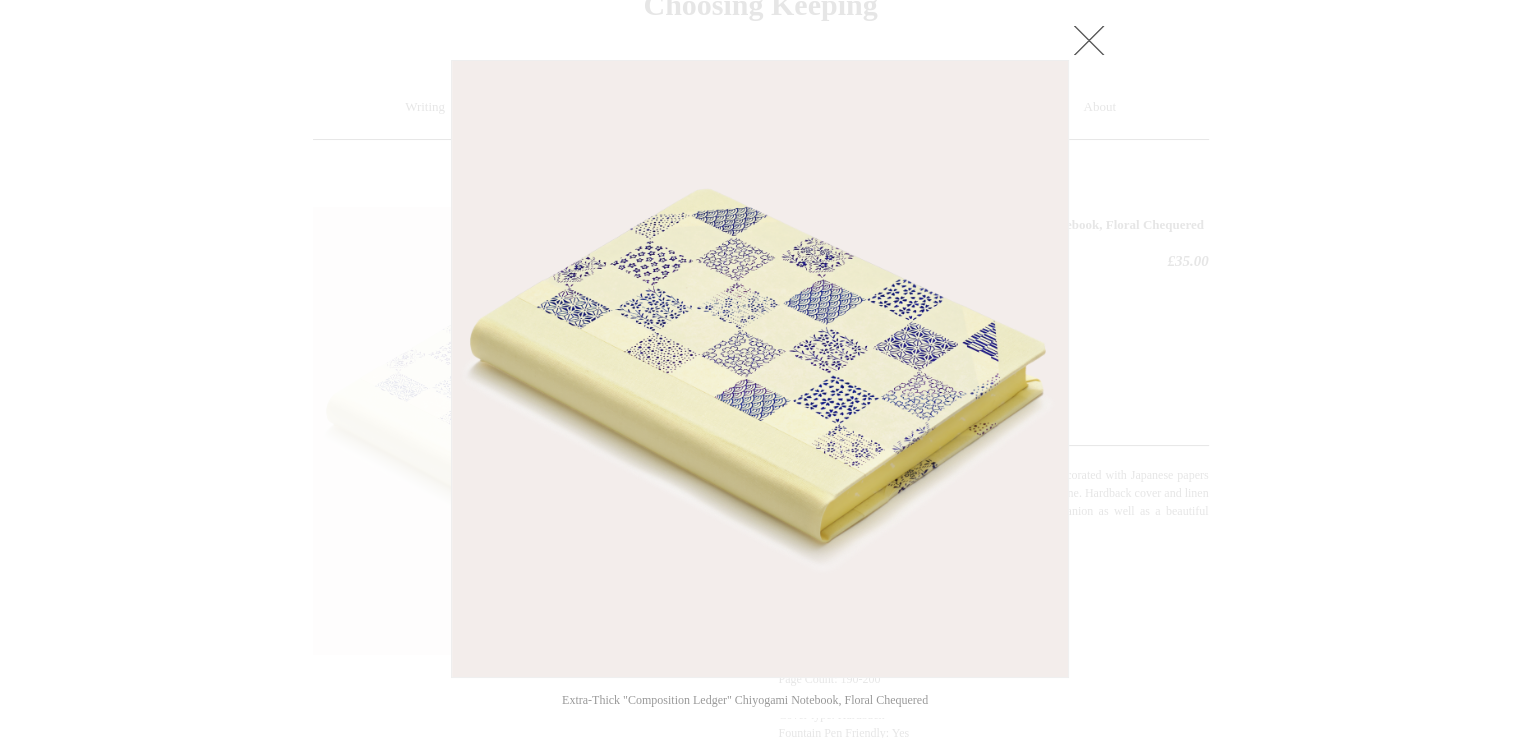 click at bounding box center [760, 369] 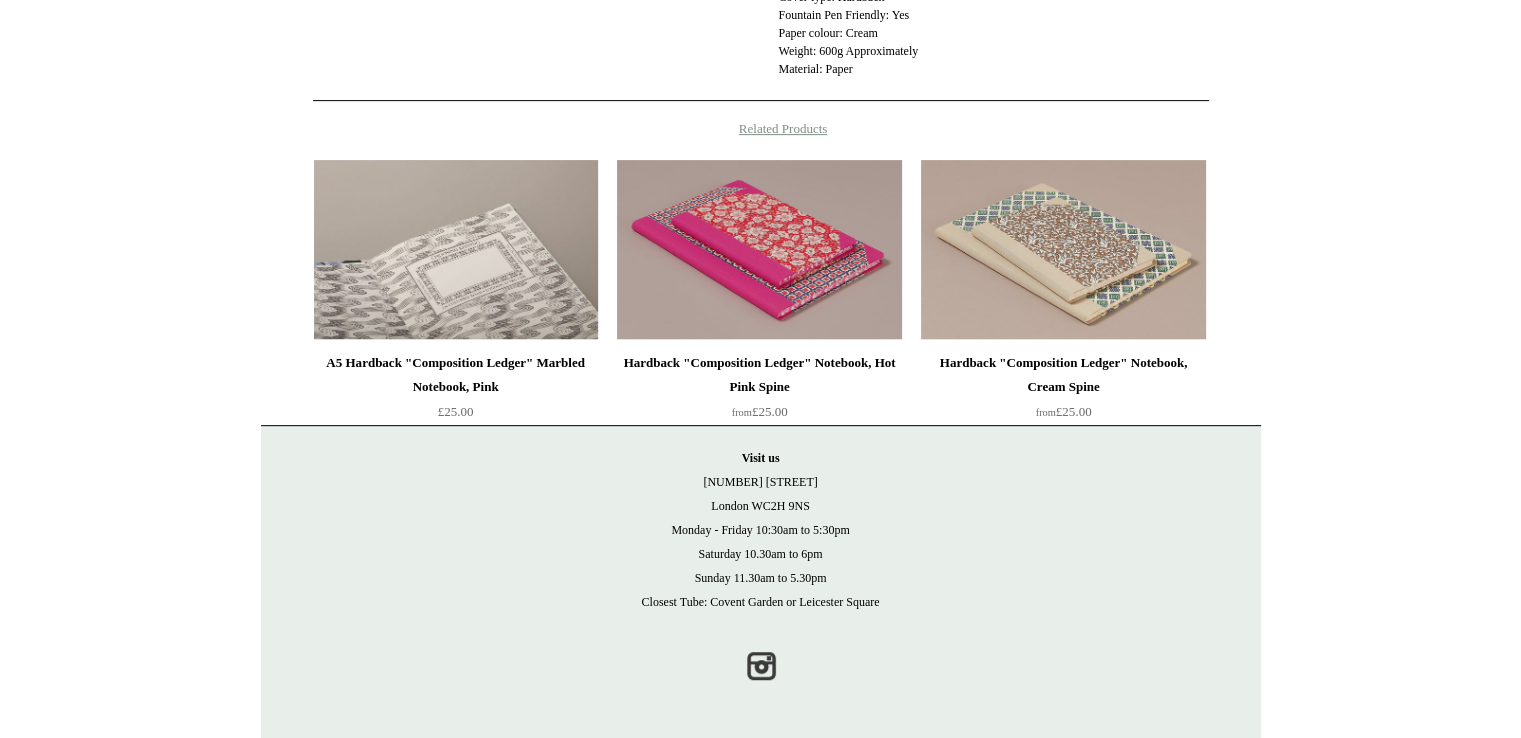 scroll, scrollTop: 832, scrollLeft: 0, axis: vertical 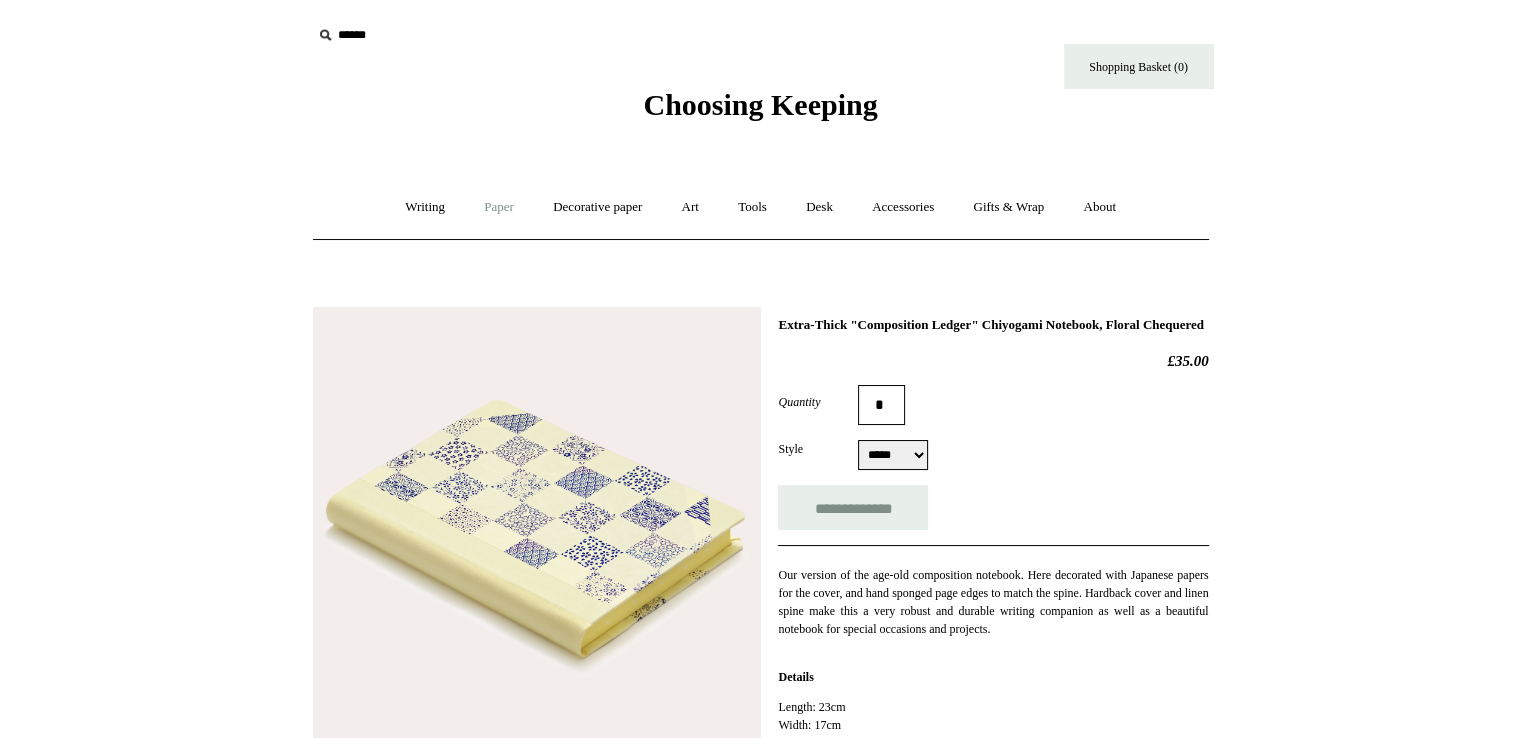 click on "Paper +" at bounding box center (499, 207) 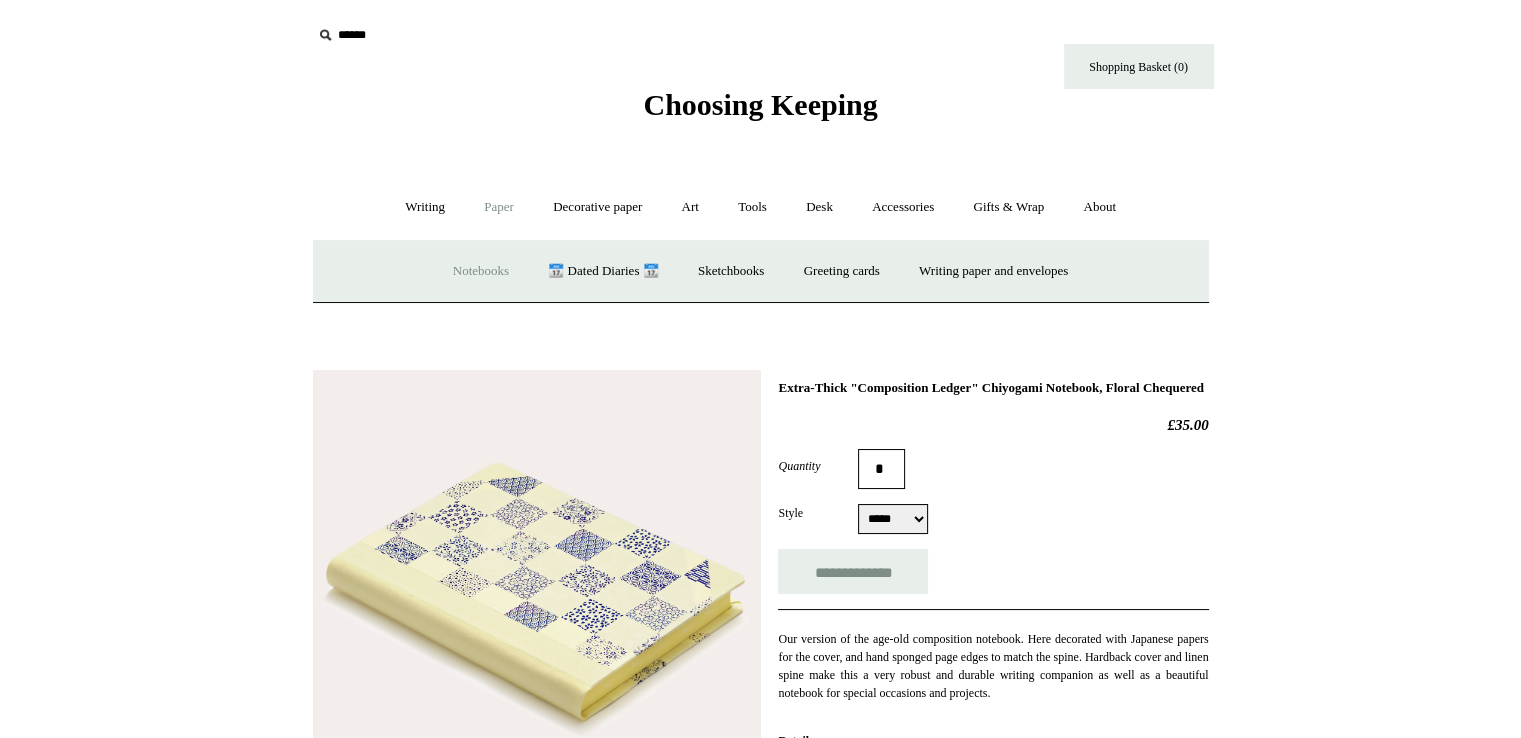 click on "Notebooks +" at bounding box center (481, 271) 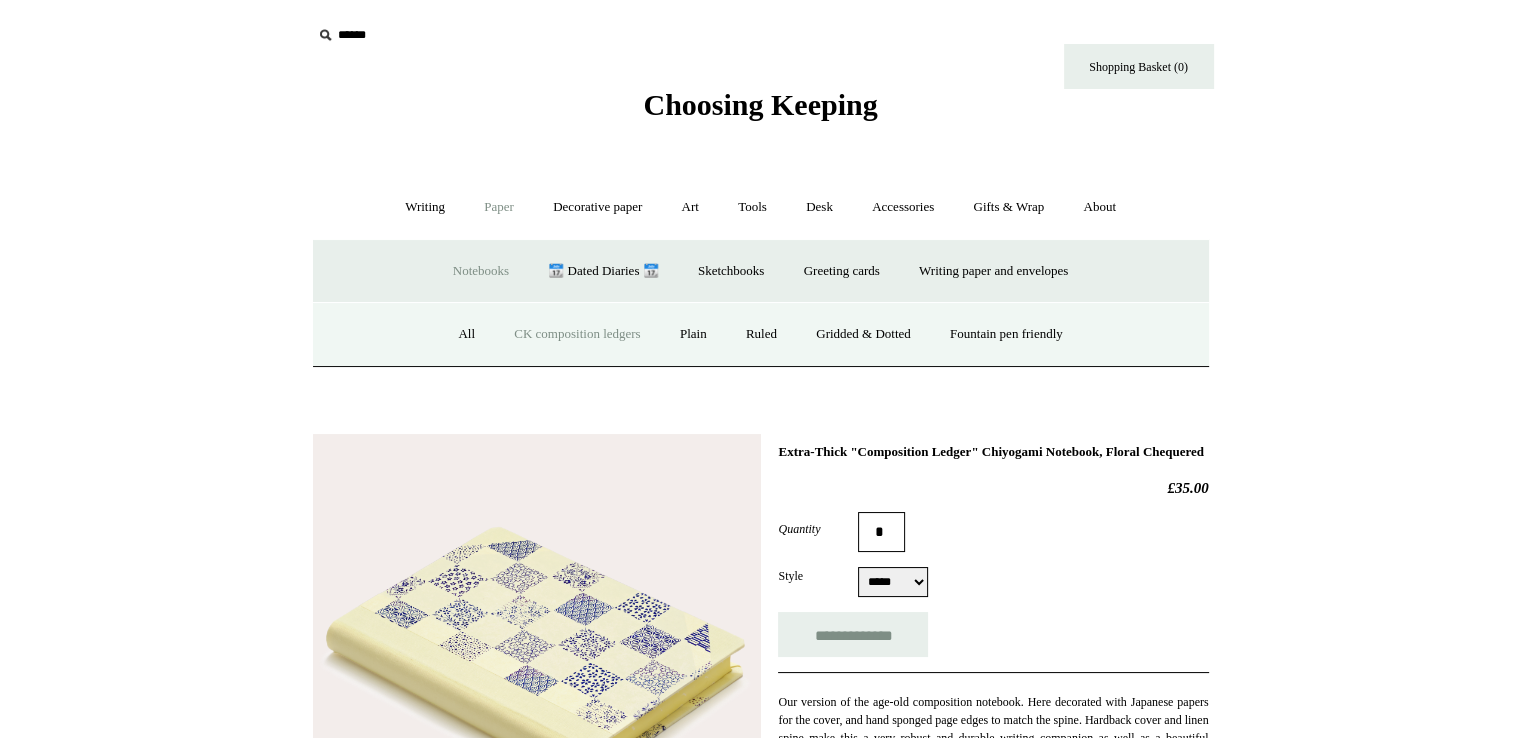 click on "CK composition ledgers" at bounding box center [577, 334] 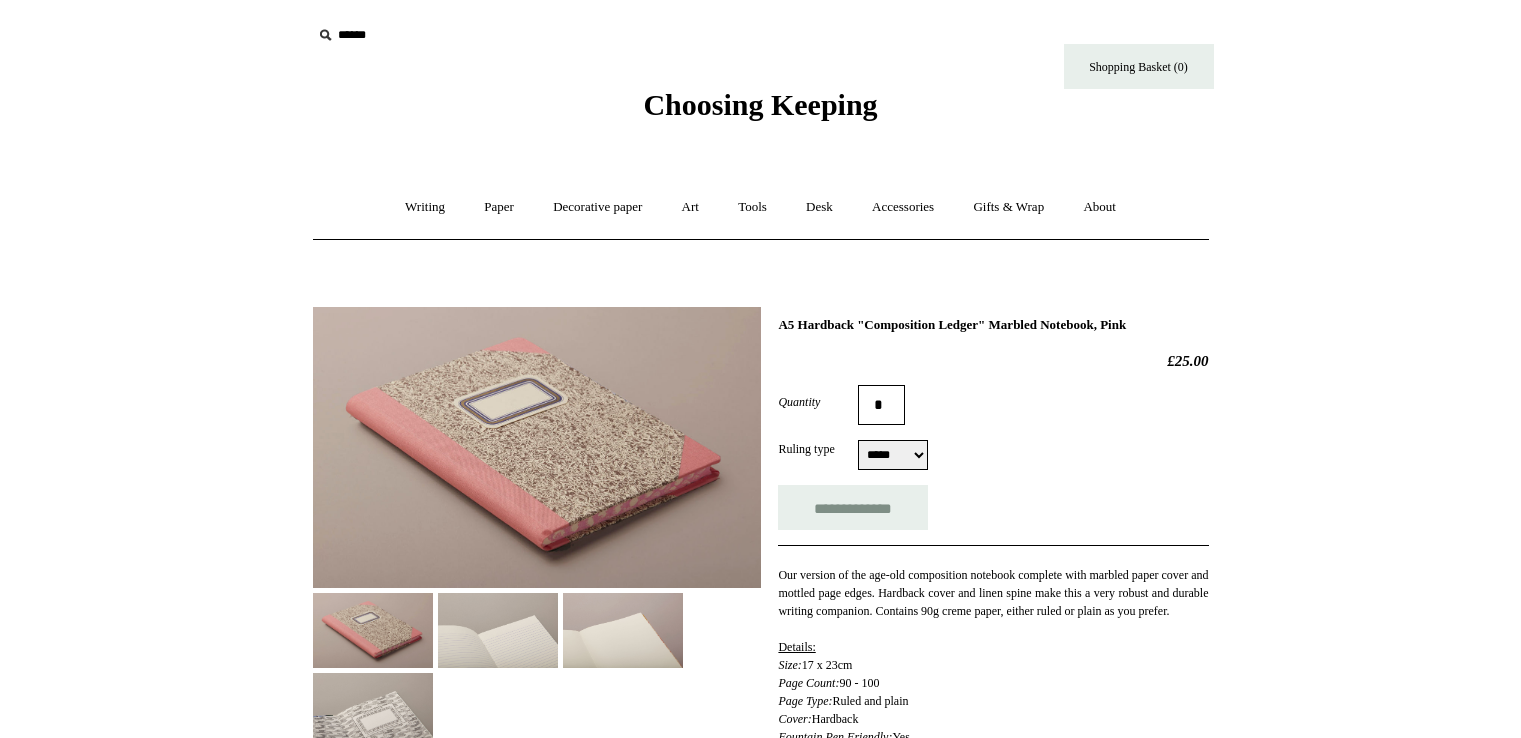 select on "*****" 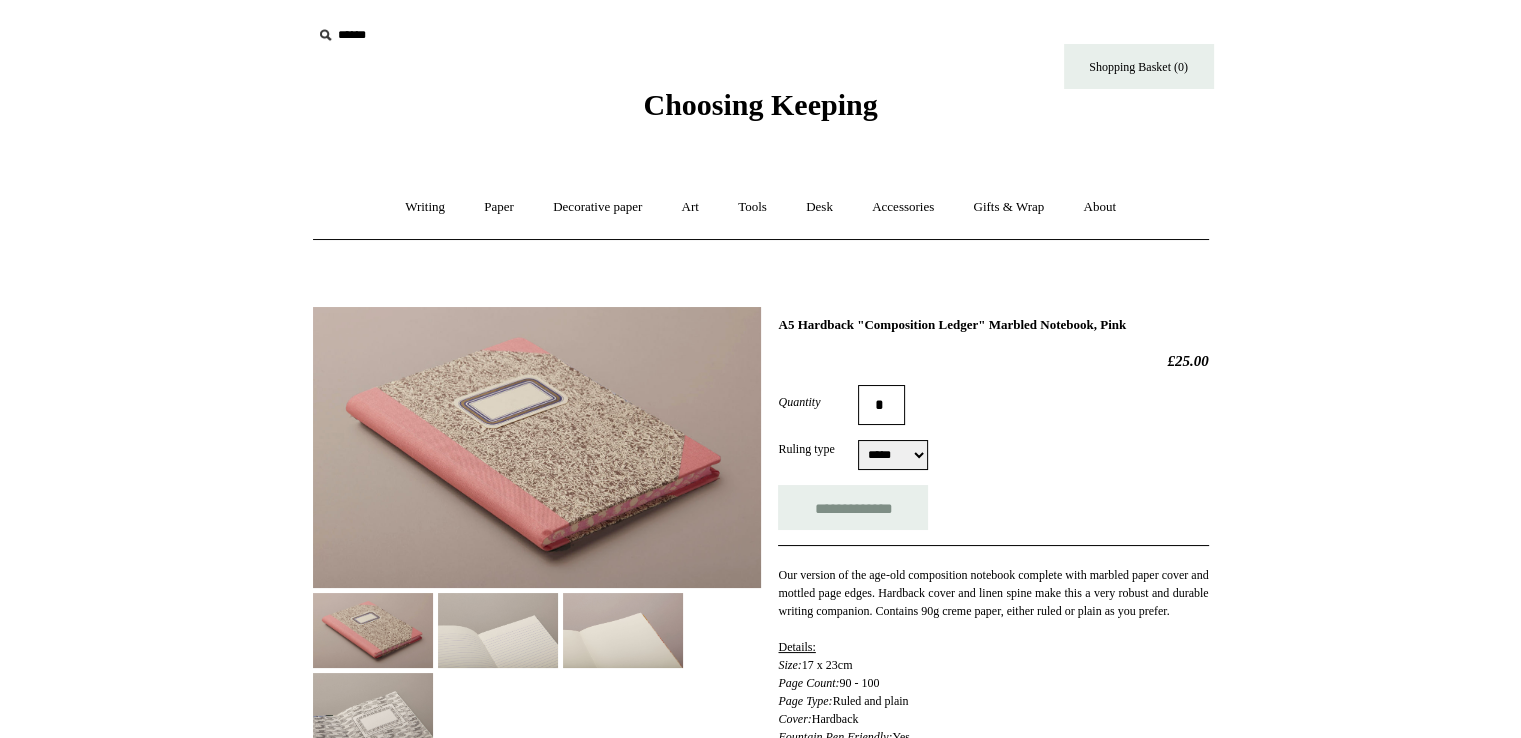 click at bounding box center (537, 447) 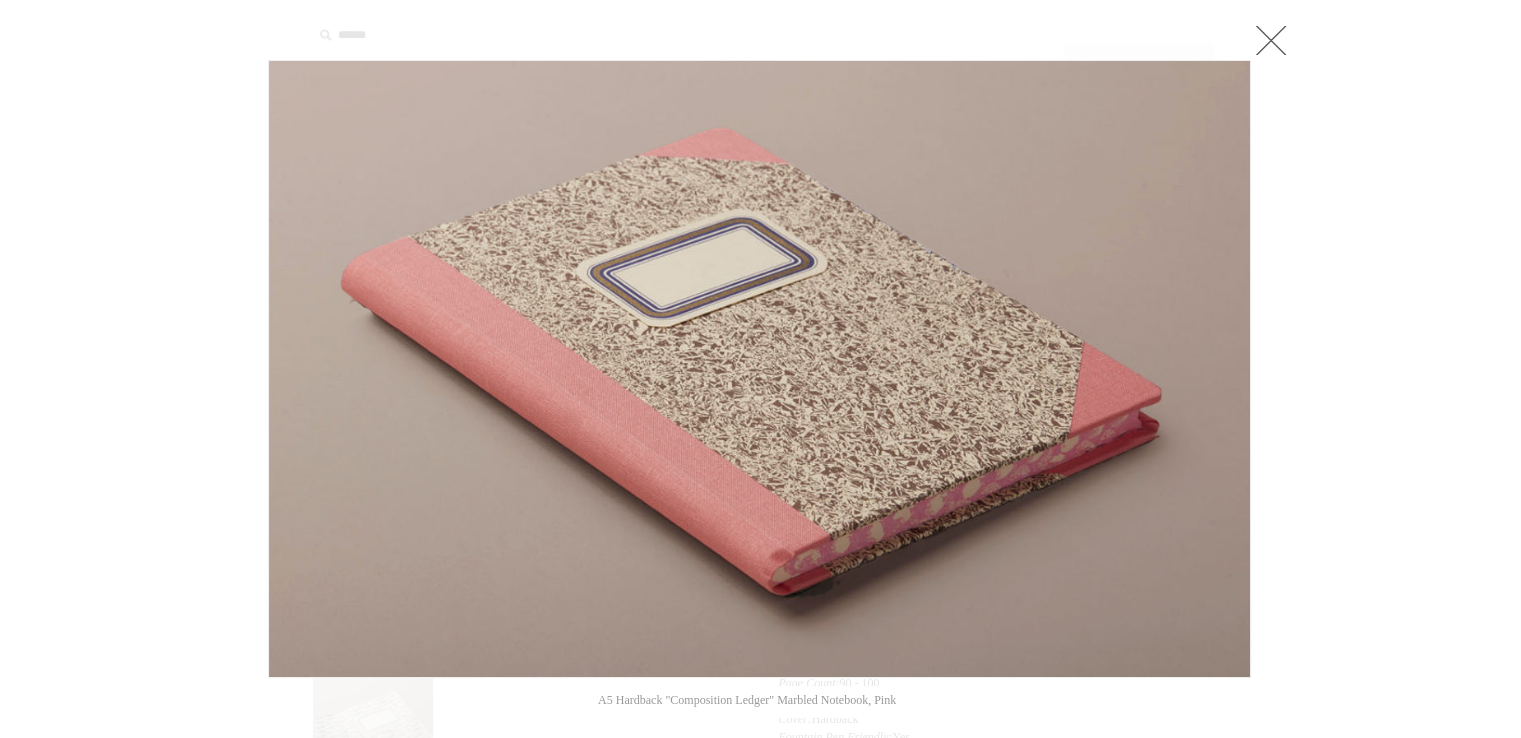 click at bounding box center [760, 741] 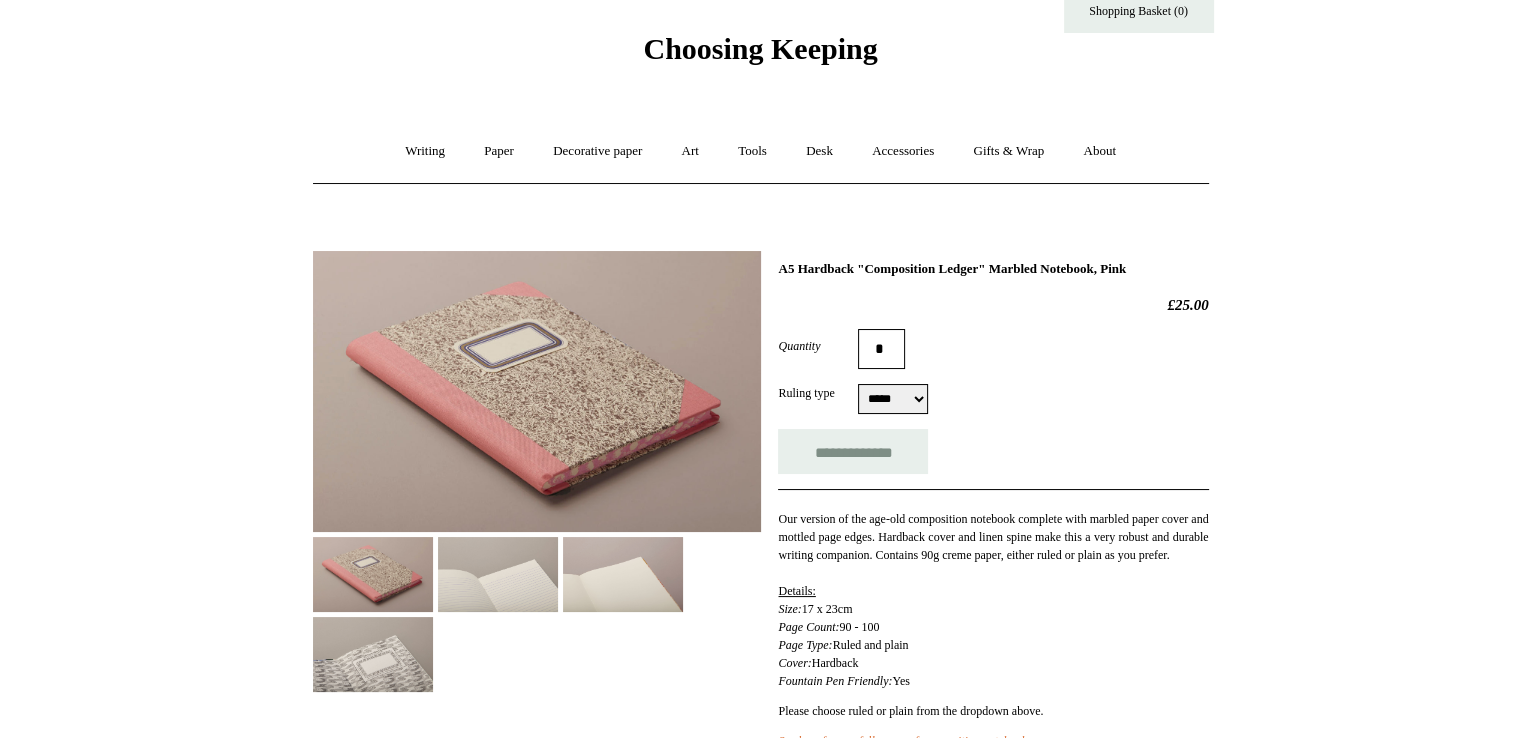 scroll, scrollTop: 100, scrollLeft: 0, axis: vertical 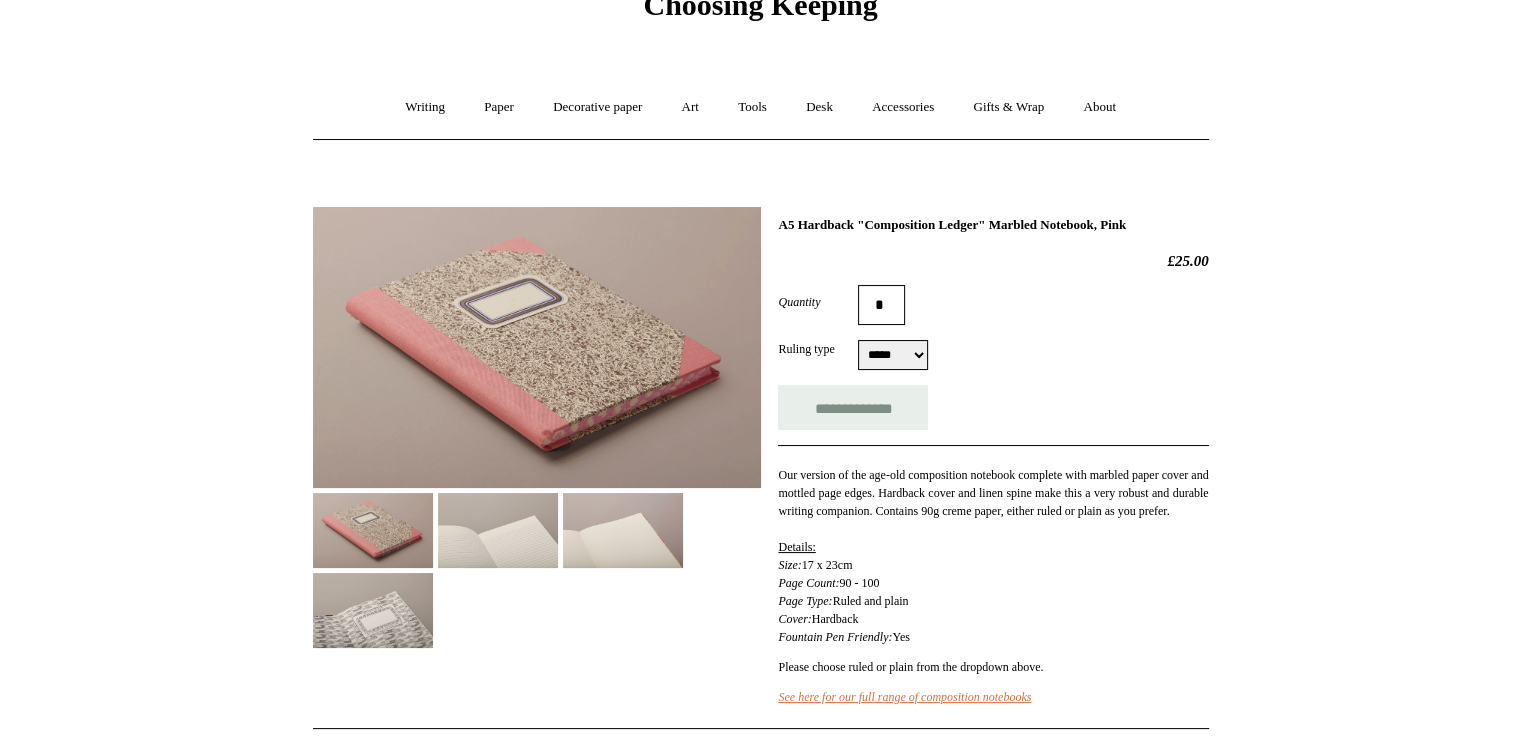click at bounding box center [623, 530] 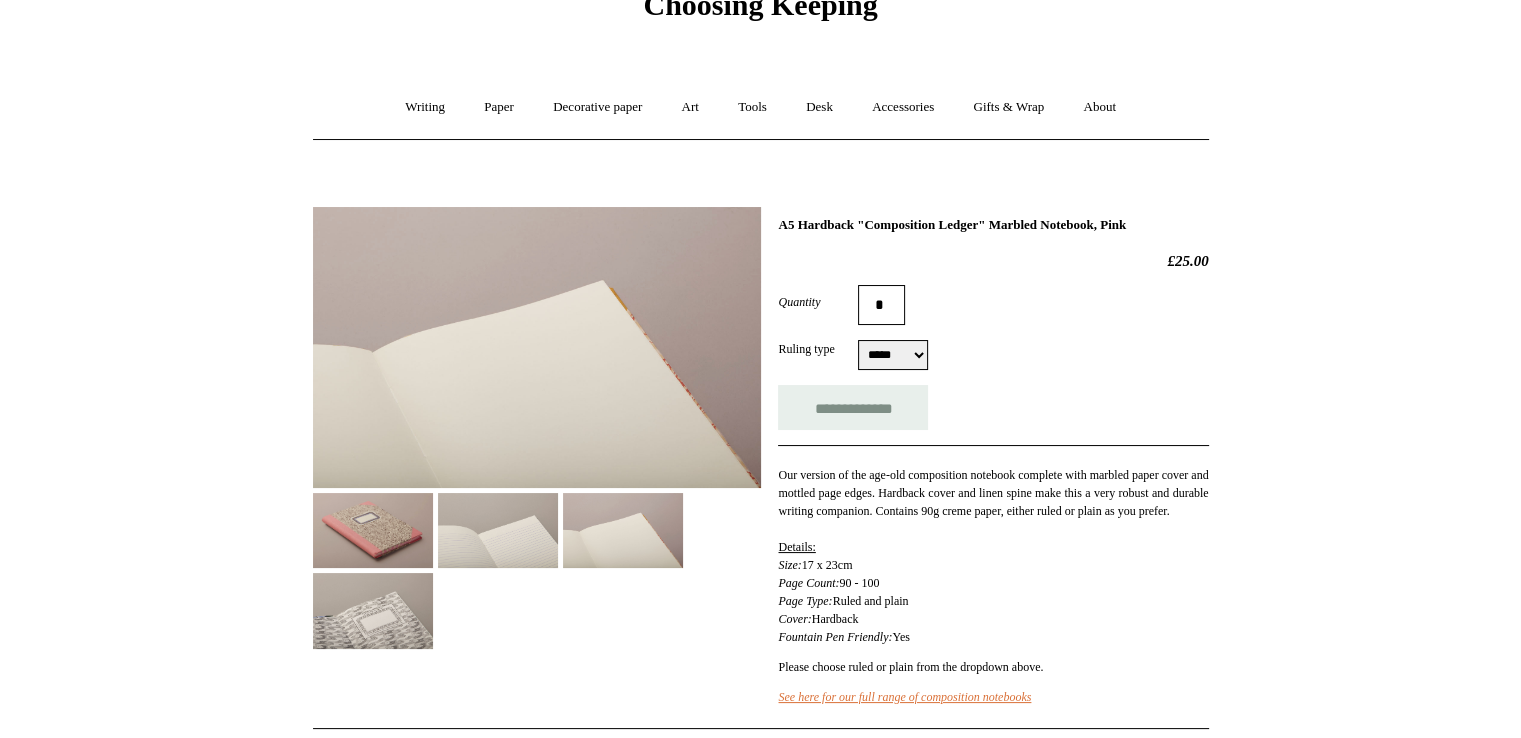 click at bounding box center [373, 530] 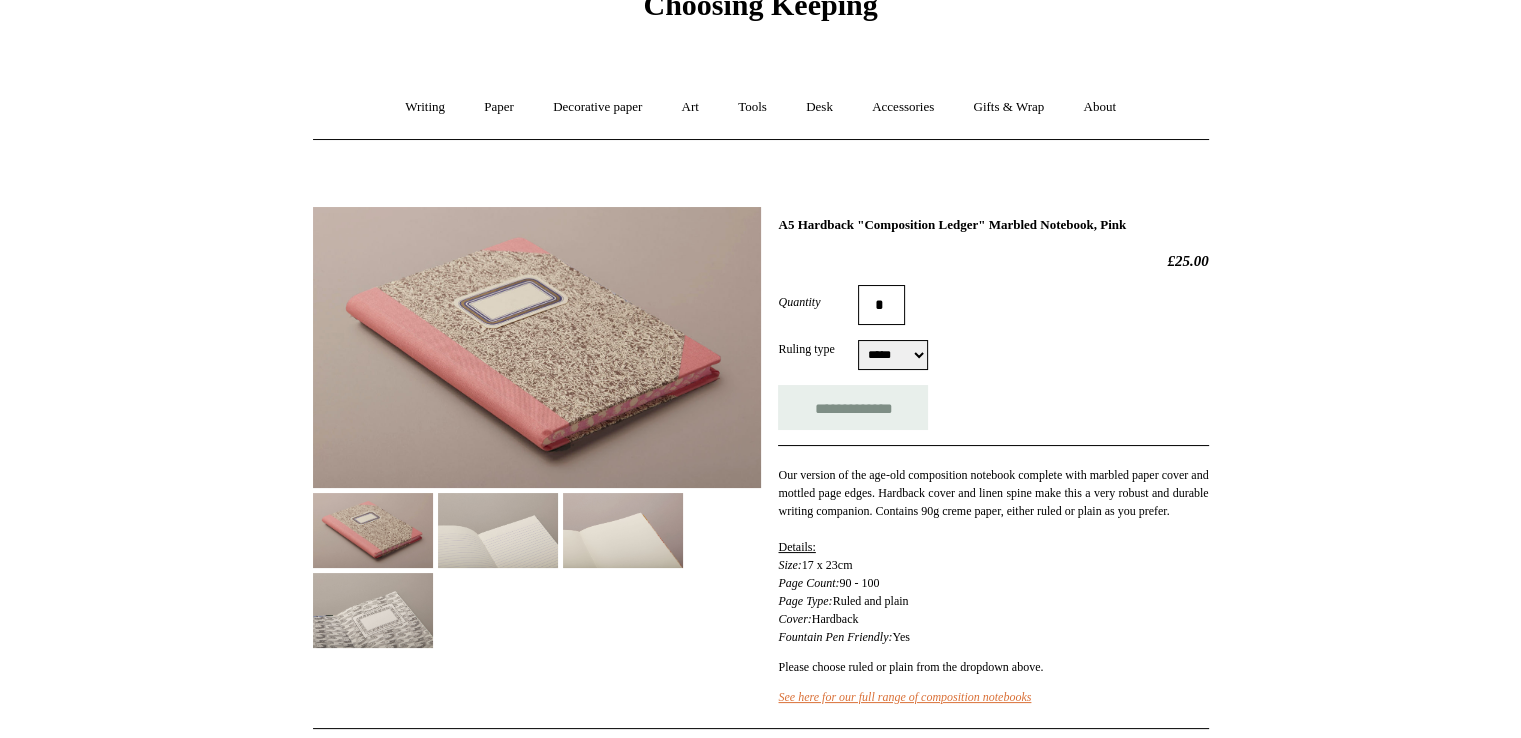 click at bounding box center [373, 610] 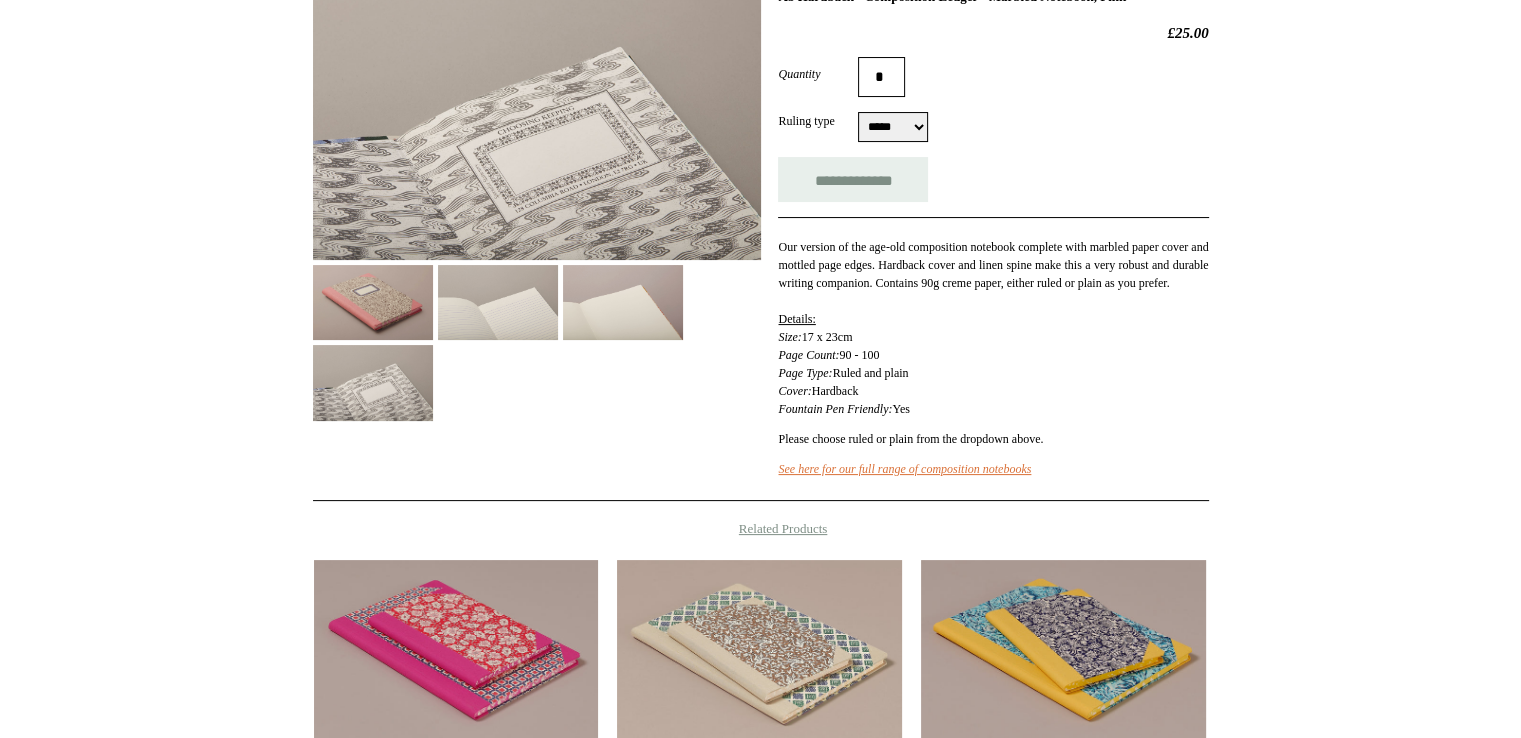 scroll, scrollTop: 245, scrollLeft: 0, axis: vertical 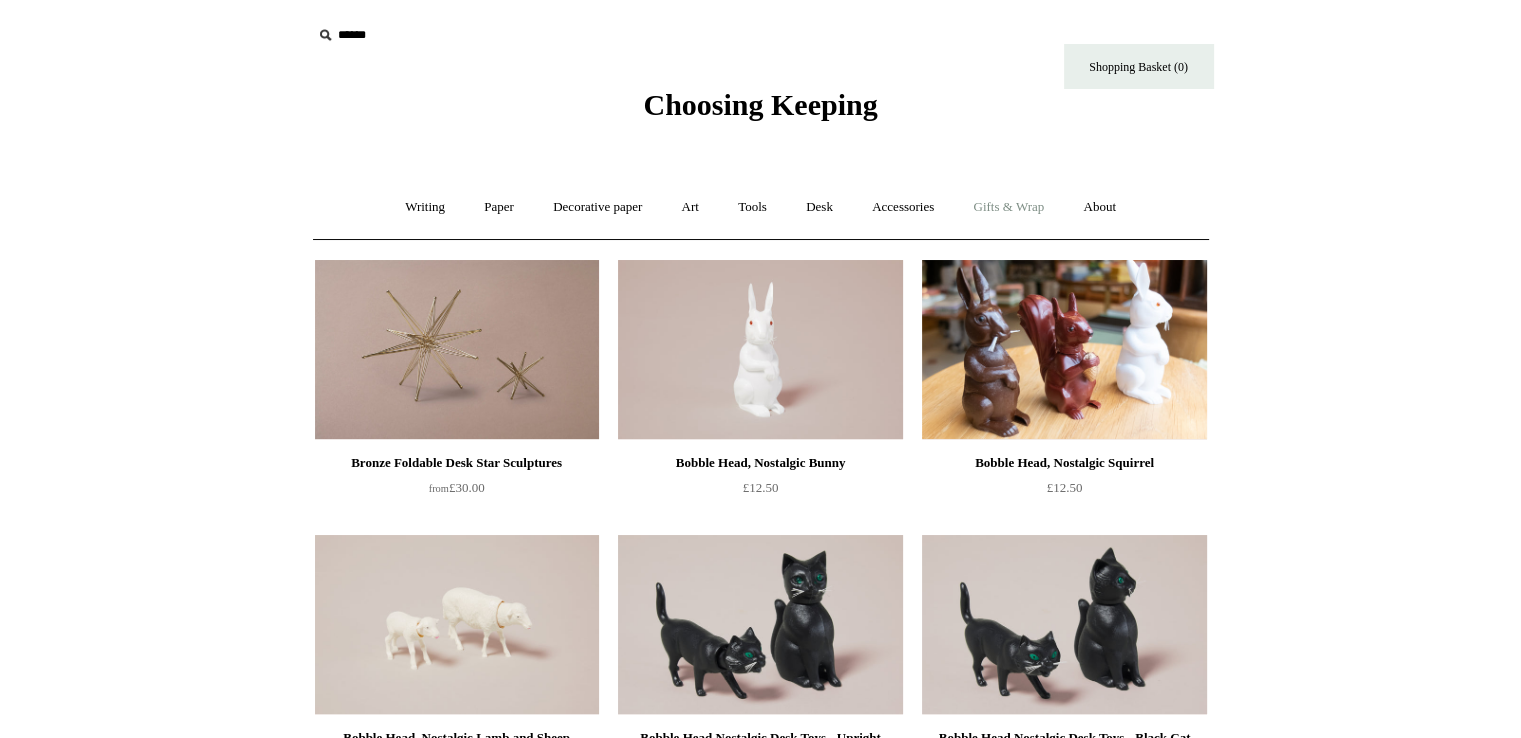click on "Gifts & Wrap +" at bounding box center [1008, 207] 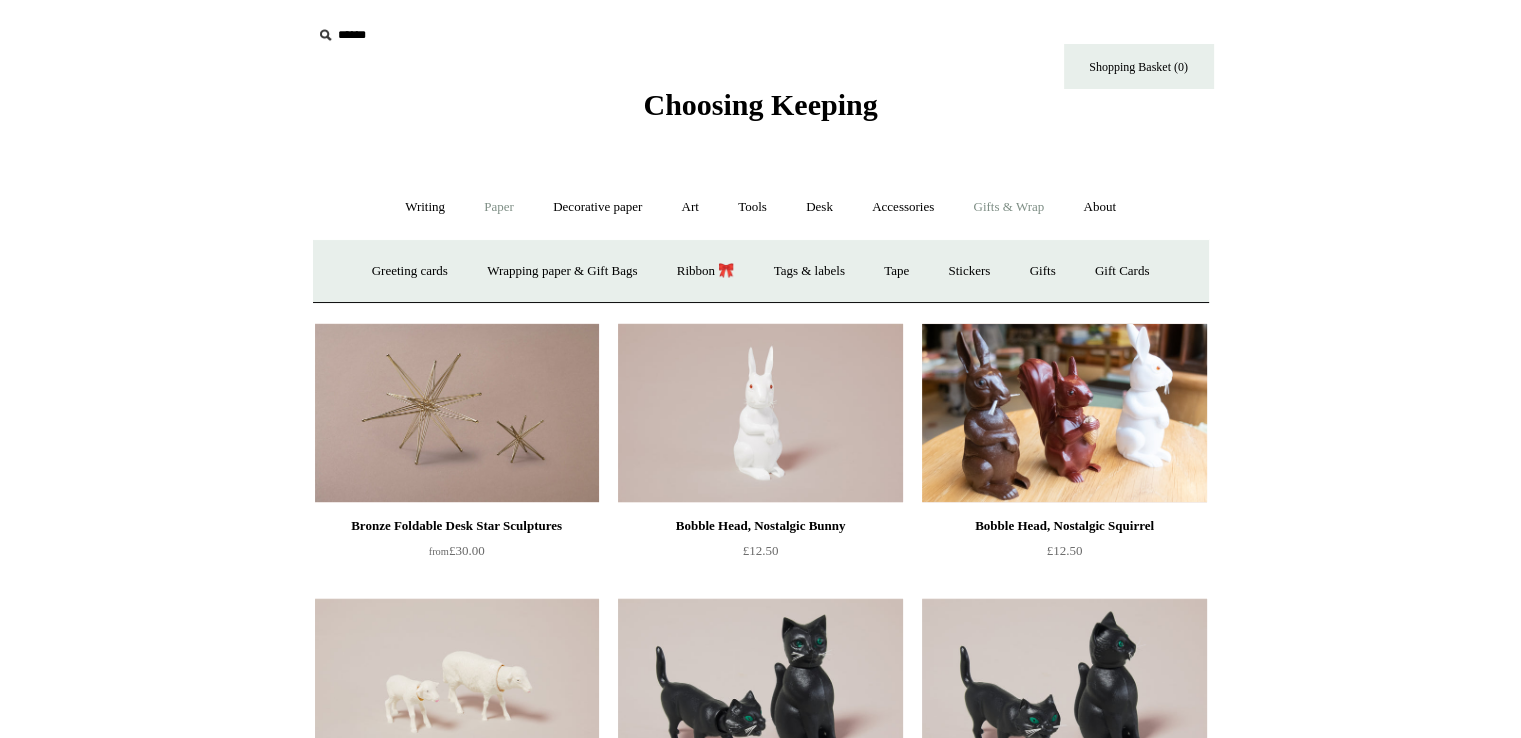 click on "Paper +" at bounding box center [499, 207] 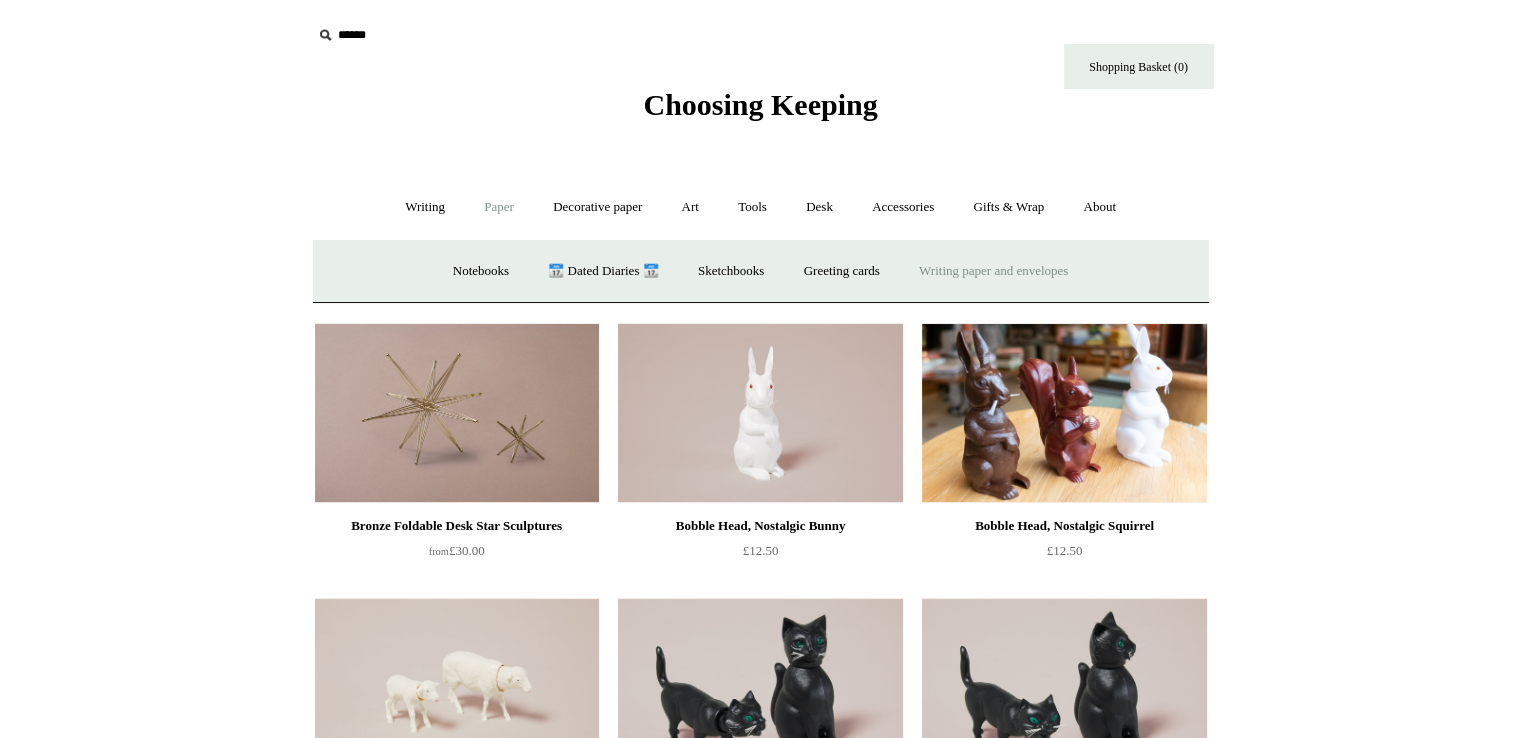 click on "Writing paper and envelopes +" at bounding box center [993, 271] 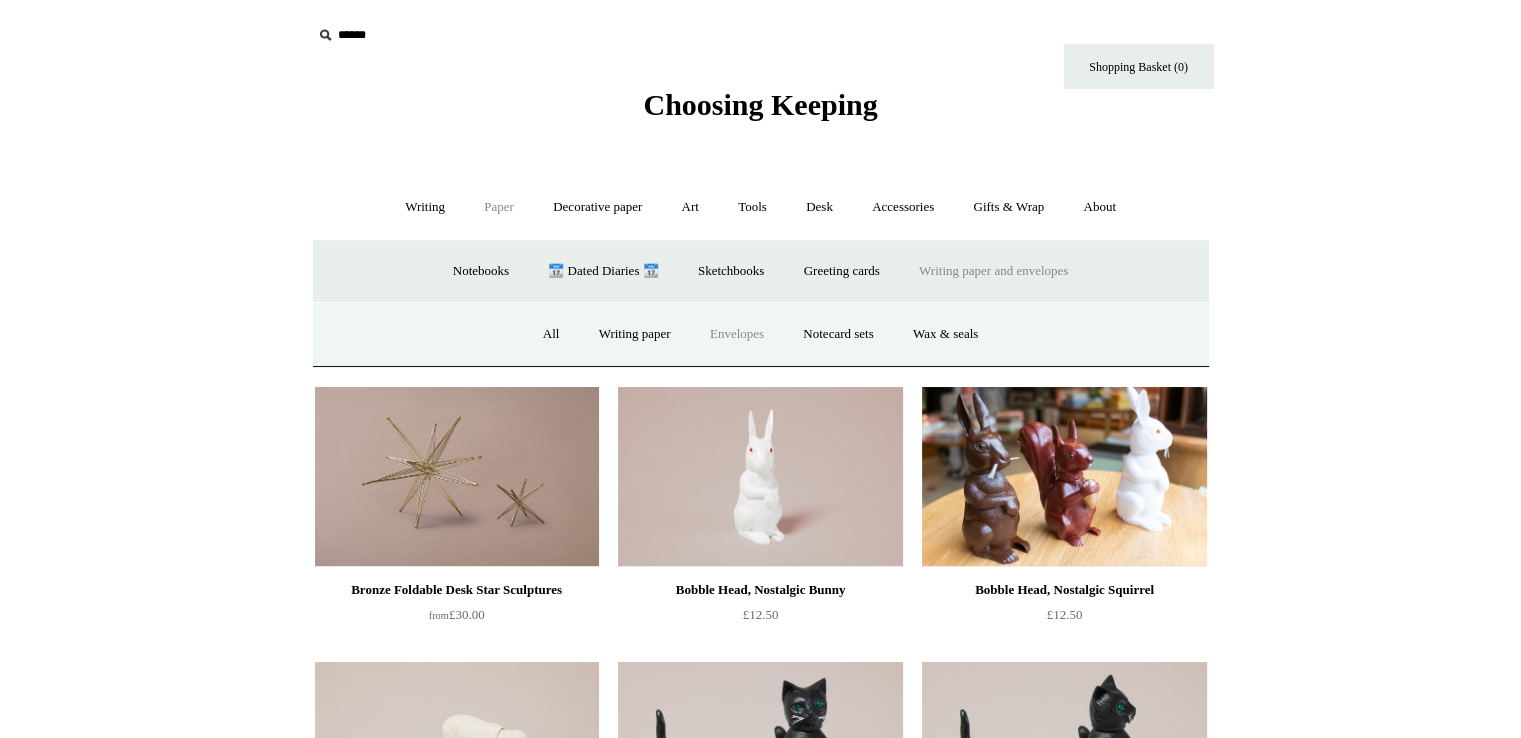 click on "Envelopes" at bounding box center [737, 334] 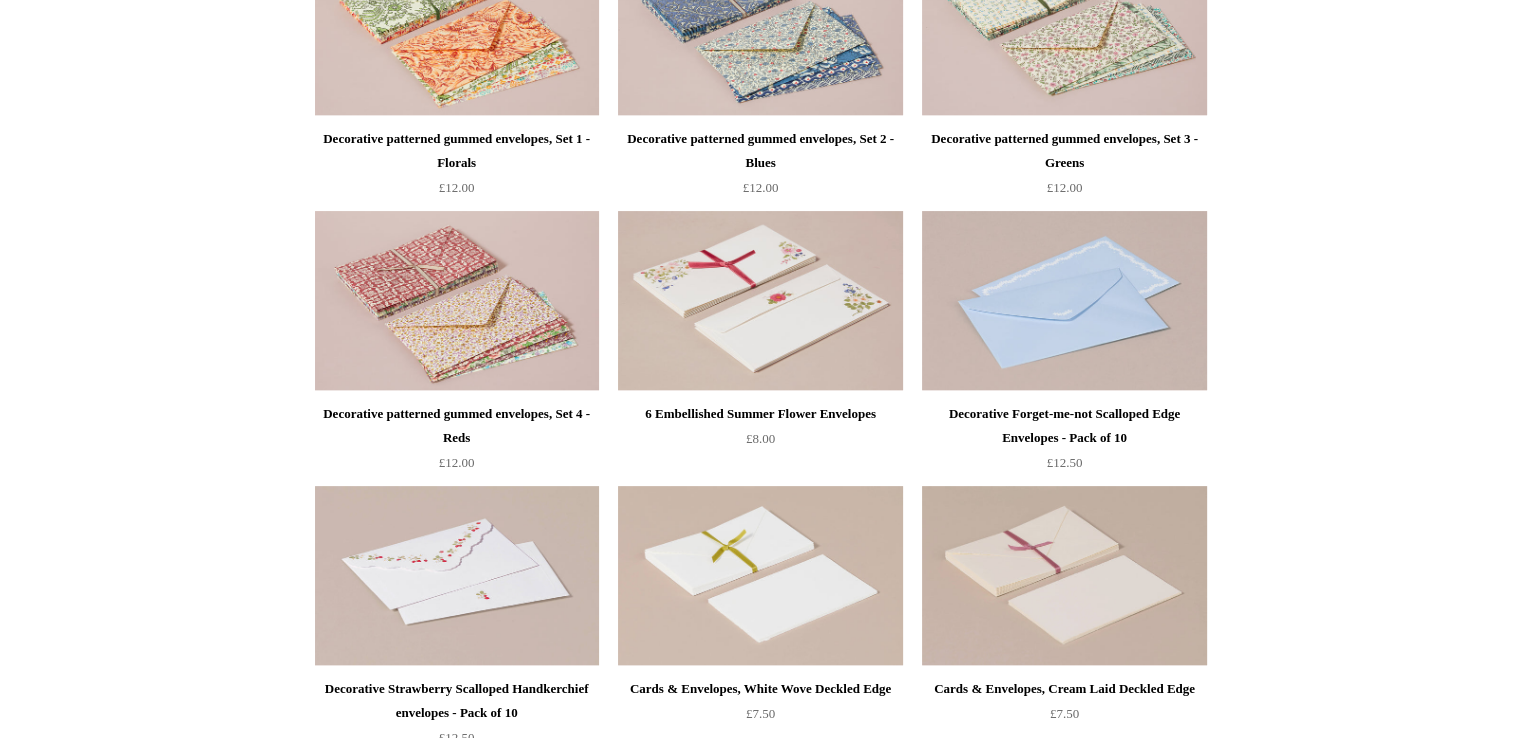 scroll, scrollTop: 600, scrollLeft: 0, axis: vertical 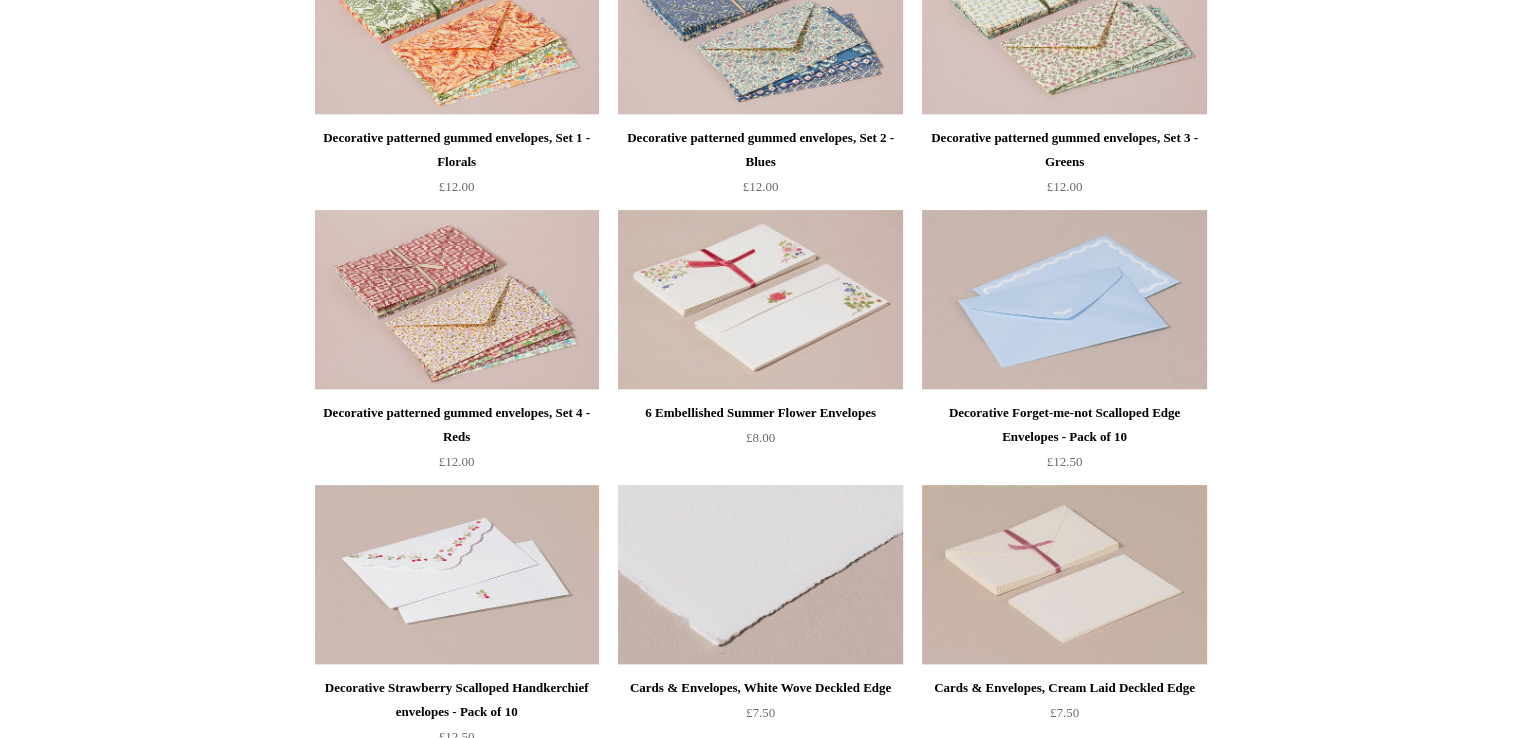click at bounding box center (760, 575) 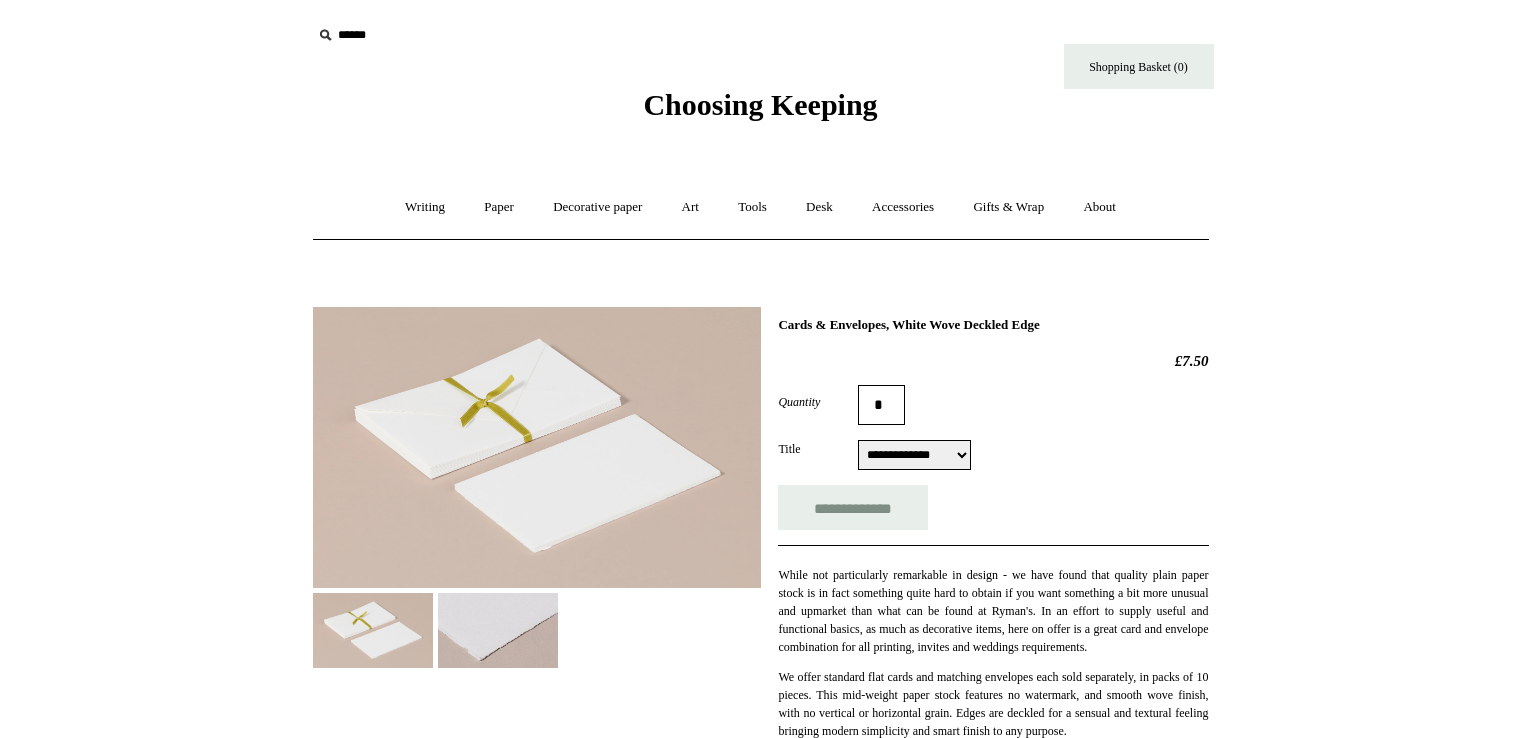 scroll, scrollTop: 0, scrollLeft: 0, axis: both 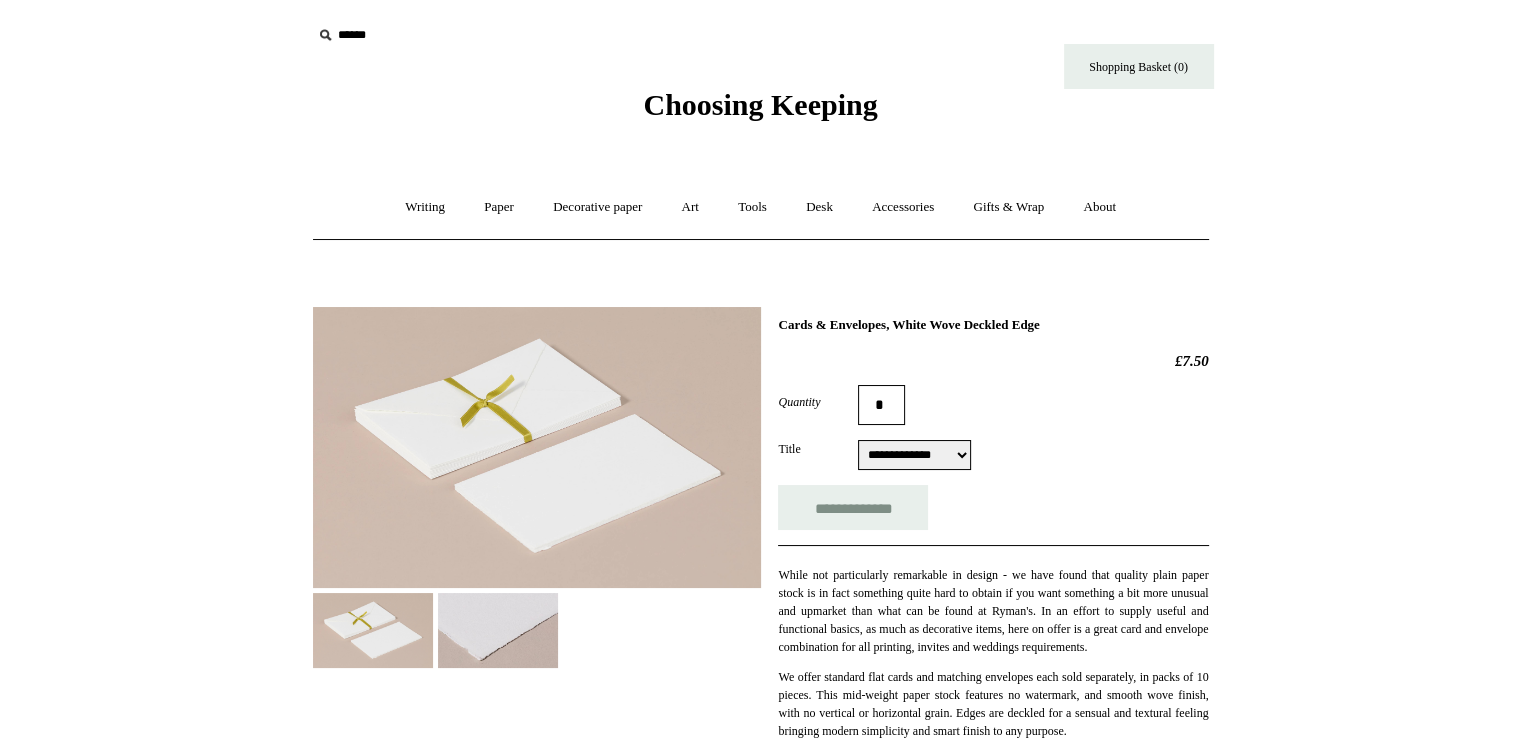 click at bounding box center [498, 630] 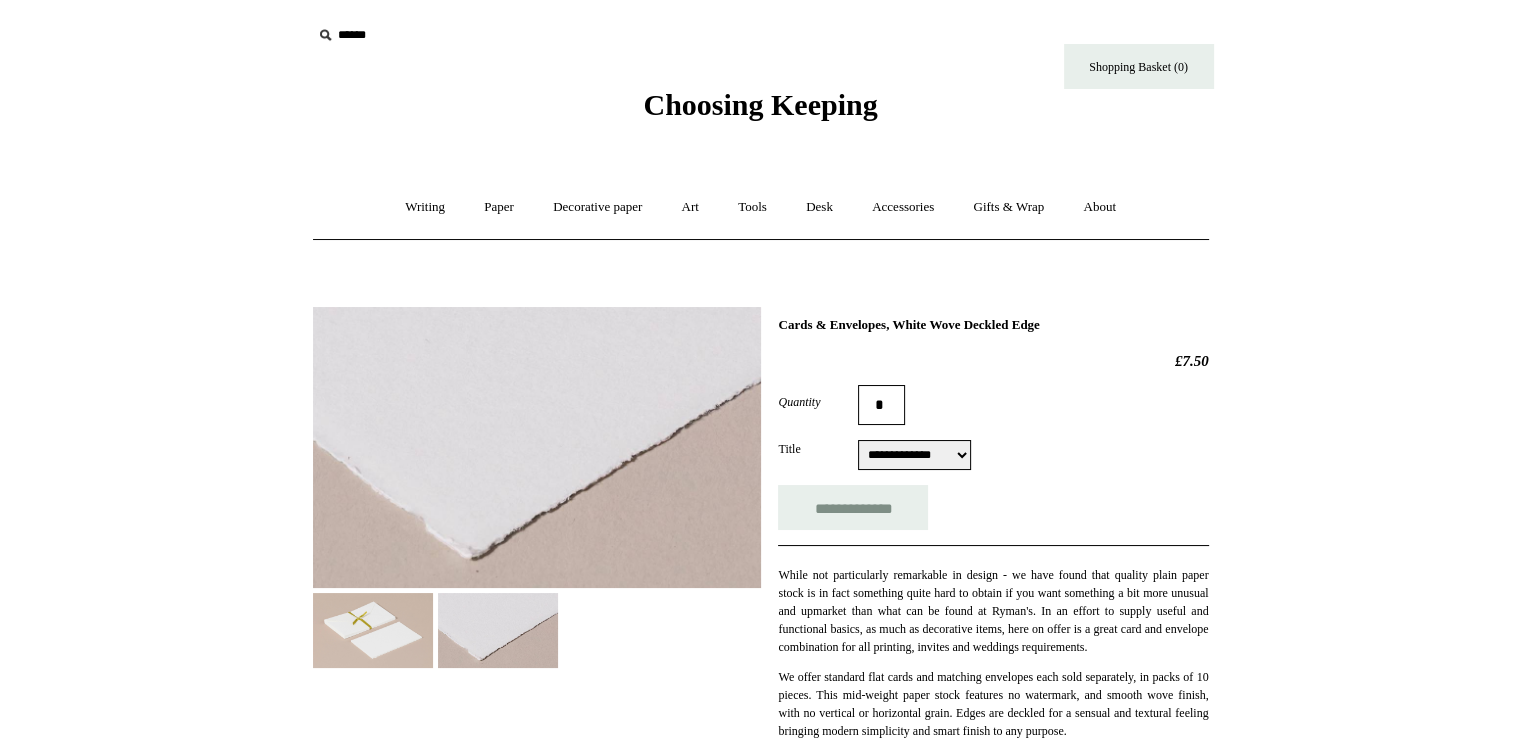 click at bounding box center [373, 630] 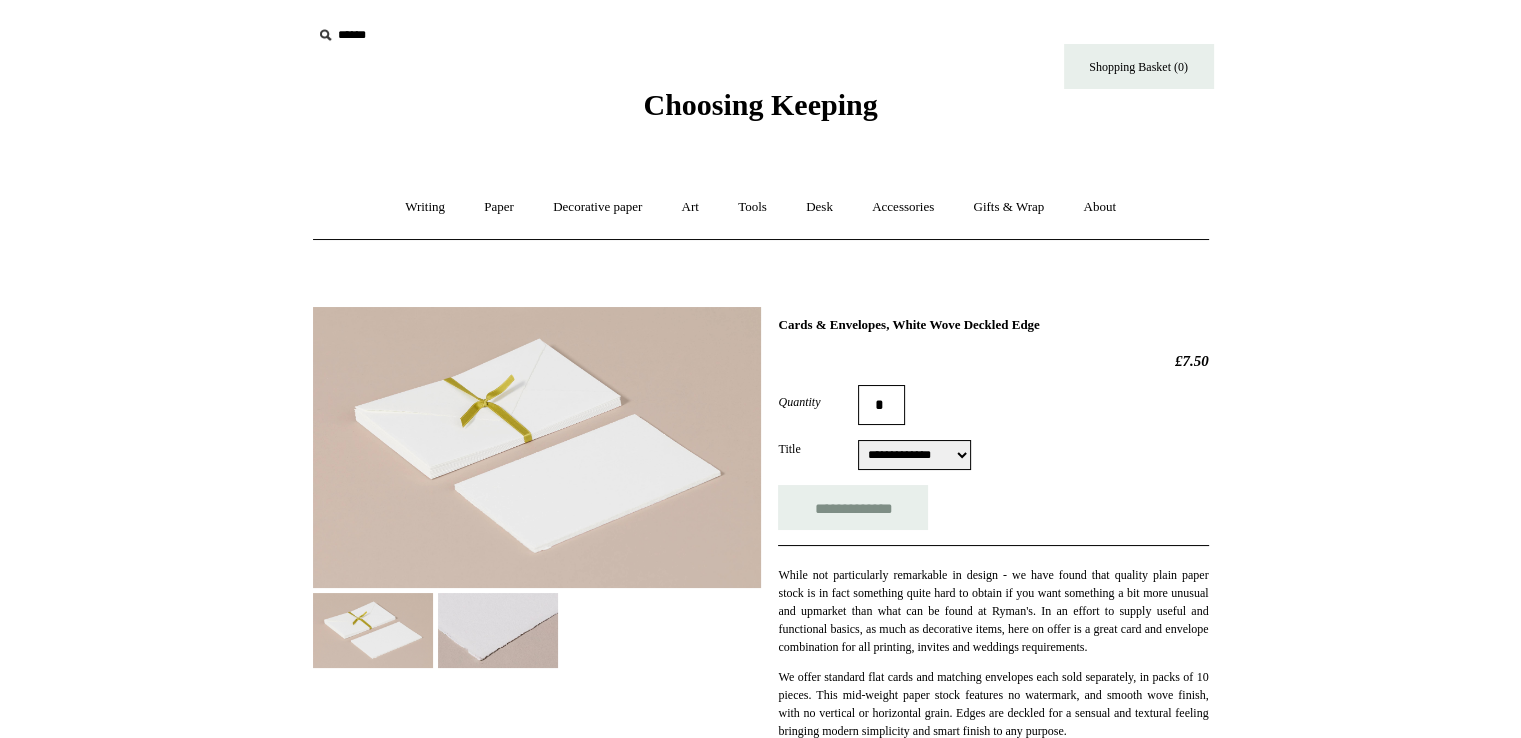 click at bounding box center (537, 447) 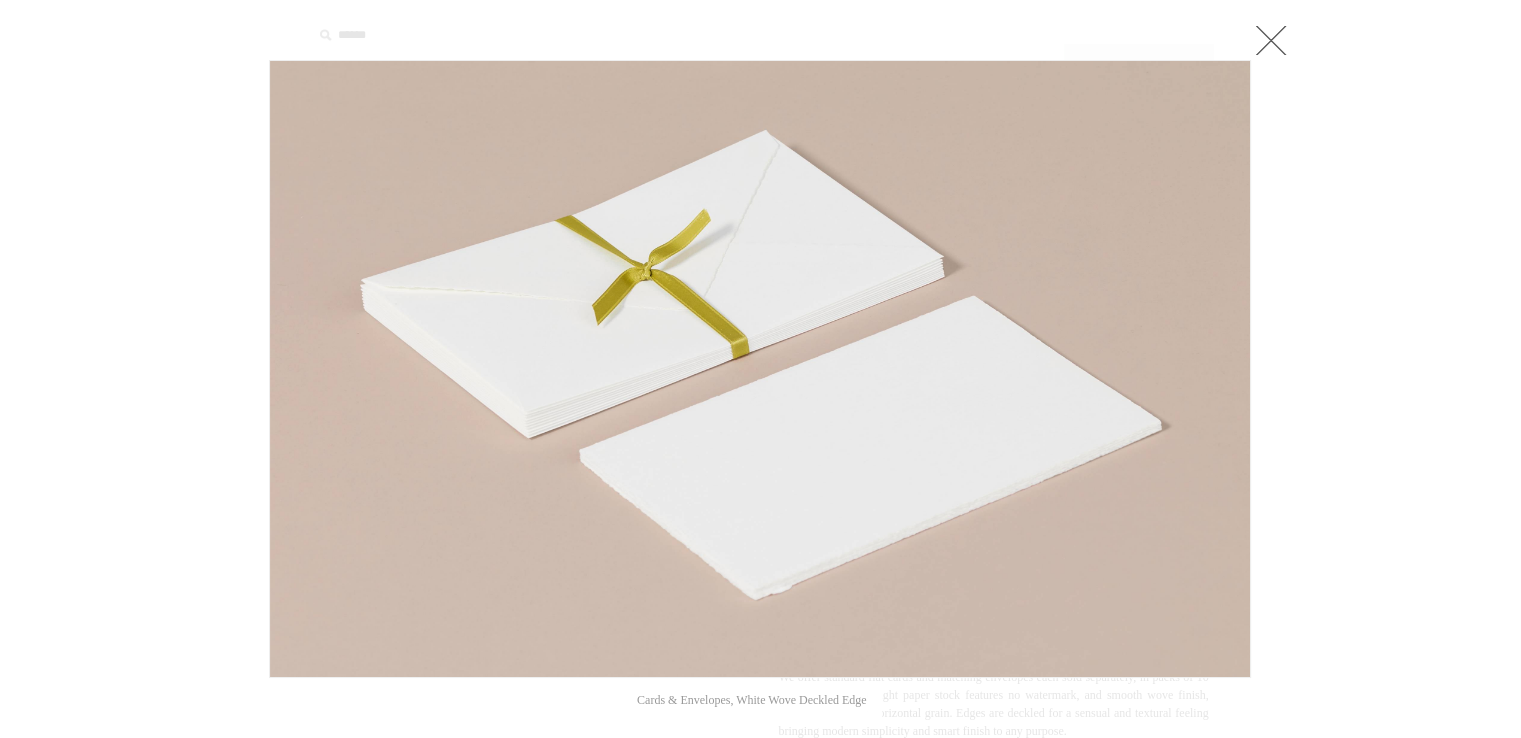 click at bounding box center (760, 369) 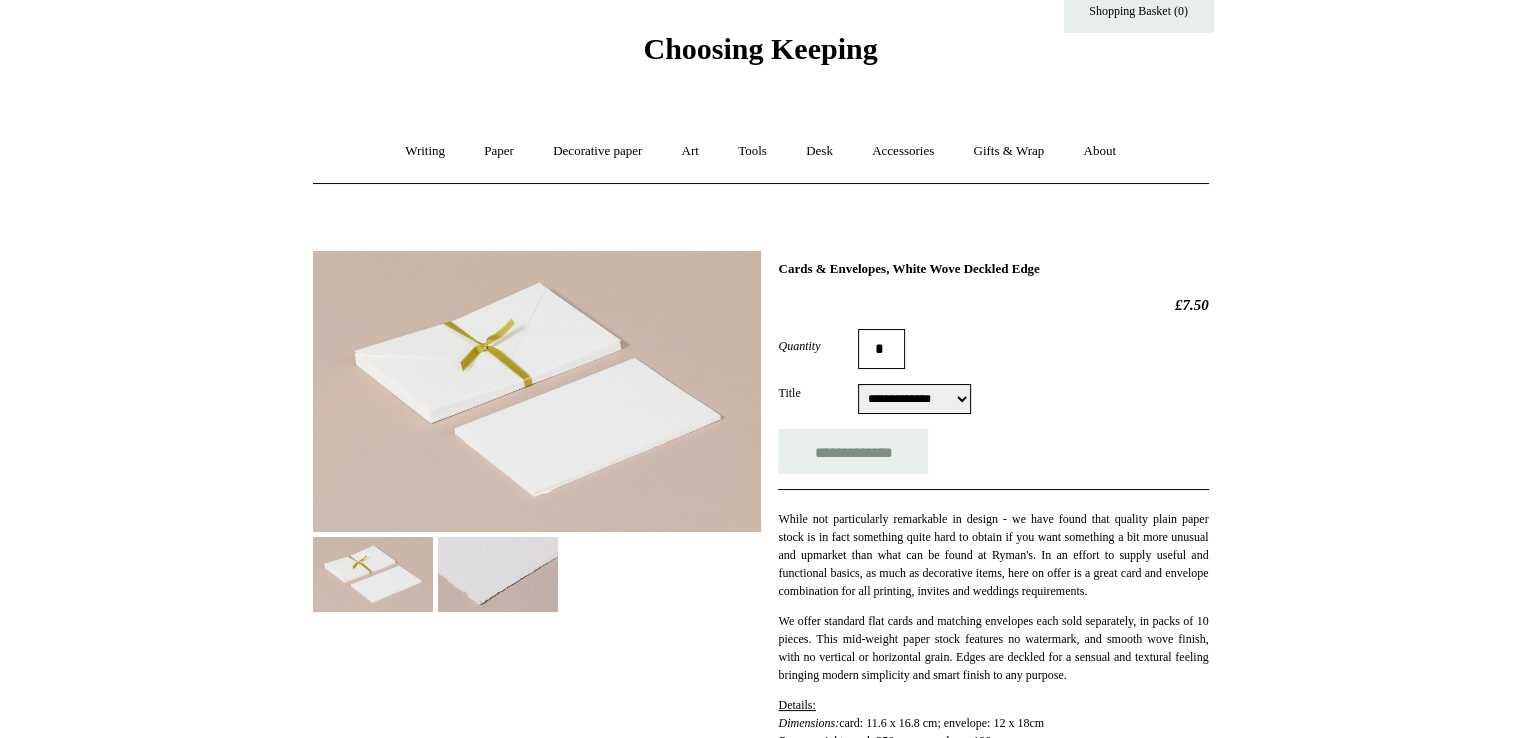 scroll, scrollTop: 24, scrollLeft: 0, axis: vertical 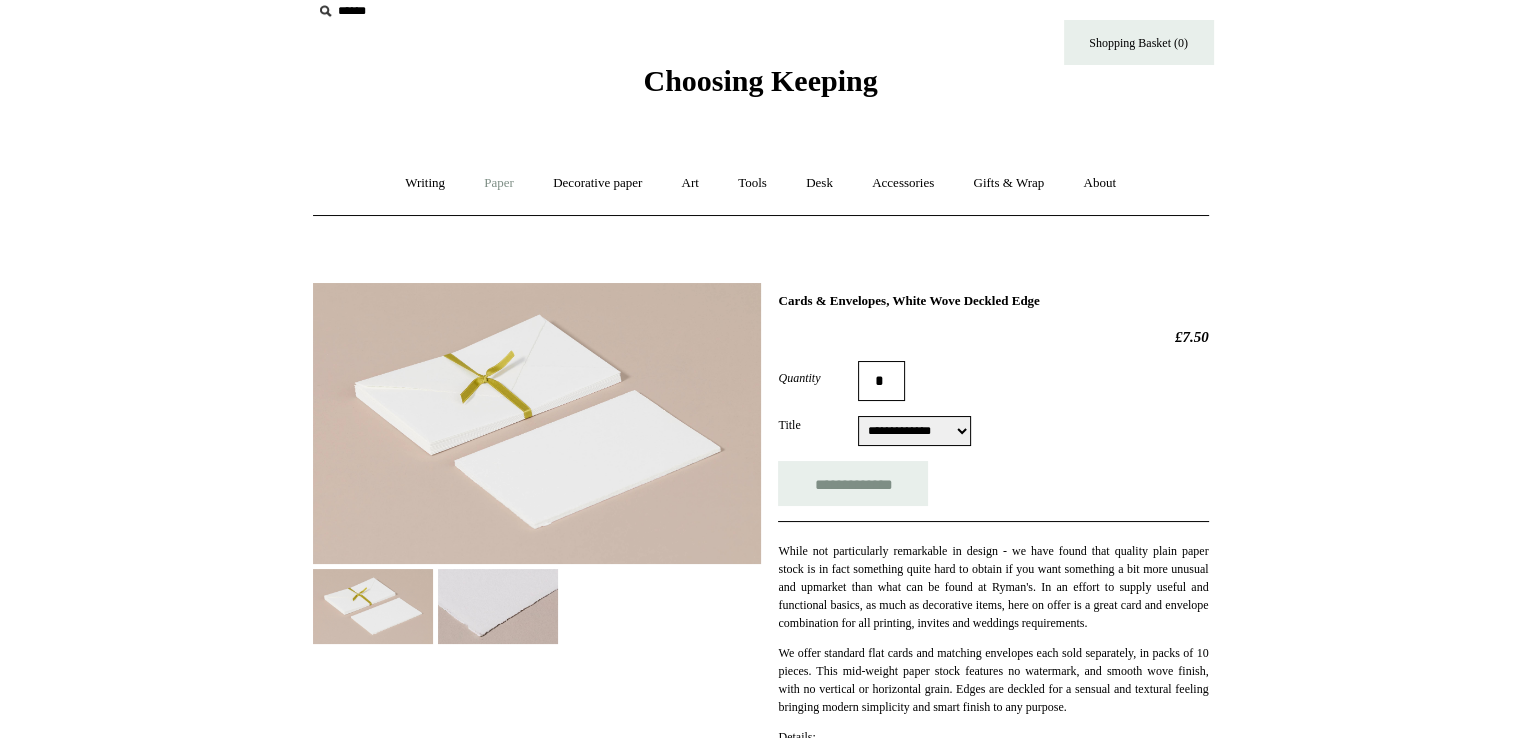 click on "Paper +" at bounding box center (499, 183) 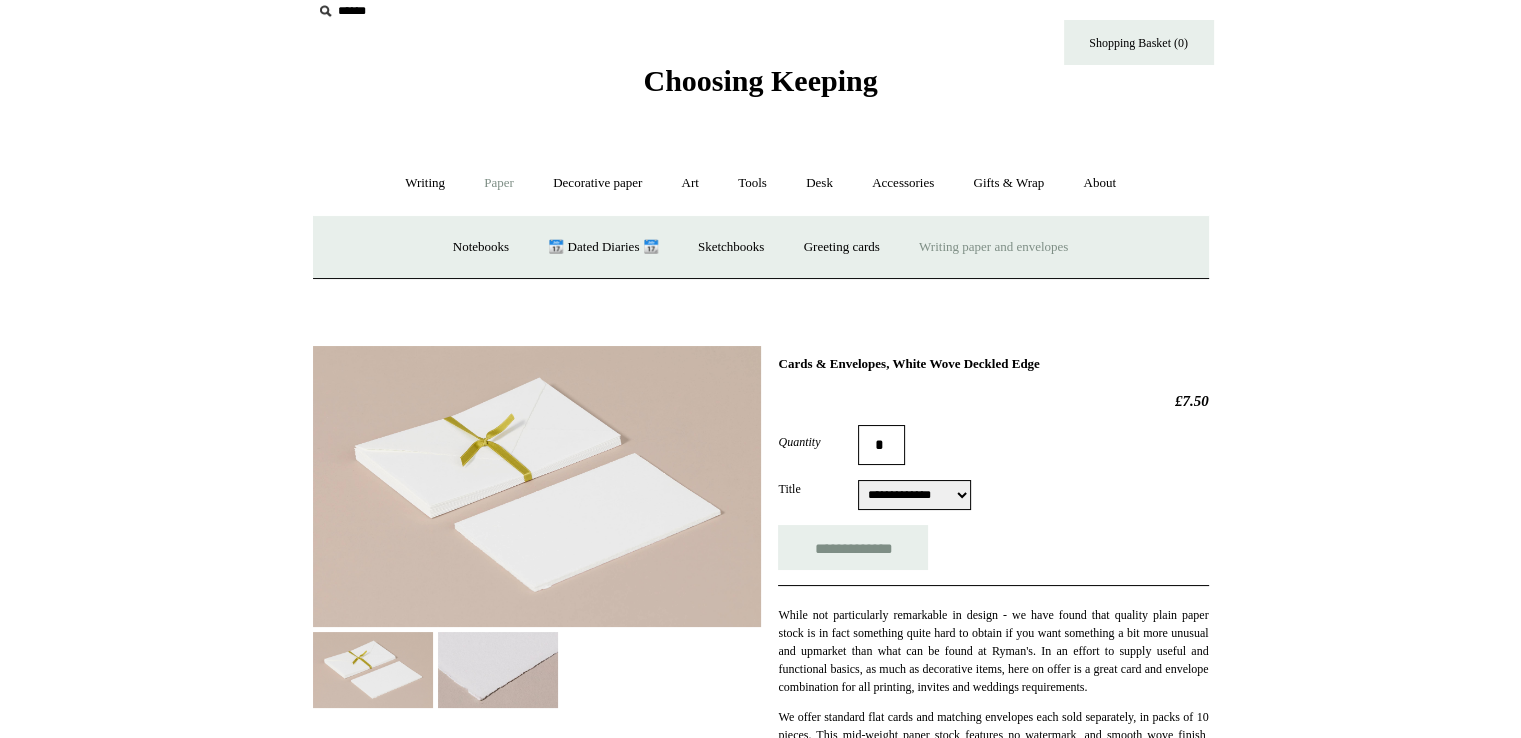 click on "Writing paper and envelopes +" at bounding box center (993, 247) 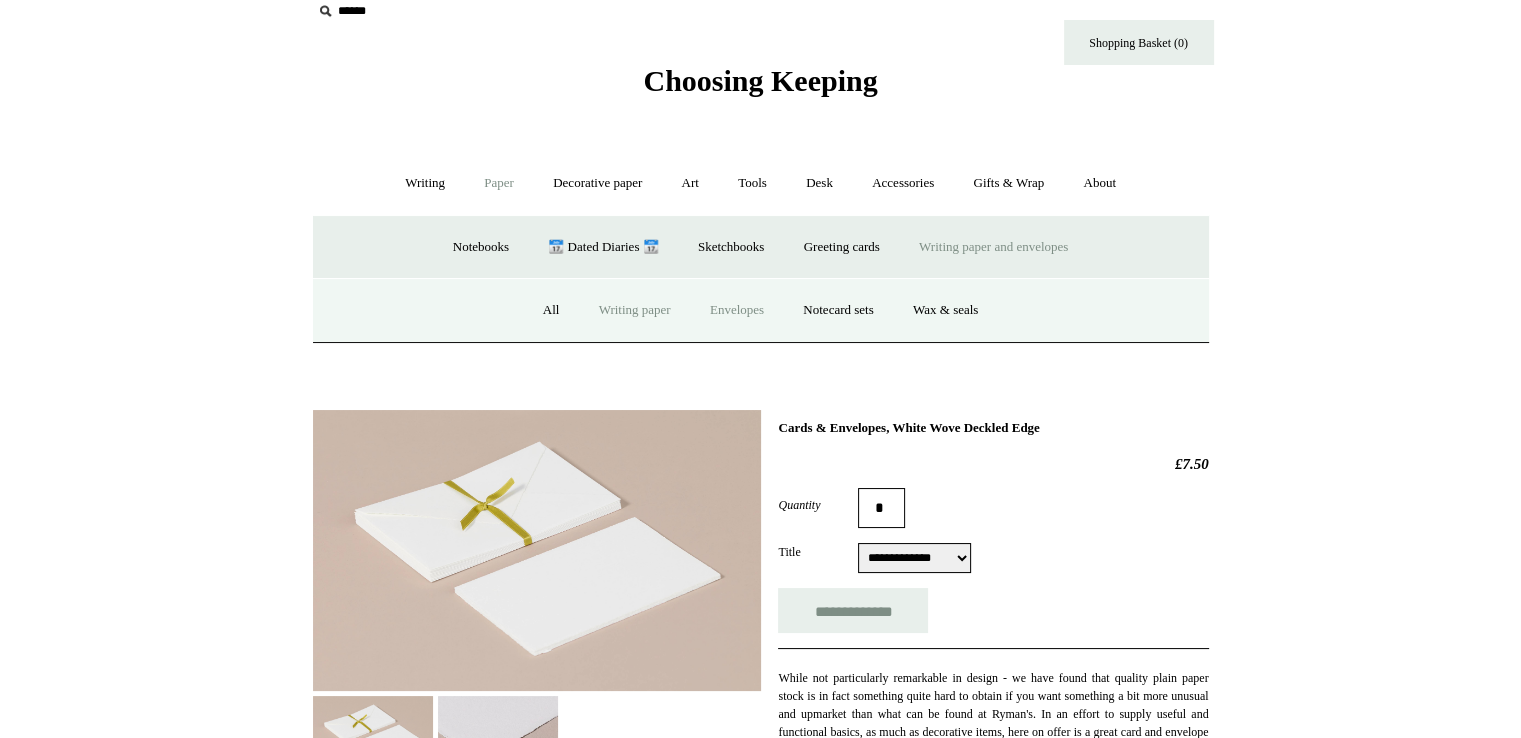 click on "Writing paper" at bounding box center [635, 310] 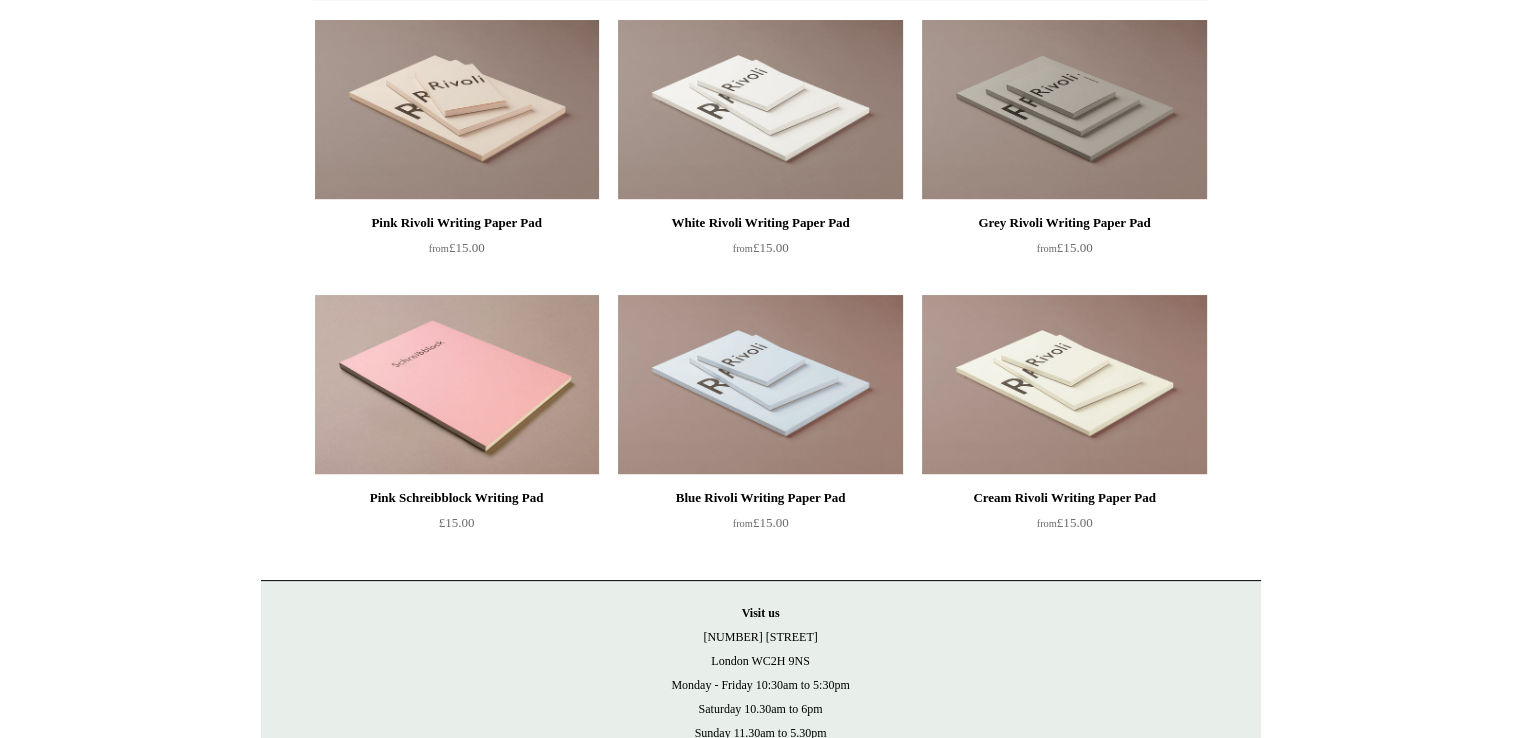 scroll, scrollTop: 194, scrollLeft: 0, axis: vertical 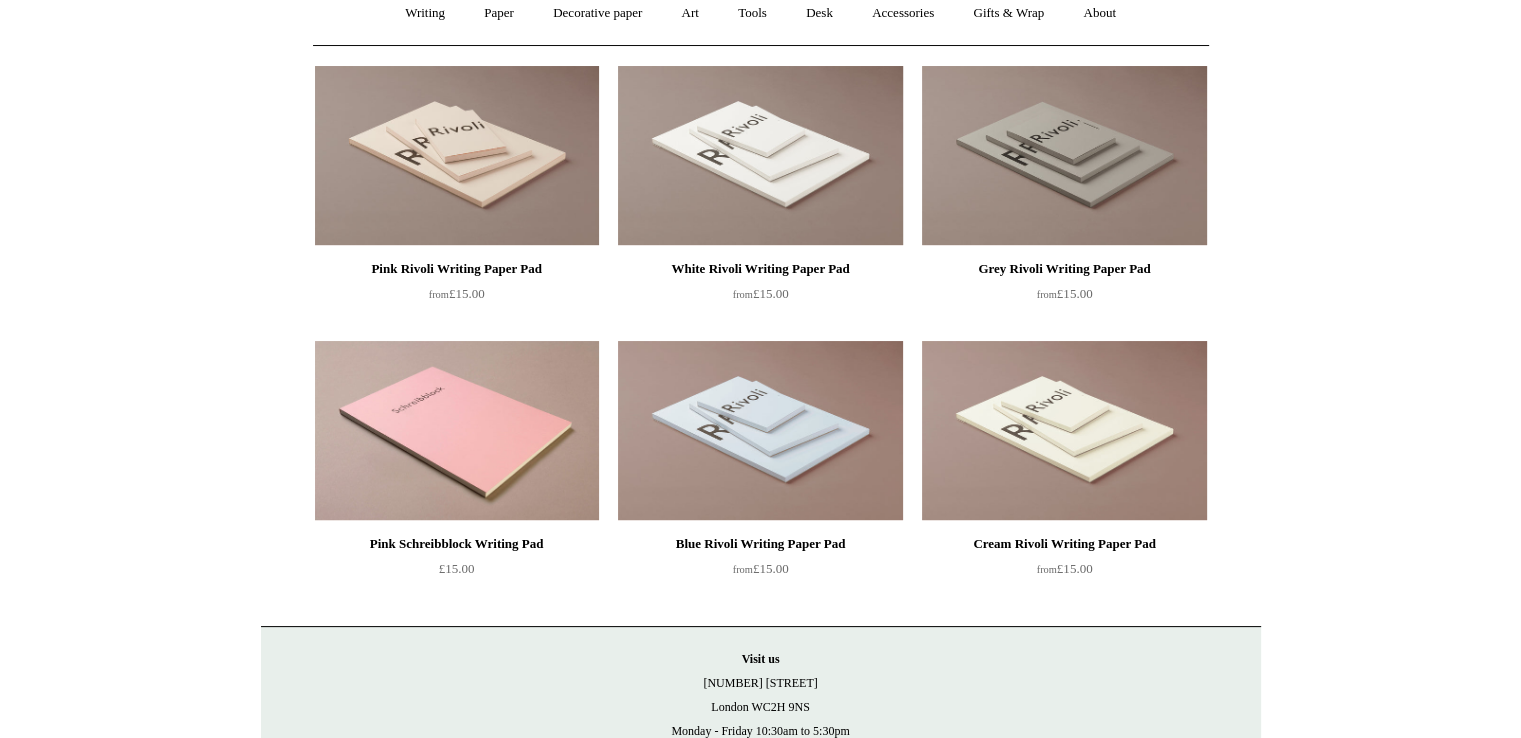 click at bounding box center (760, 156) 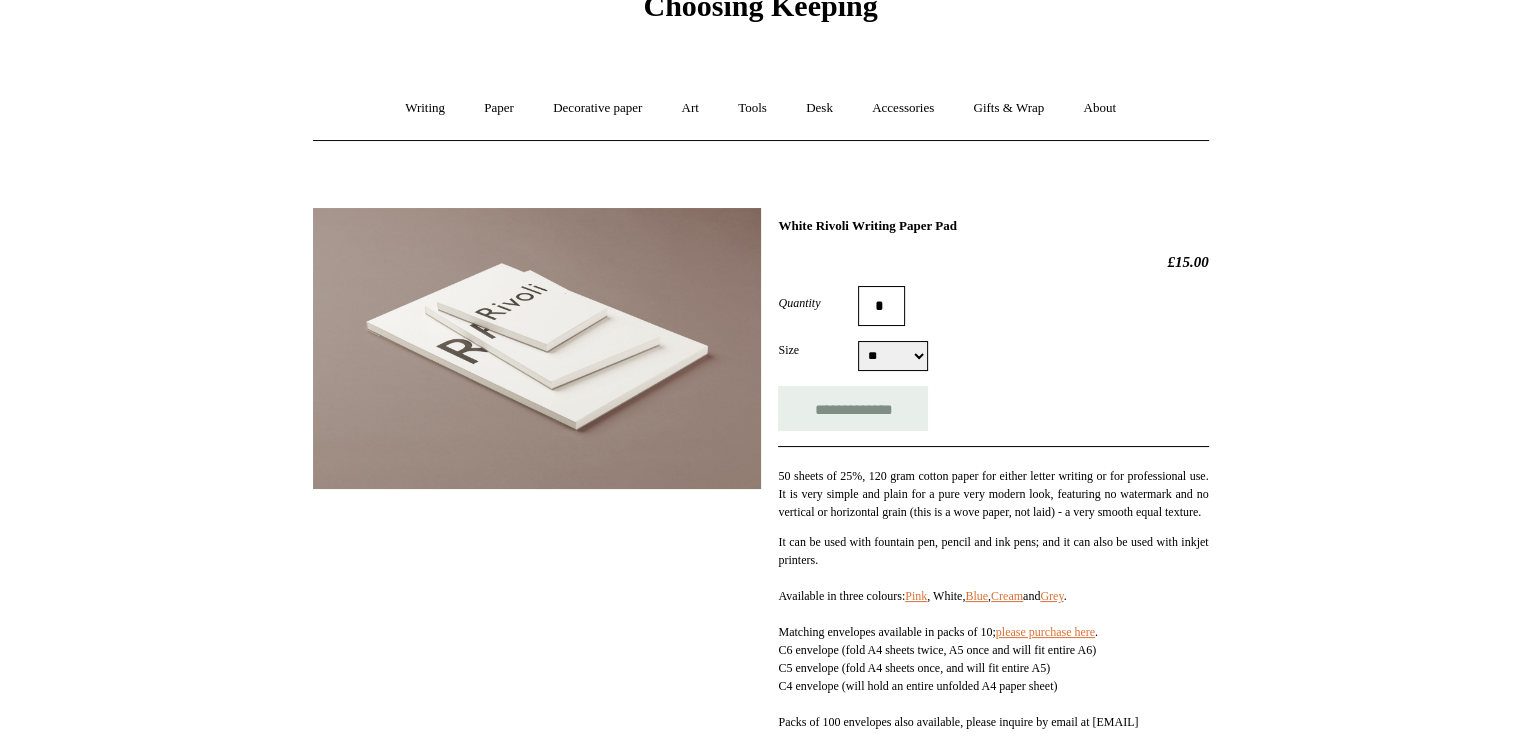 scroll, scrollTop: 100, scrollLeft: 0, axis: vertical 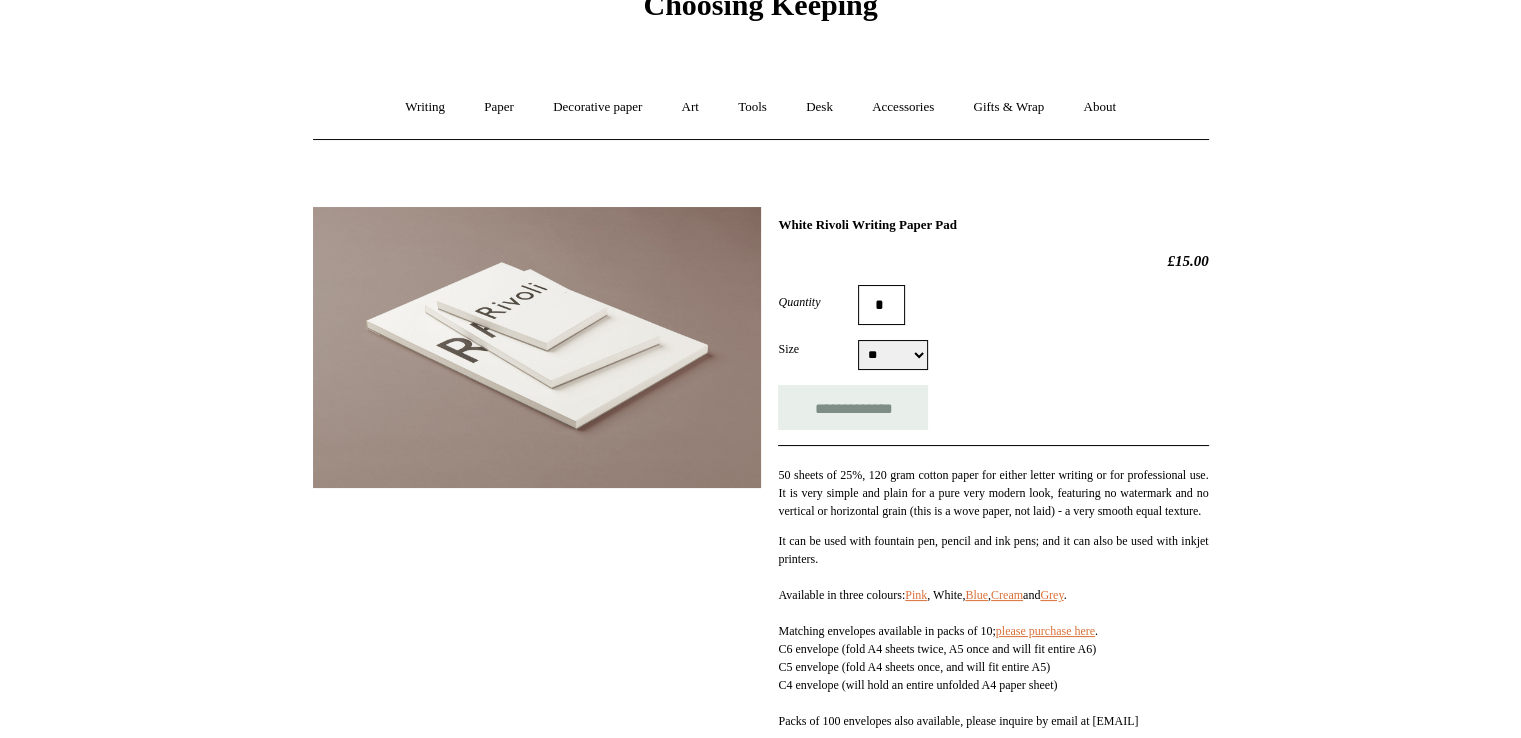 click on "** ** **" at bounding box center [893, 355] 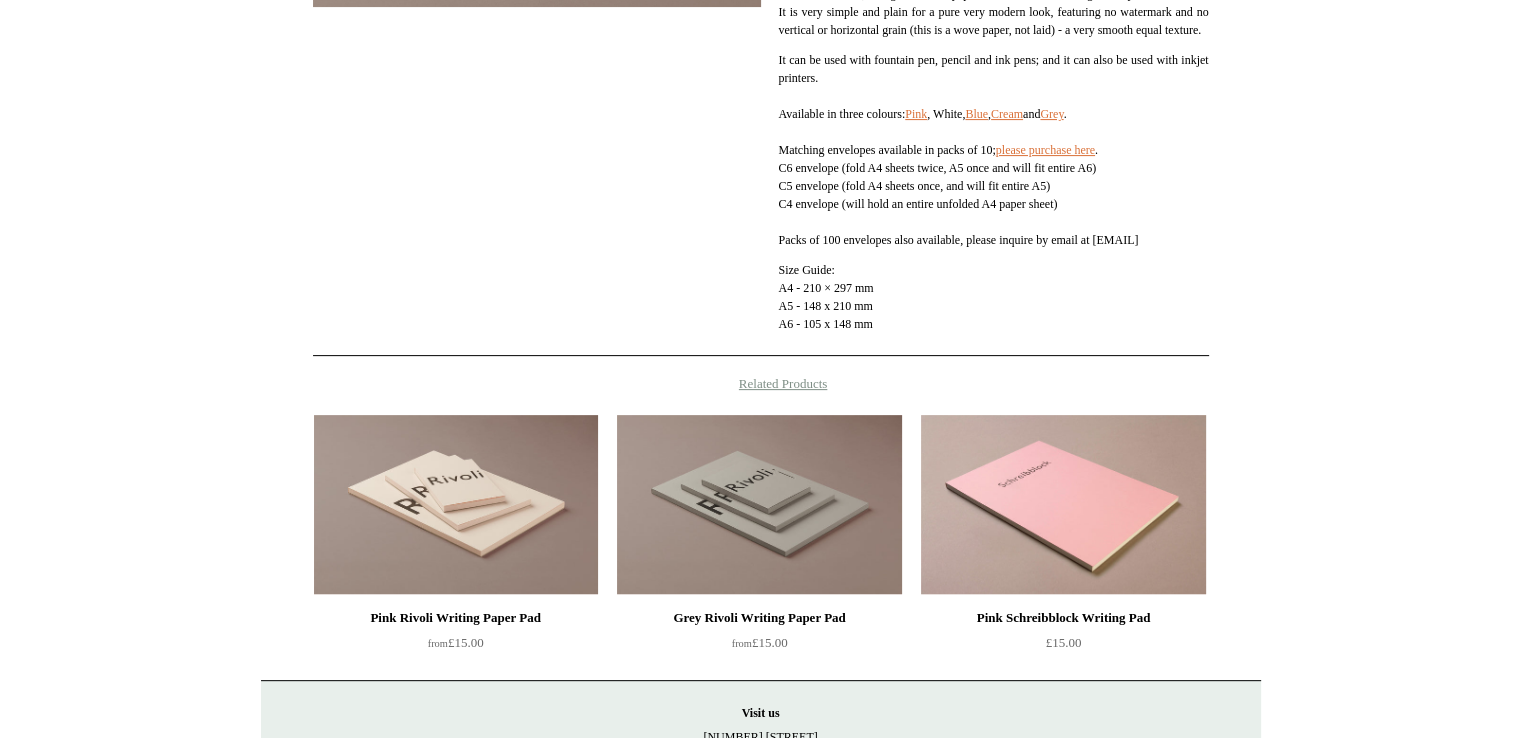 scroll, scrollTop: 700, scrollLeft: 0, axis: vertical 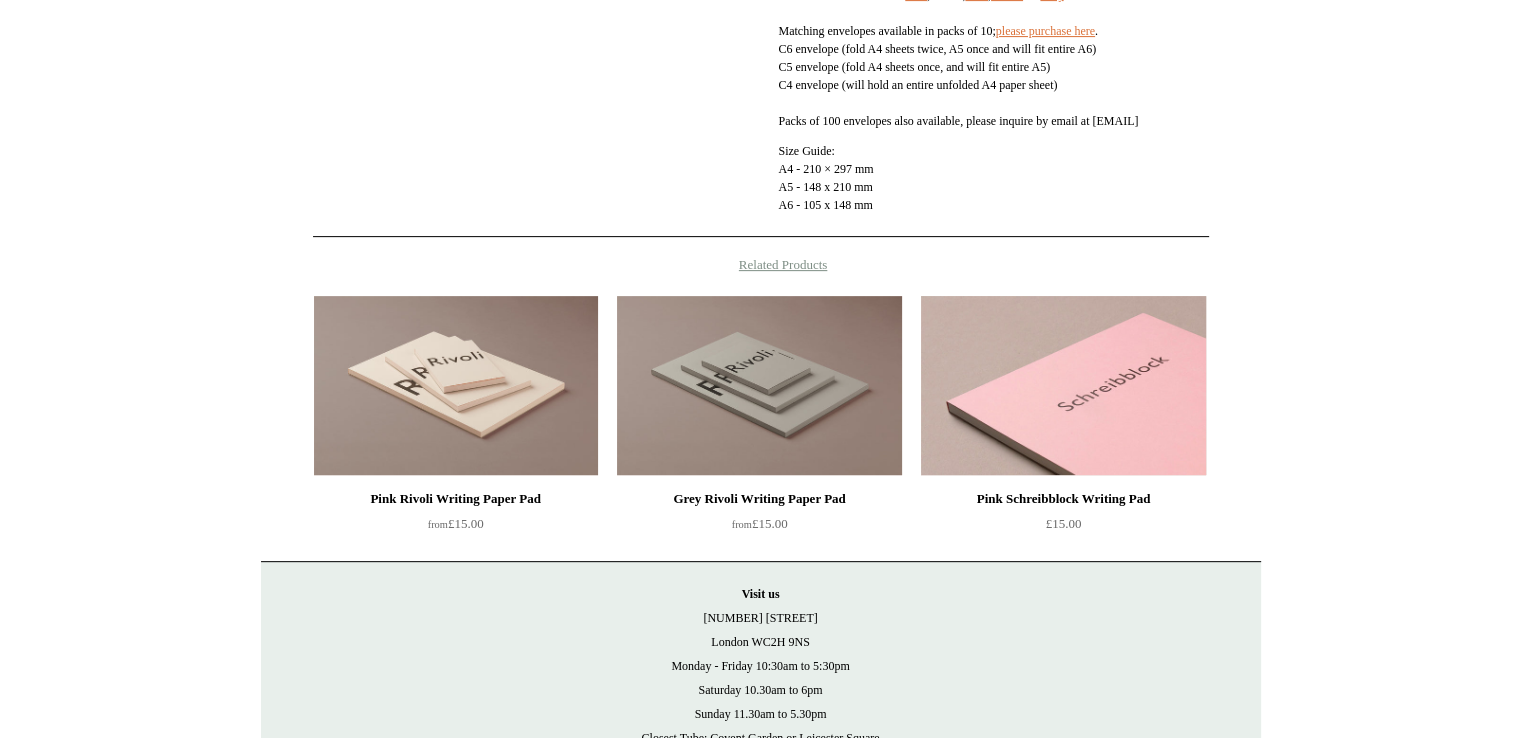 click at bounding box center (1063, 386) 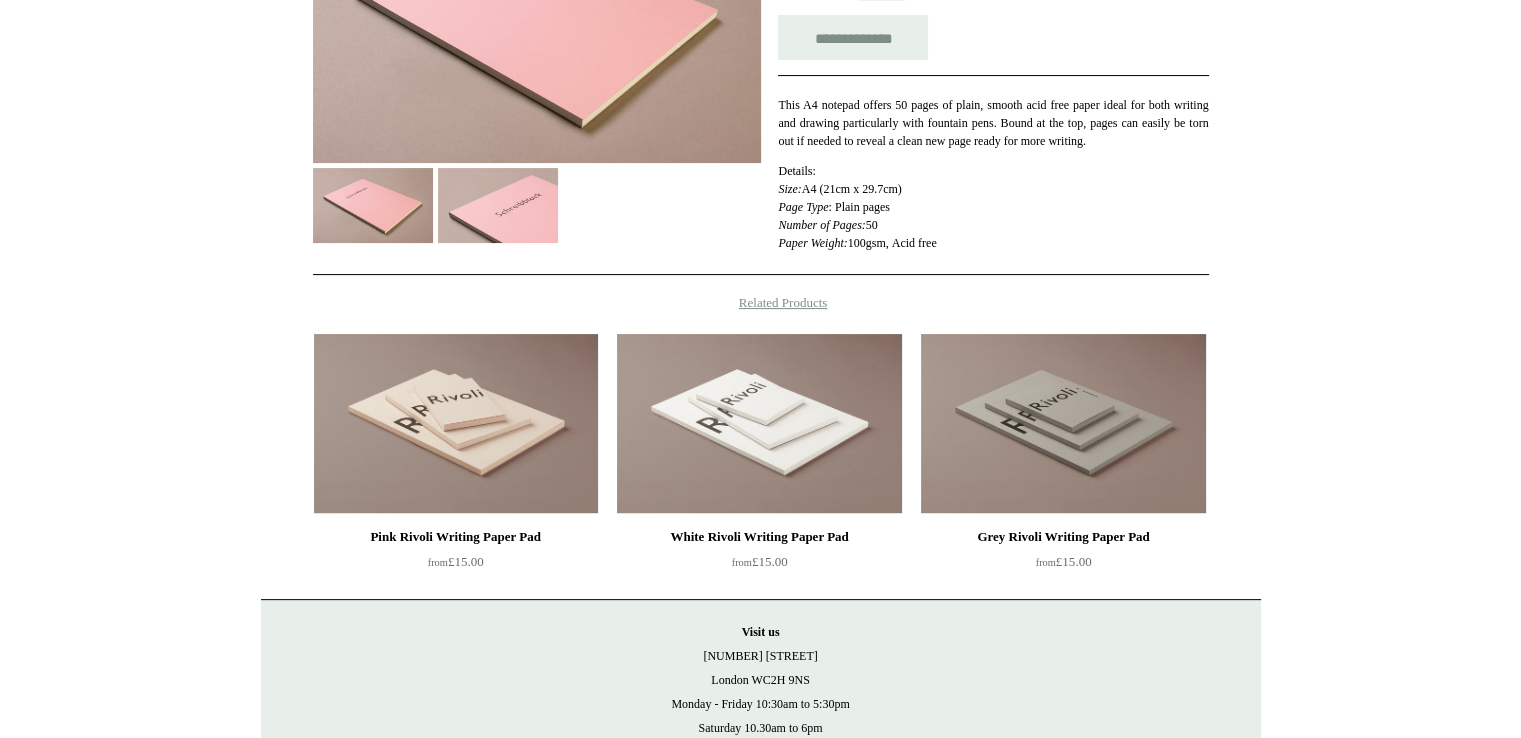 scroll, scrollTop: 198, scrollLeft: 0, axis: vertical 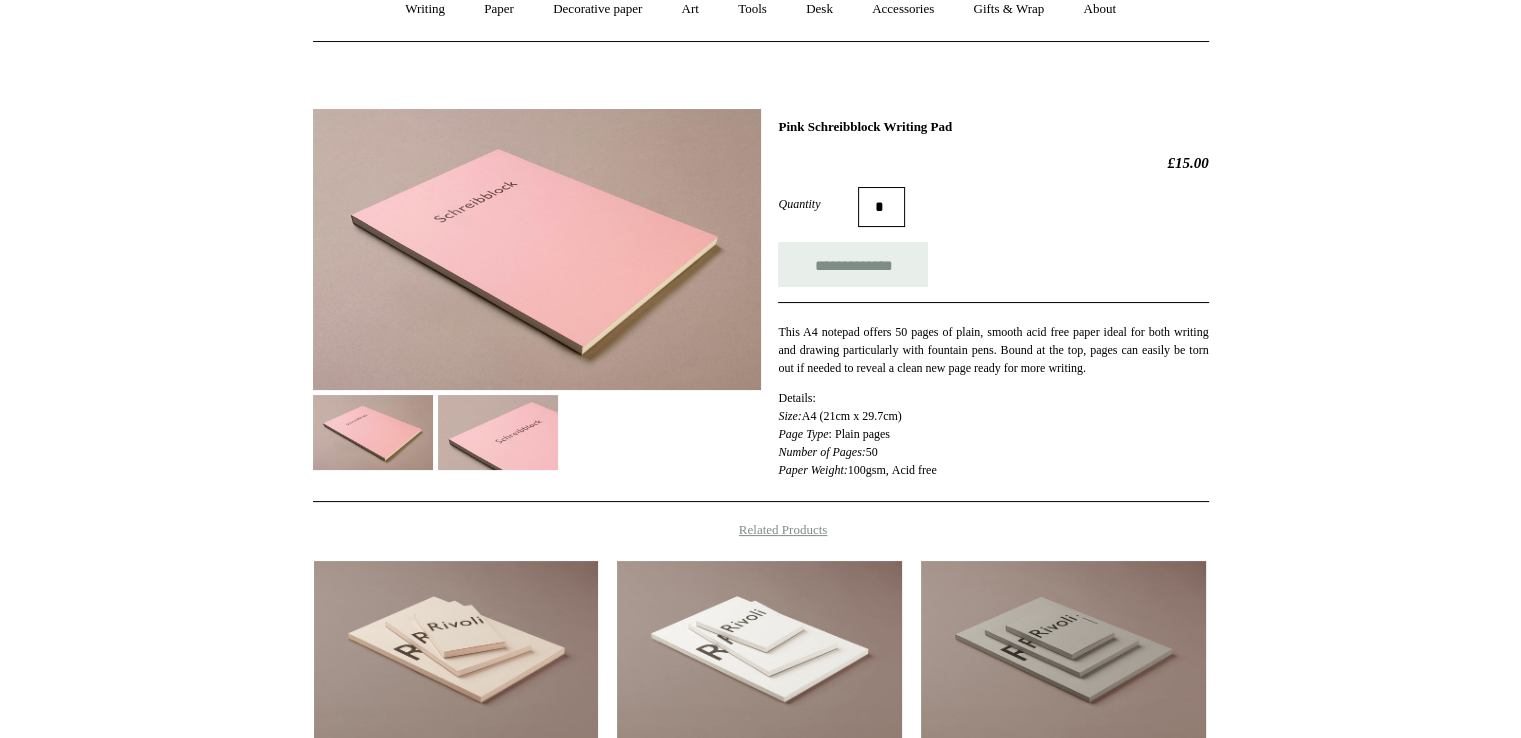 click at bounding box center [537, 249] 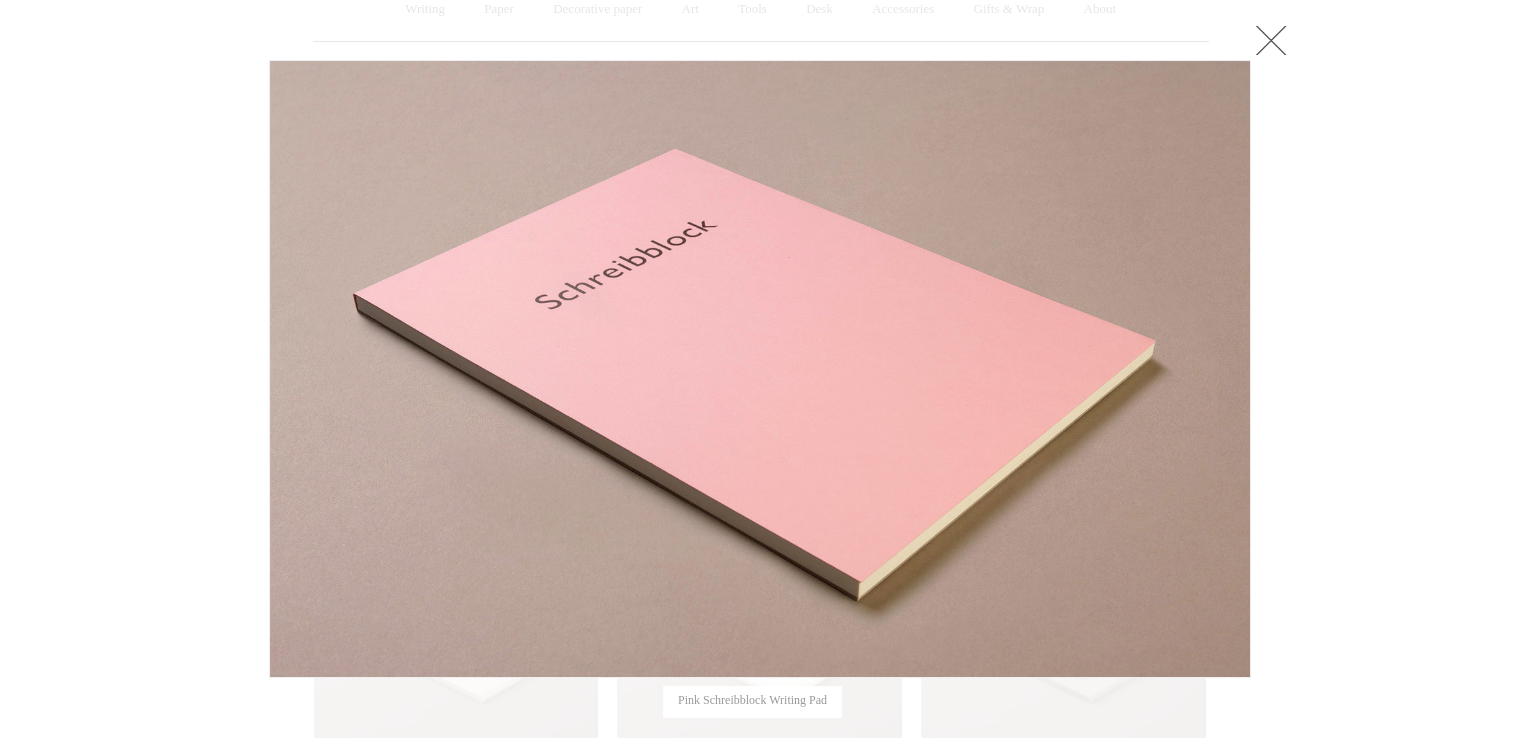 click at bounding box center (760, 470) 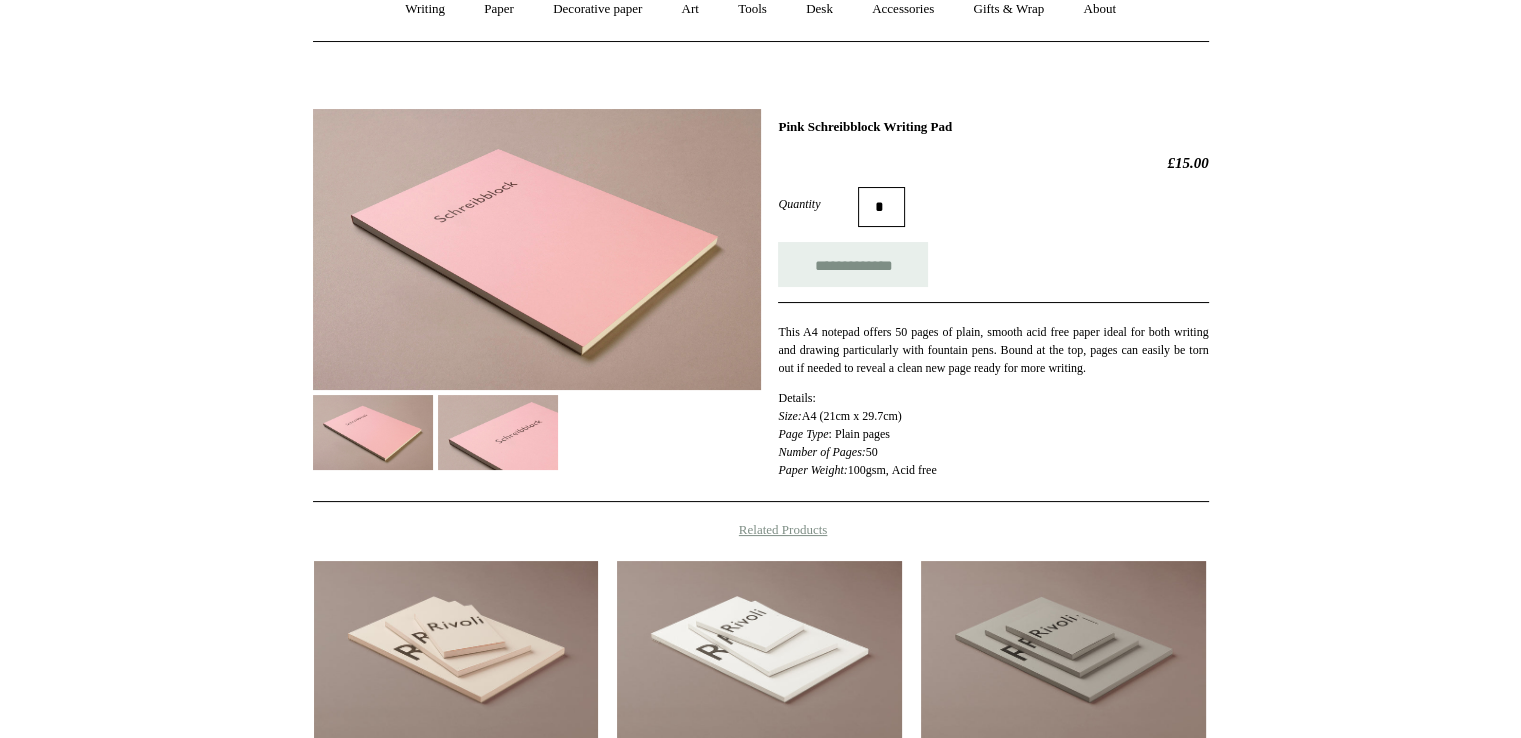 click at bounding box center (498, 432) 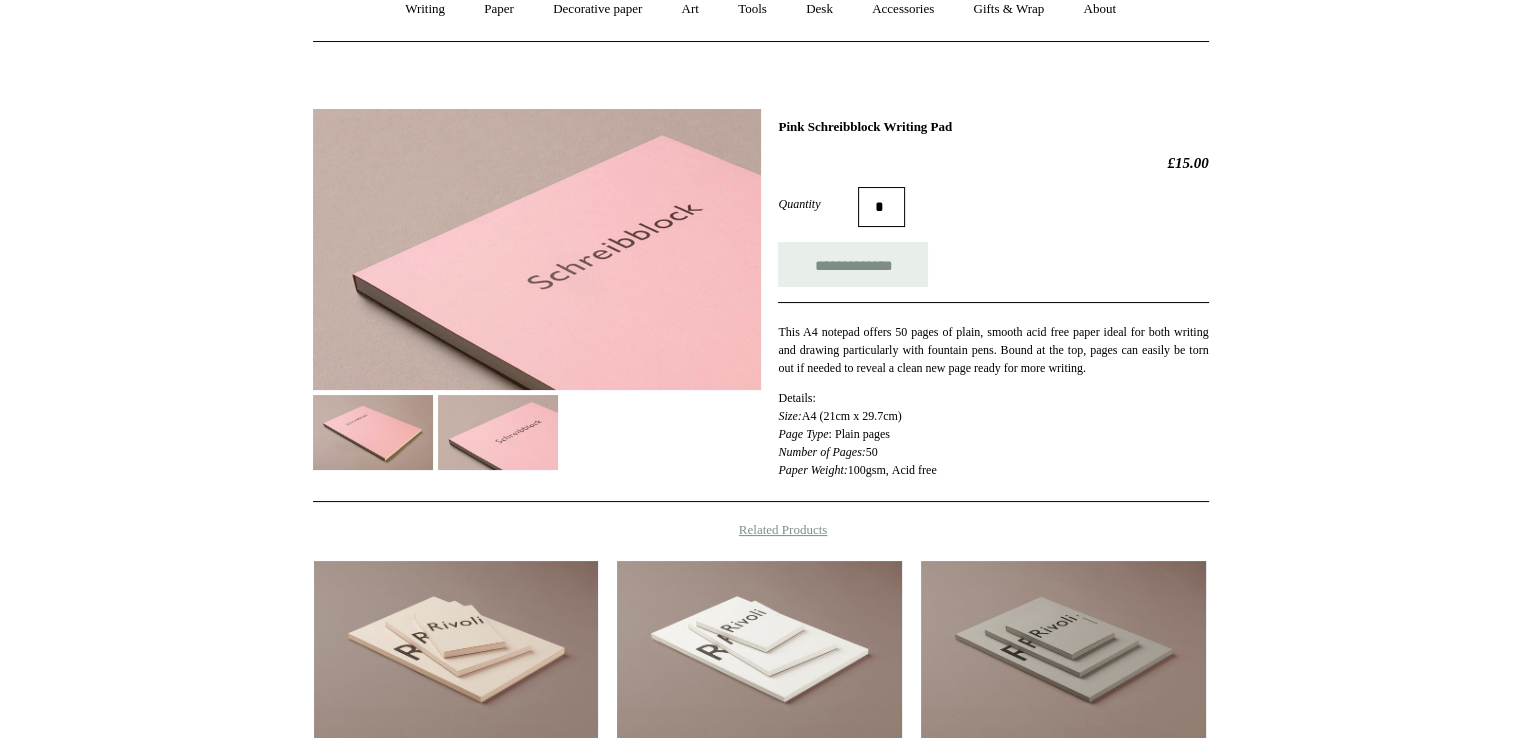 click at bounding box center [373, 432] 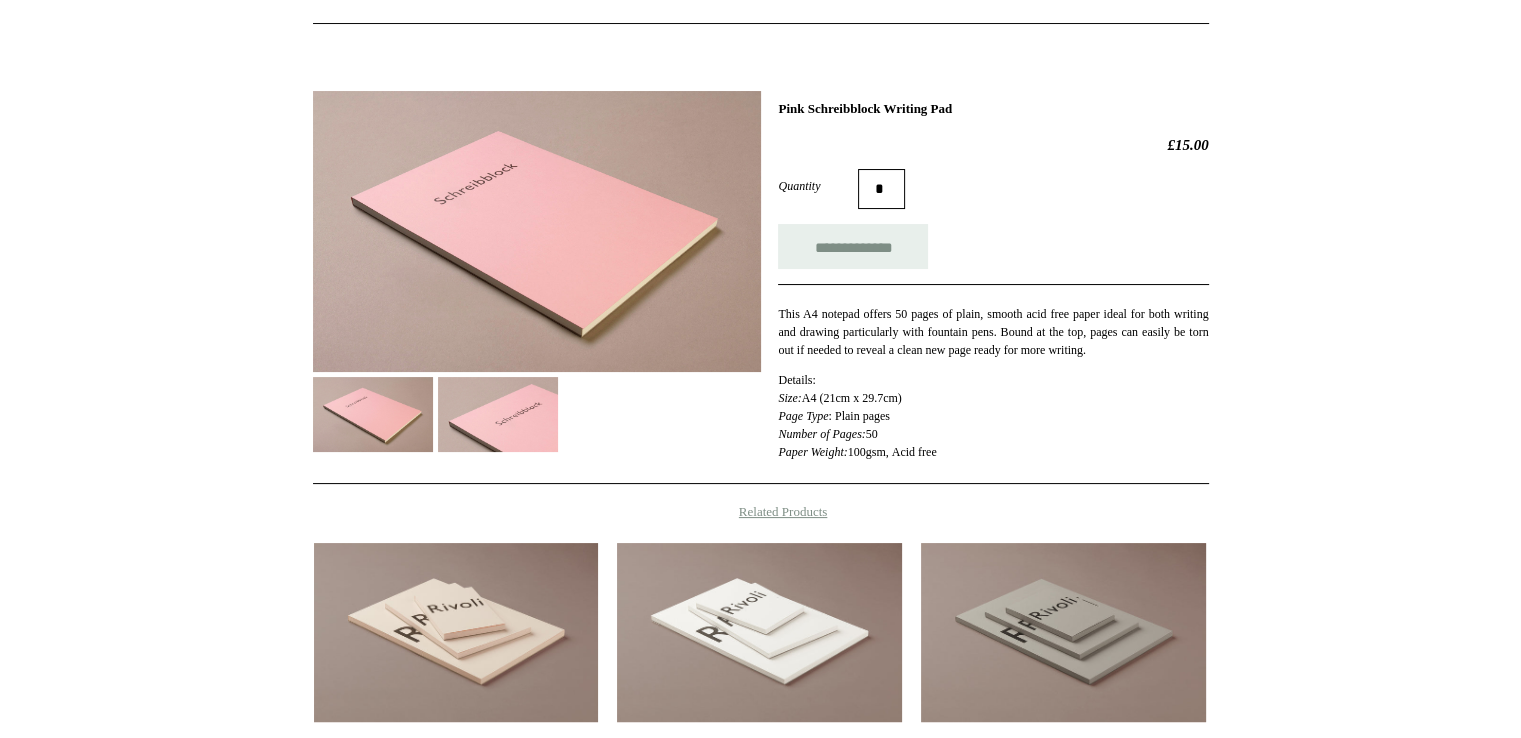 scroll, scrollTop: 0, scrollLeft: 0, axis: both 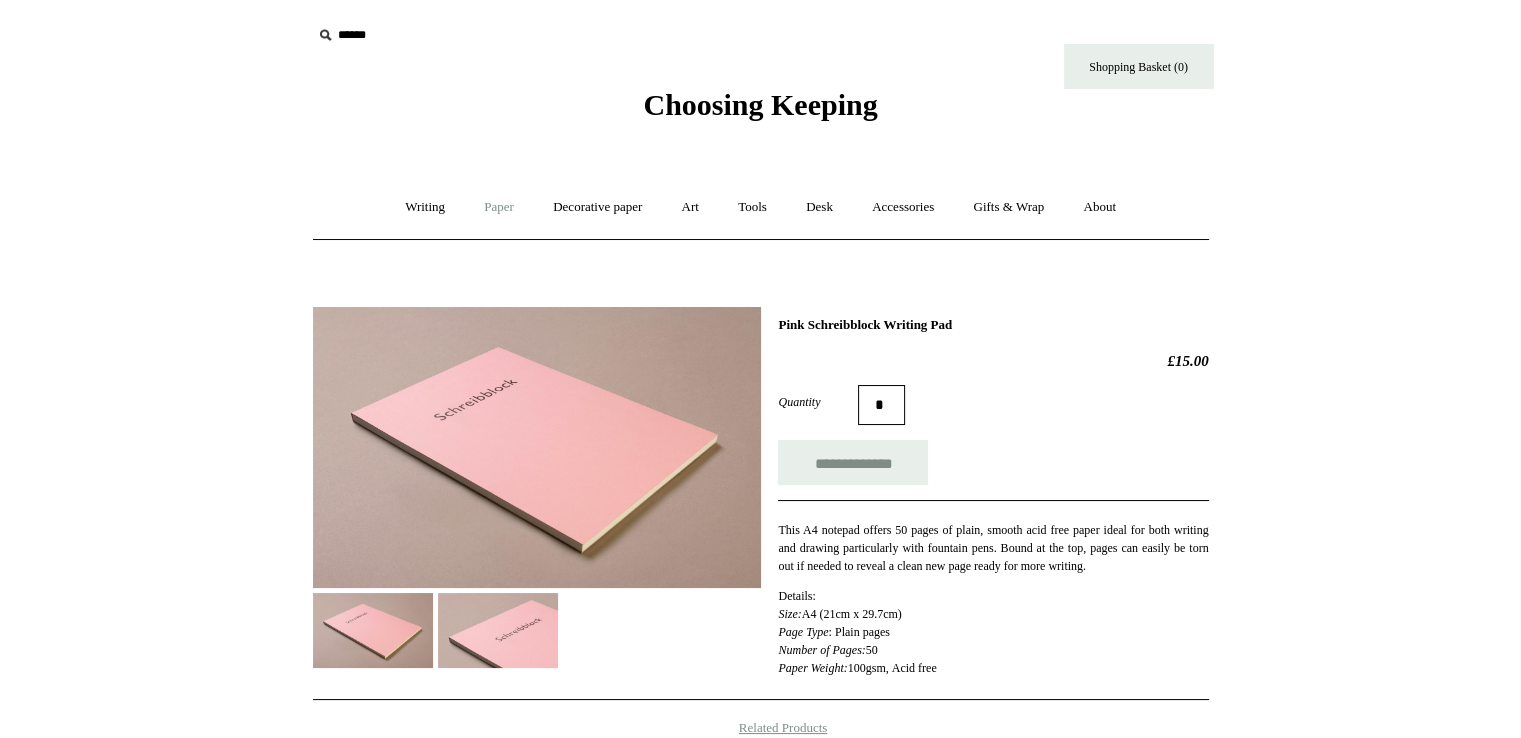 click on "Paper +" at bounding box center [499, 207] 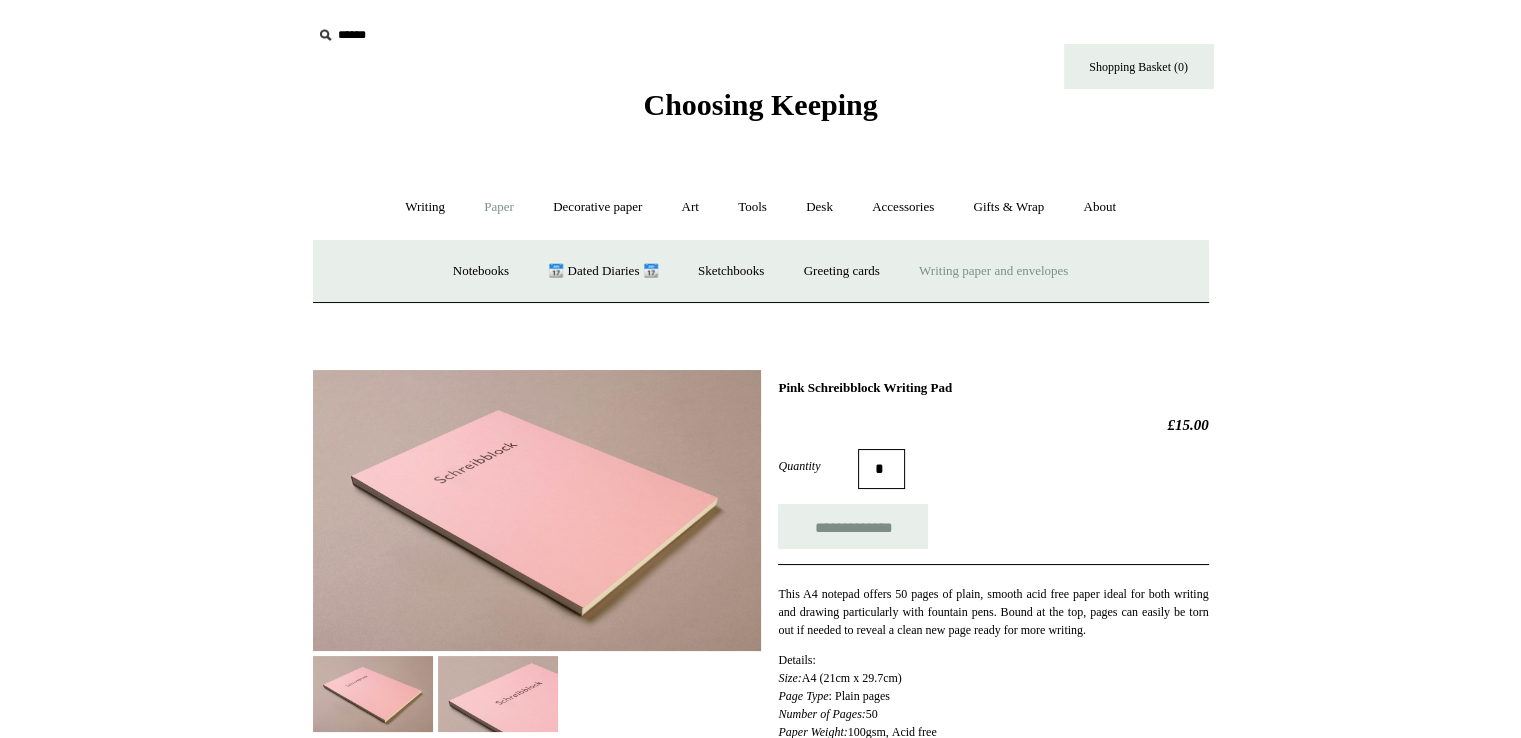 click on "Writing paper and envelopes +" at bounding box center (993, 271) 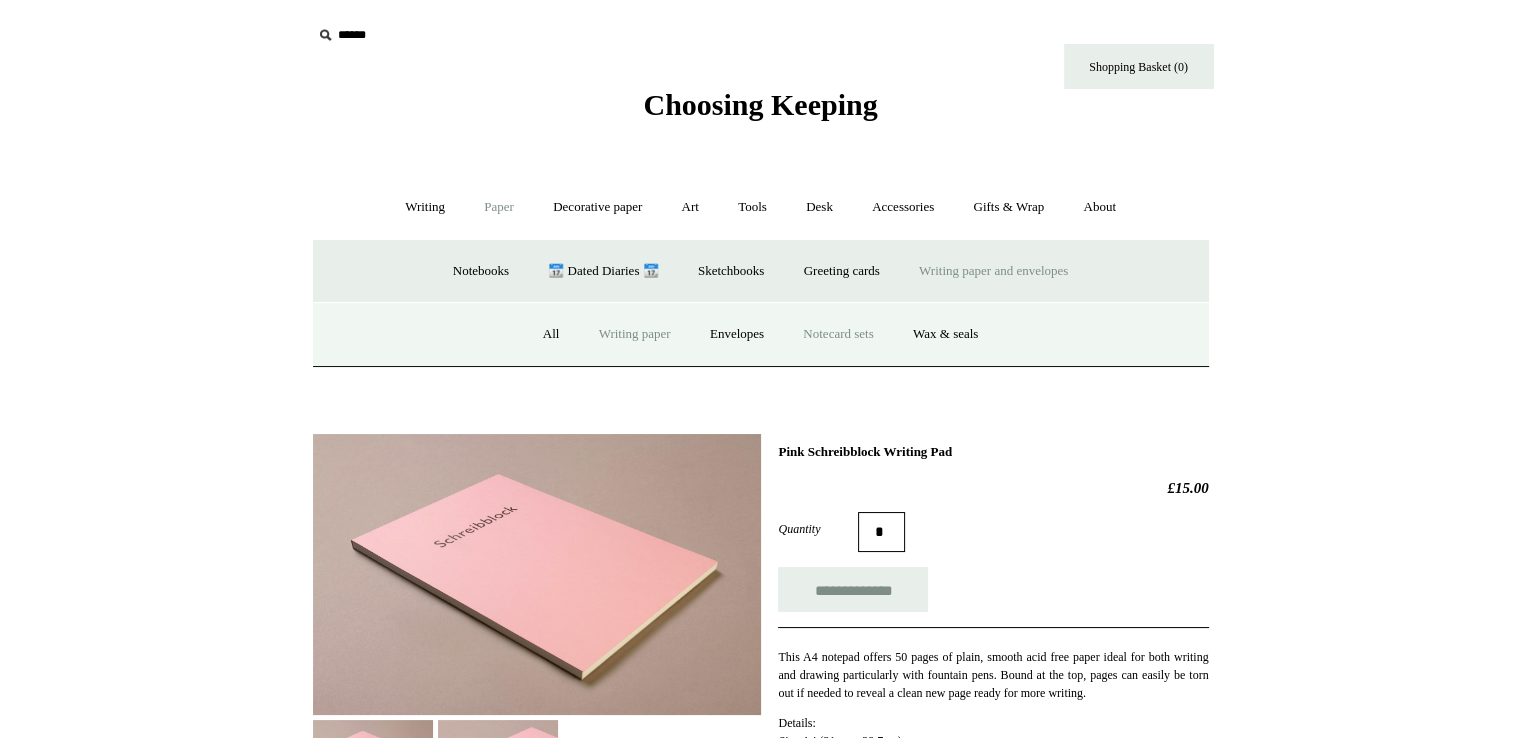 click on "Notecard sets" at bounding box center [838, 334] 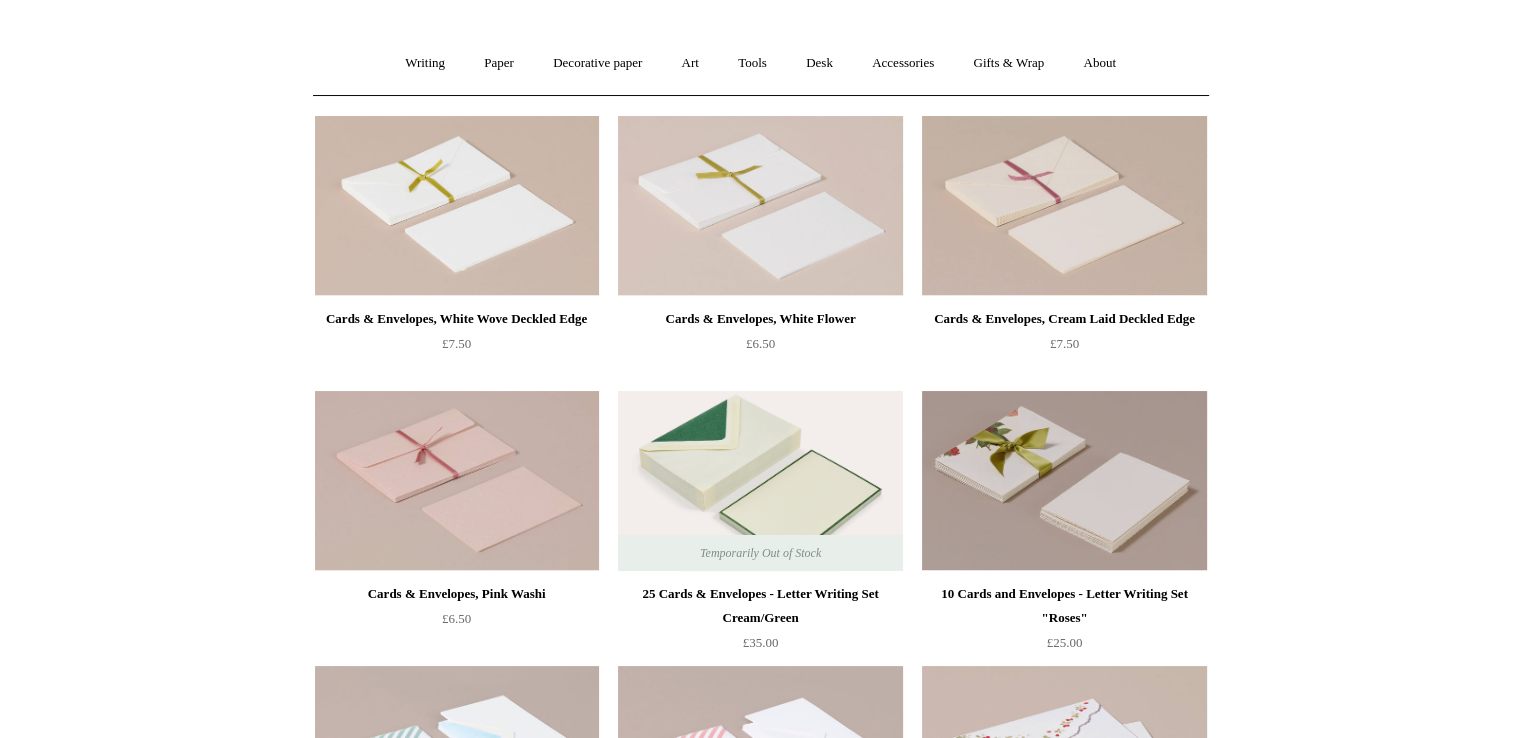 scroll, scrollTop: 100, scrollLeft: 0, axis: vertical 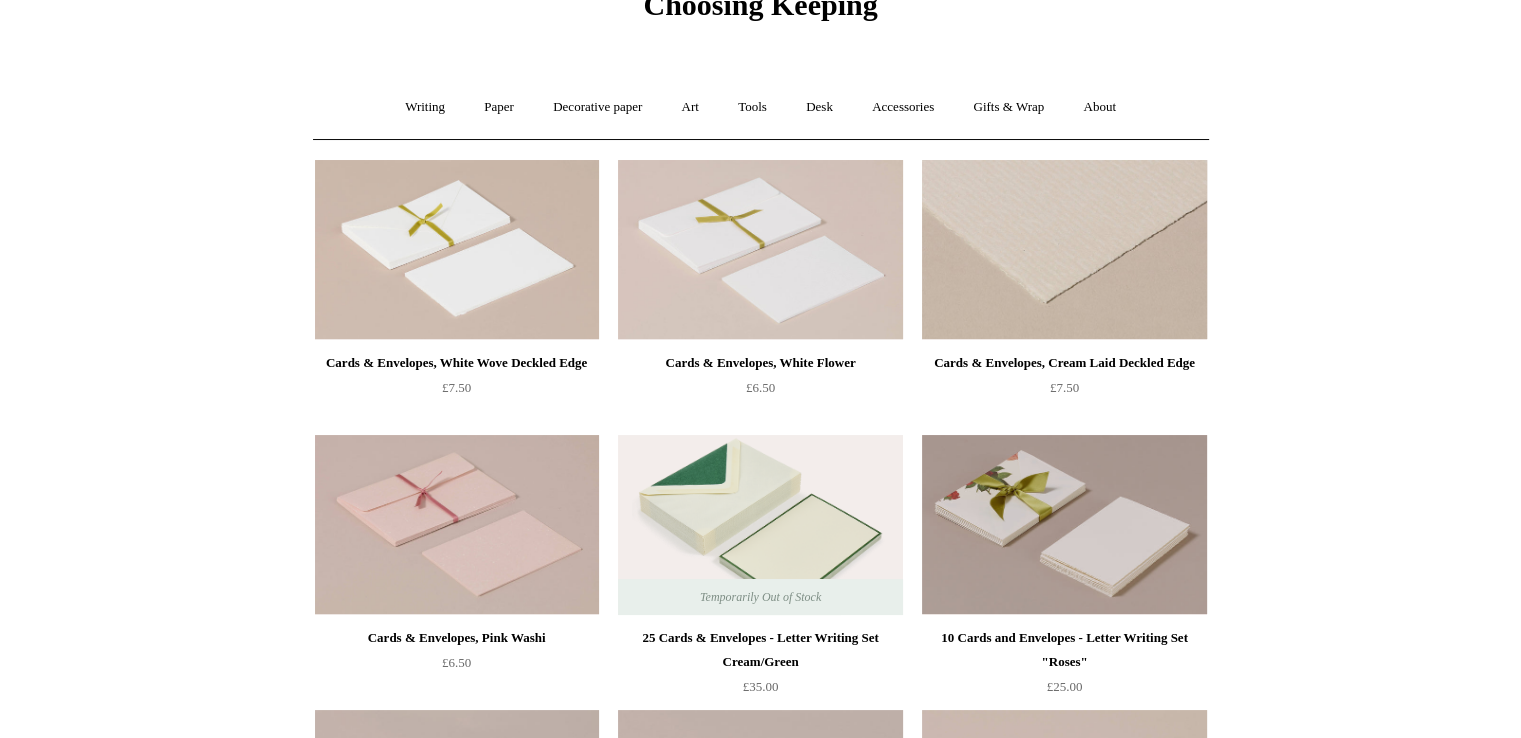 click at bounding box center (1064, 250) 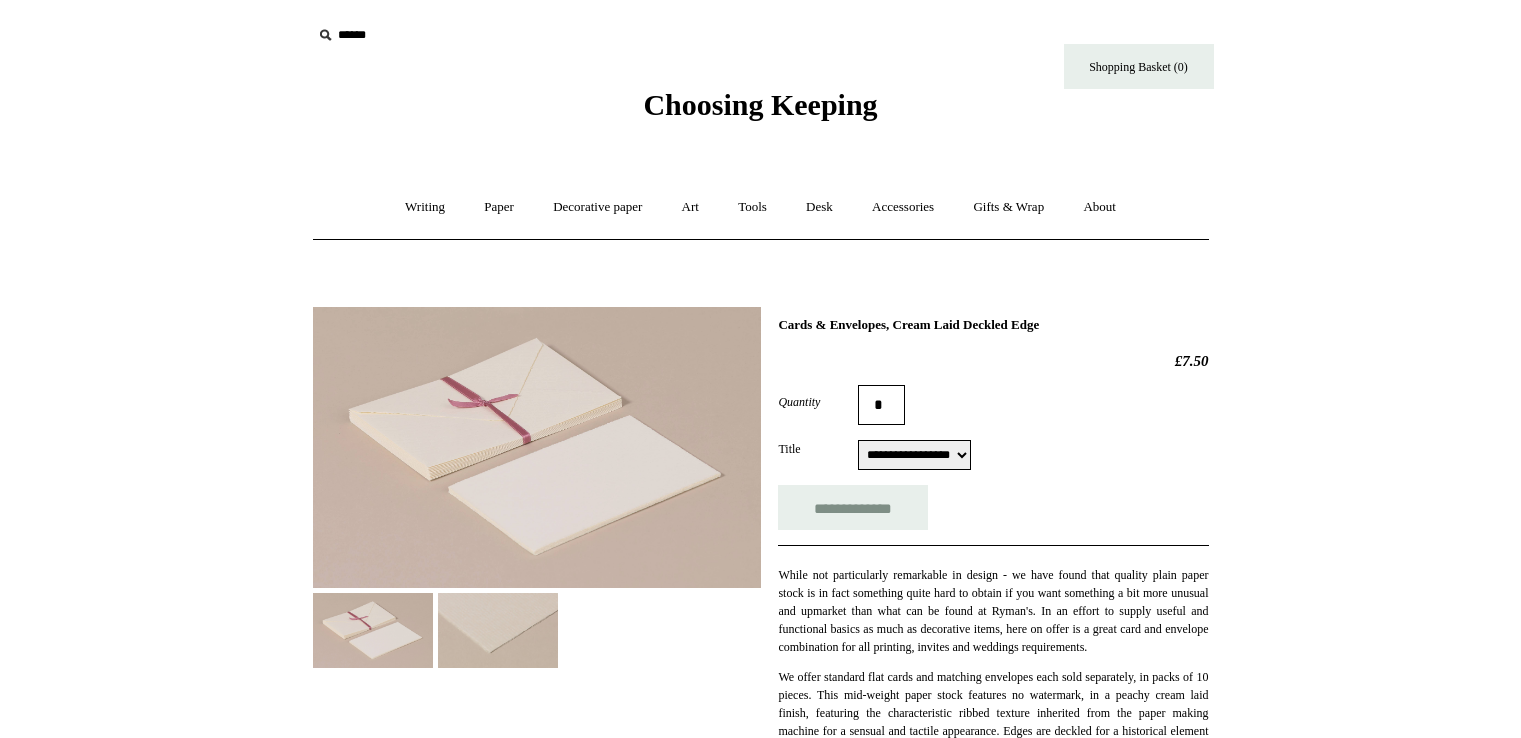 select on "**********" 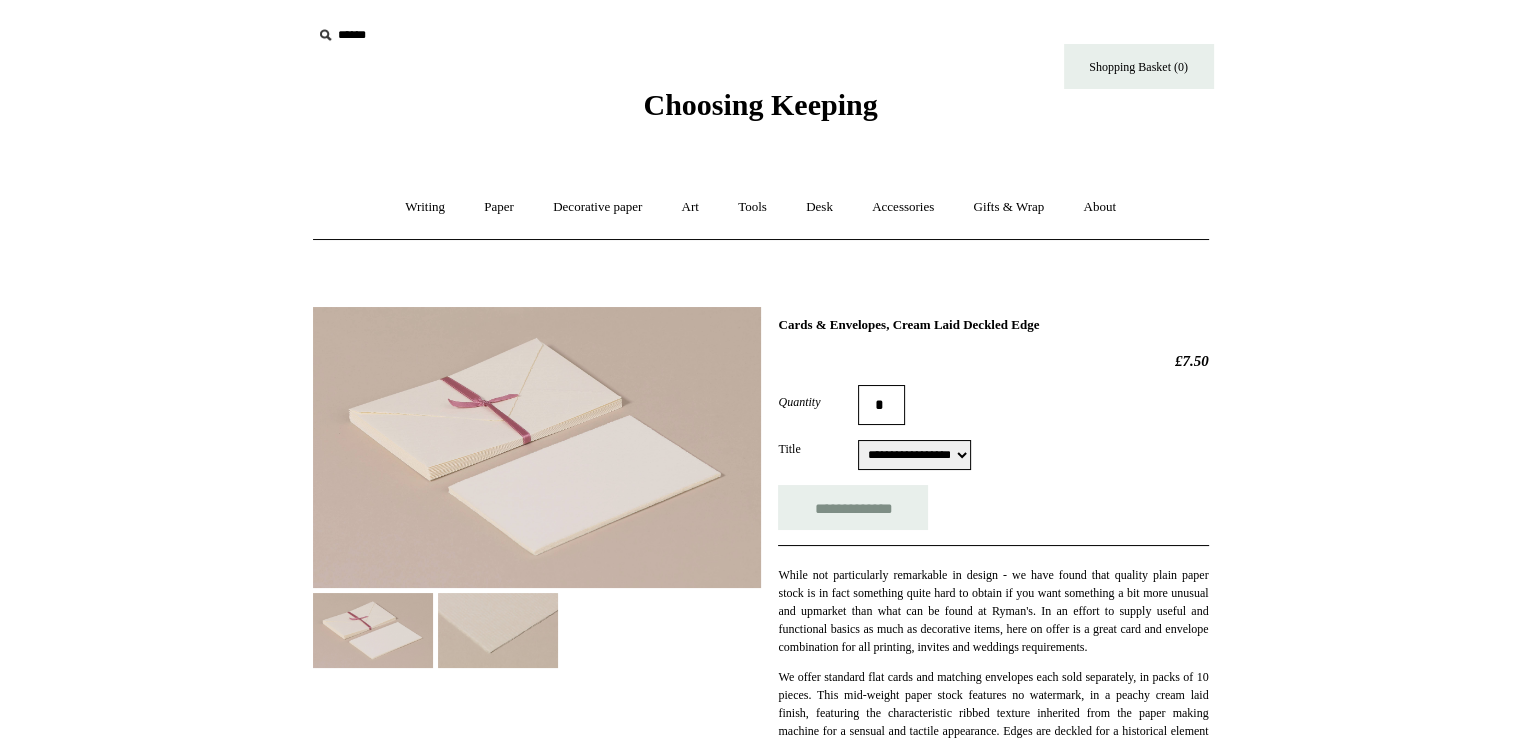 click at bounding box center [498, 630] 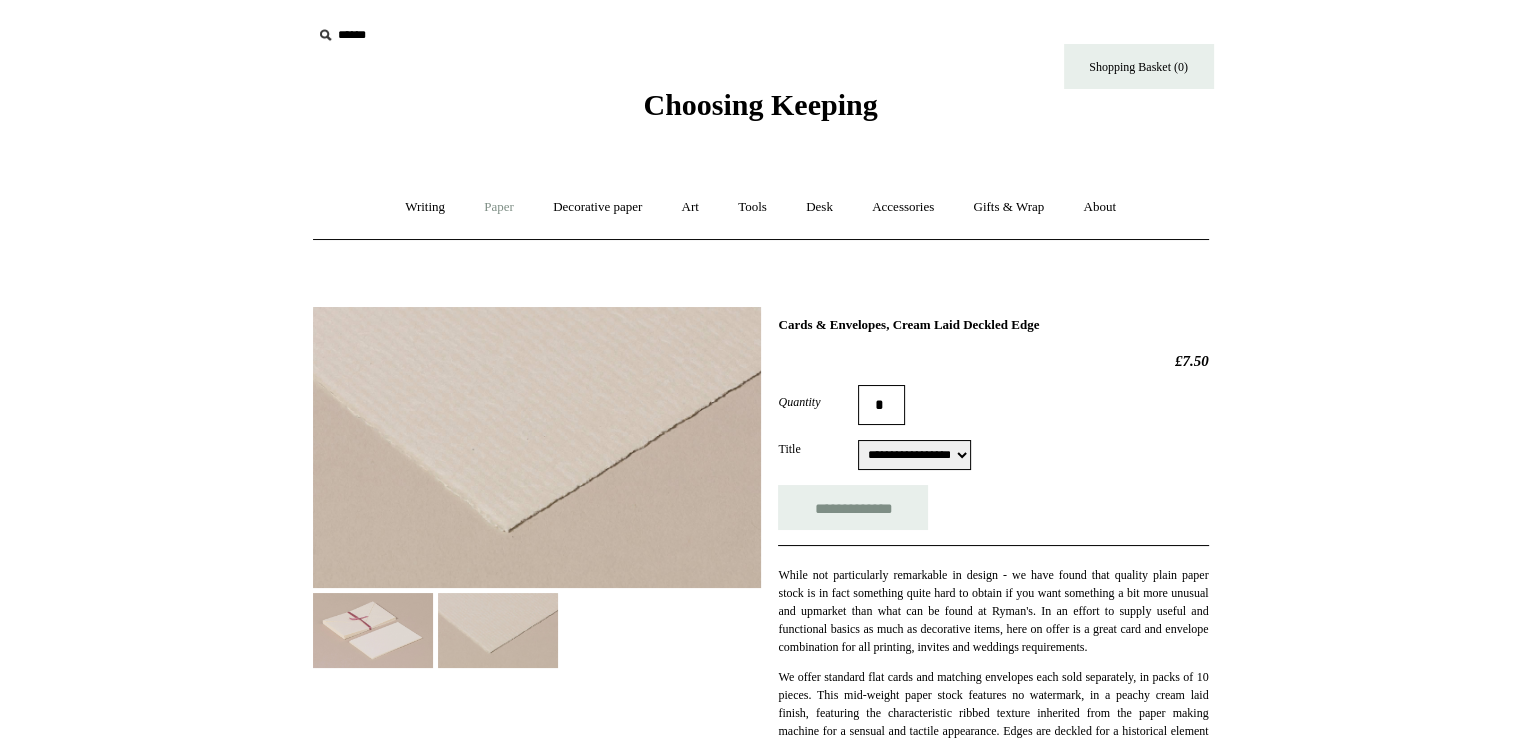 click on "Paper +" at bounding box center [499, 207] 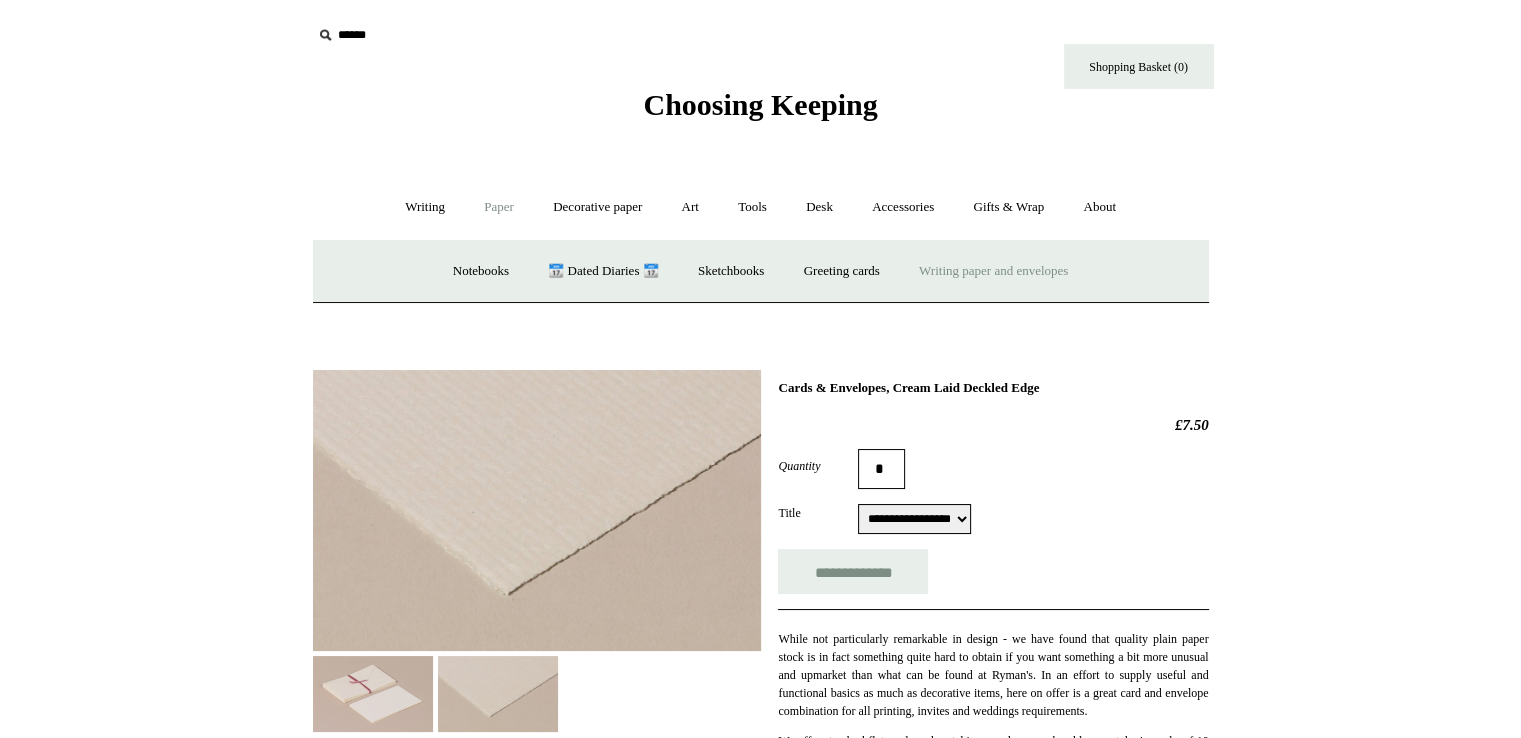 click on "Writing paper and envelopes +" at bounding box center (993, 271) 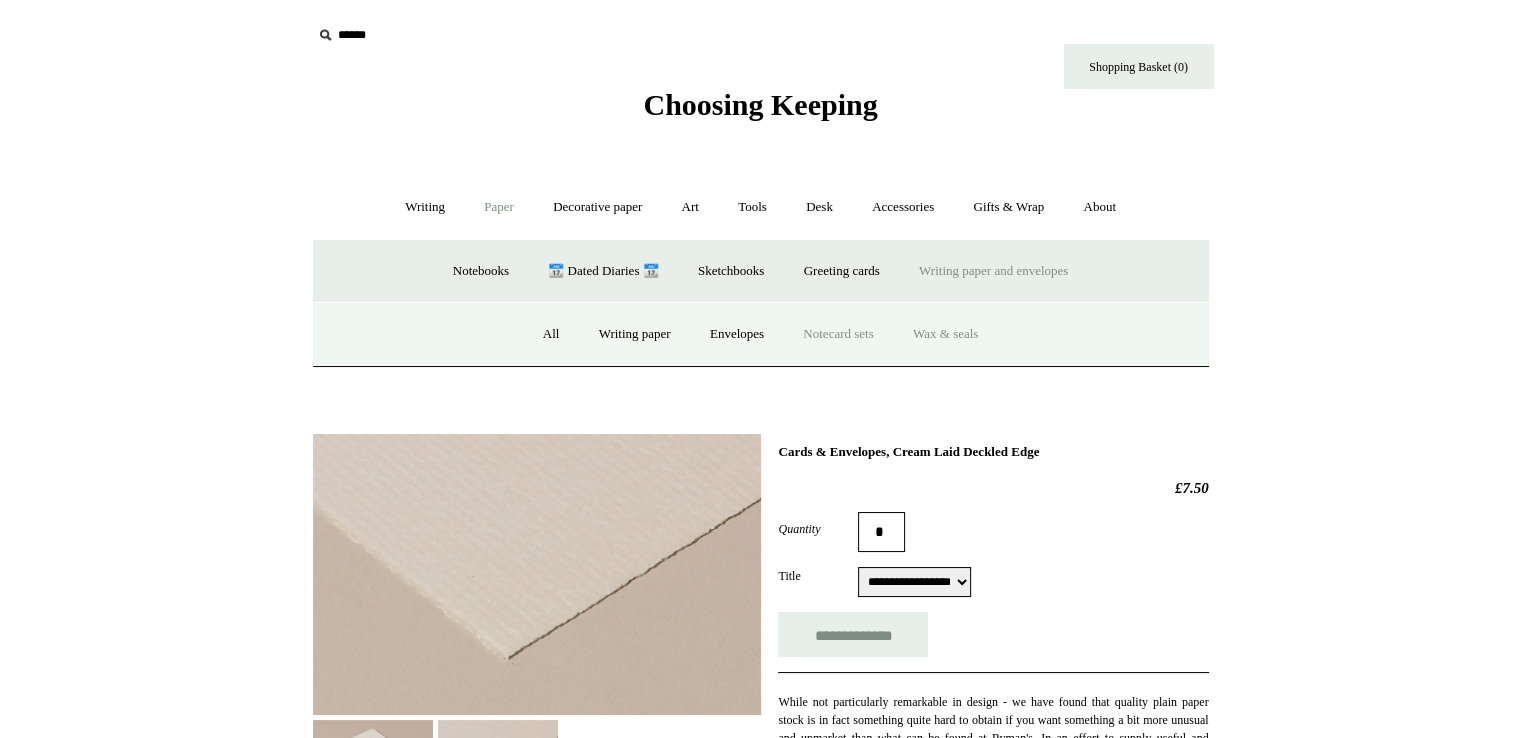 click on "Wax & seals" at bounding box center (945, 334) 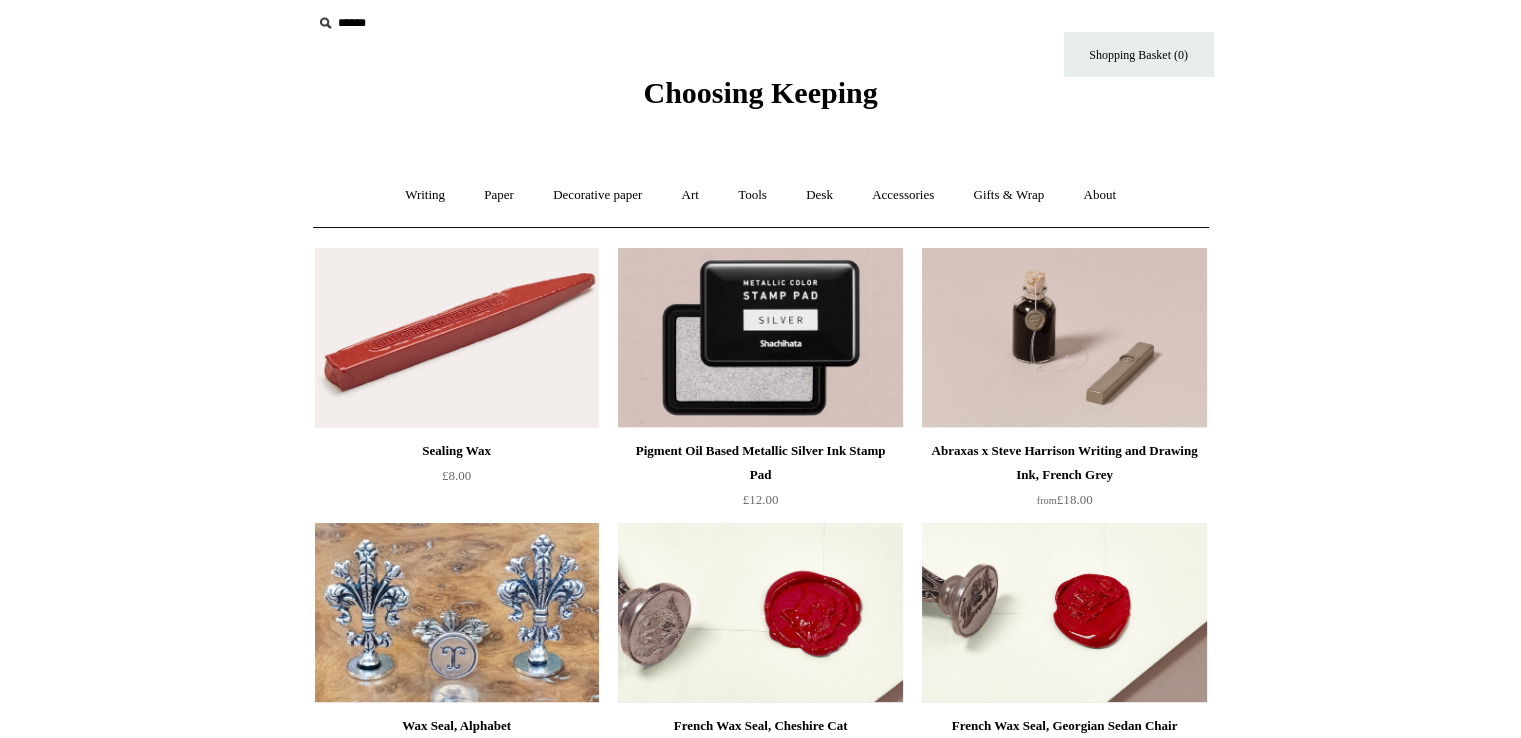 scroll, scrollTop: 100, scrollLeft: 0, axis: vertical 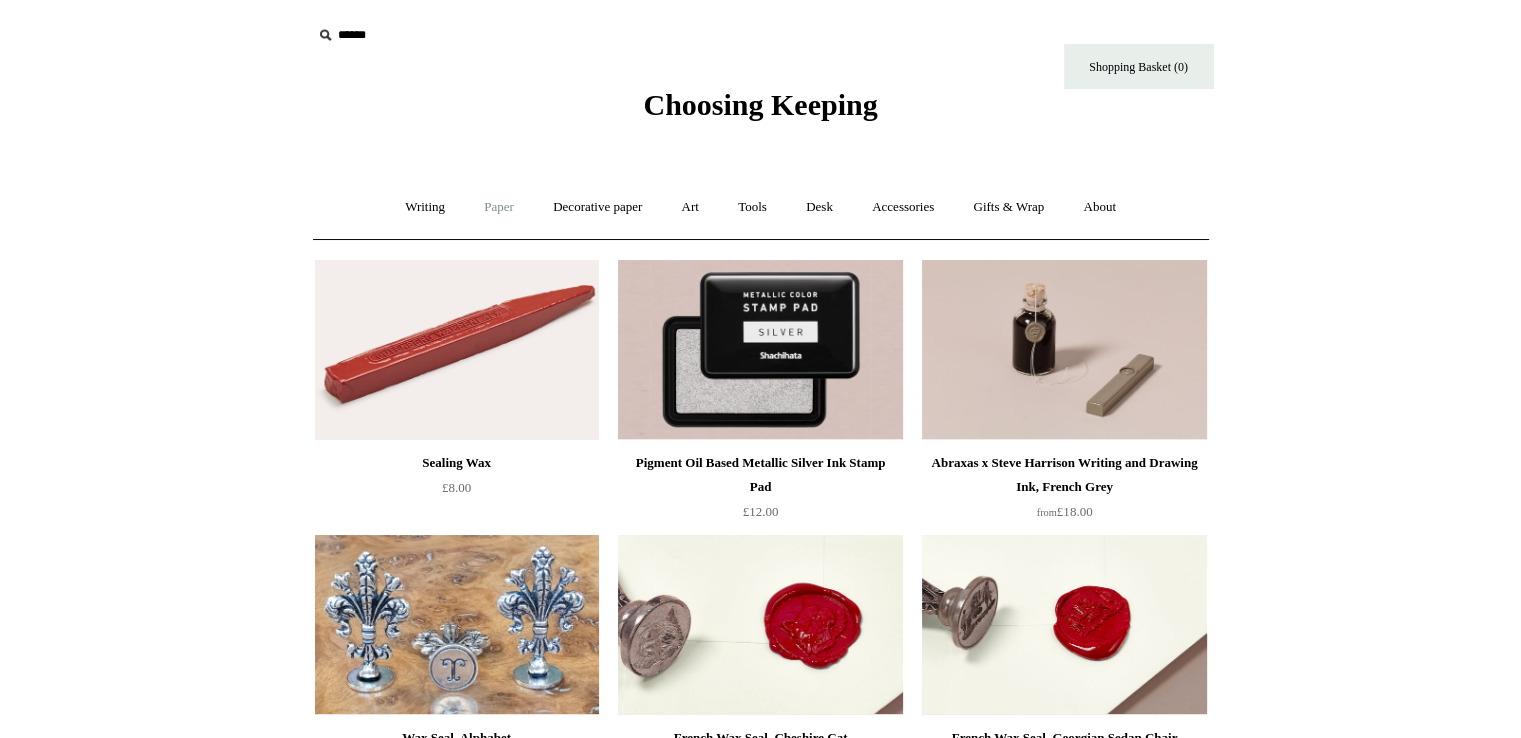 click on "Paper +" at bounding box center [499, 207] 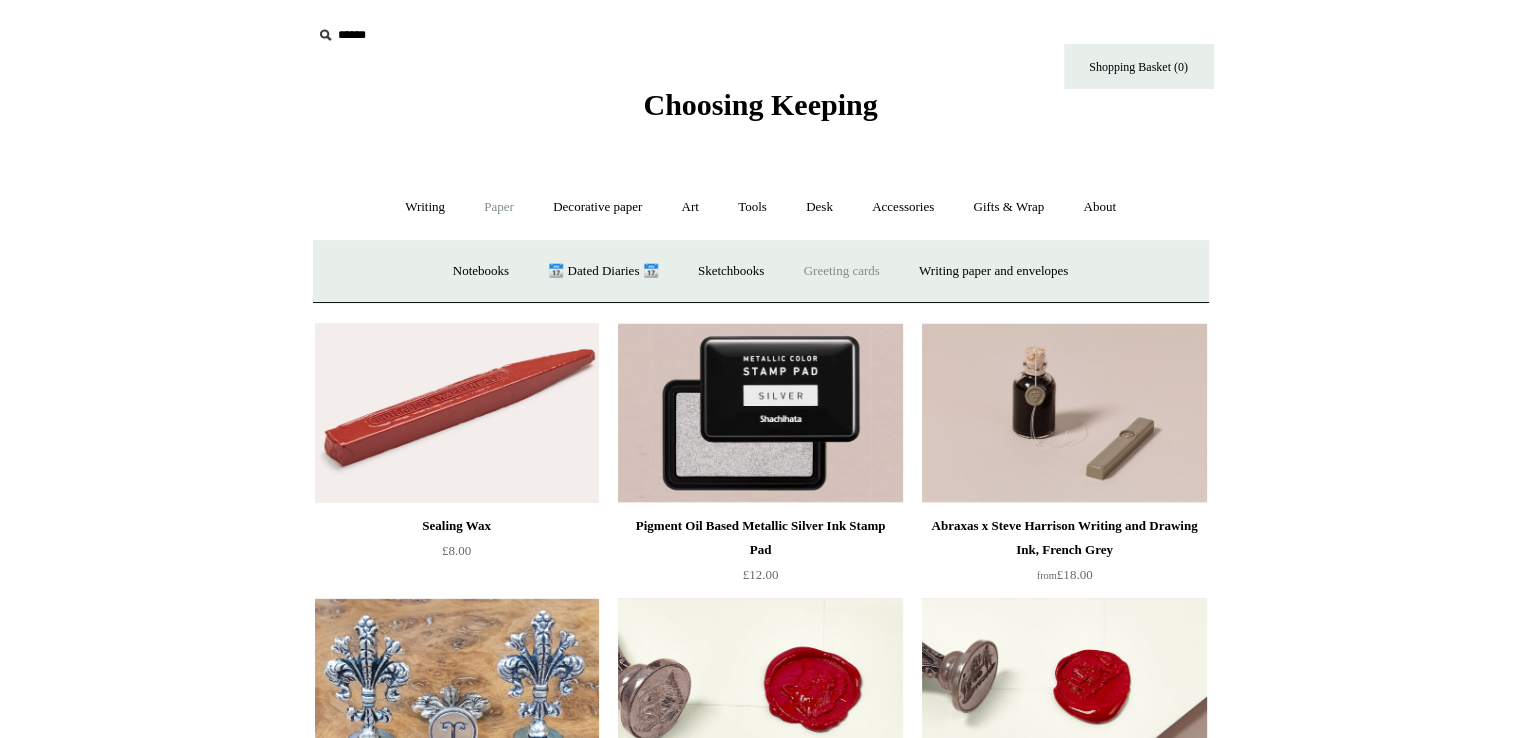 click on "Greeting cards +" at bounding box center [842, 271] 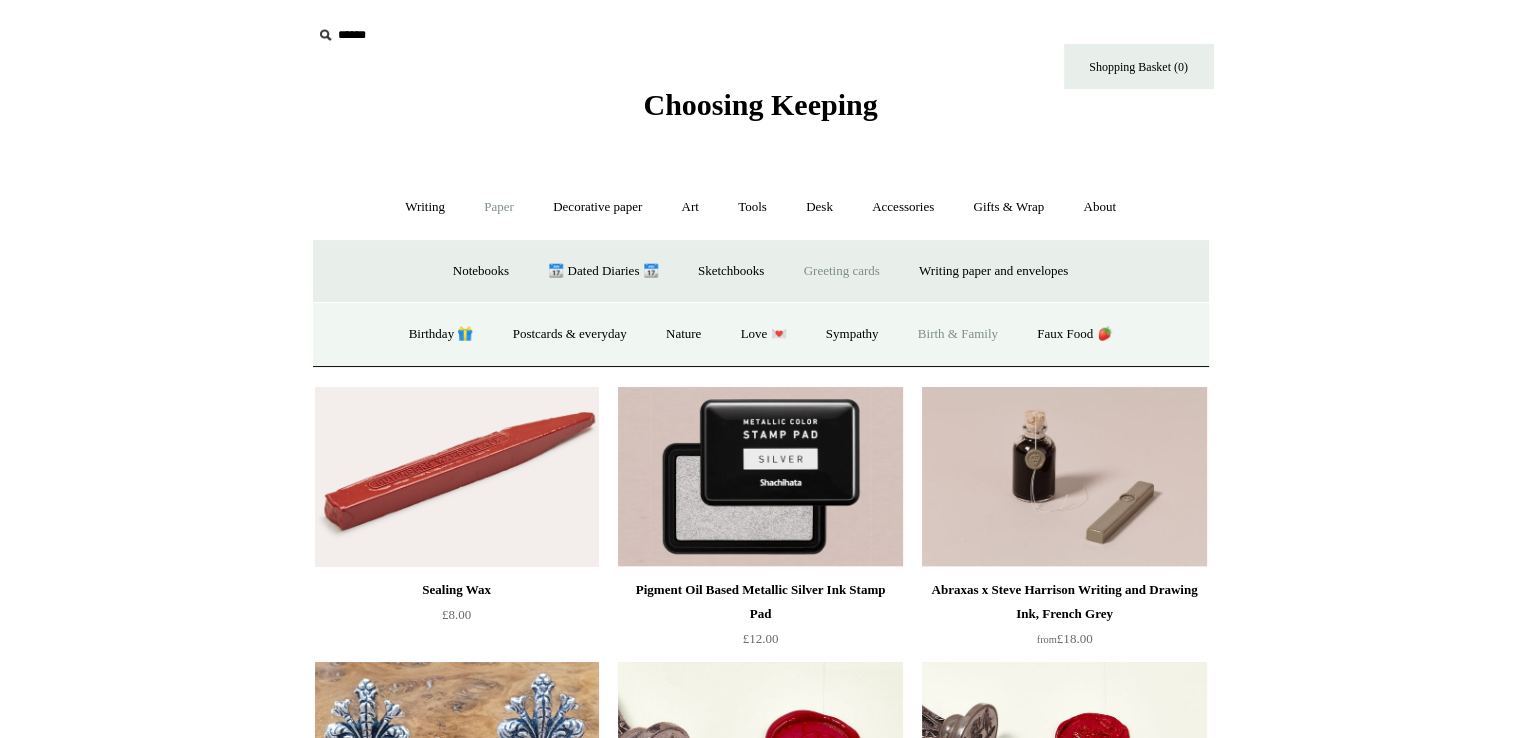click on "Birth & Family" at bounding box center (958, 334) 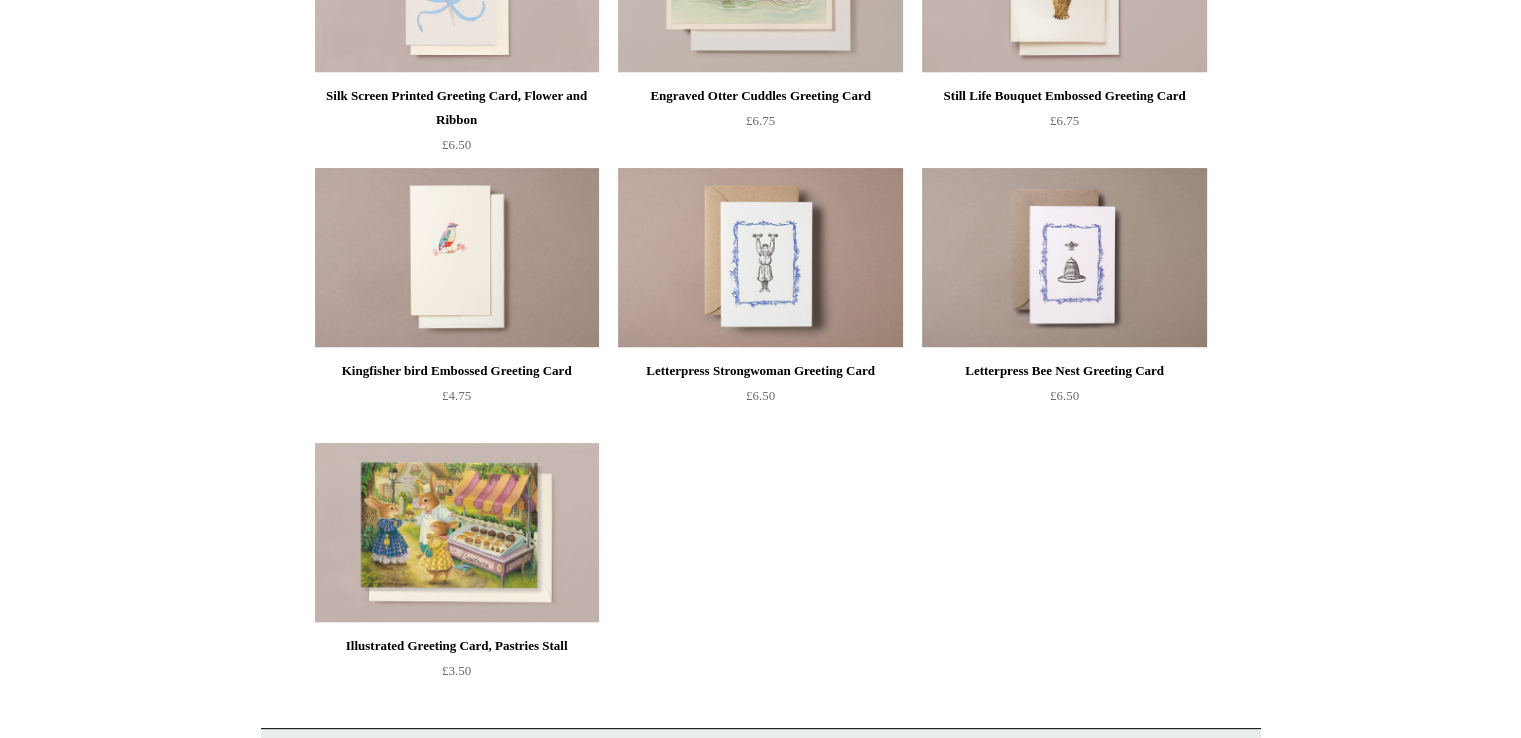 scroll, scrollTop: 0, scrollLeft: 0, axis: both 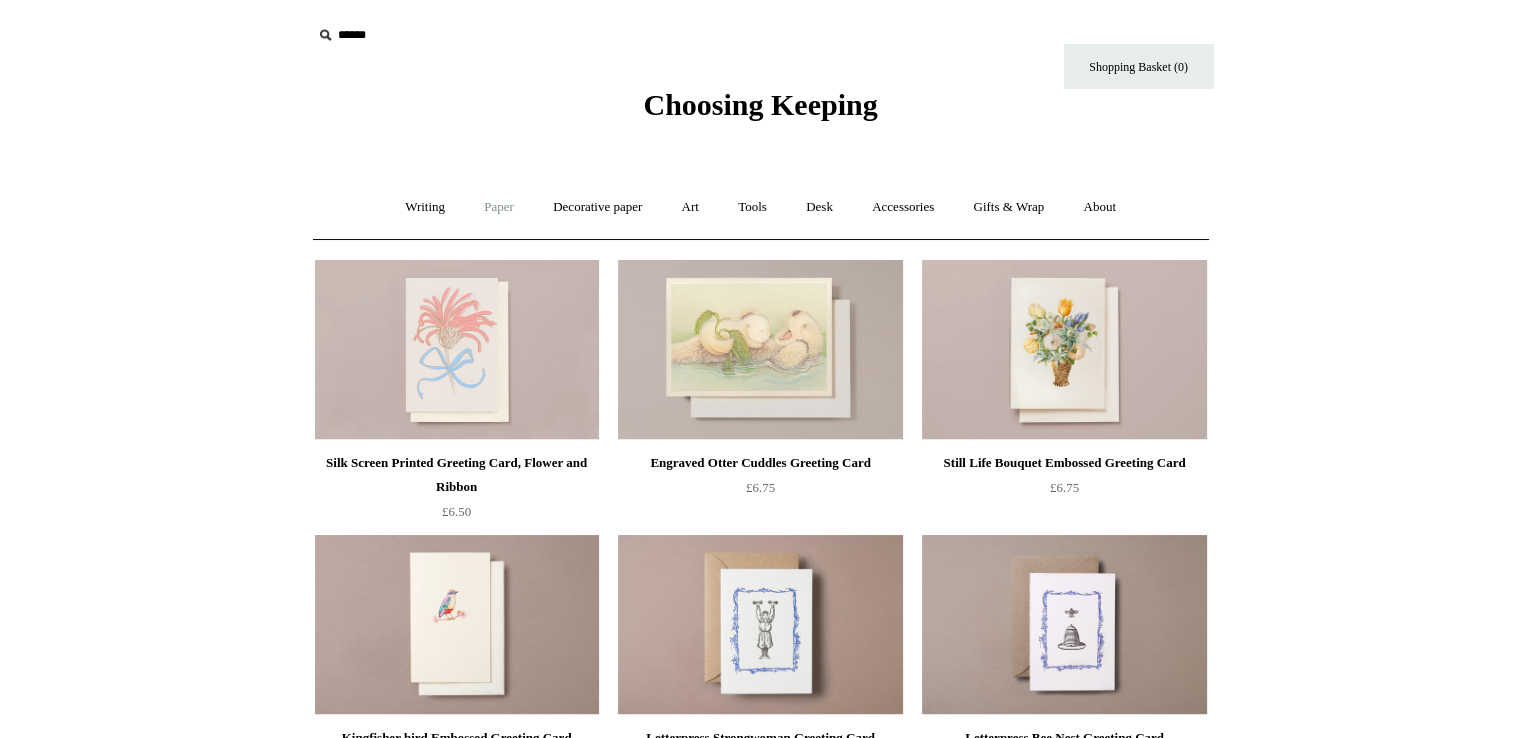 click on "Paper +" at bounding box center [499, 207] 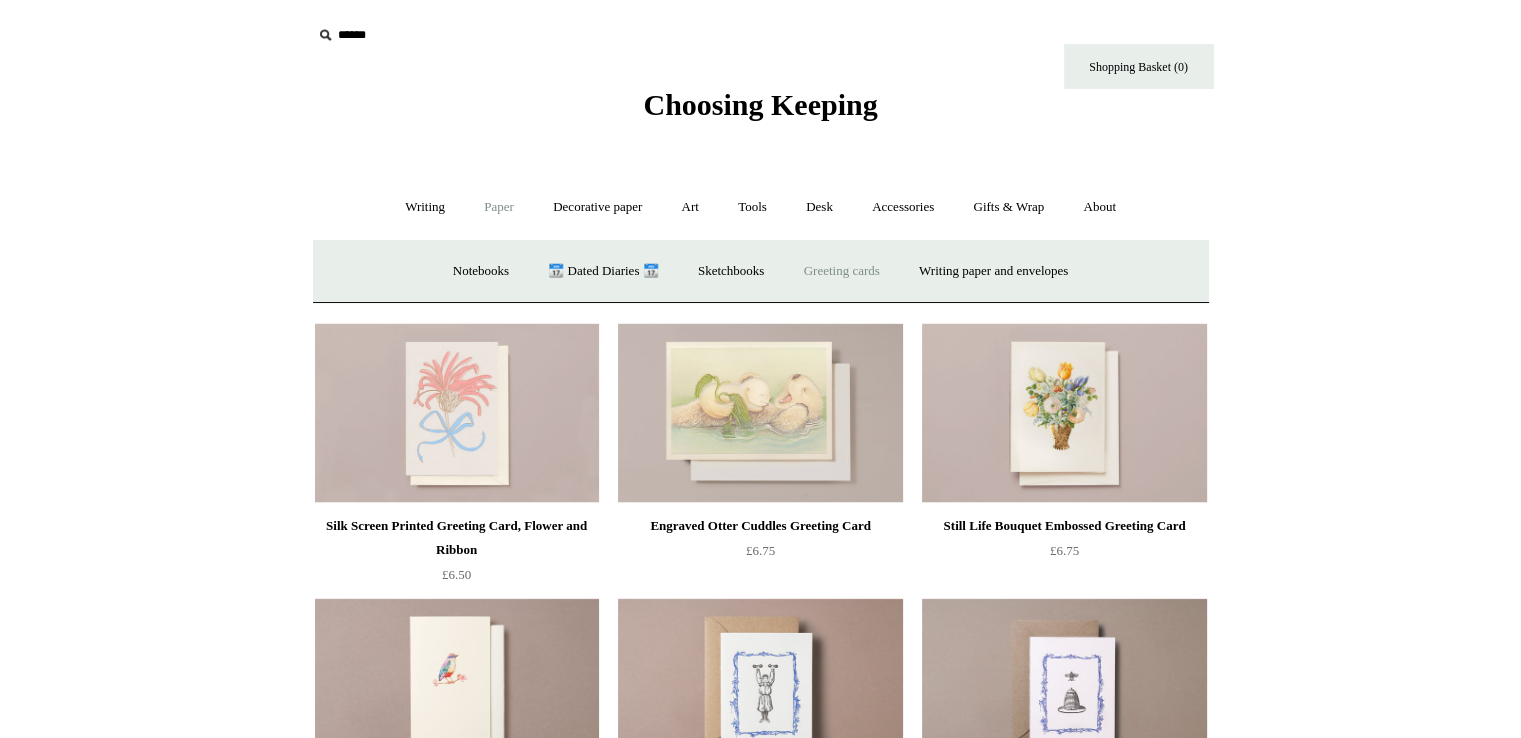 click on "Greeting cards +" at bounding box center (842, 271) 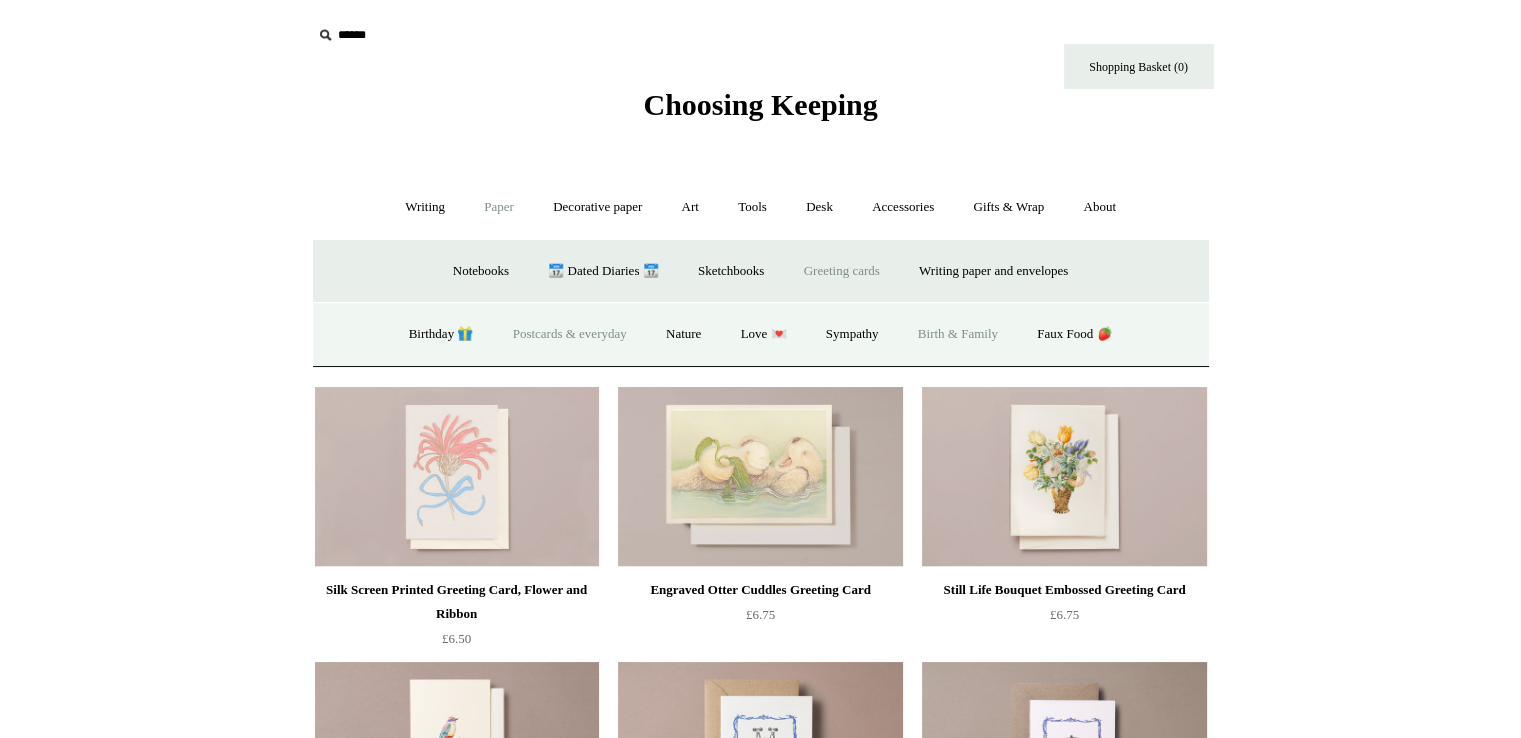 click on "Postcards & everyday" at bounding box center [570, 334] 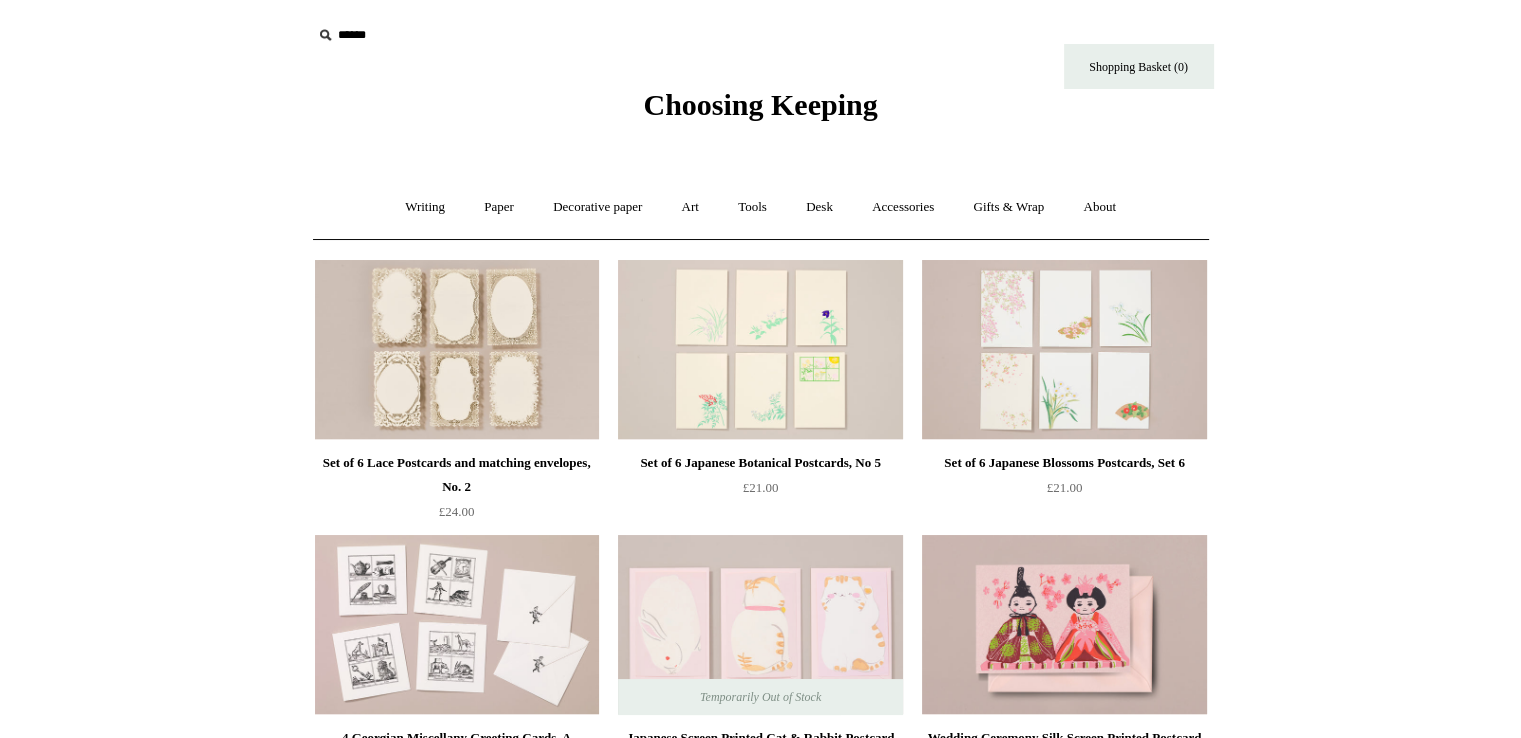 scroll, scrollTop: 0, scrollLeft: 0, axis: both 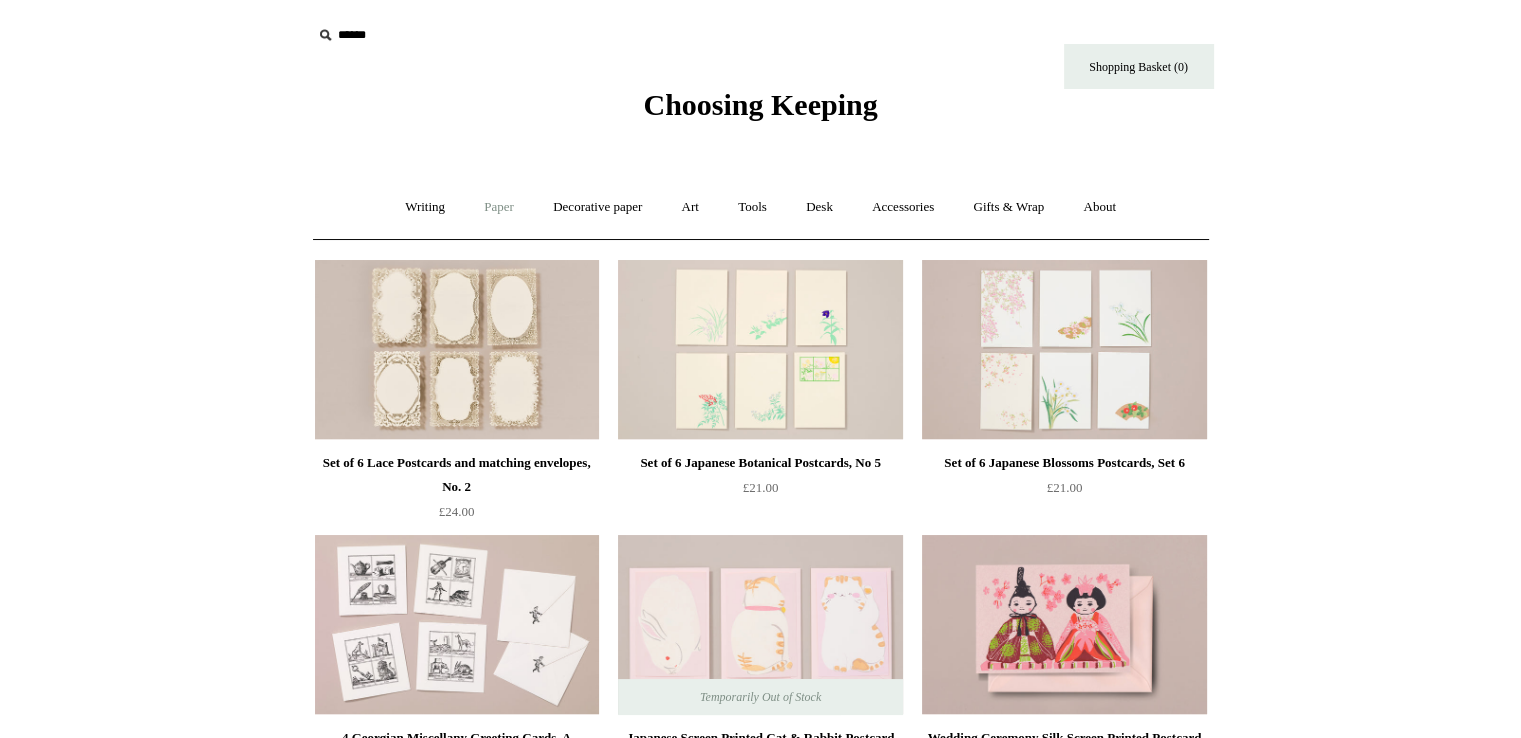 click on "Paper +" at bounding box center [499, 207] 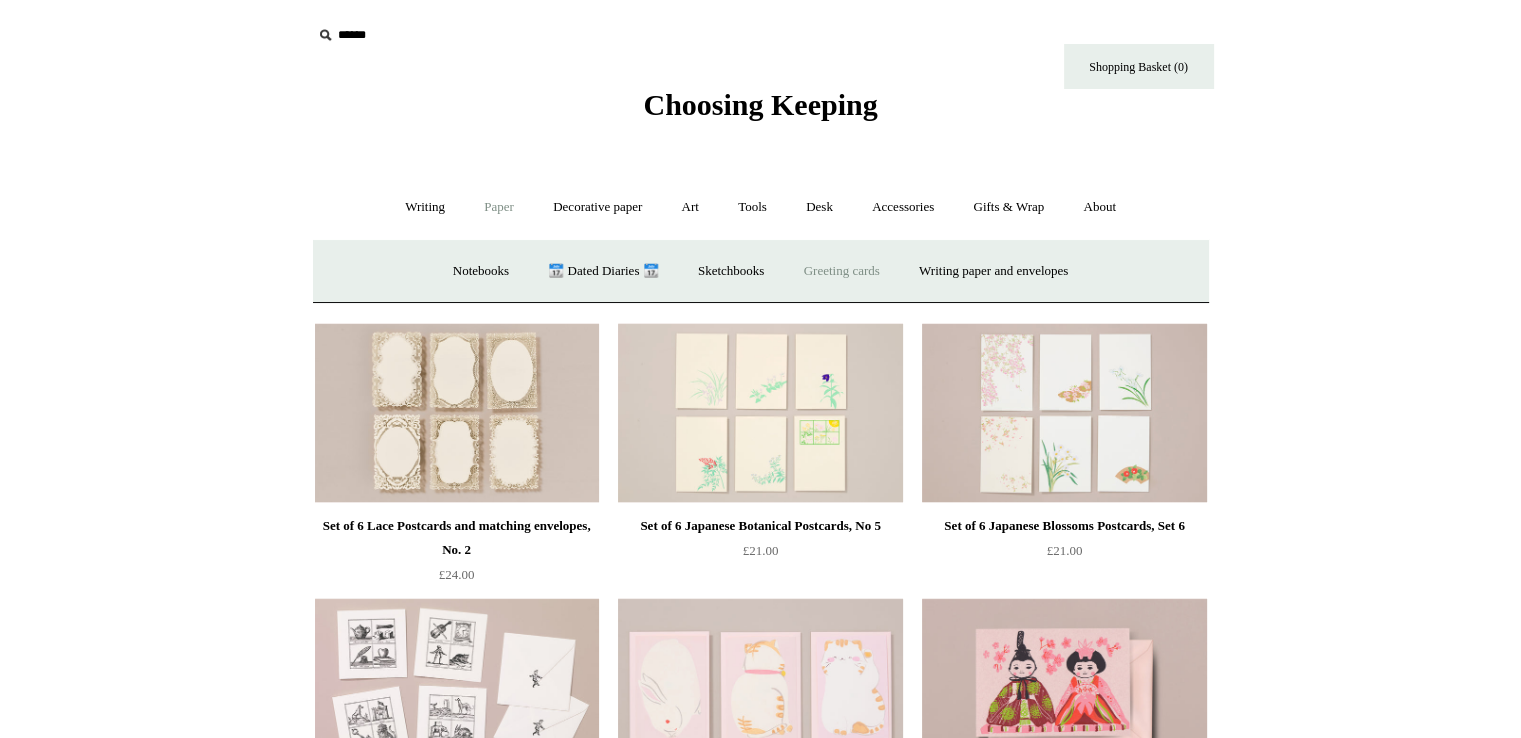 click on "Greeting cards +" at bounding box center [842, 271] 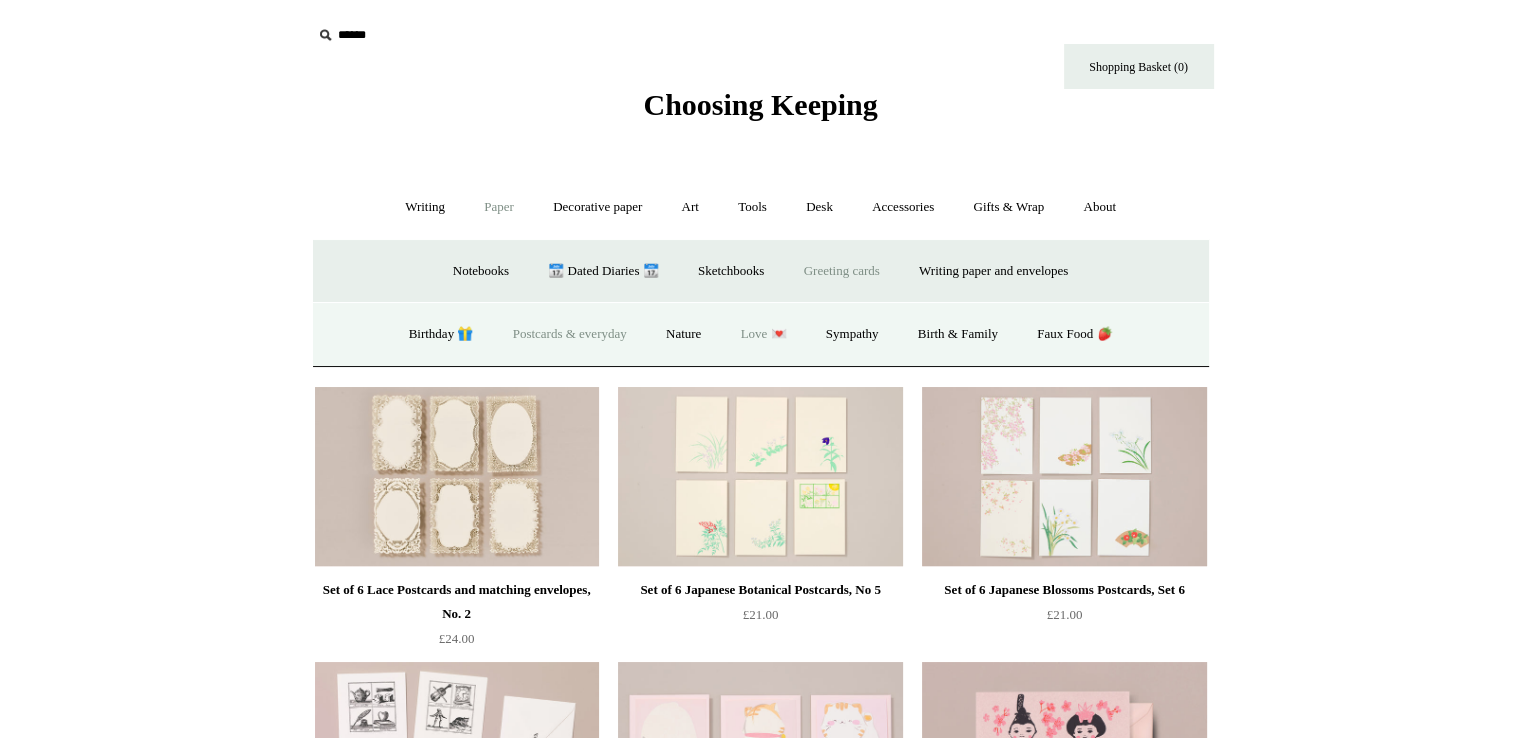 click on "Love 💌" at bounding box center [764, 334] 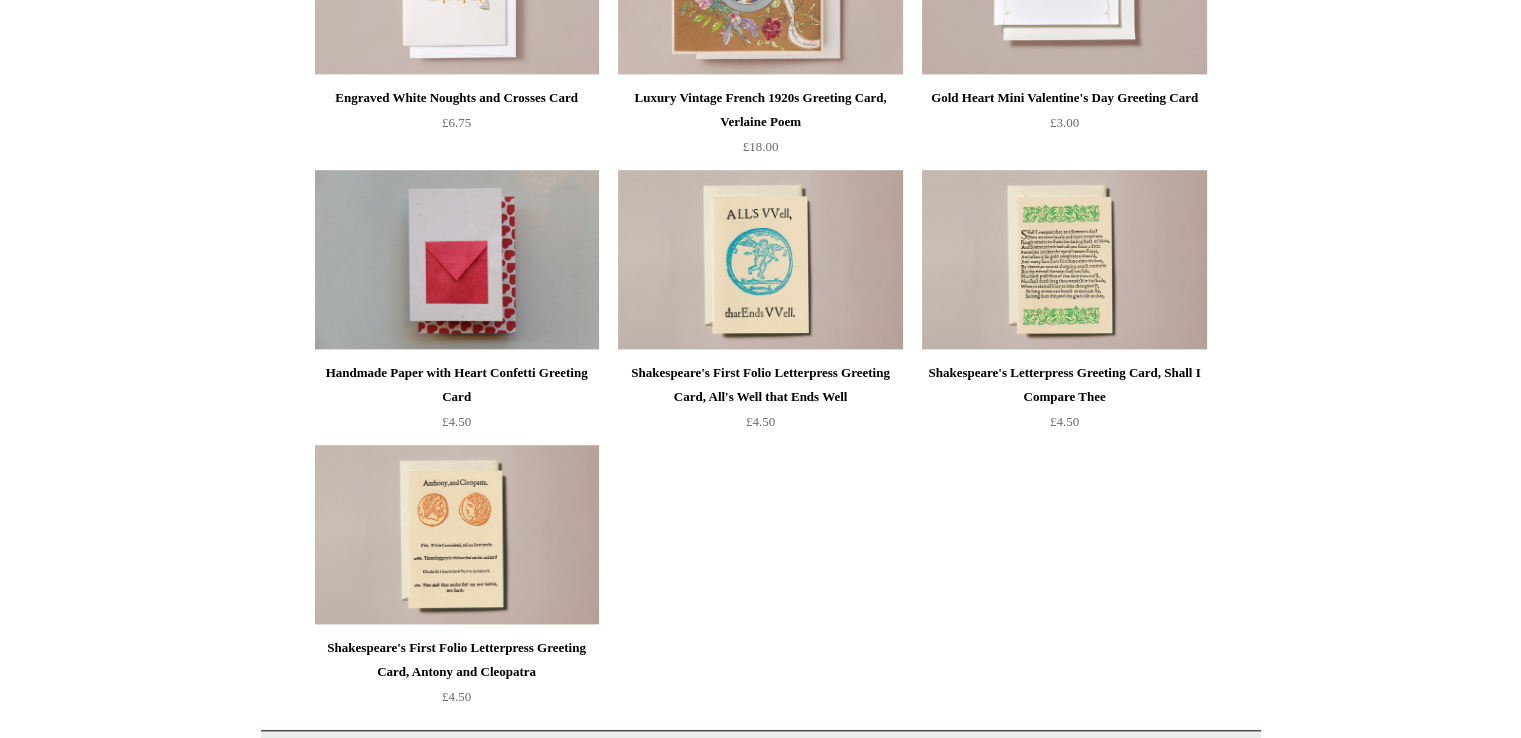 scroll, scrollTop: 1500, scrollLeft: 0, axis: vertical 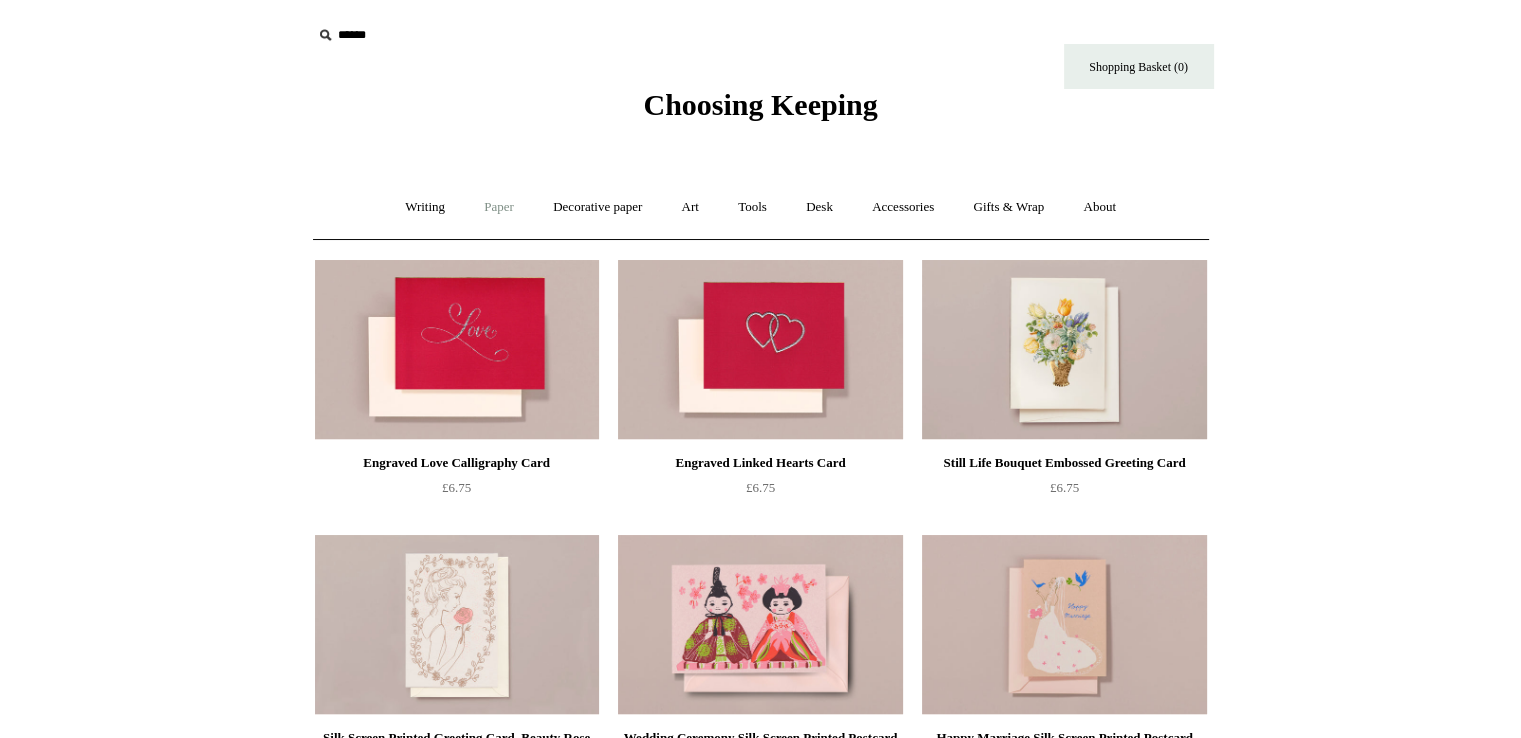 click on "Paper +" at bounding box center (499, 207) 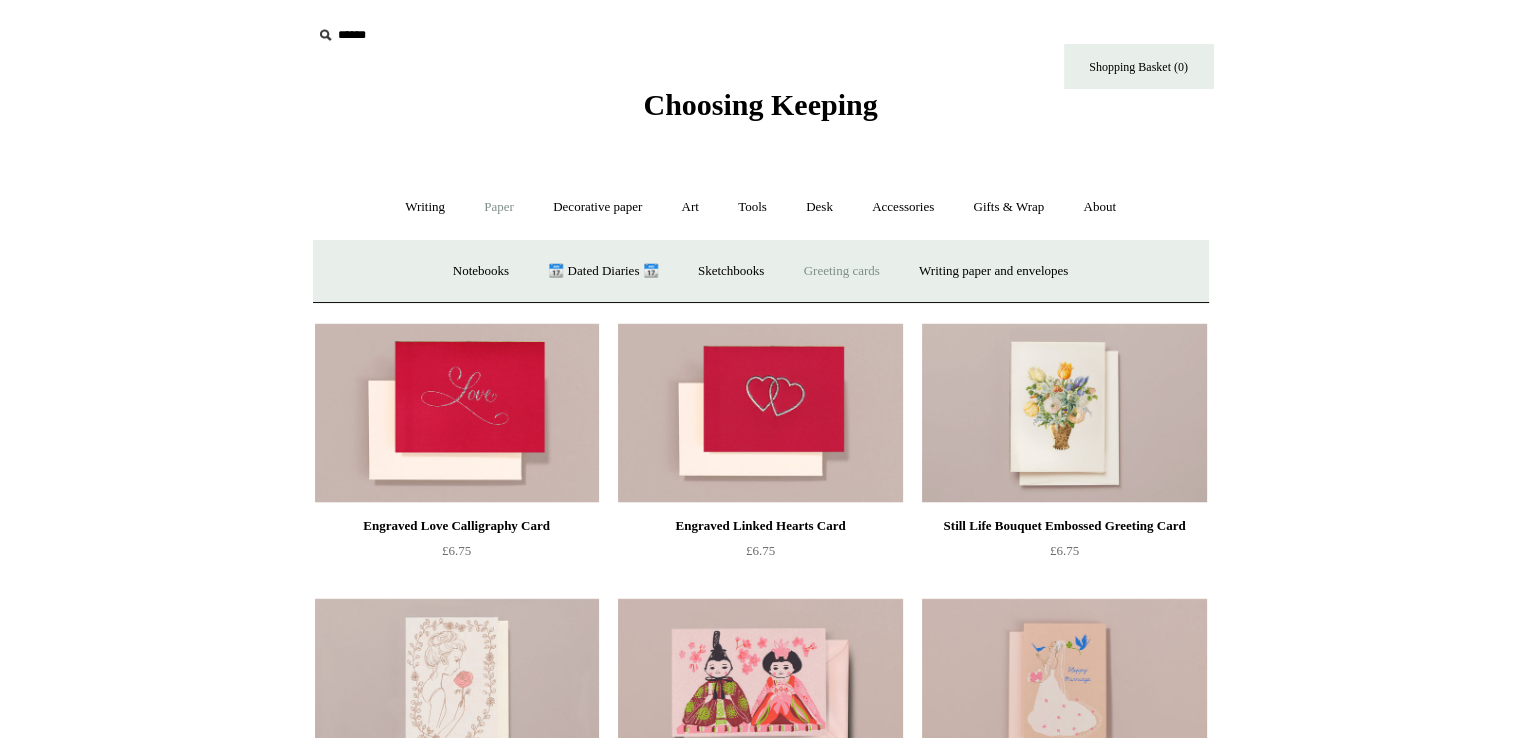 click on "Greeting cards +" at bounding box center [842, 271] 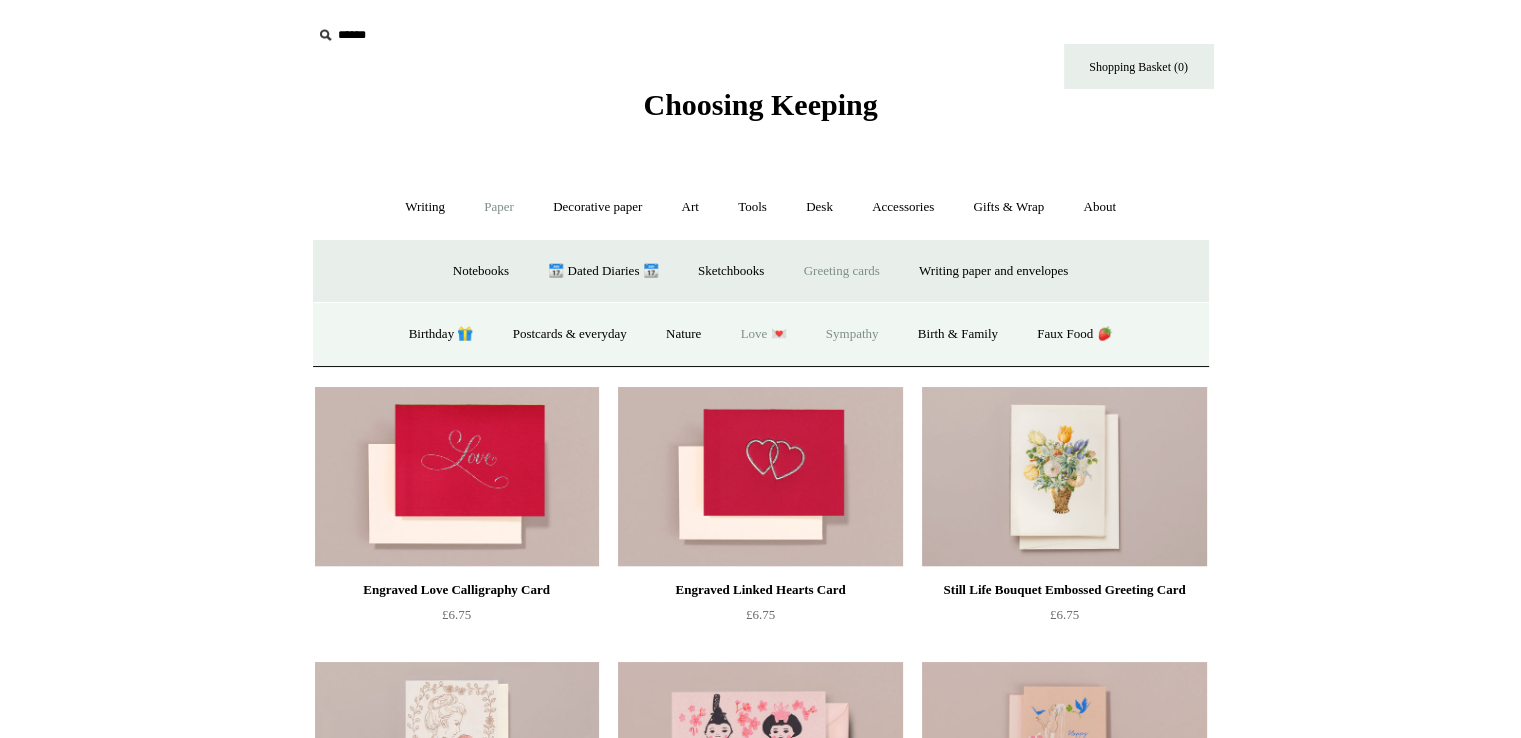 click on "Sympathy" at bounding box center (852, 334) 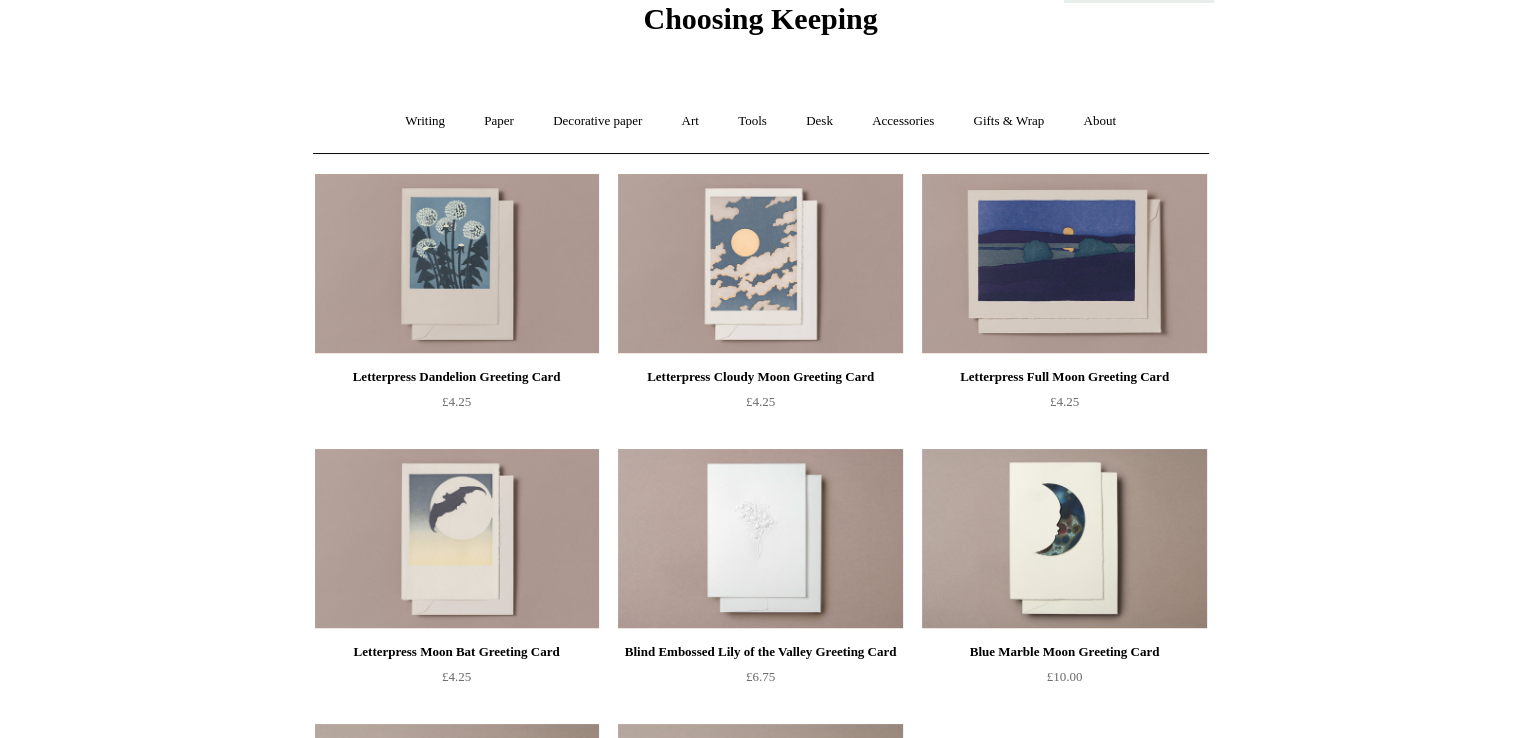 scroll, scrollTop: 0, scrollLeft: 0, axis: both 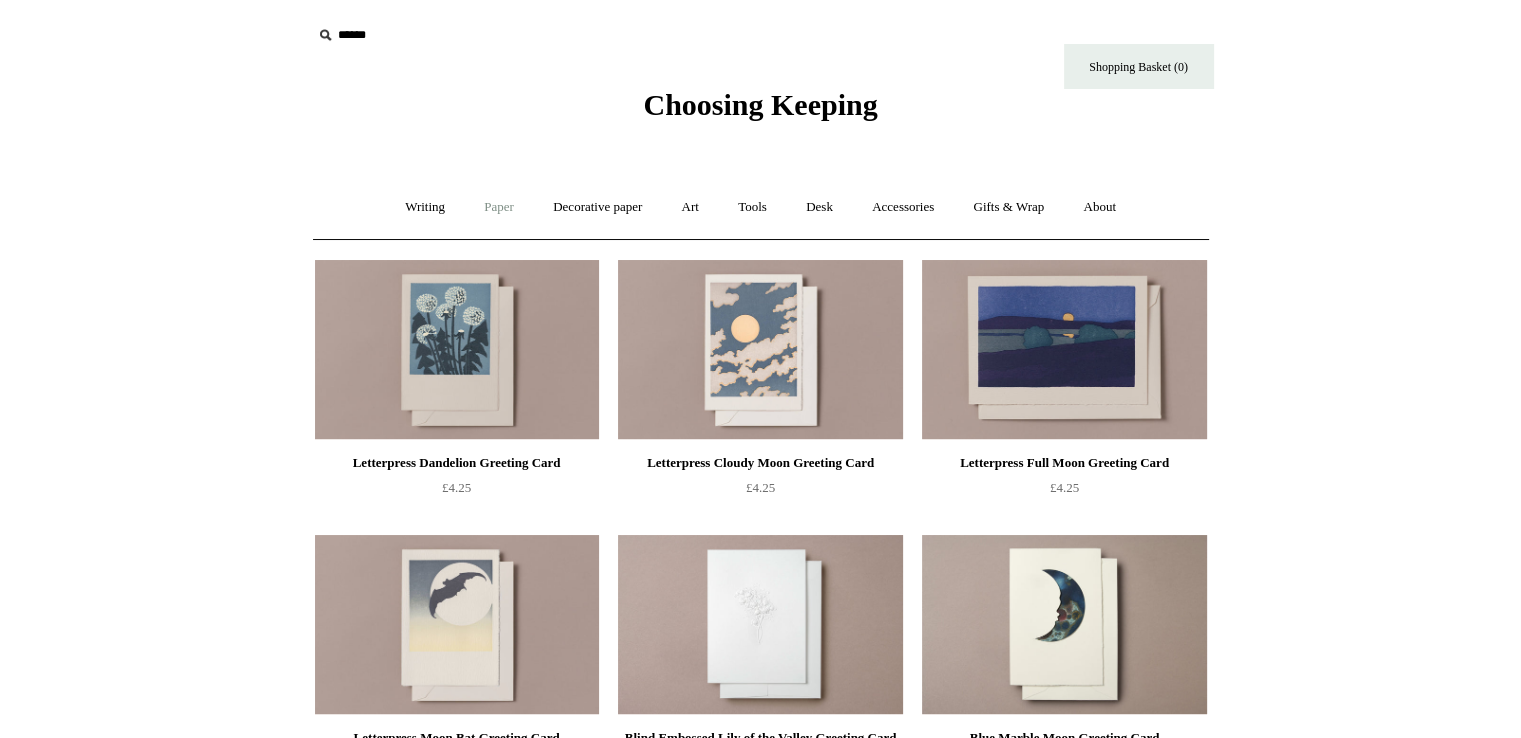 click on "Paper +" at bounding box center [499, 207] 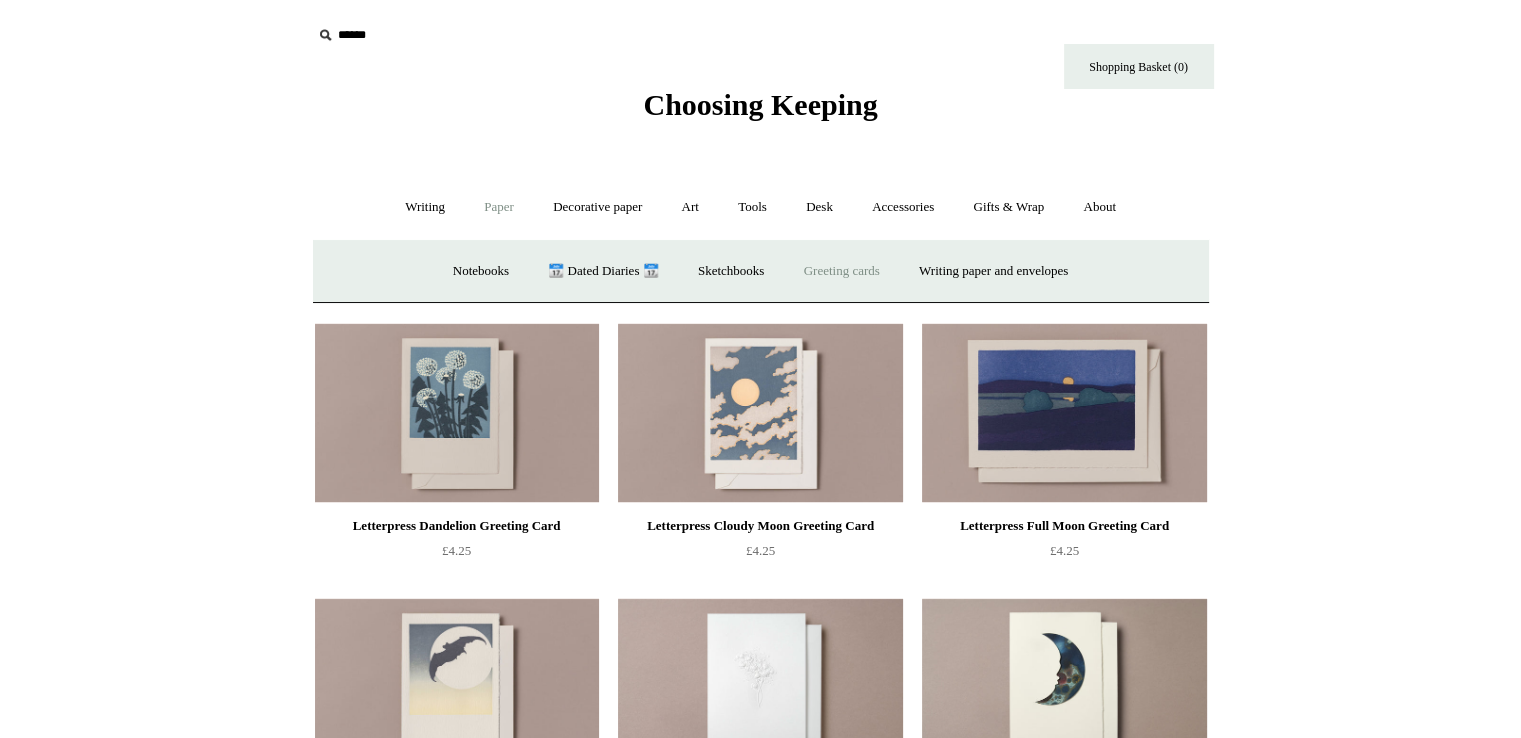 click on "Greeting cards +" at bounding box center (842, 271) 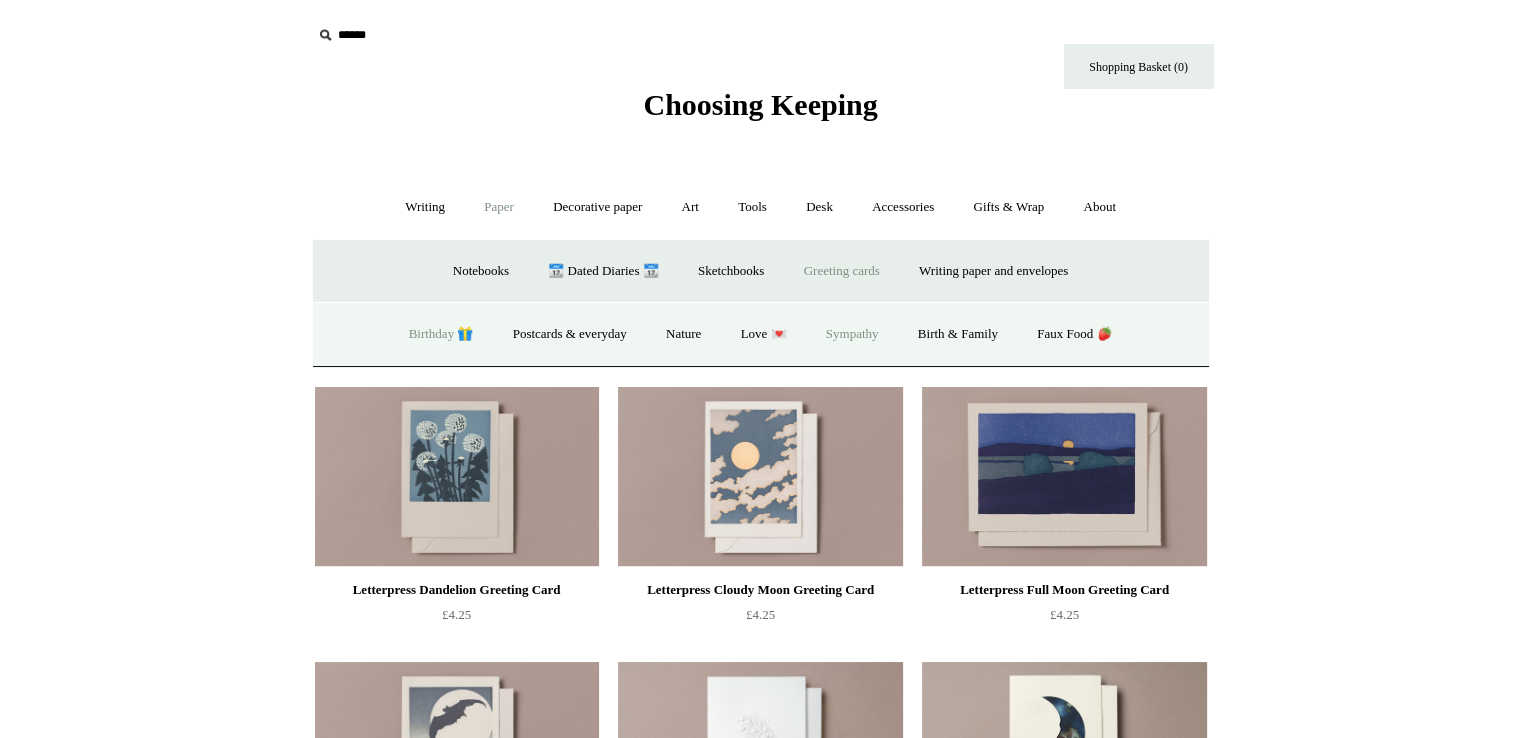 click on "Birthday 🎁" at bounding box center [441, 334] 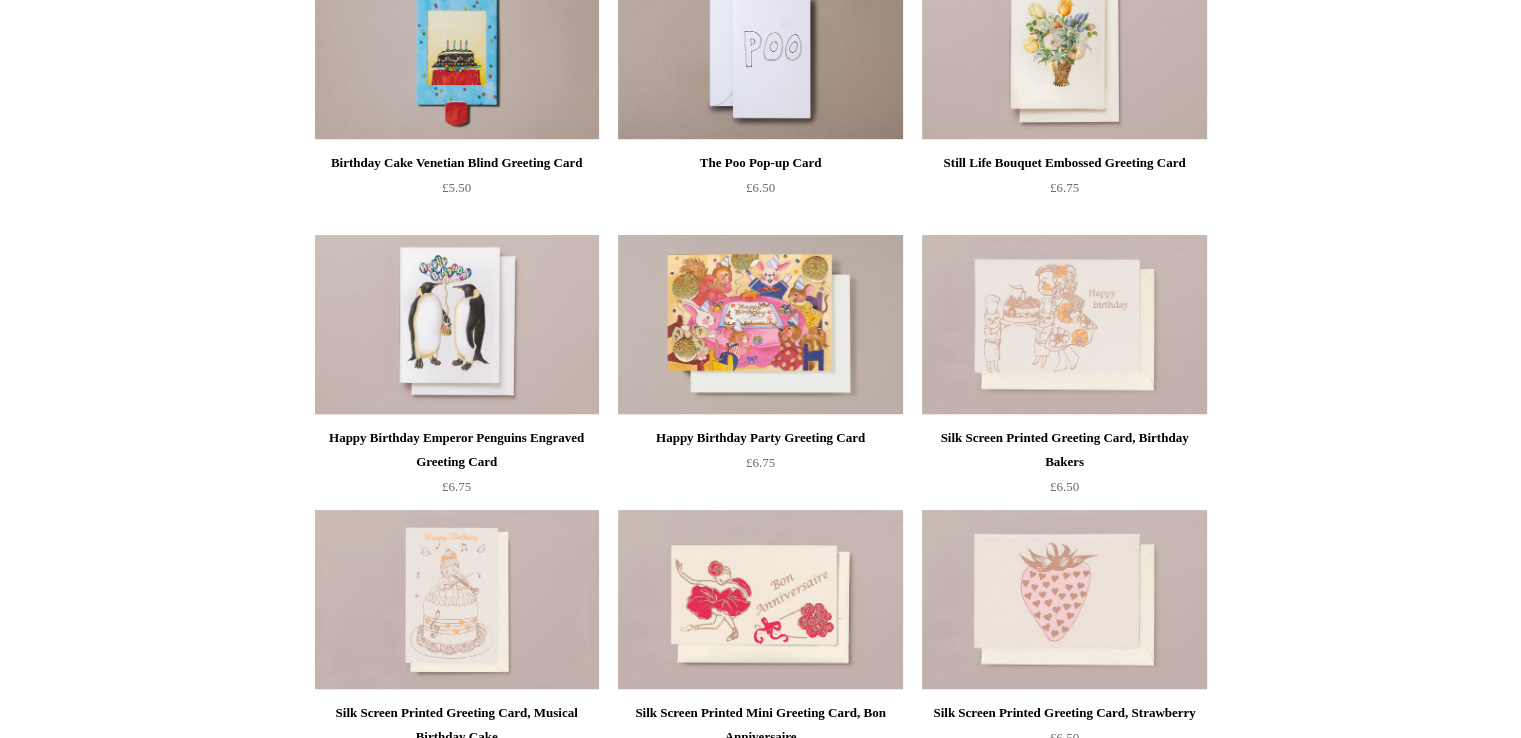 scroll, scrollTop: 0, scrollLeft: 0, axis: both 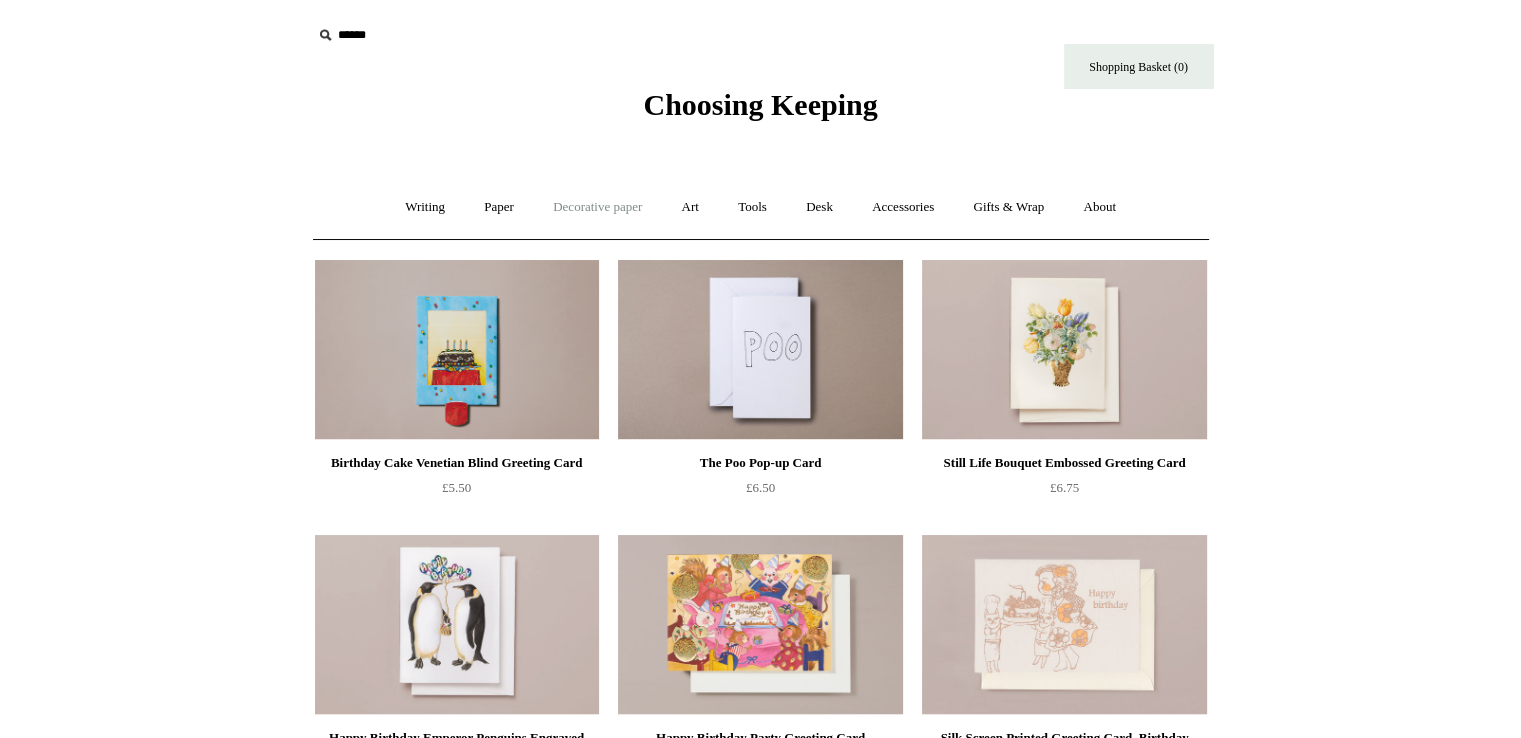 click on "Decorative paper +" at bounding box center [597, 207] 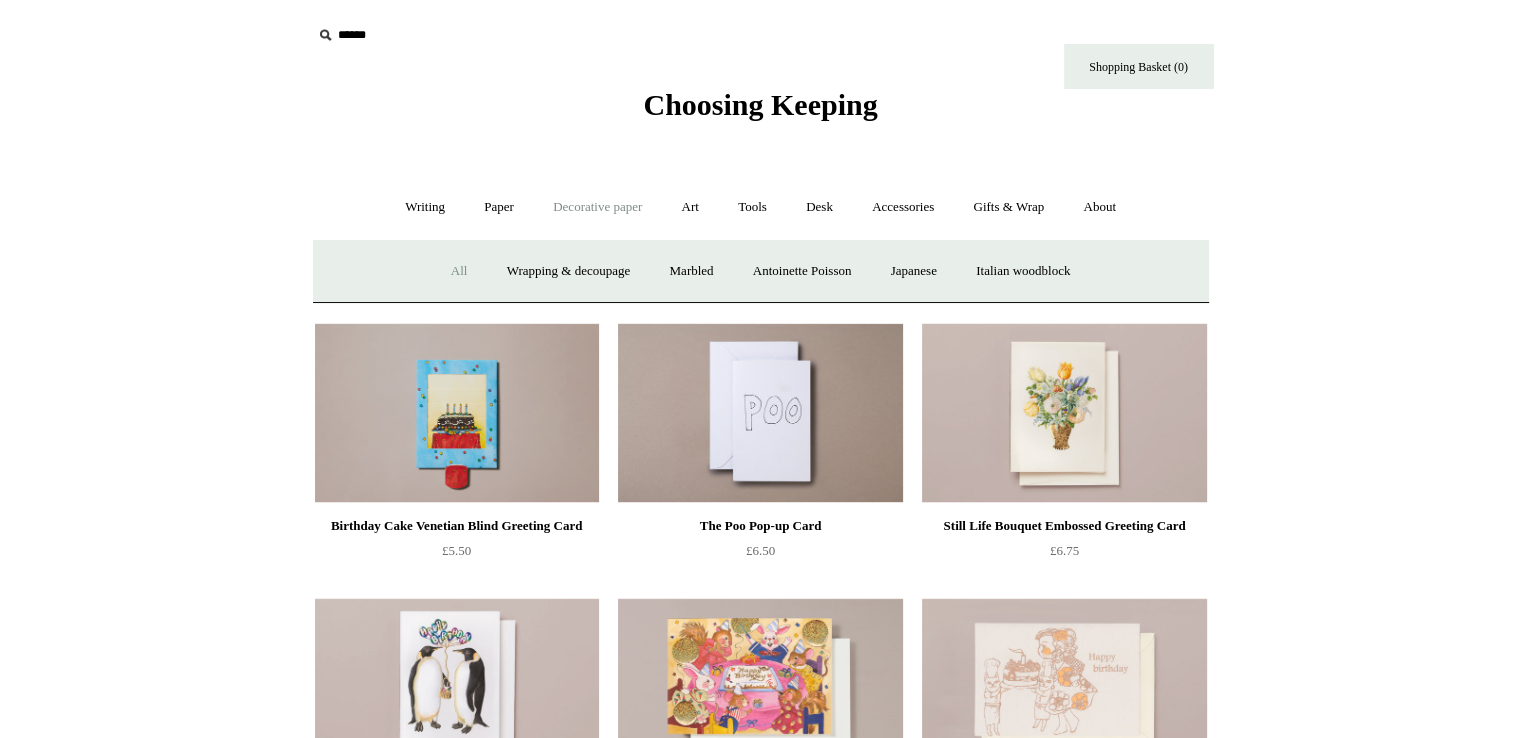click on "All" at bounding box center [459, 271] 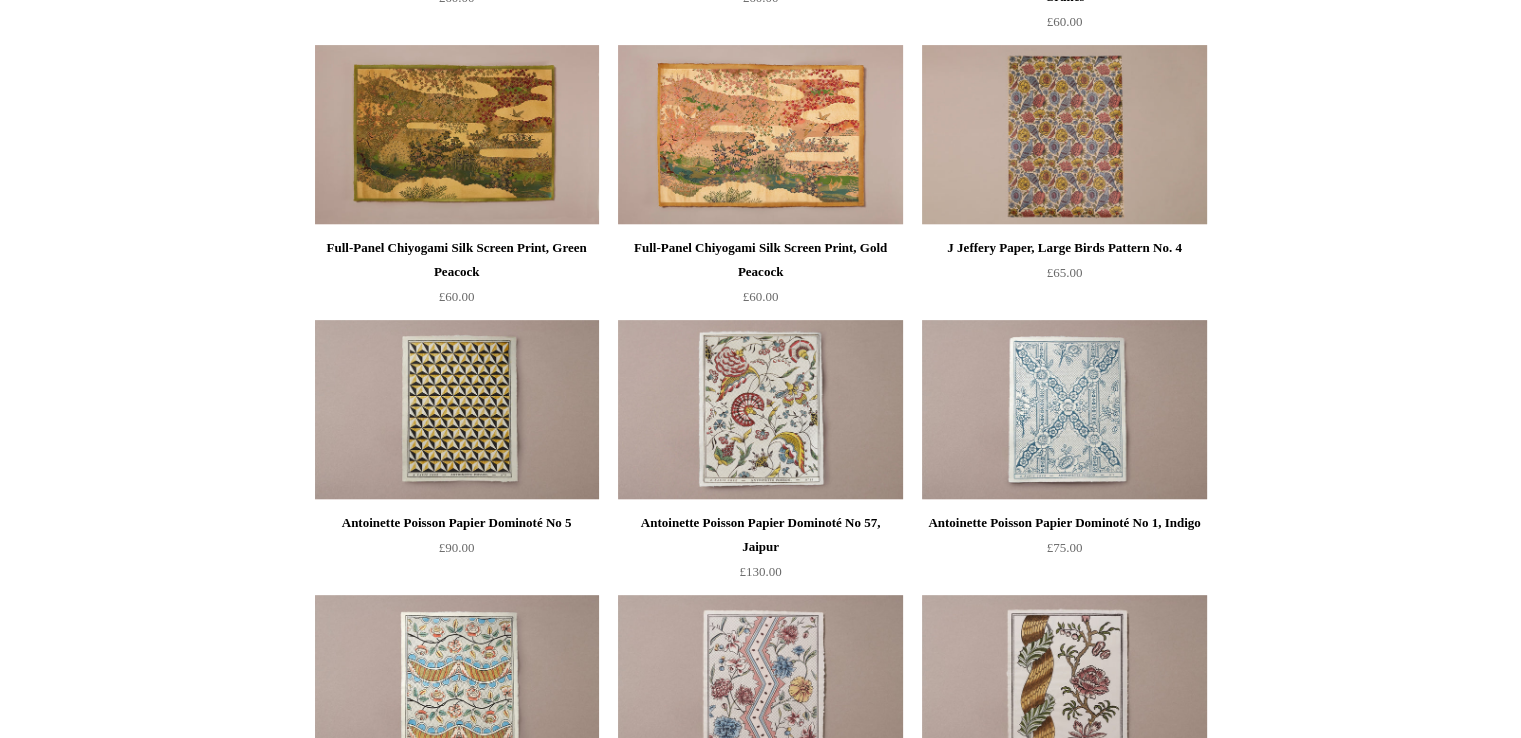 scroll, scrollTop: 800, scrollLeft: 0, axis: vertical 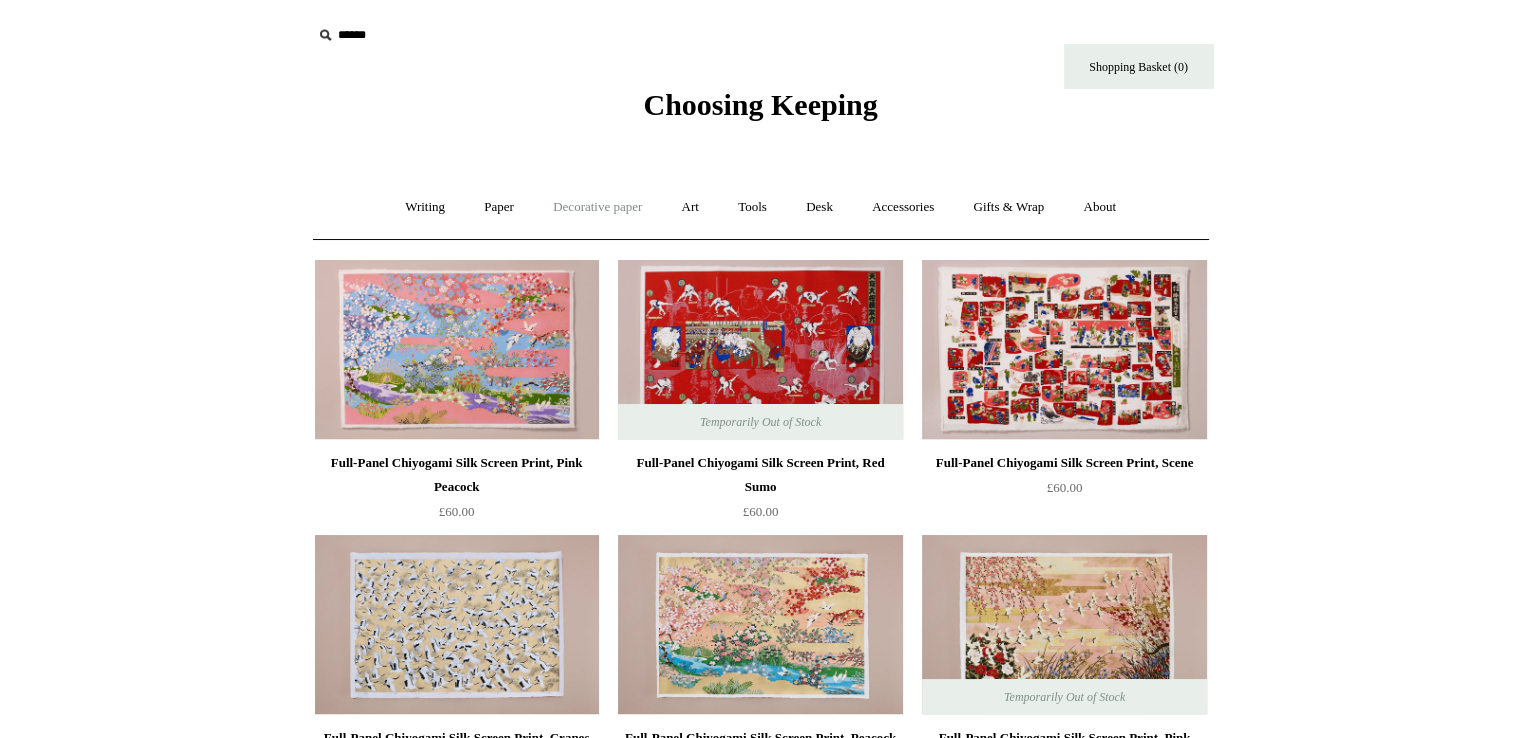 click on "Decorative paper +" at bounding box center [597, 207] 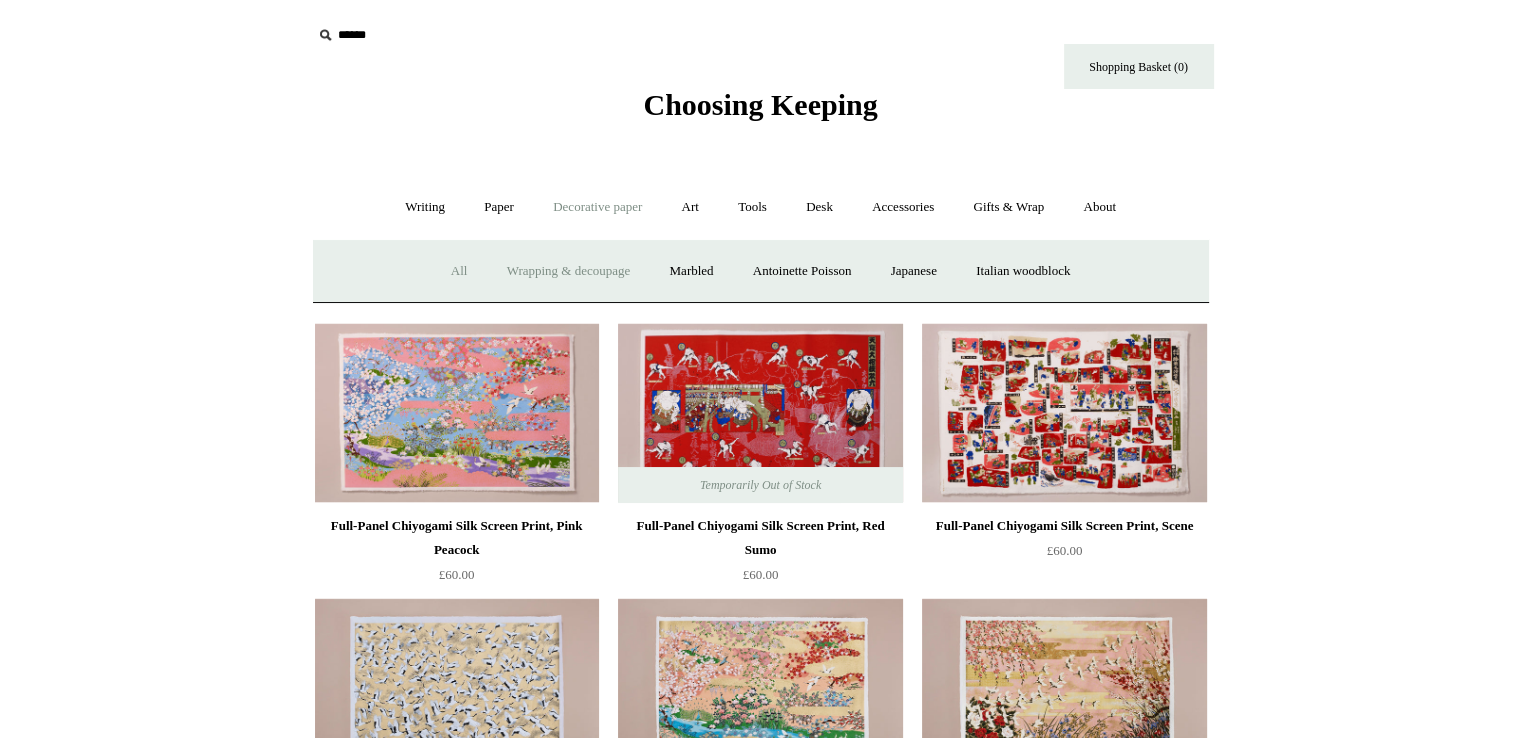 click on "Wrapping & decoupage" at bounding box center [569, 271] 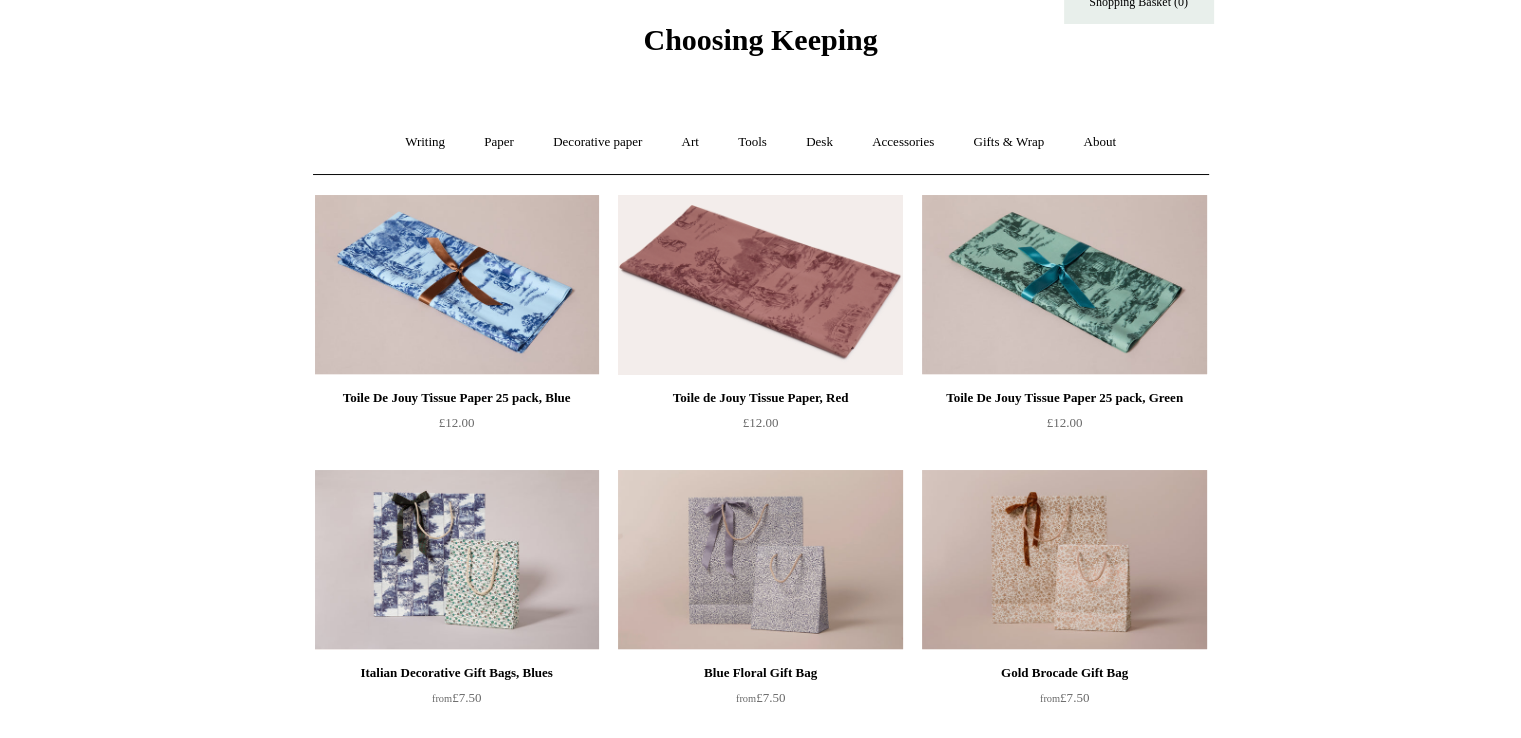 scroll, scrollTop: 100, scrollLeft: 0, axis: vertical 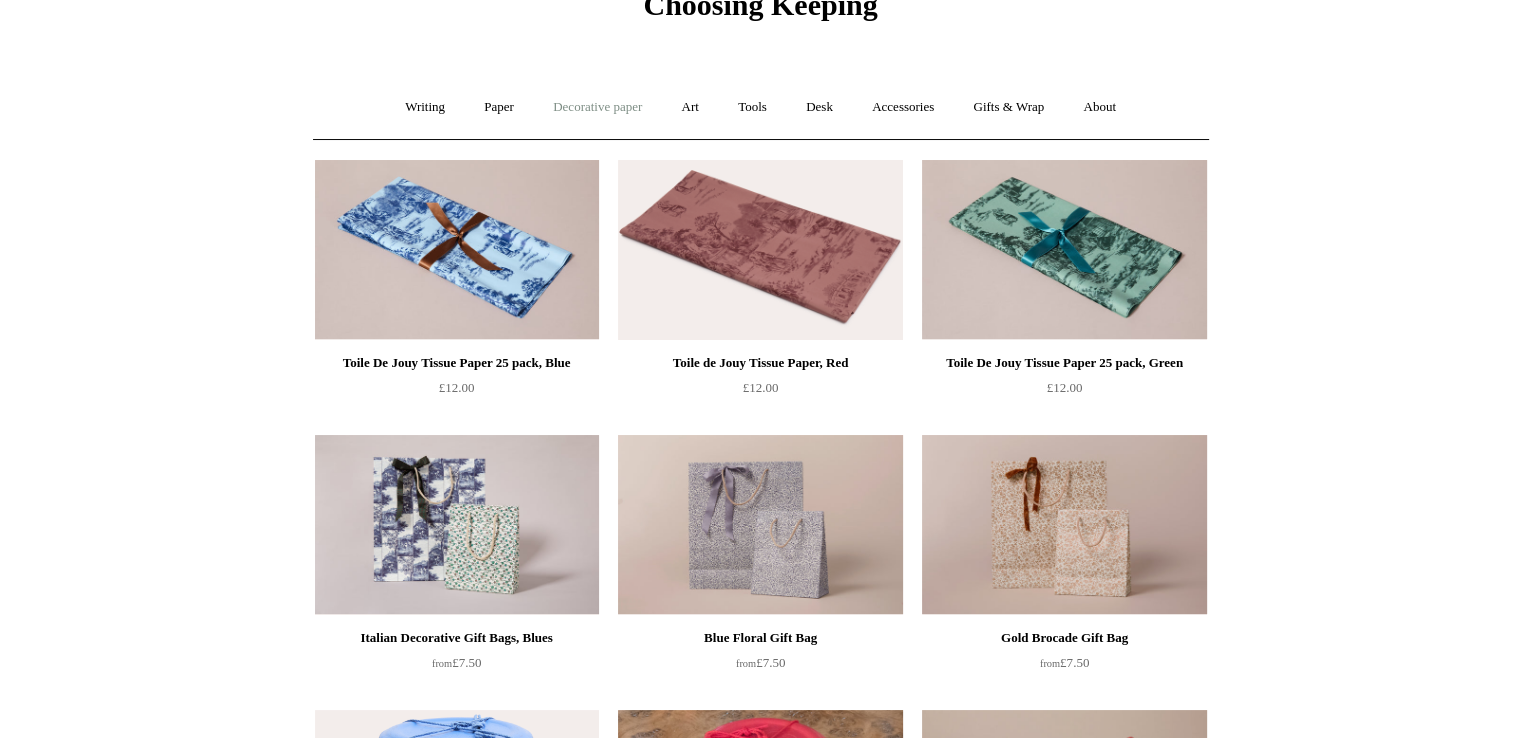 click on "Decorative paper +" at bounding box center (597, 107) 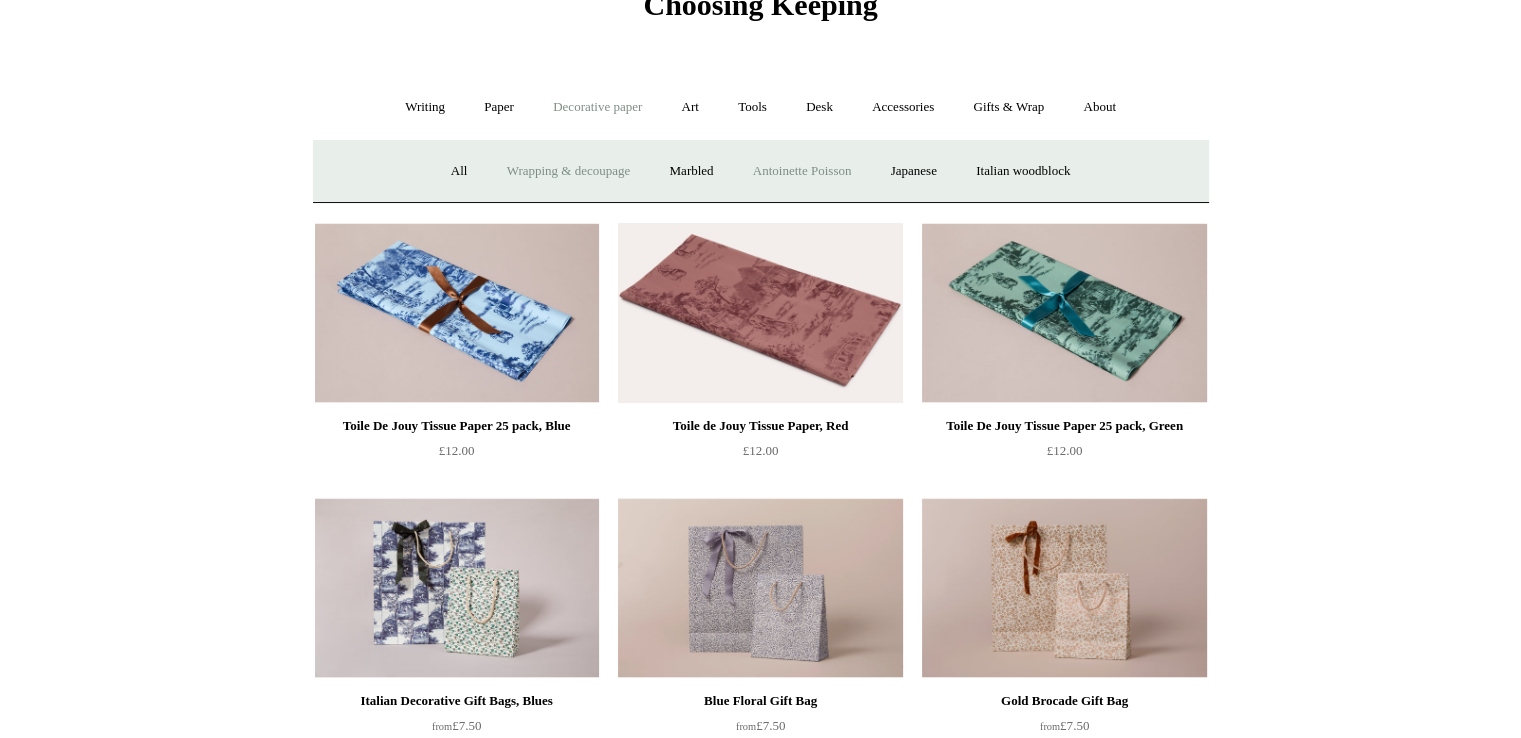 click on "Antoinette Poisson" at bounding box center (802, 171) 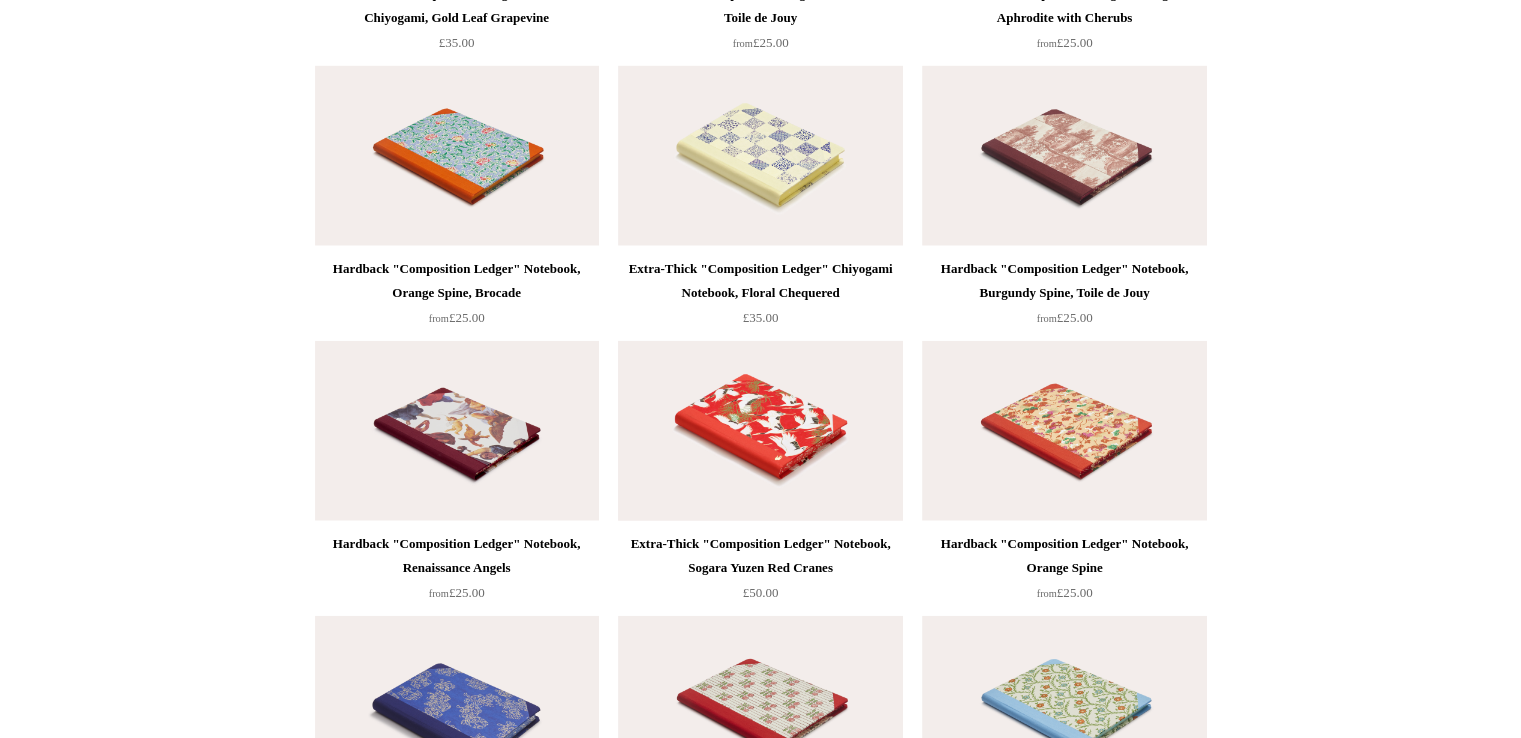 scroll, scrollTop: 4500, scrollLeft: 0, axis: vertical 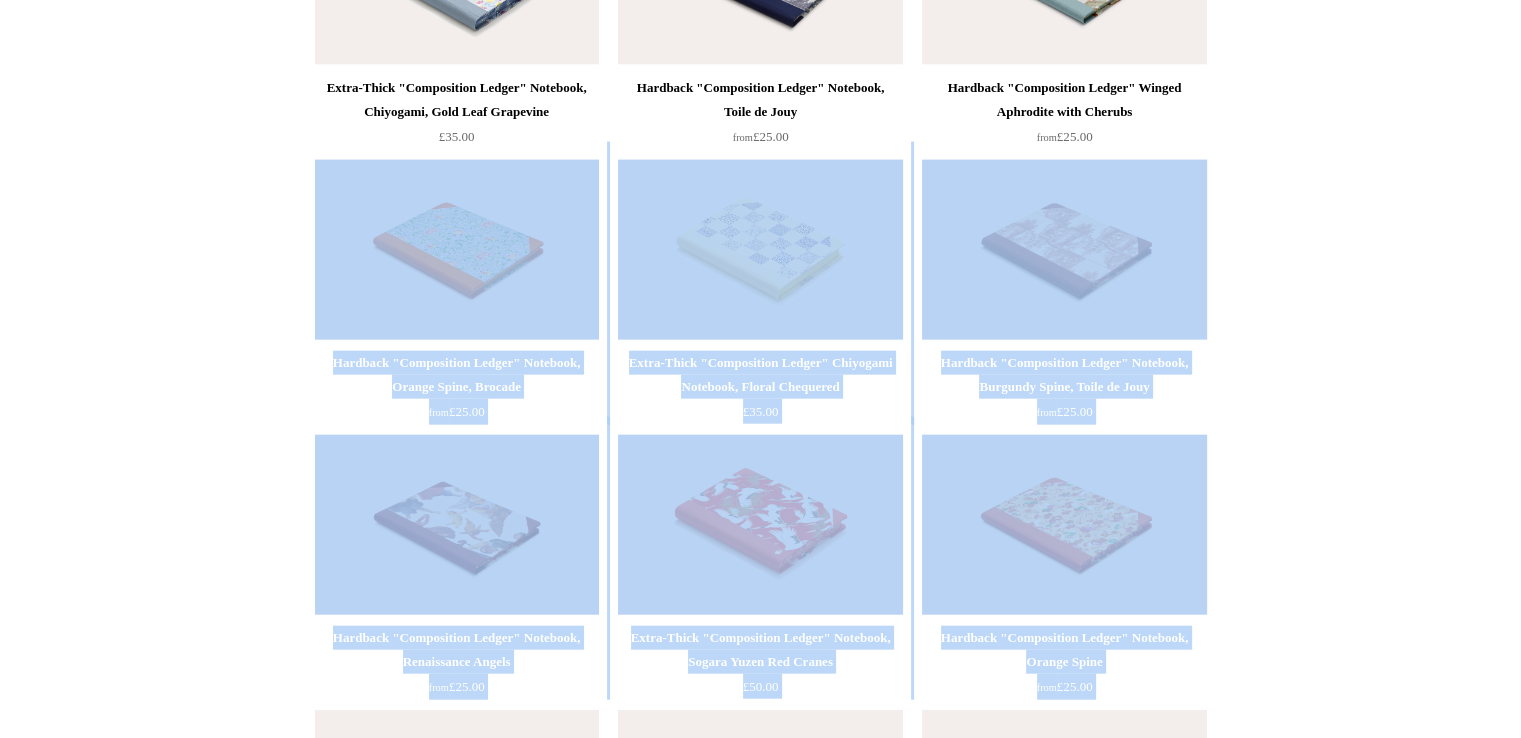 drag, startPoint x: 1519, startPoint y: 621, endPoint x: 1427, endPoint y: 49, distance: 579.3514 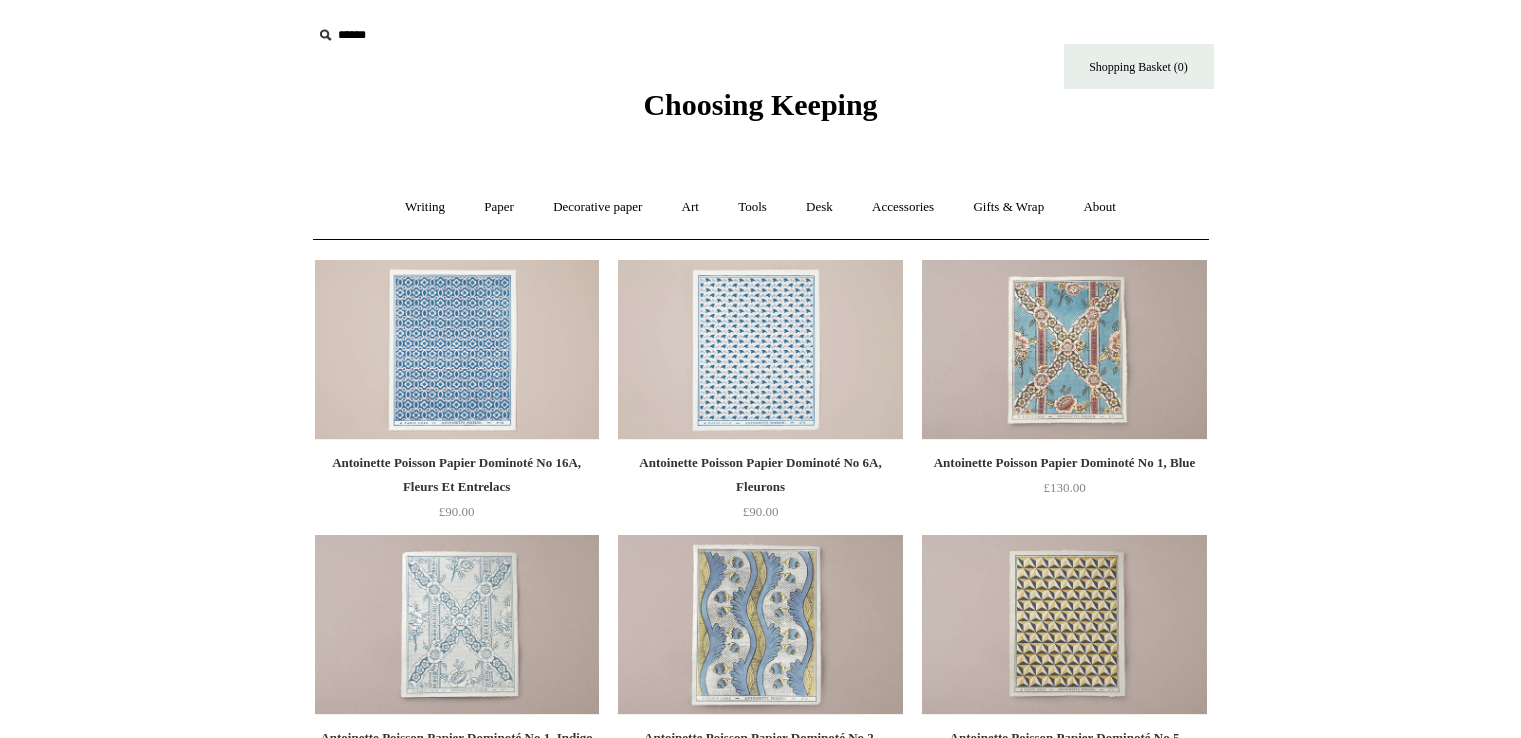 scroll, scrollTop: 0, scrollLeft: 0, axis: both 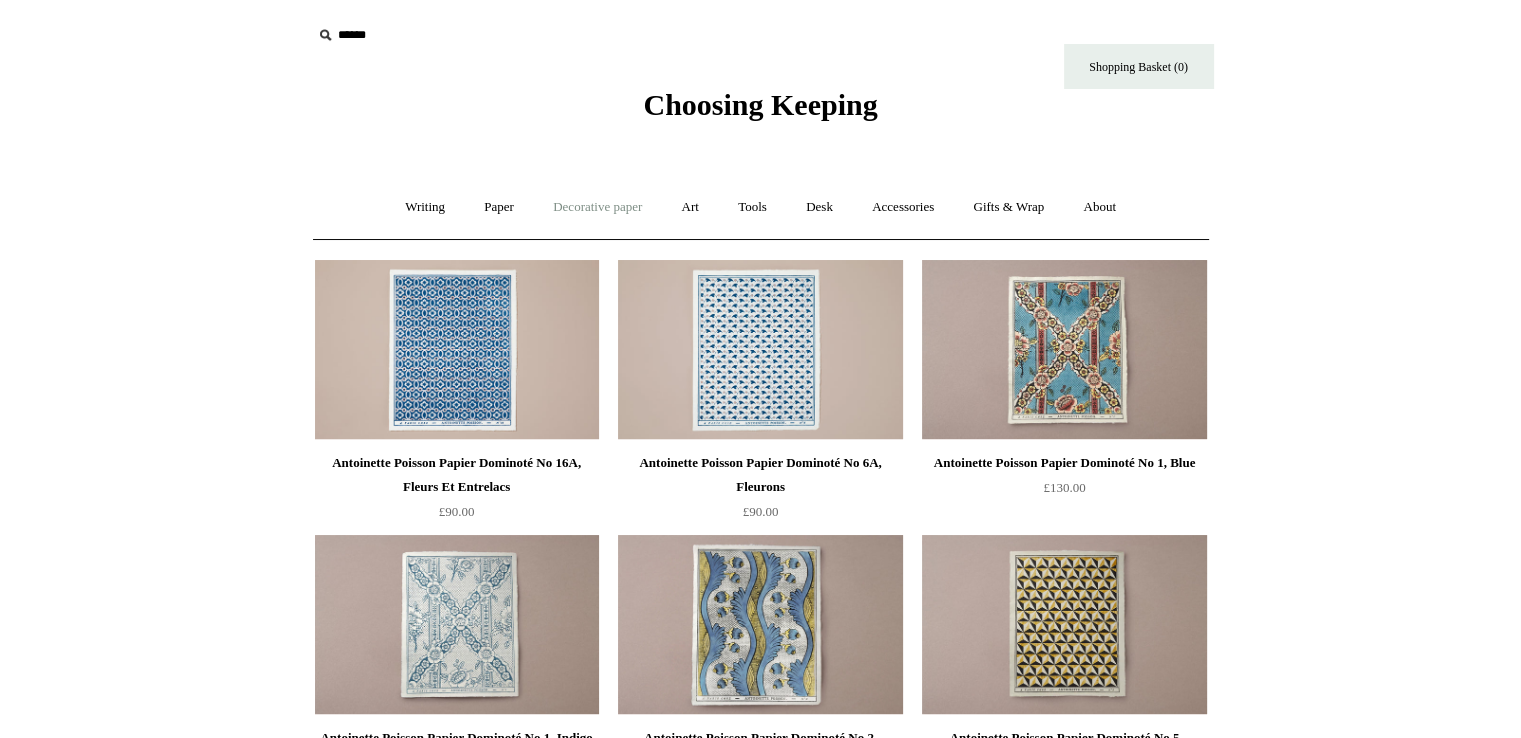 click on "Decorative paper +" at bounding box center [597, 207] 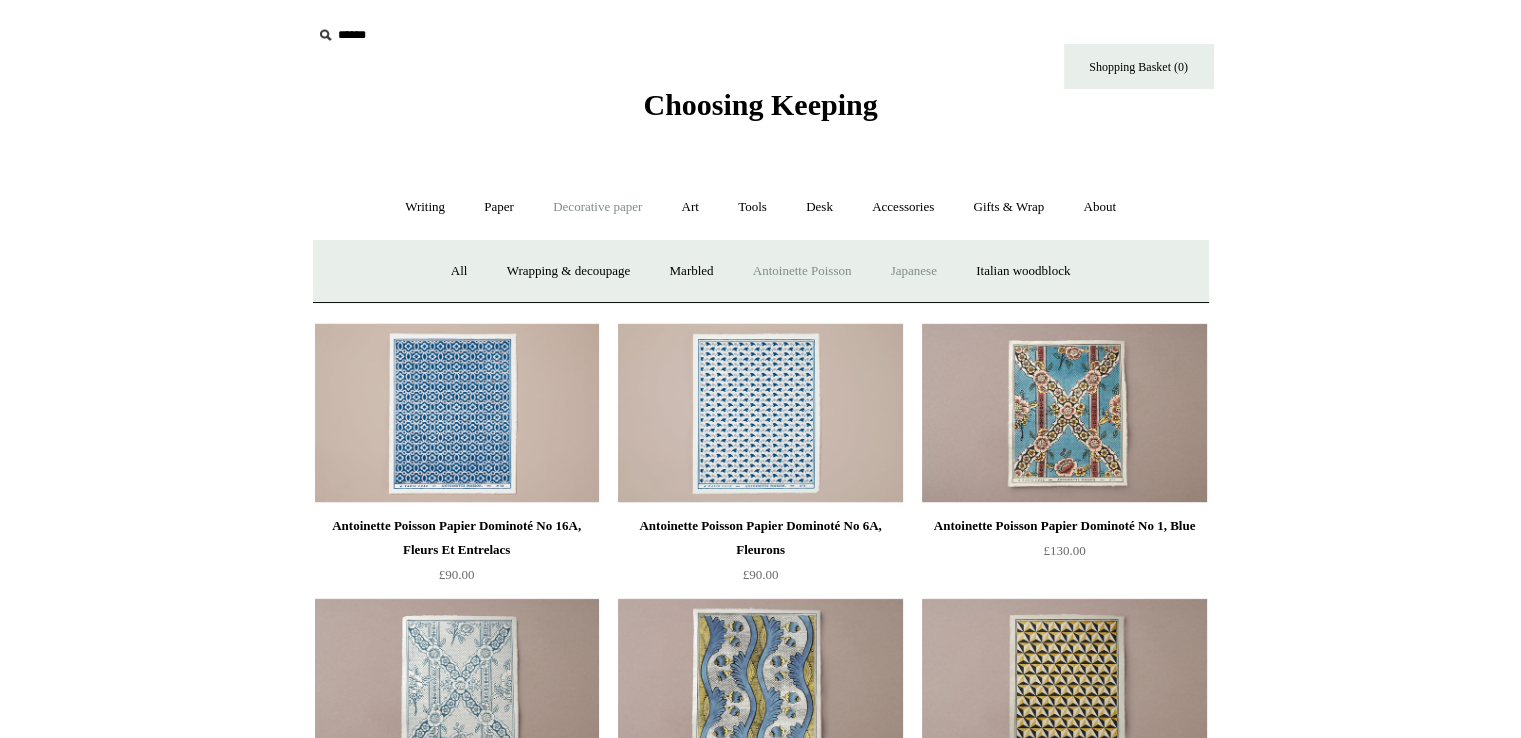 click on "Japanese" at bounding box center [914, 271] 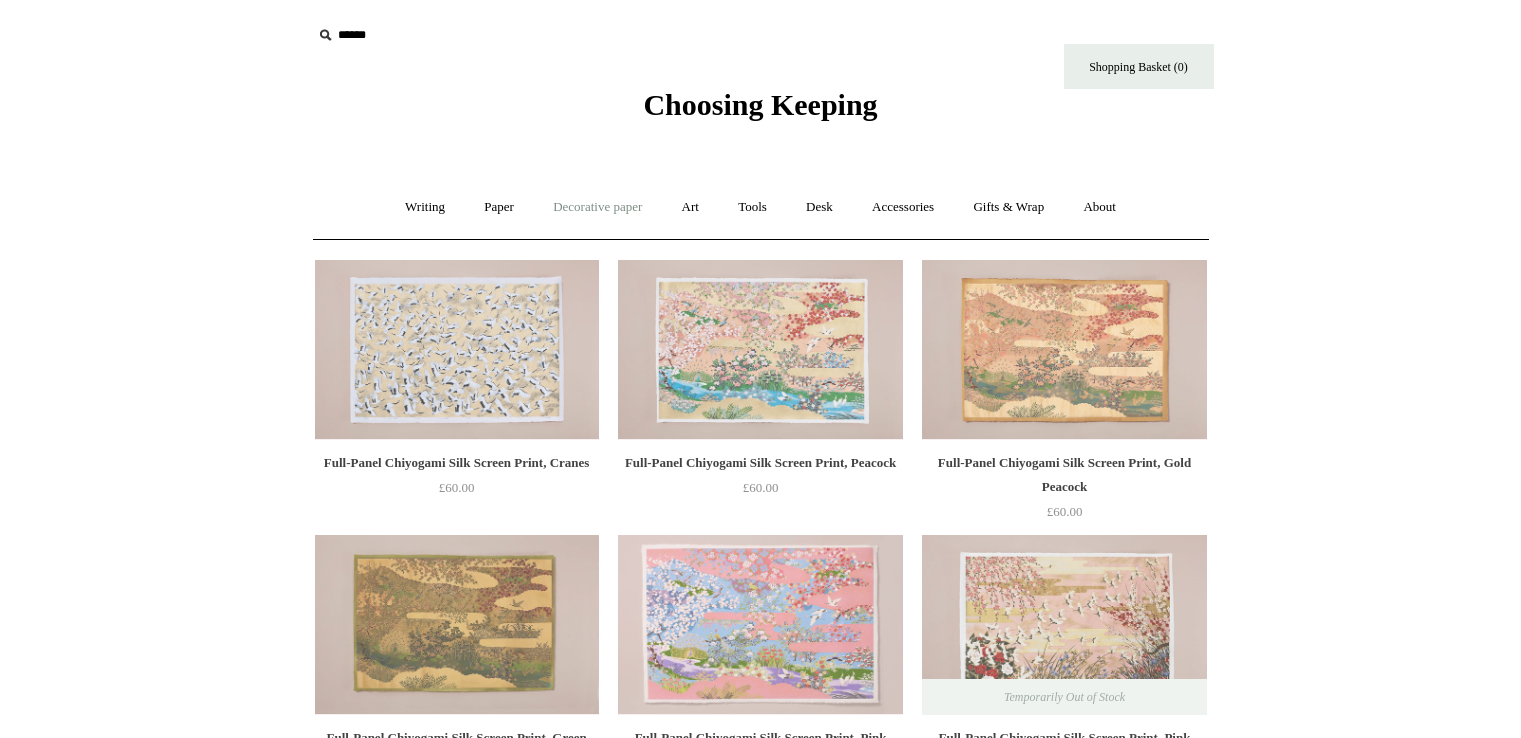 scroll, scrollTop: 0, scrollLeft: 0, axis: both 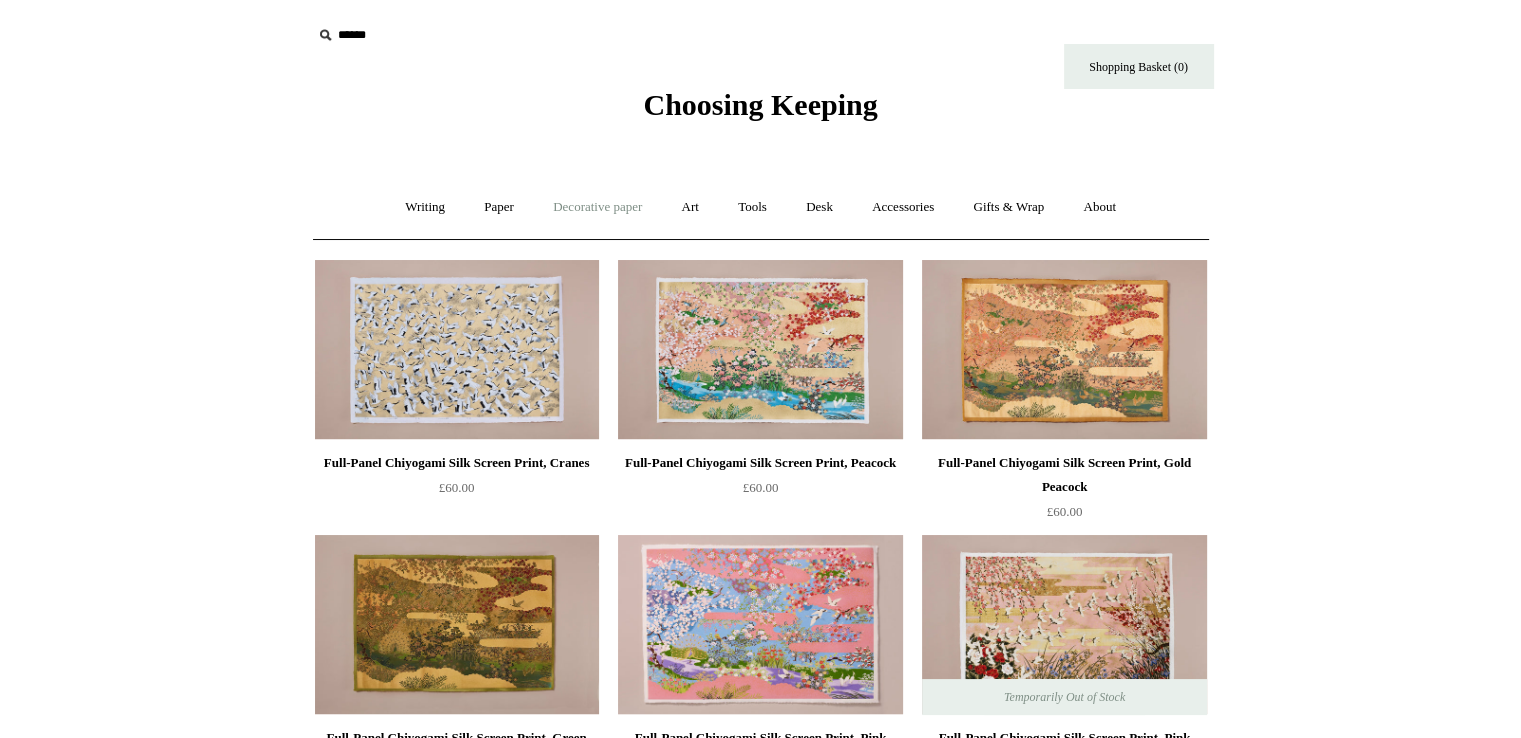 click on "Decorative paper +" at bounding box center [597, 207] 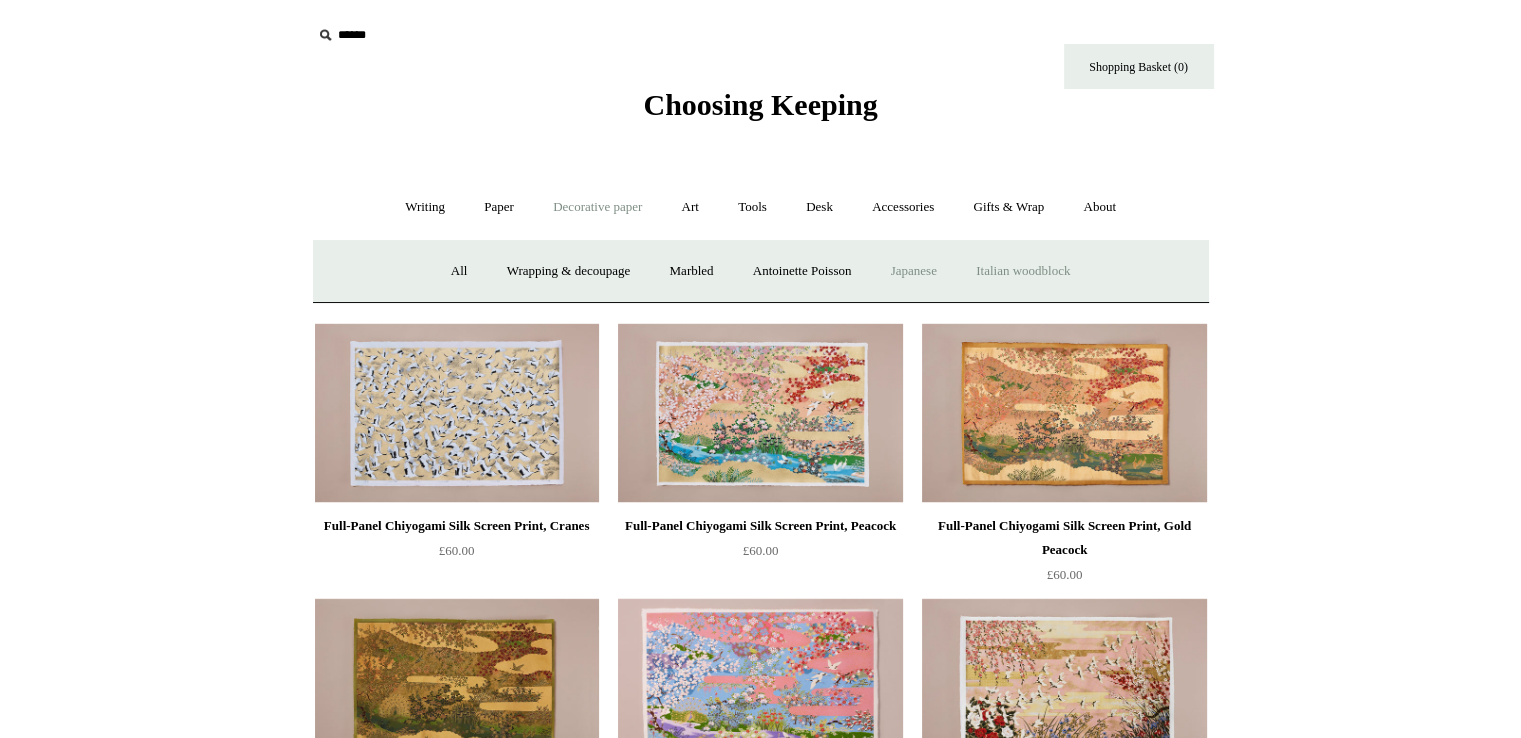 click on "Italian woodblock" at bounding box center (1023, 271) 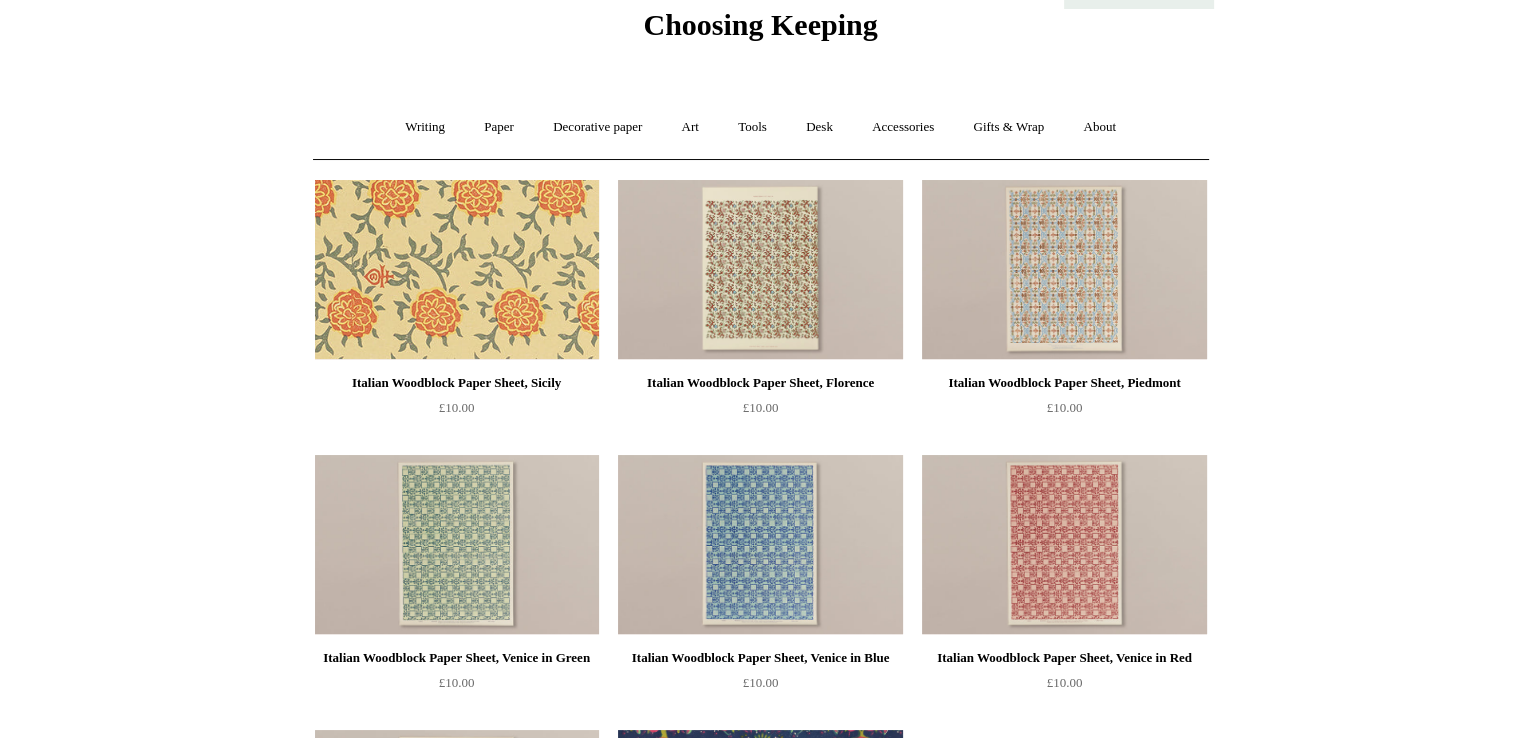 scroll, scrollTop: 0, scrollLeft: 0, axis: both 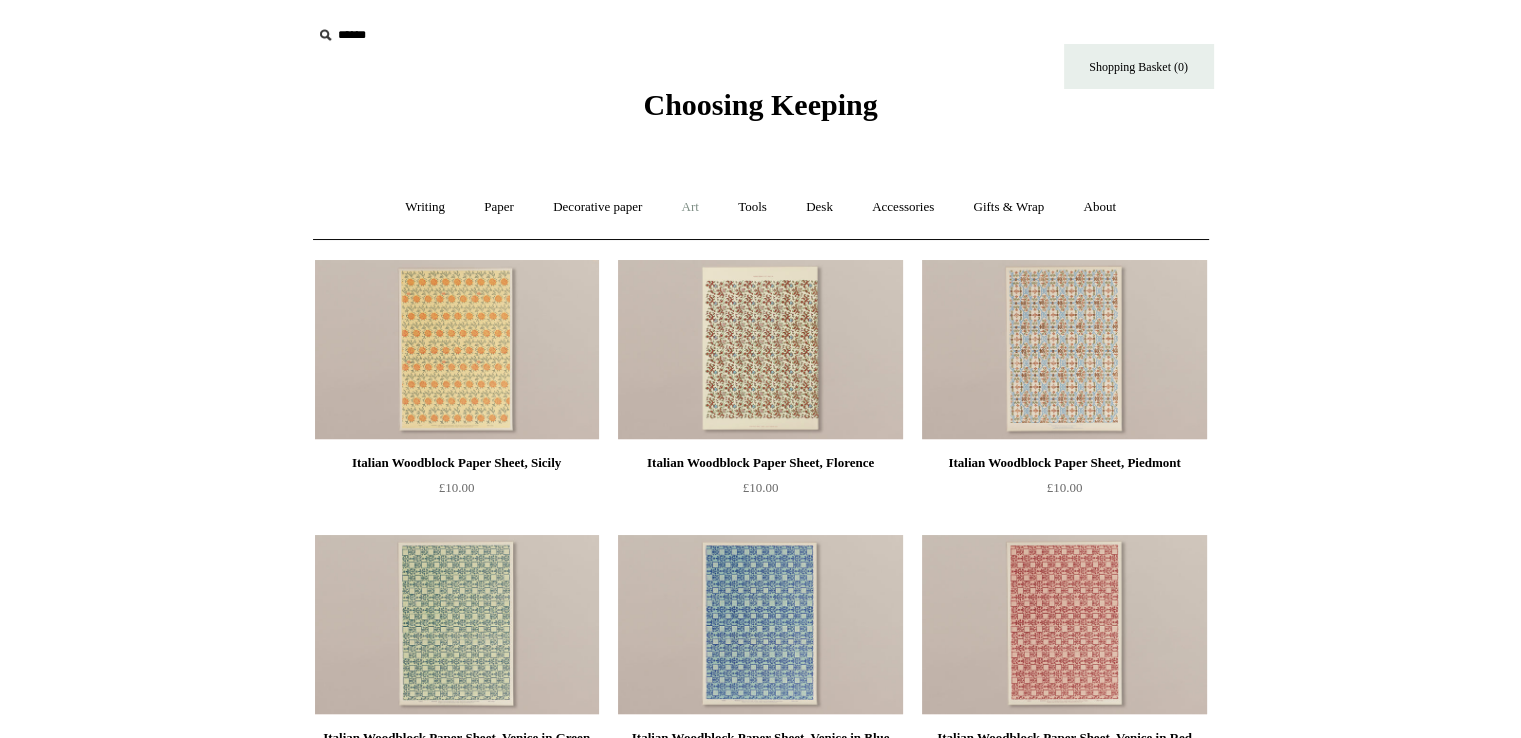 click on "Art +" at bounding box center (690, 207) 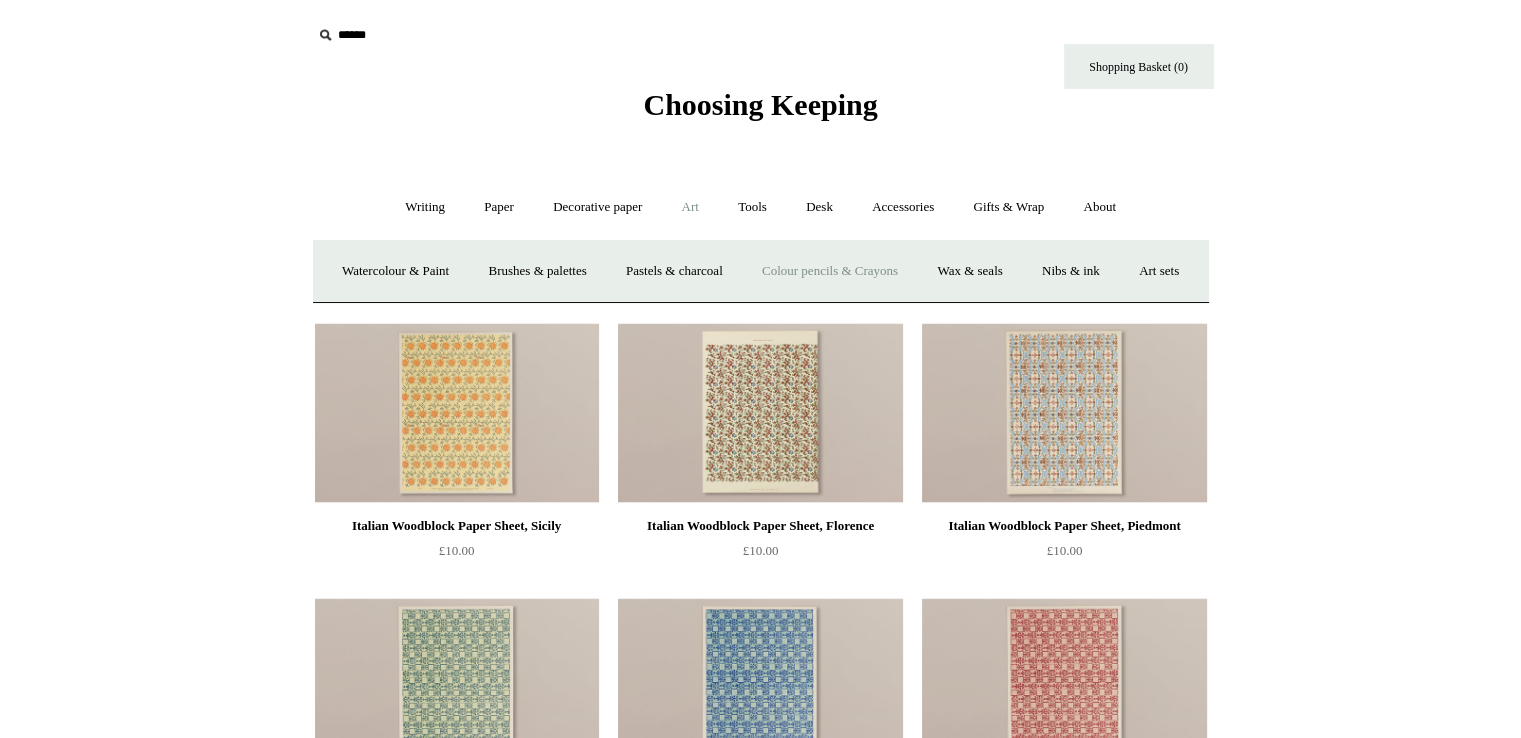 click on "Colour pencils & Crayons" at bounding box center [830, 271] 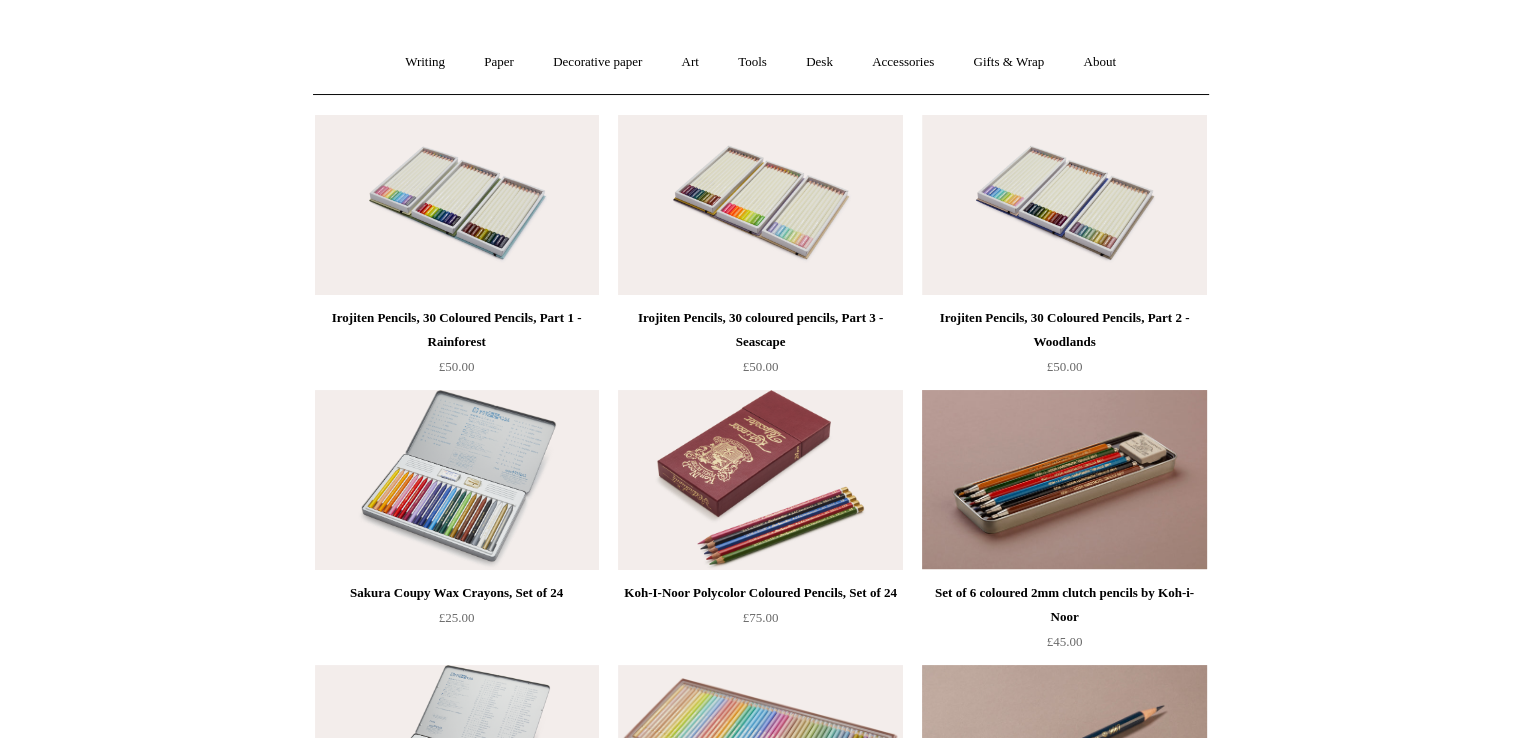 scroll, scrollTop: 100, scrollLeft: 0, axis: vertical 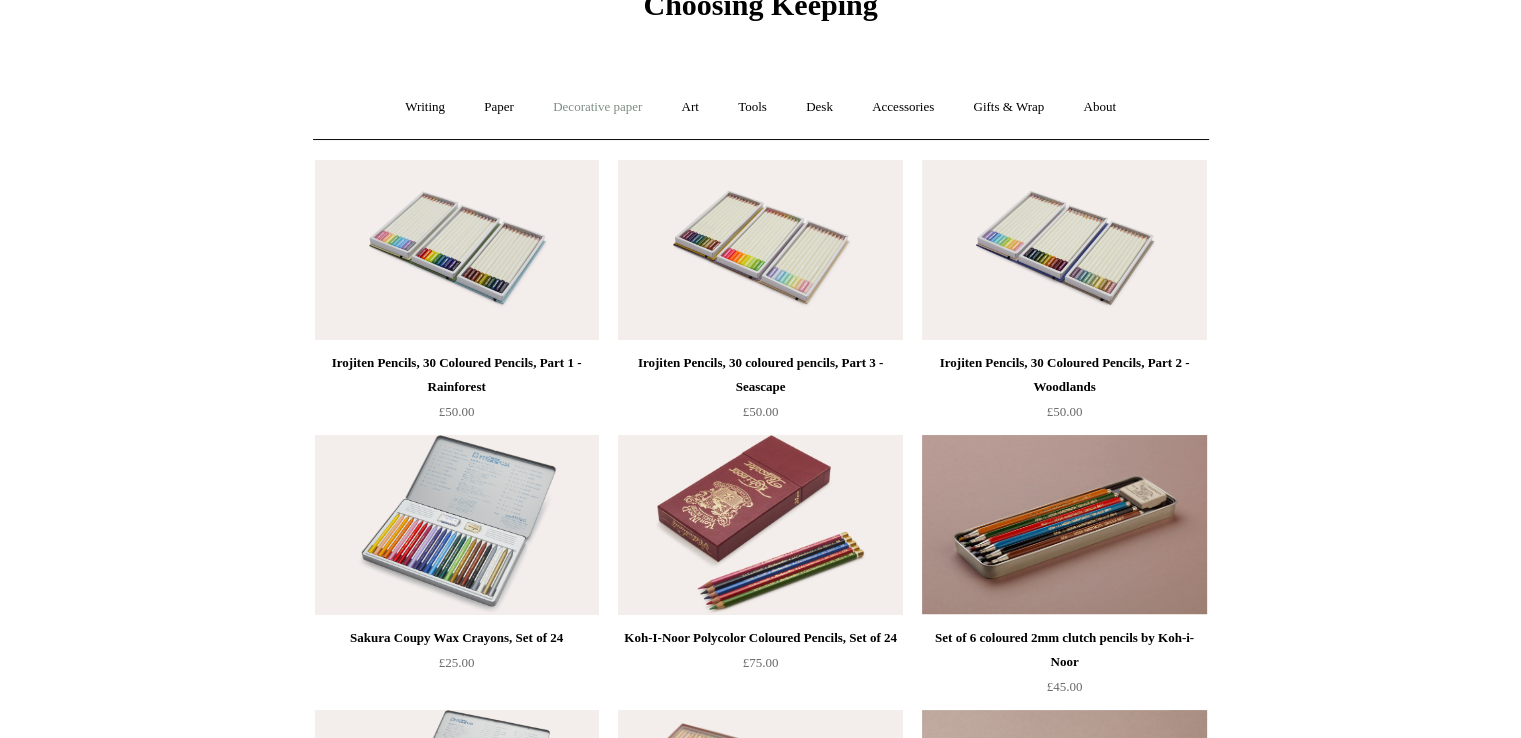 click on "Decorative paper +" at bounding box center [597, 107] 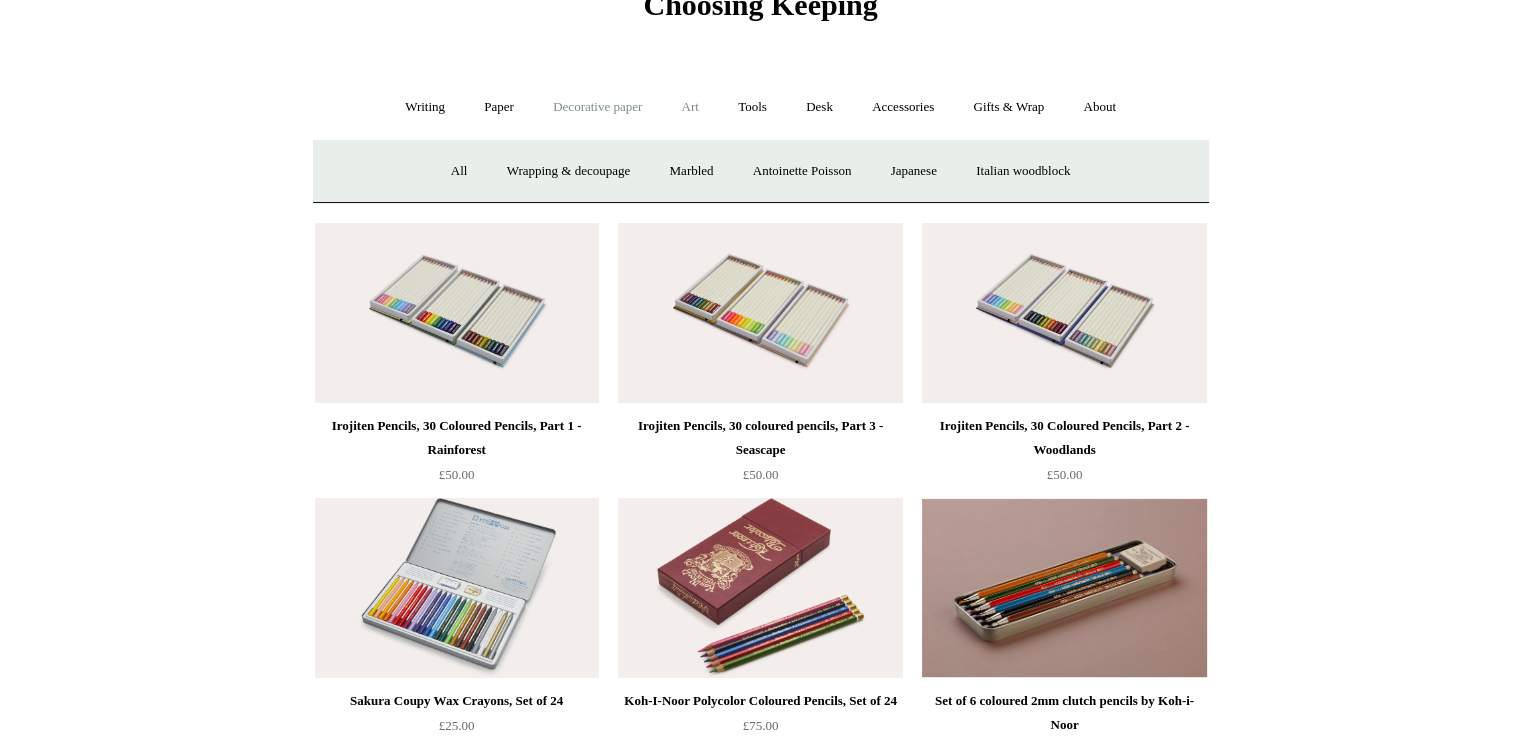 click on "Art +" at bounding box center (690, 107) 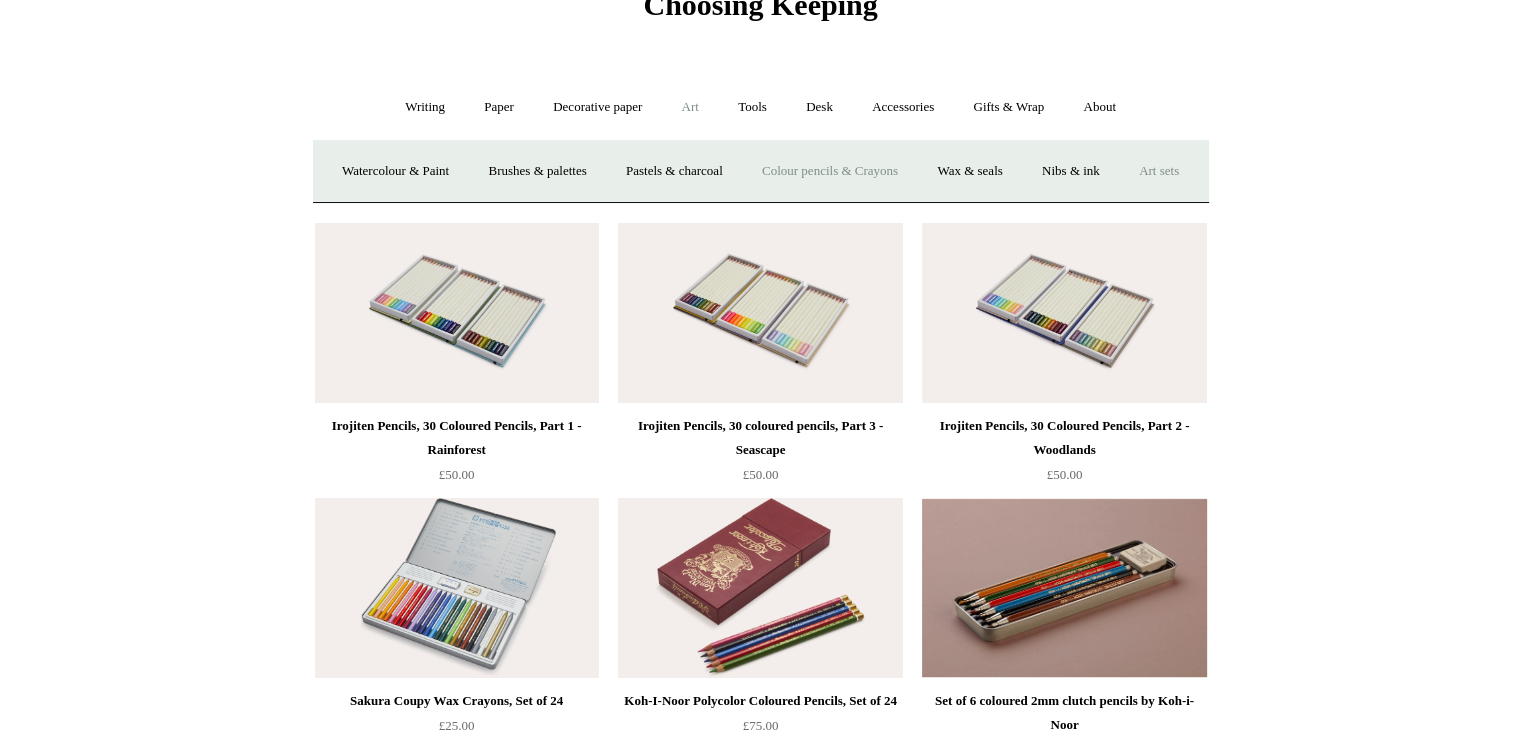 click on "Art sets" at bounding box center (1159, 171) 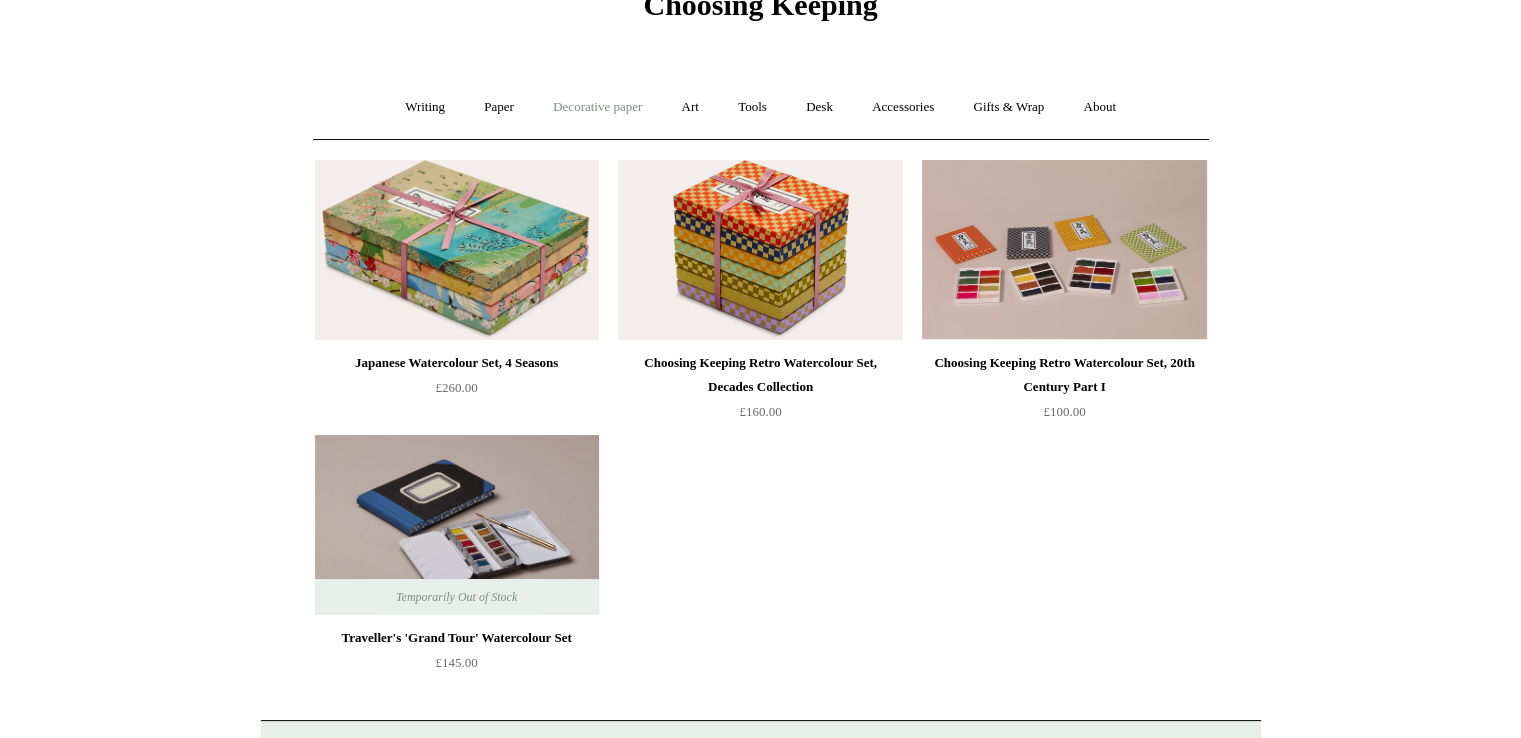 scroll, scrollTop: 0, scrollLeft: 0, axis: both 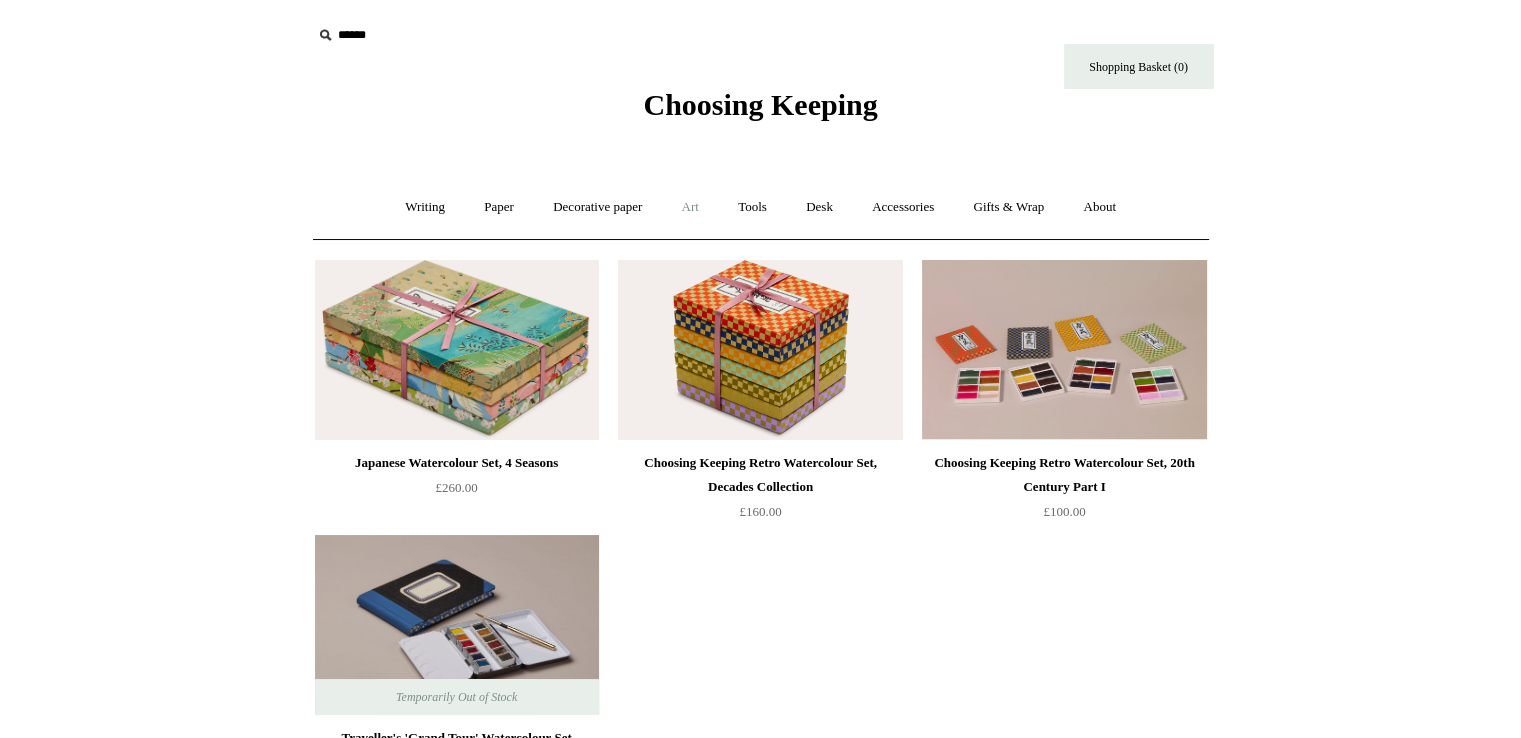 click on "Art +" at bounding box center (690, 207) 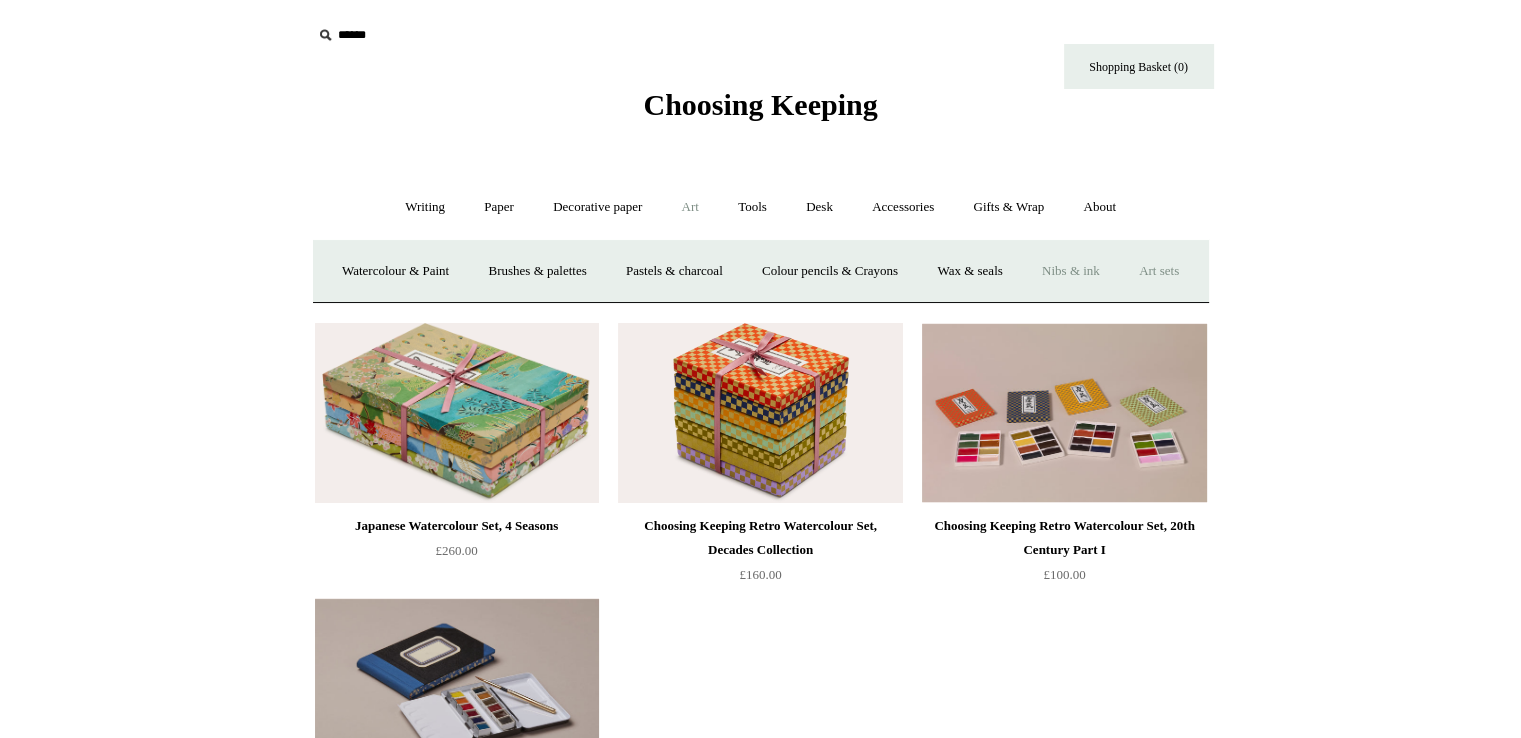 click on "Nibs & ink" at bounding box center (1071, 271) 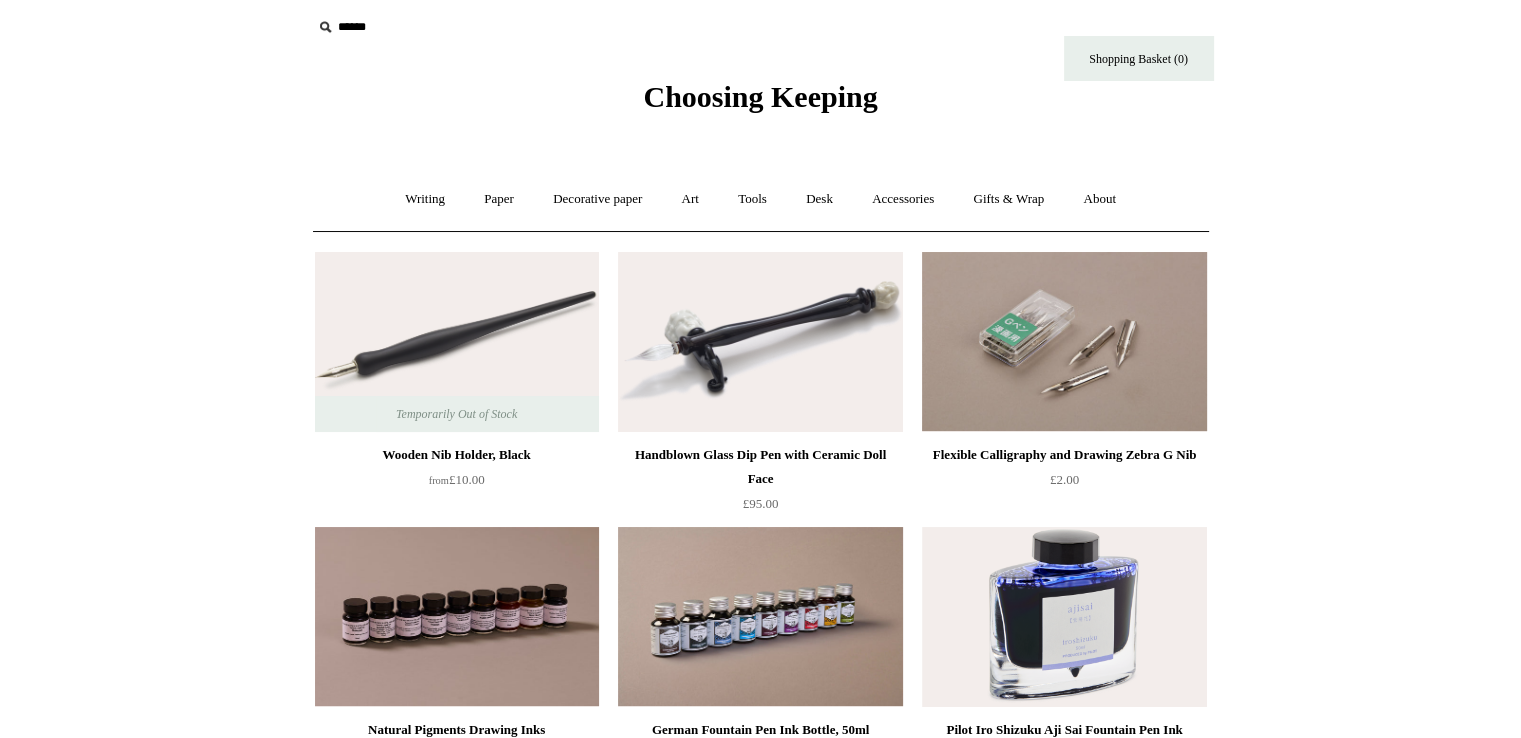 scroll, scrollTop: 0, scrollLeft: 0, axis: both 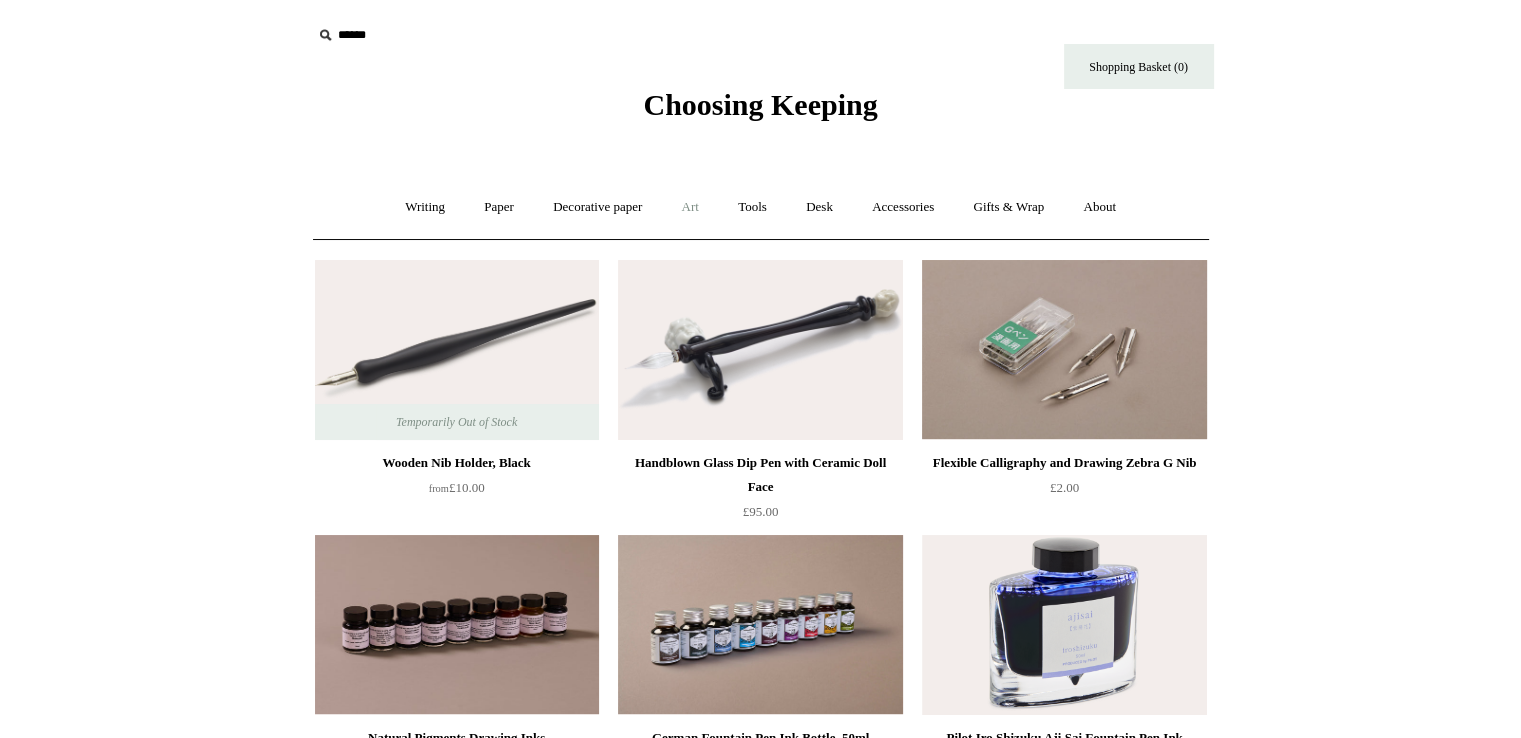 click on "Art +" at bounding box center [690, 207] 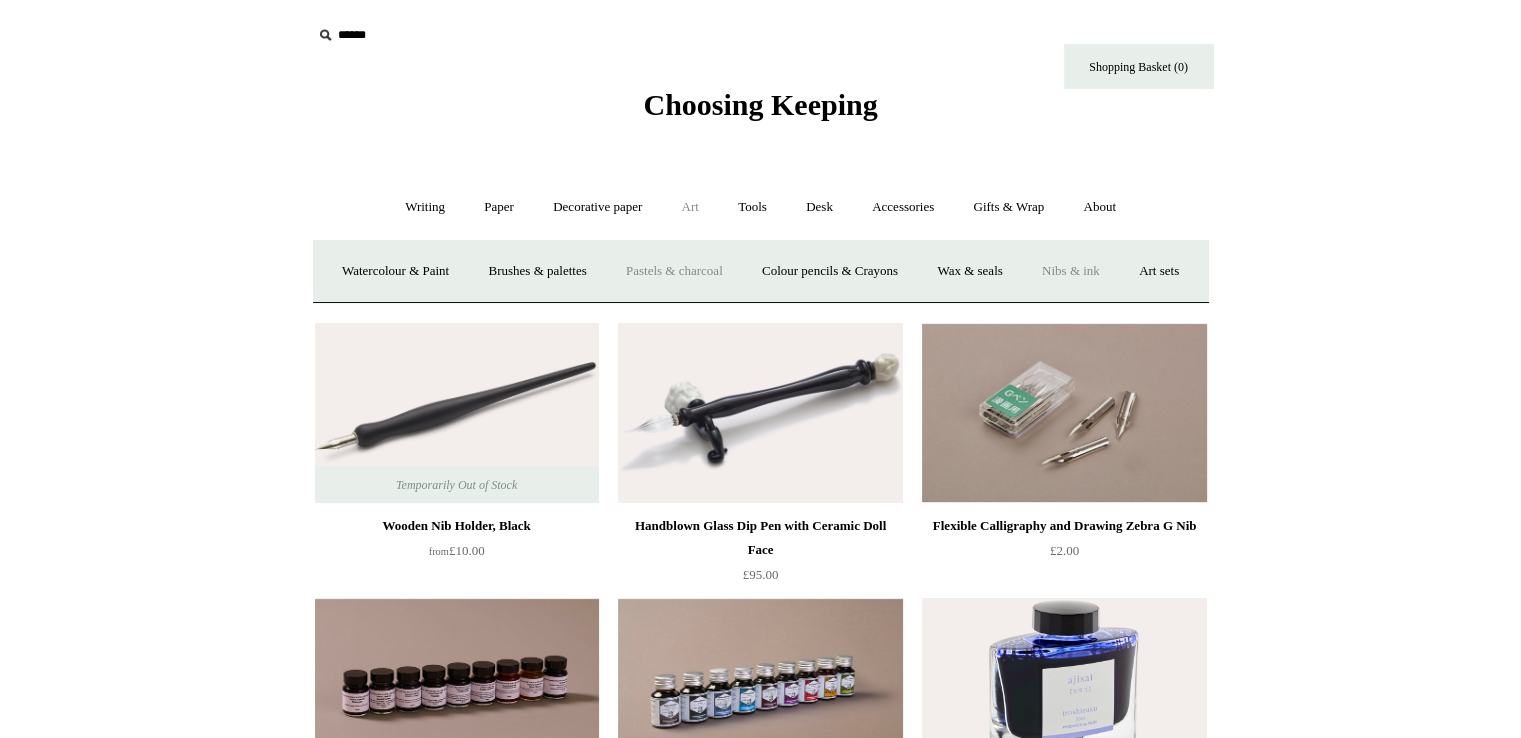 click on "Pastels & charcoal" at bounding box center [674, 271] 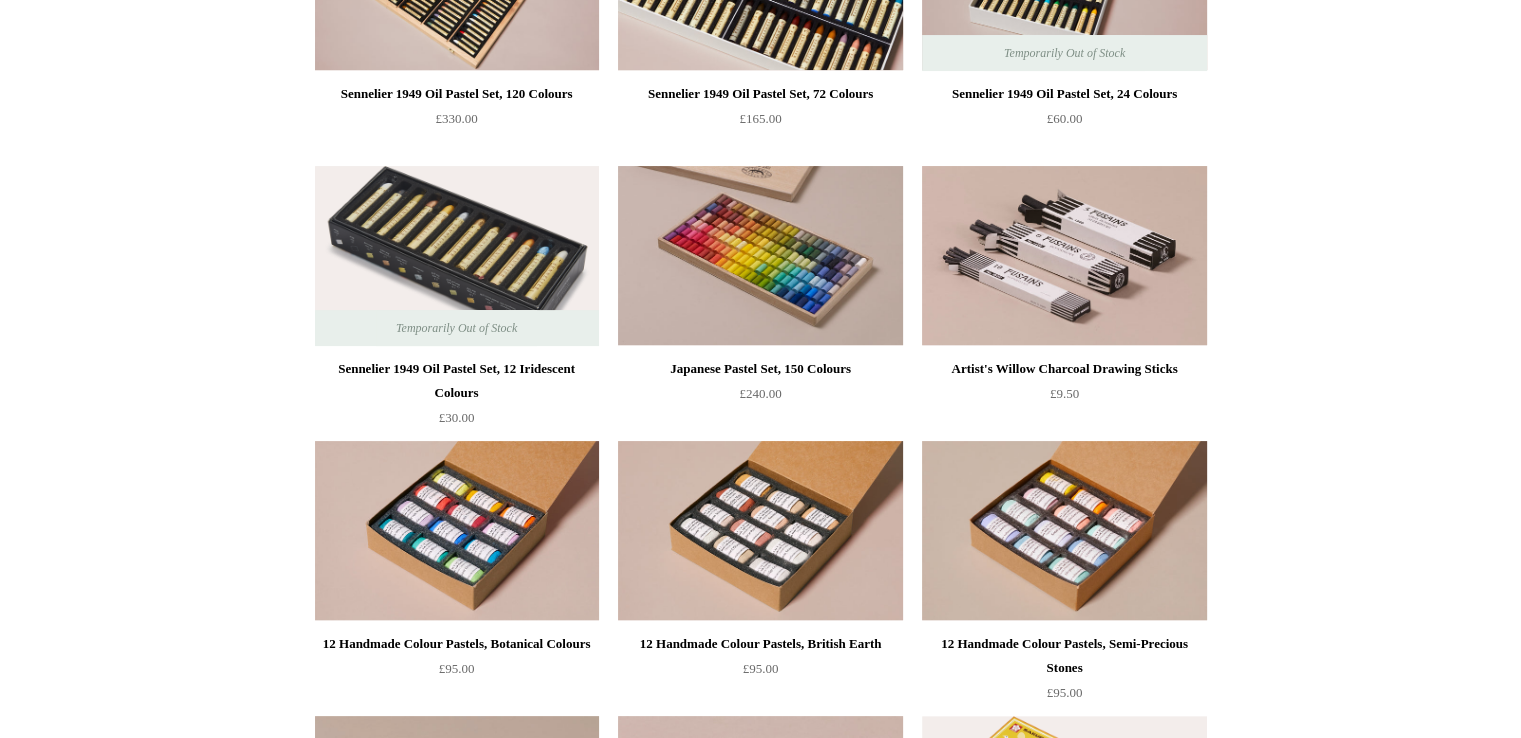 scroll, scrollTop: 400, scrollLeft: 0, axis: vertical 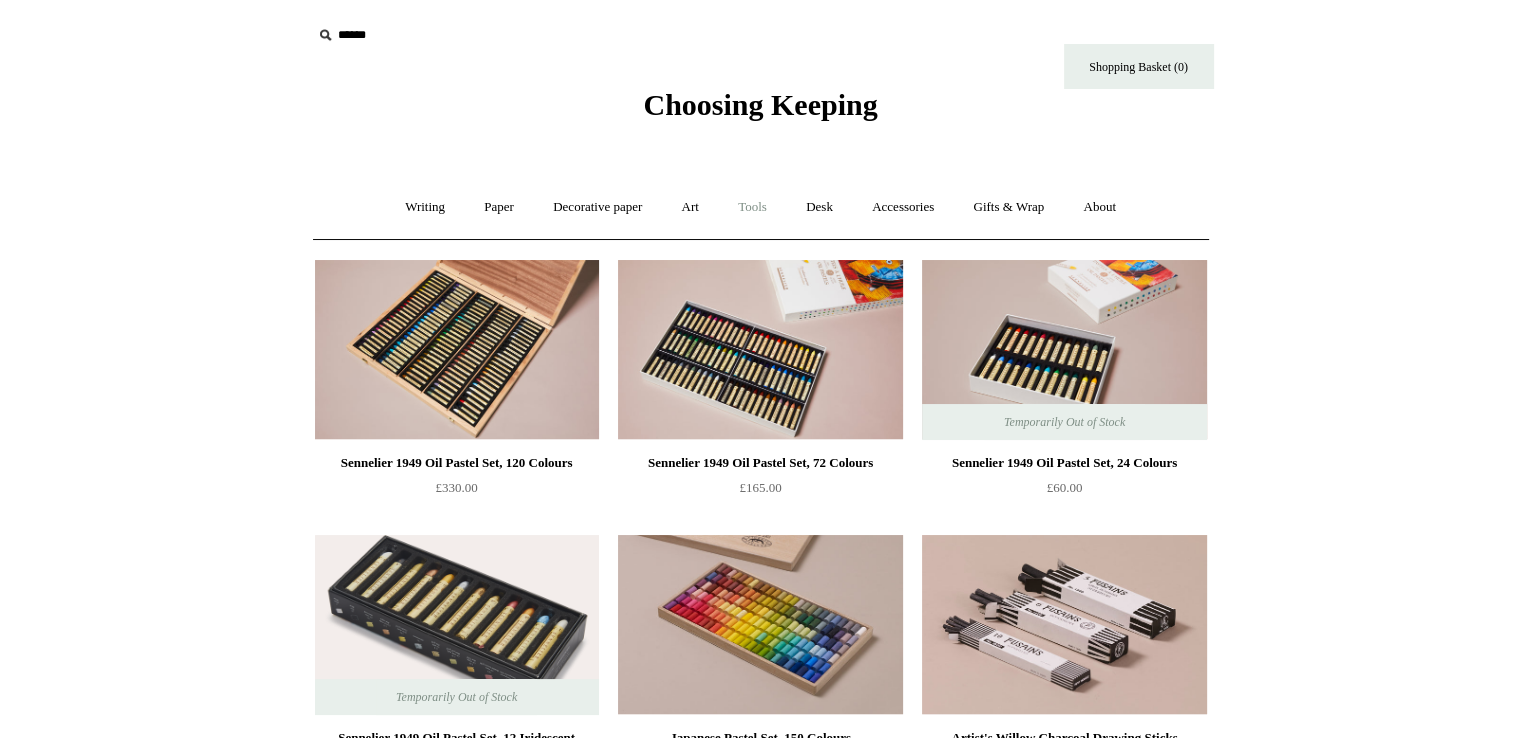 click on "Tools +" at bounding box center [752, 207] 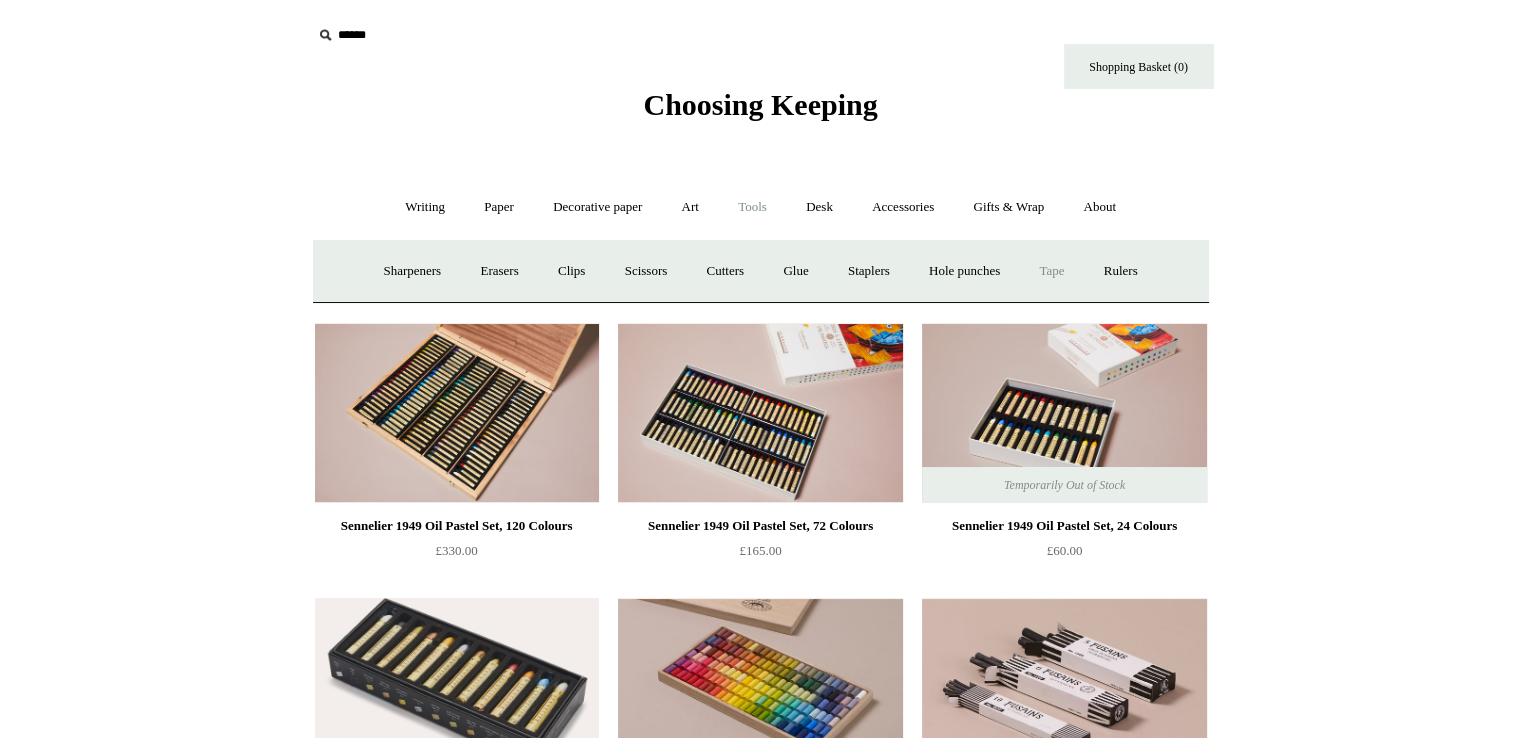 click on "Tape +" at bounding box center (1051, 271) 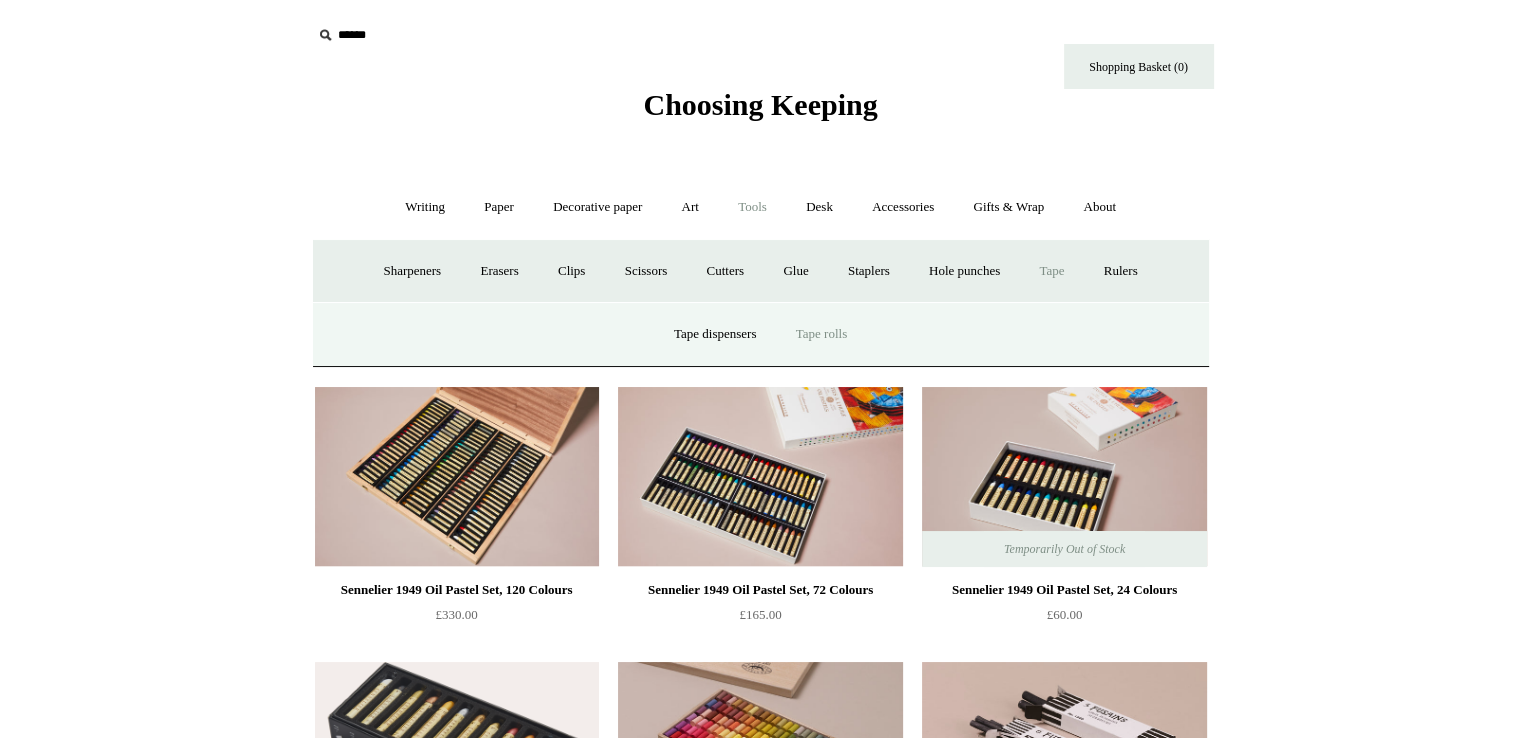 click on "Tape rolls" at bounding box center [821, 334] 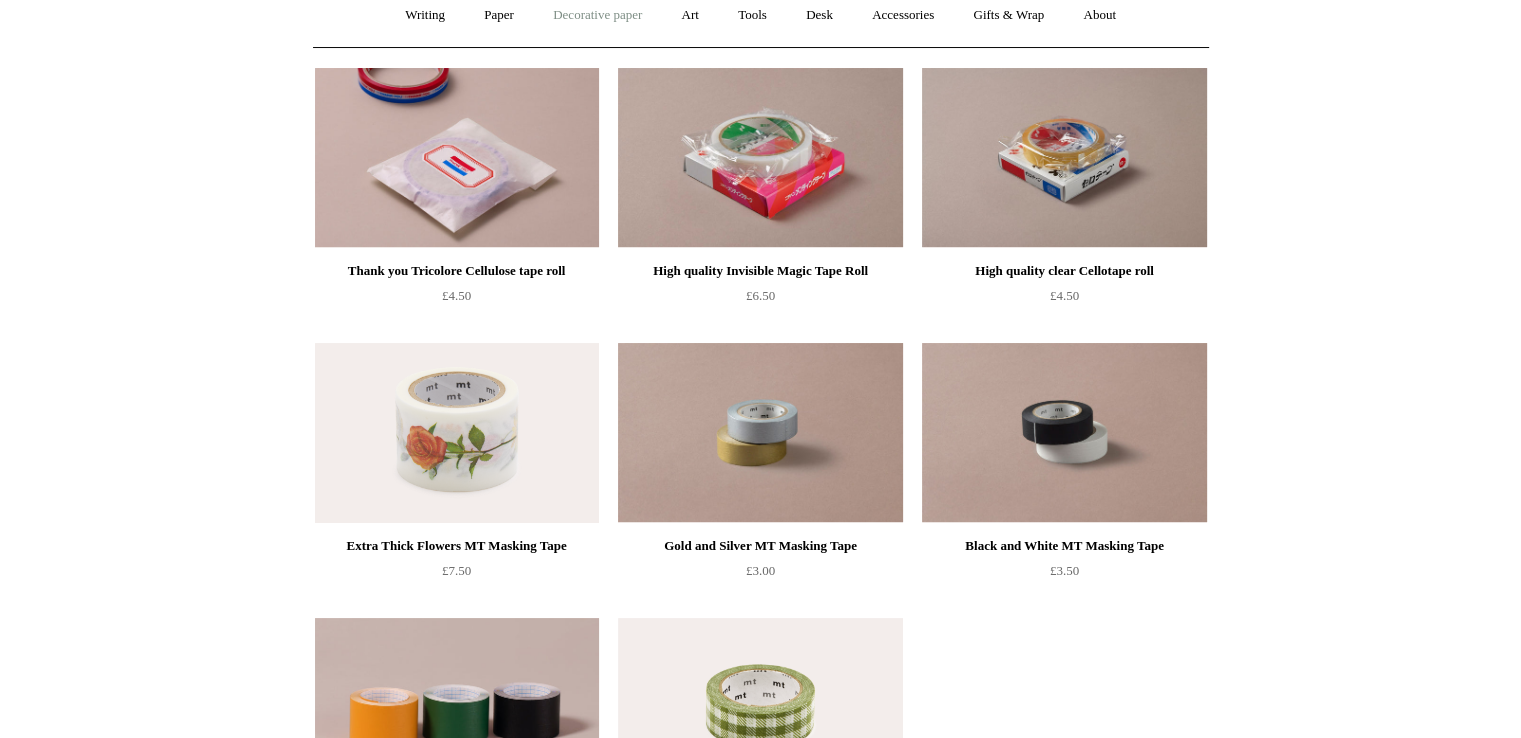 scroll, scrollTop: 0, scrollLeft: 0, axis: both 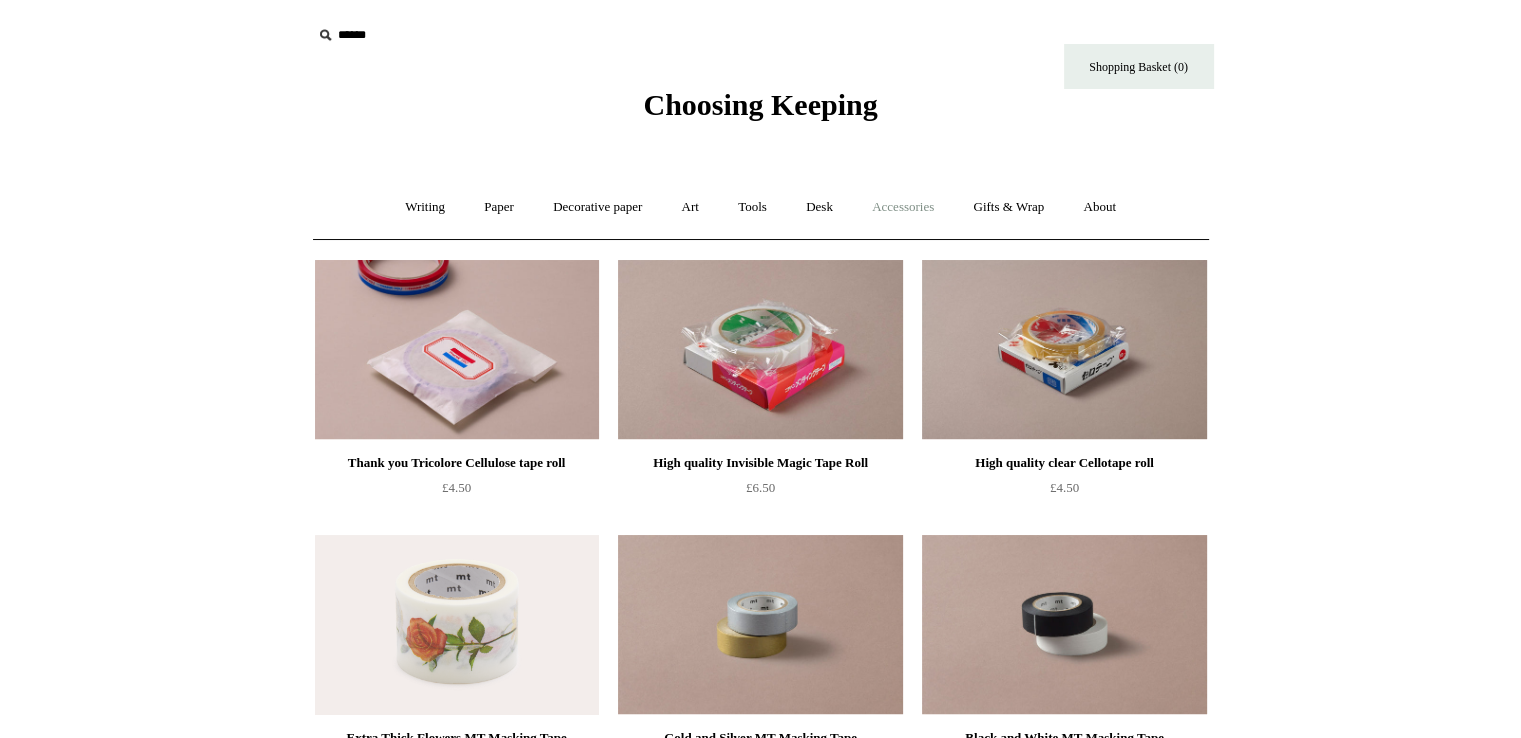click on "Accessories +" at bounding box center (903, 207) 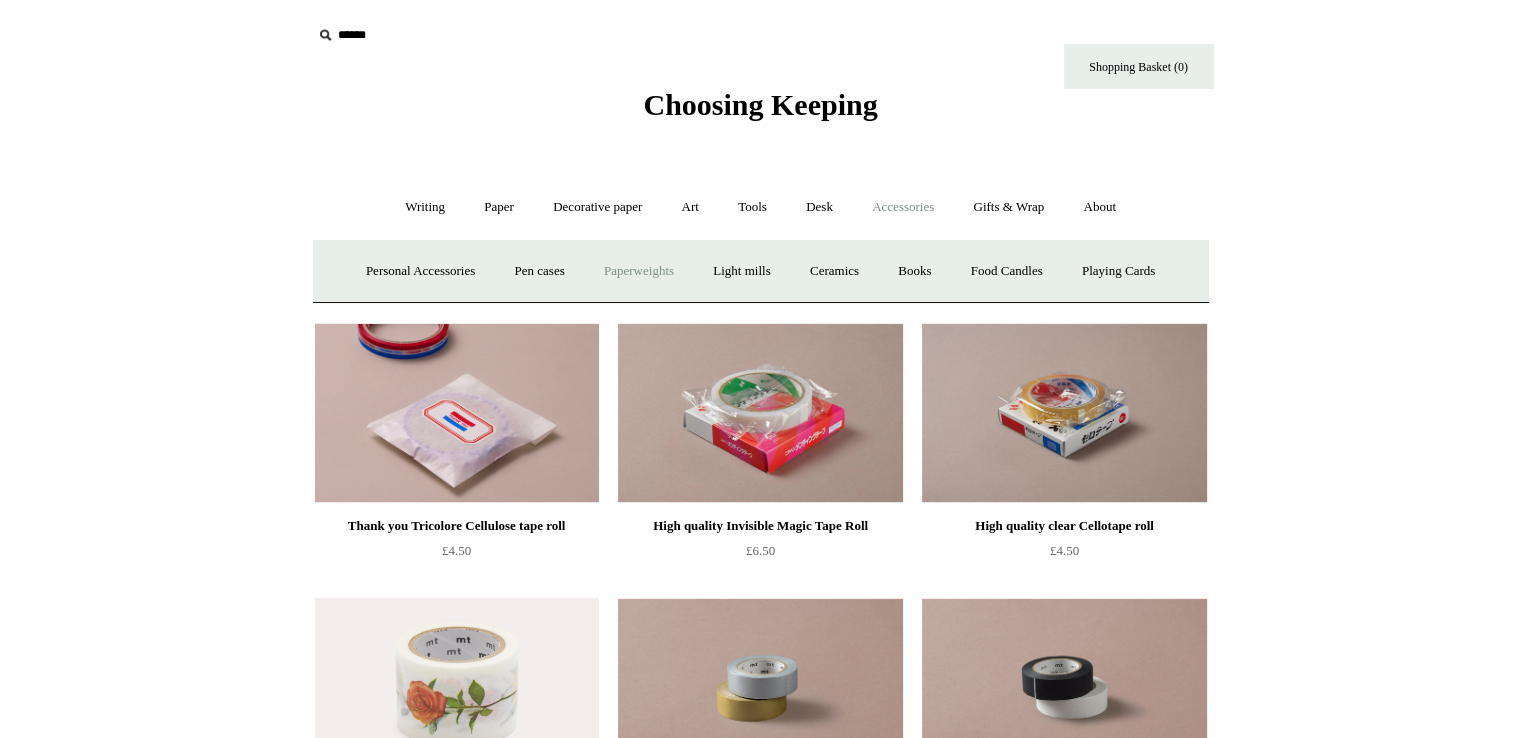 click on "Paperweights +" at bounding box center (639, 271) 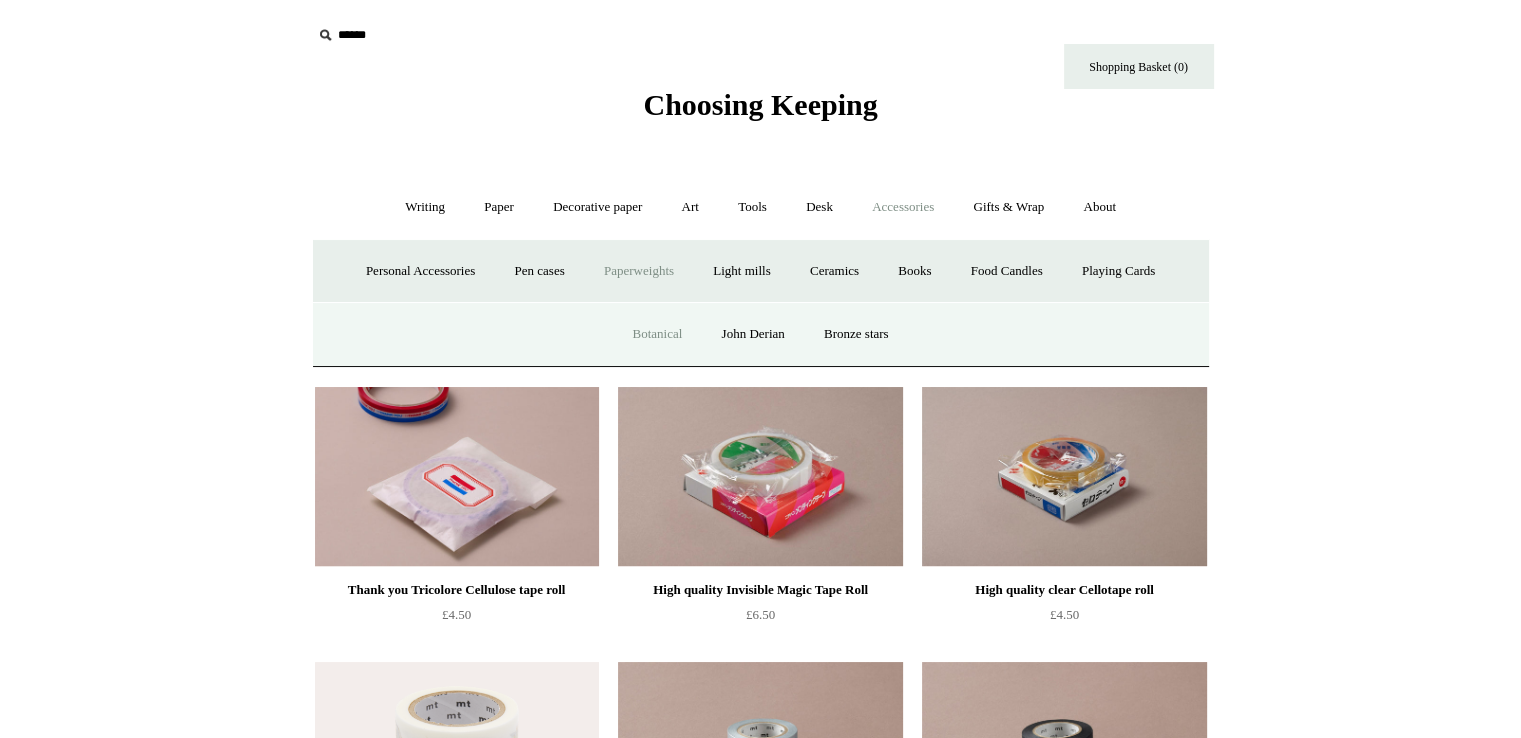 click on "Botanical" at bounding box center (657, 334) 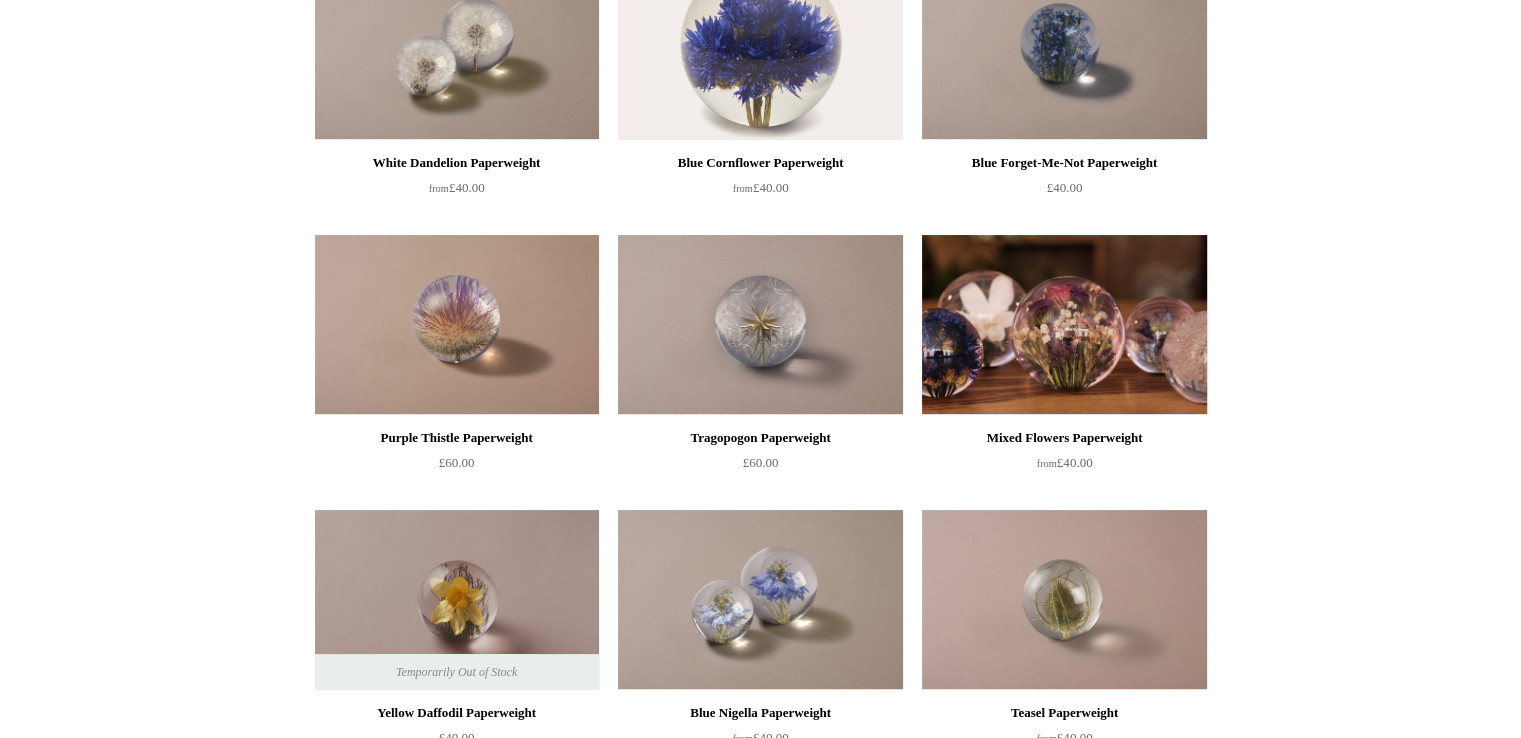 scroll, scrollTop: 100, scrollLeft: 0, axis: vertical 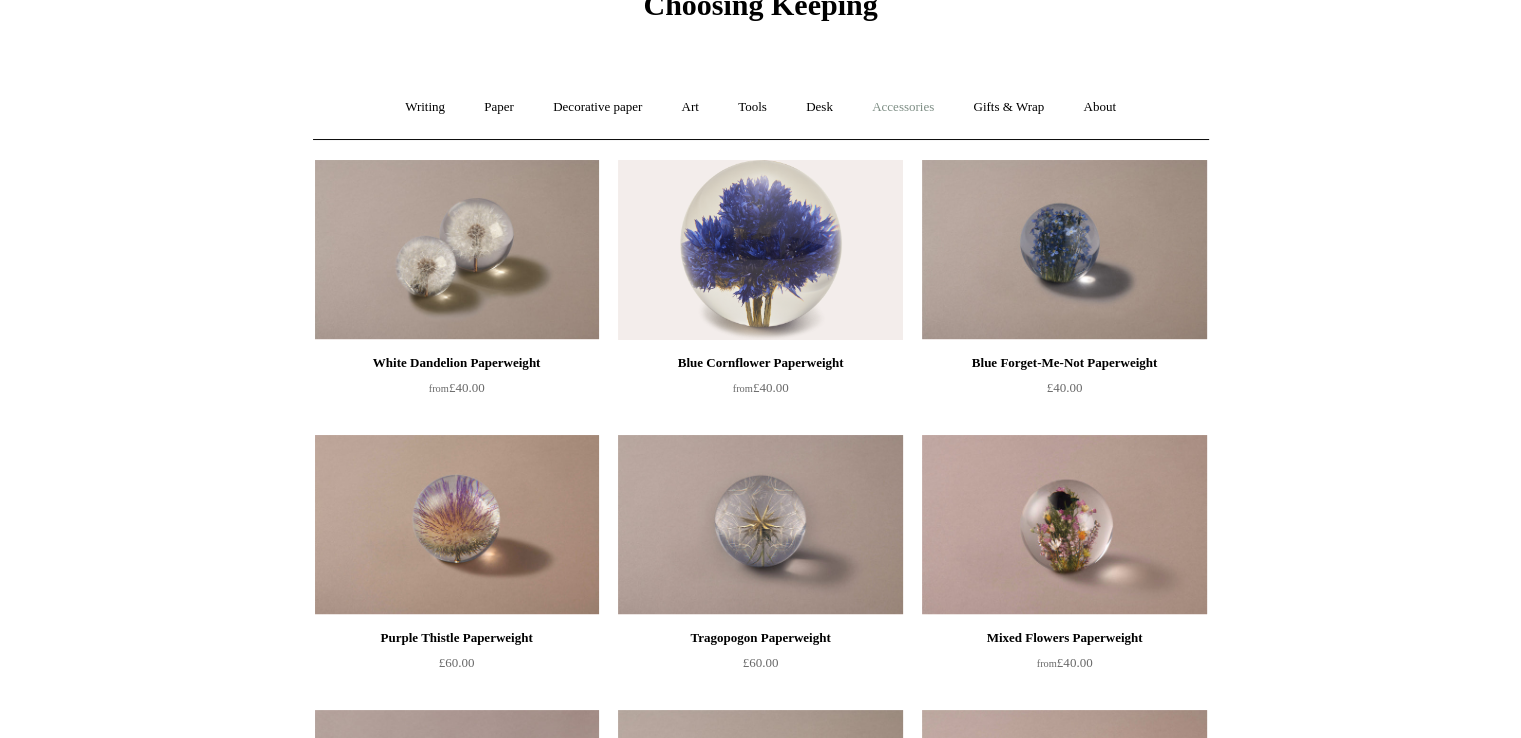 click on "Accessories +" at bounding box center [903, 107] 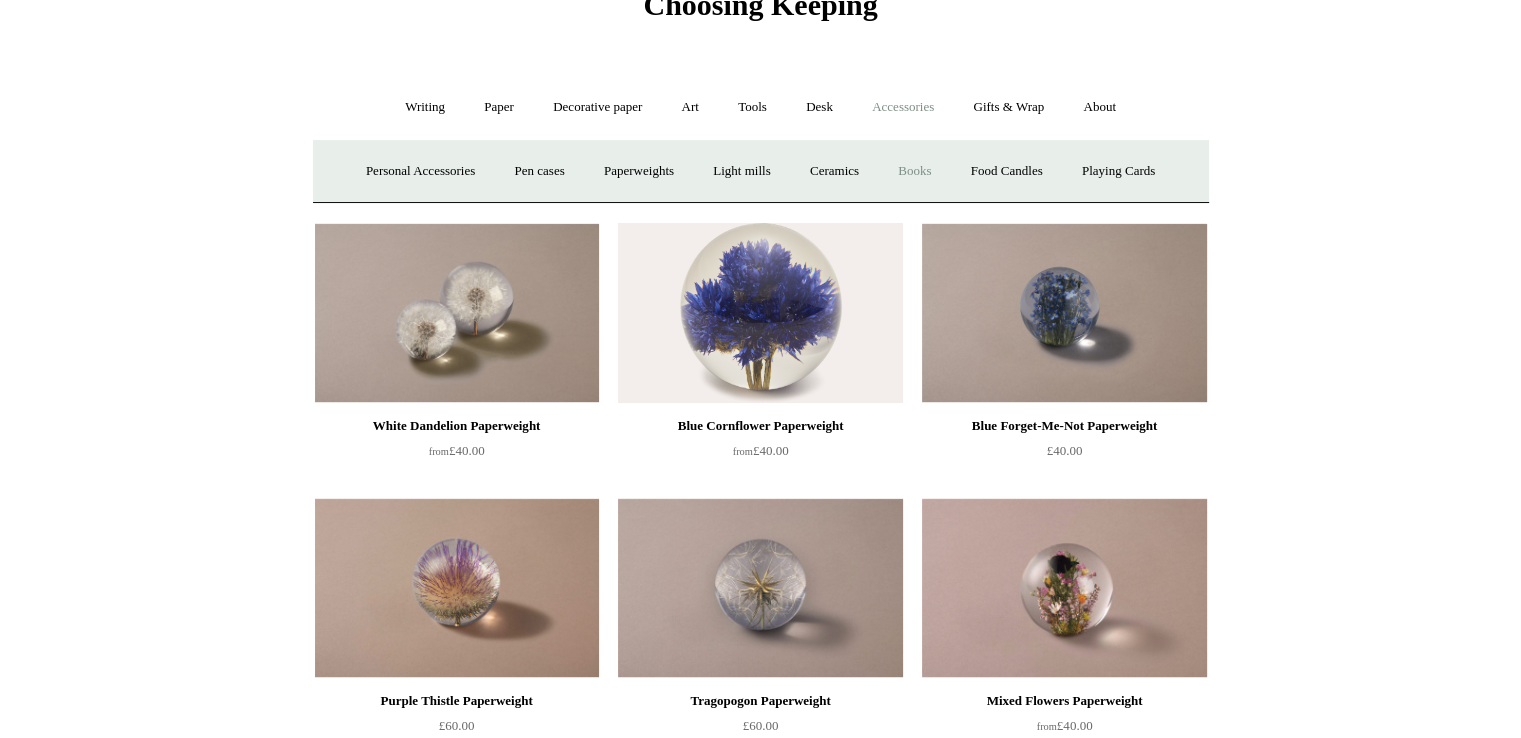 click on "Books" at bounding box center (914, 171) 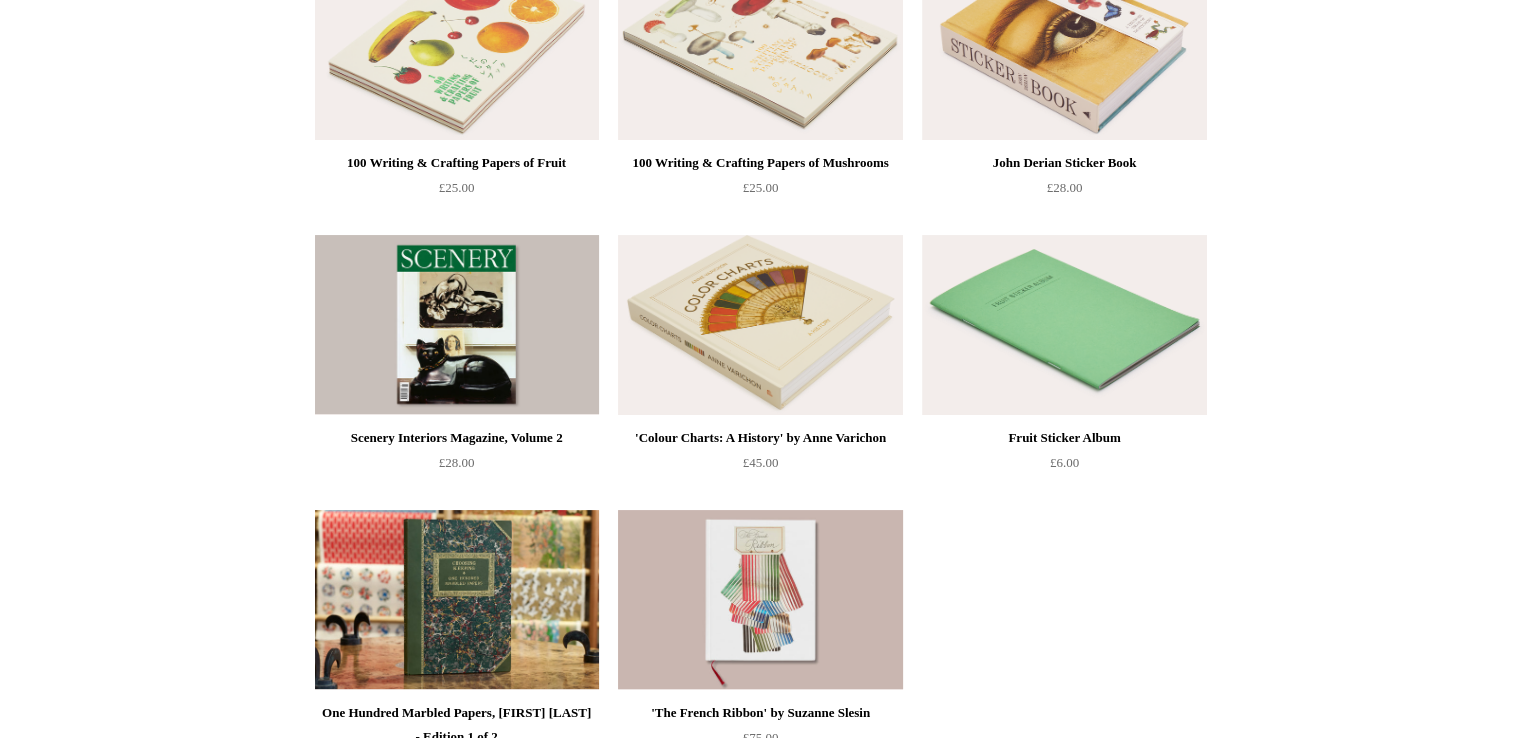 scroll, scrollTop: 0, scrollLeft: 0, axis: both 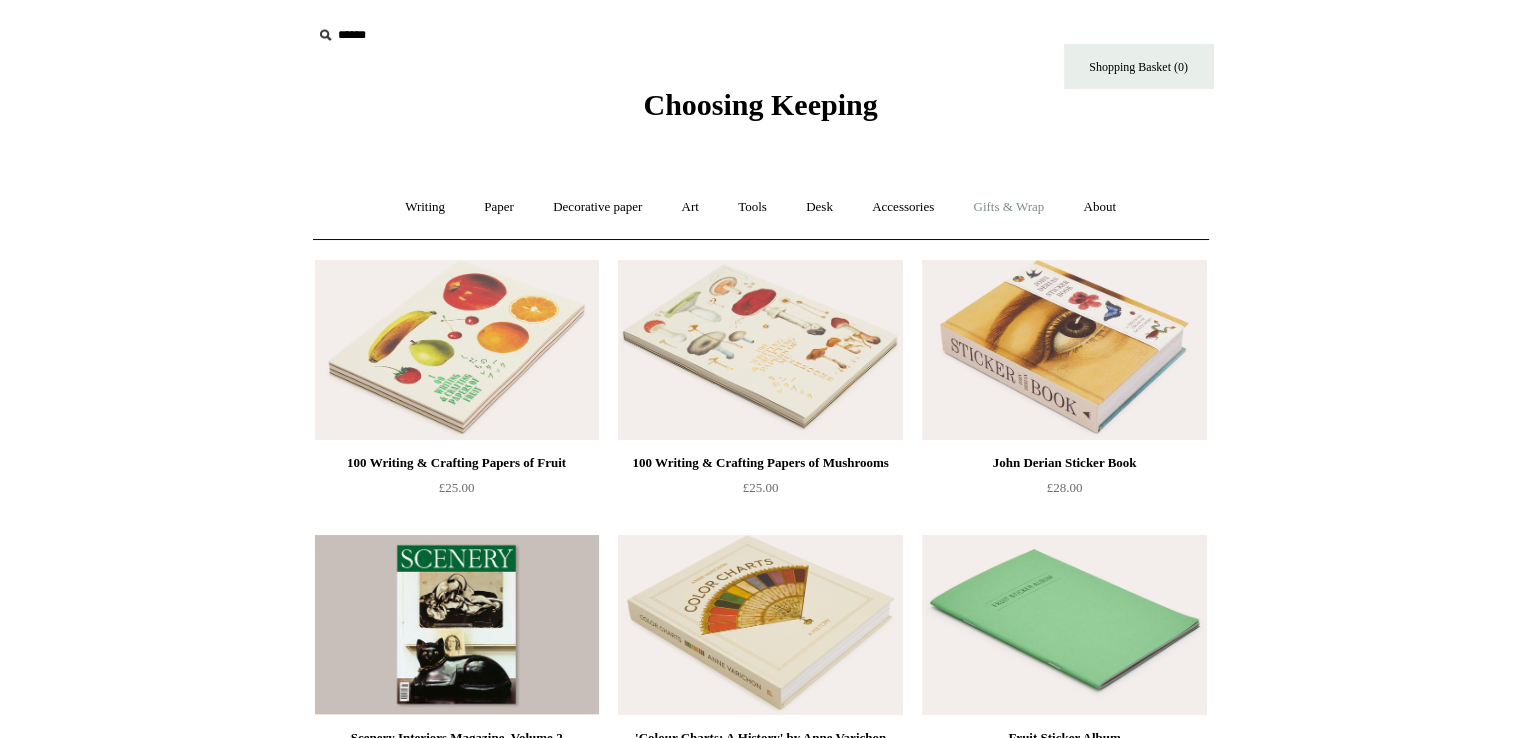click on "Gifts & Wrap +" at bounding box center [1008, 207] 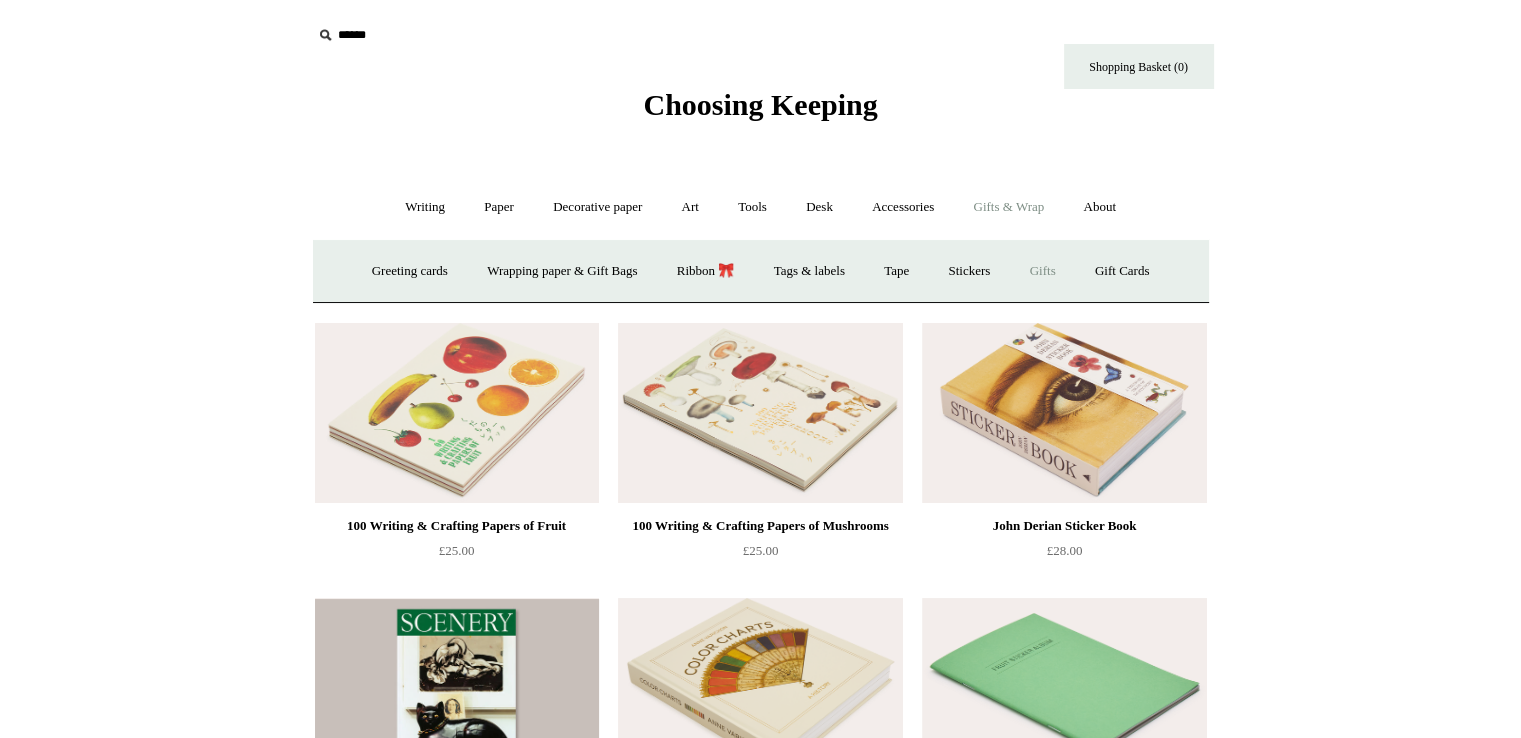 click on "Gifts +" at bounding box center (1043, 271) 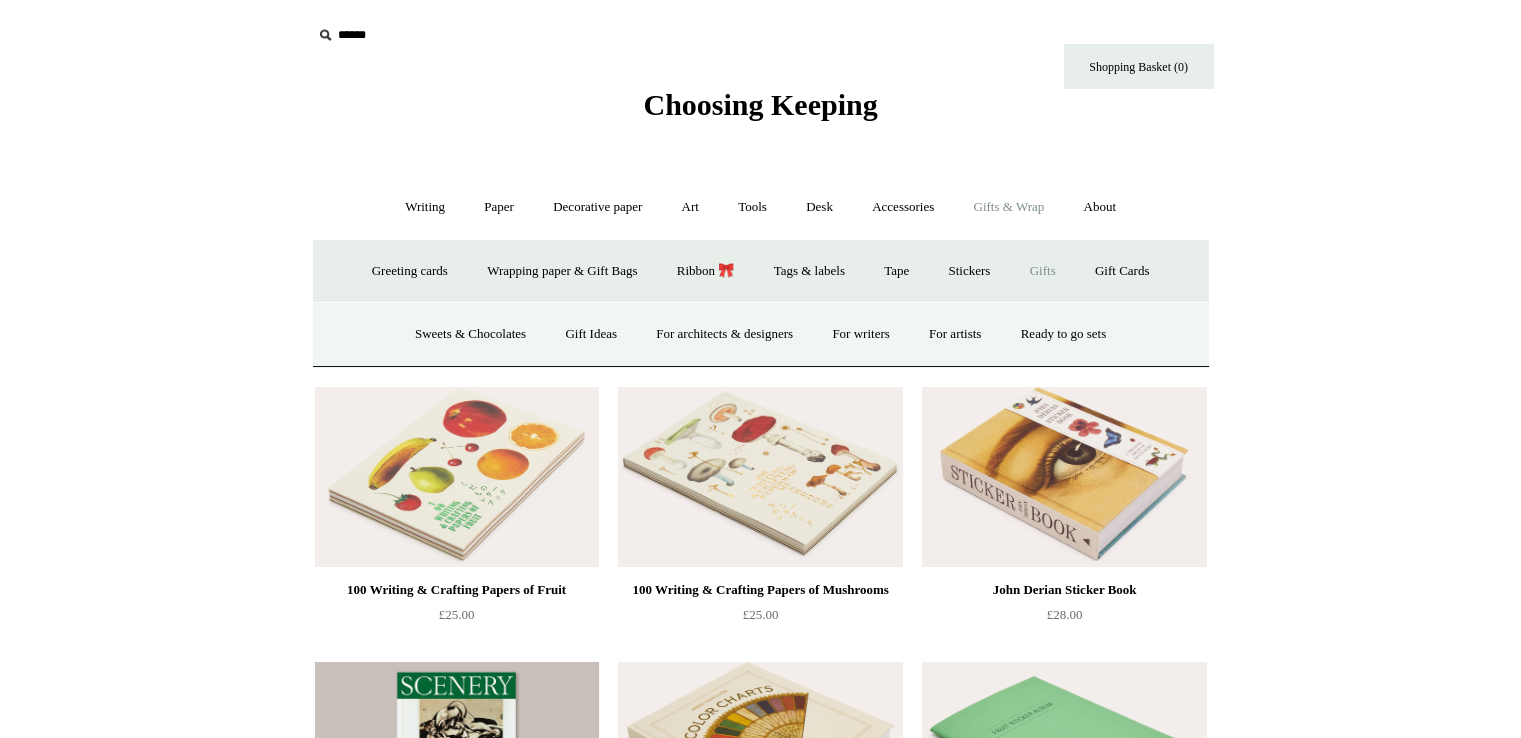 click on "Gifts -" at bounding box center [1043, 271] 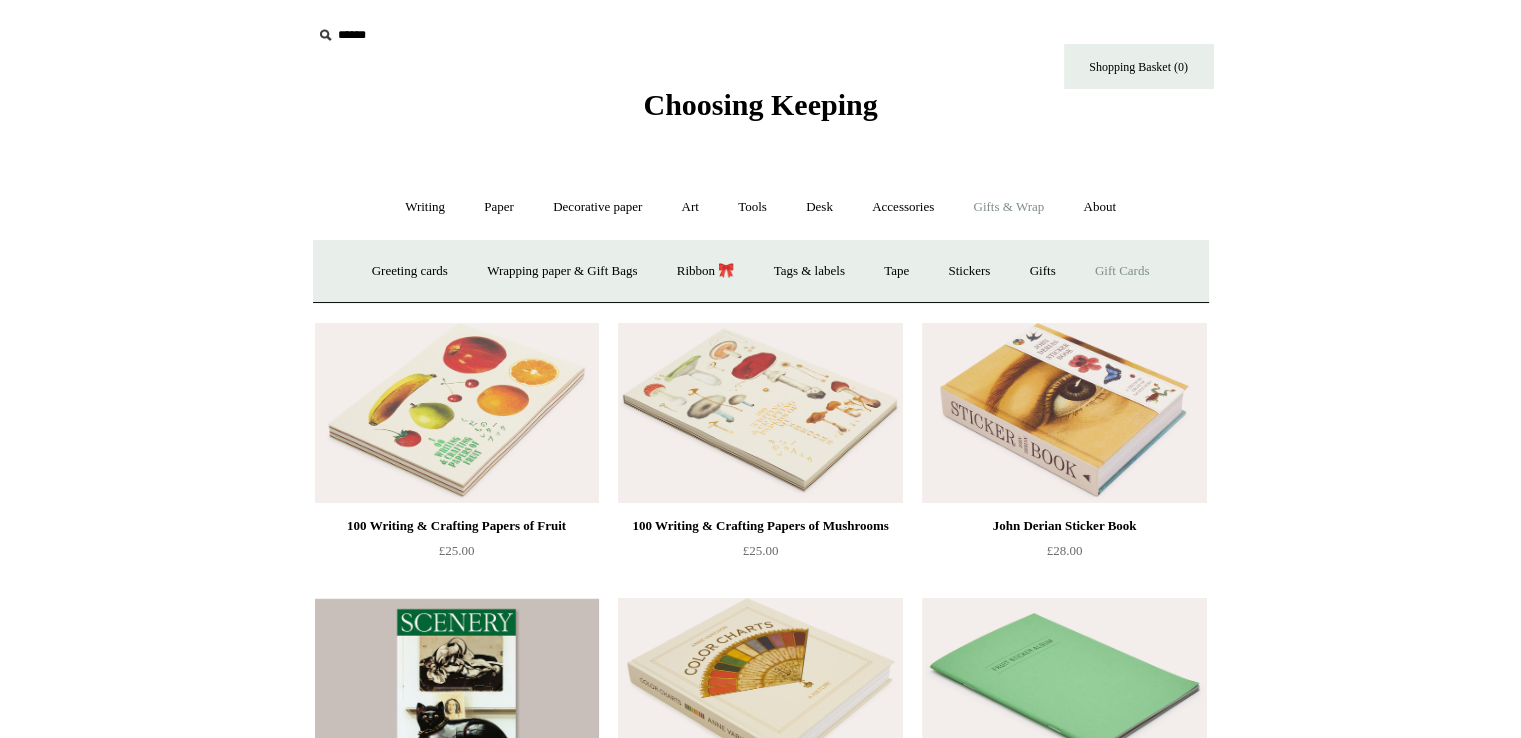 click on "Gift Cards" at bounding box center [1122, 271] 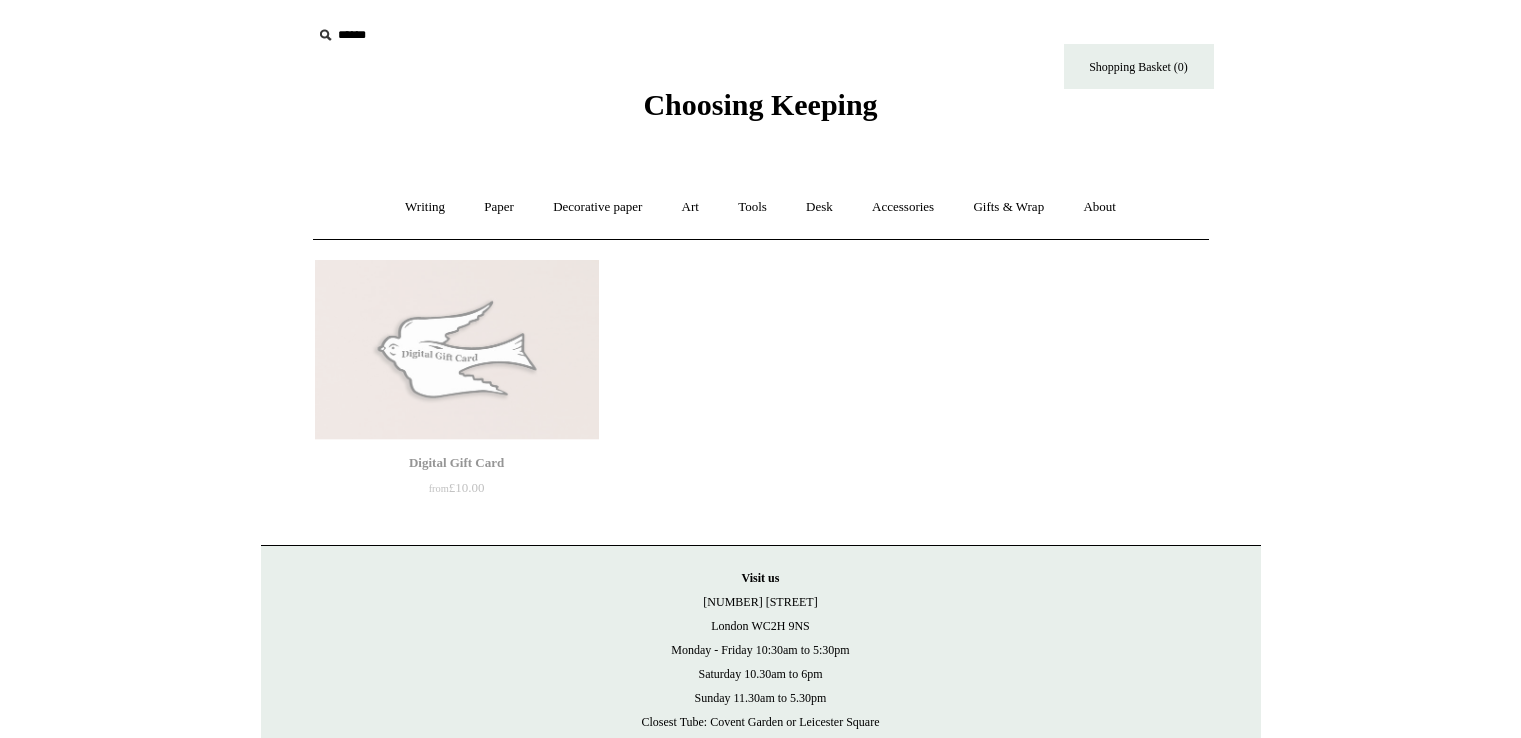 scroll, scrollTop: 0, scrollLeft: 0, axis: both 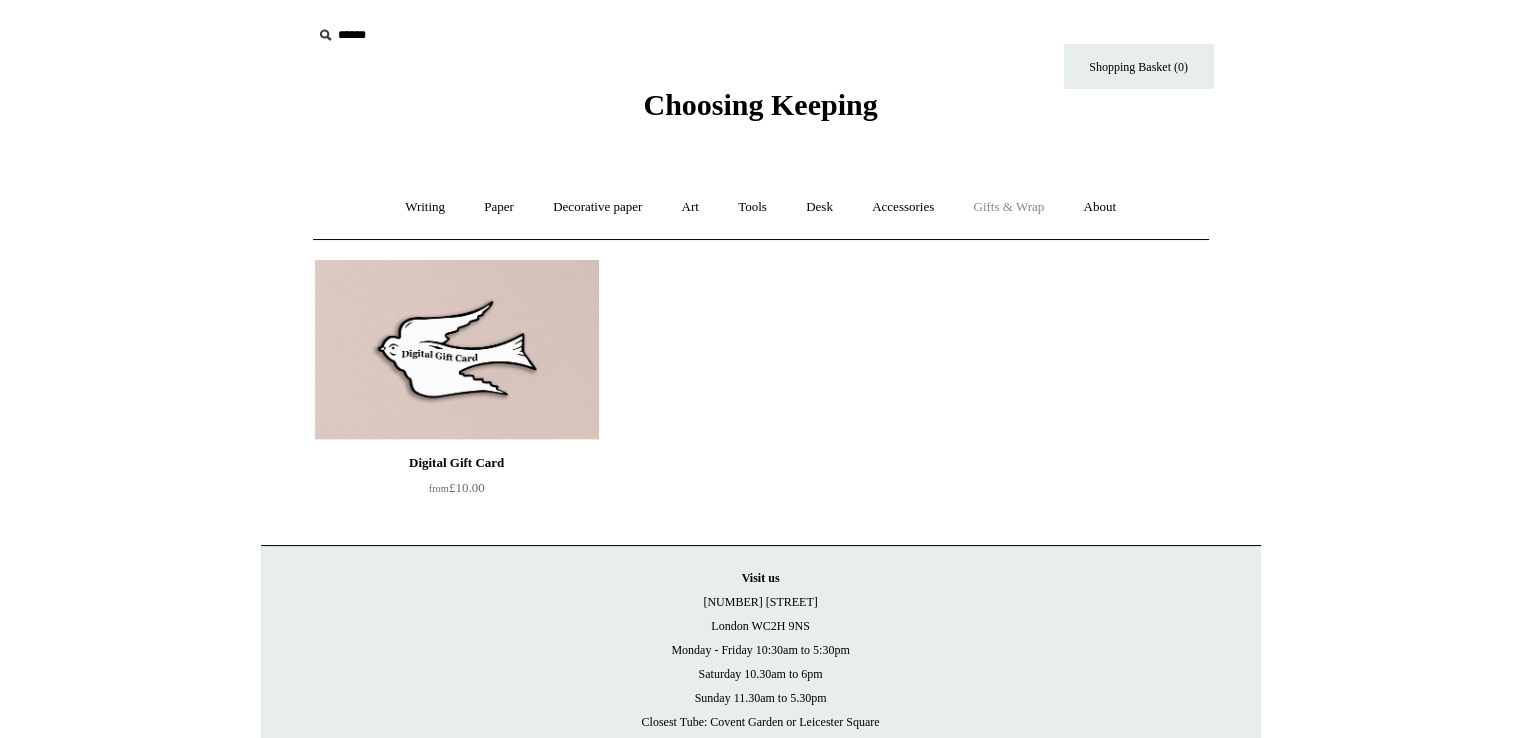 click on "Gifts & Wrap +" at bounding box center (1008, 207) 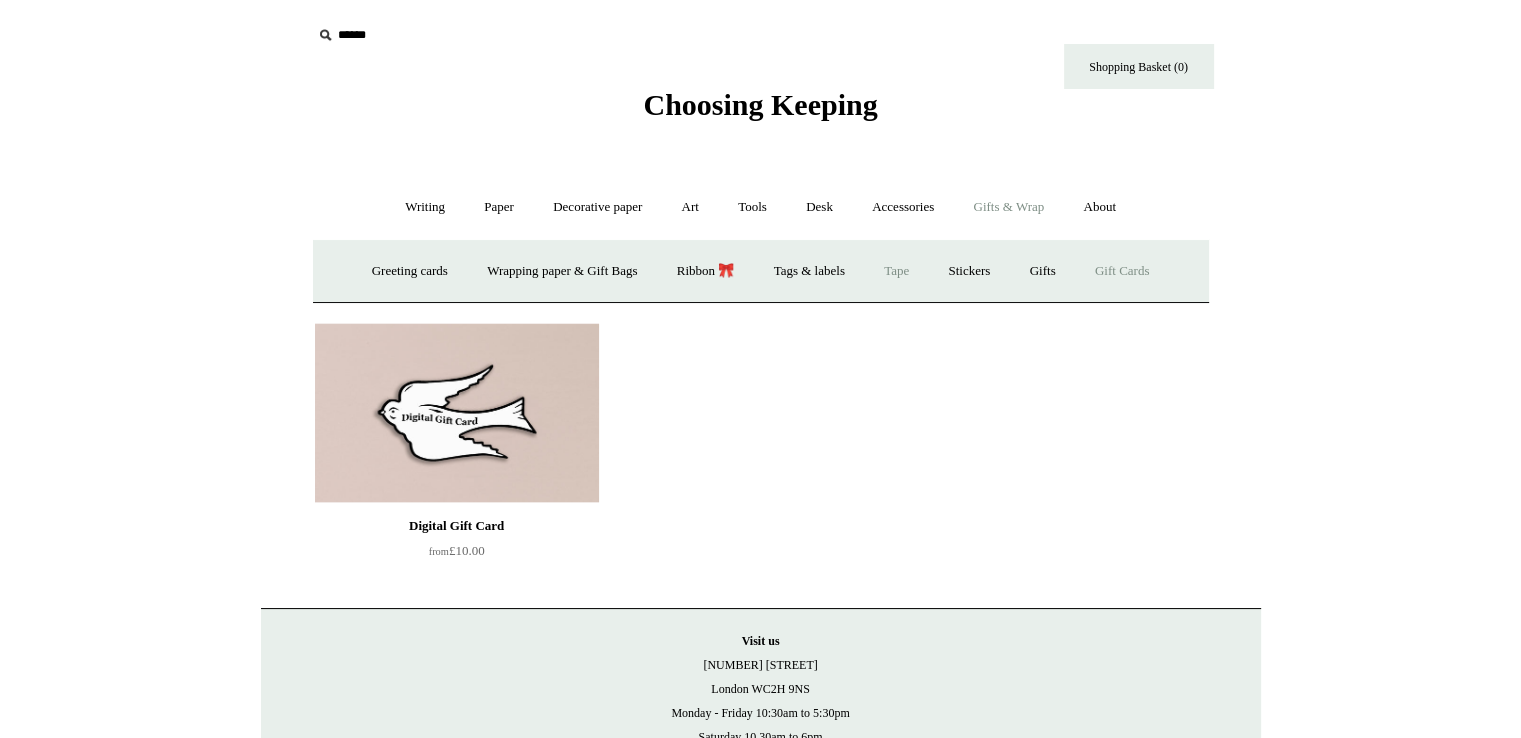 click on "Tape" at bounding box center [896, 271] 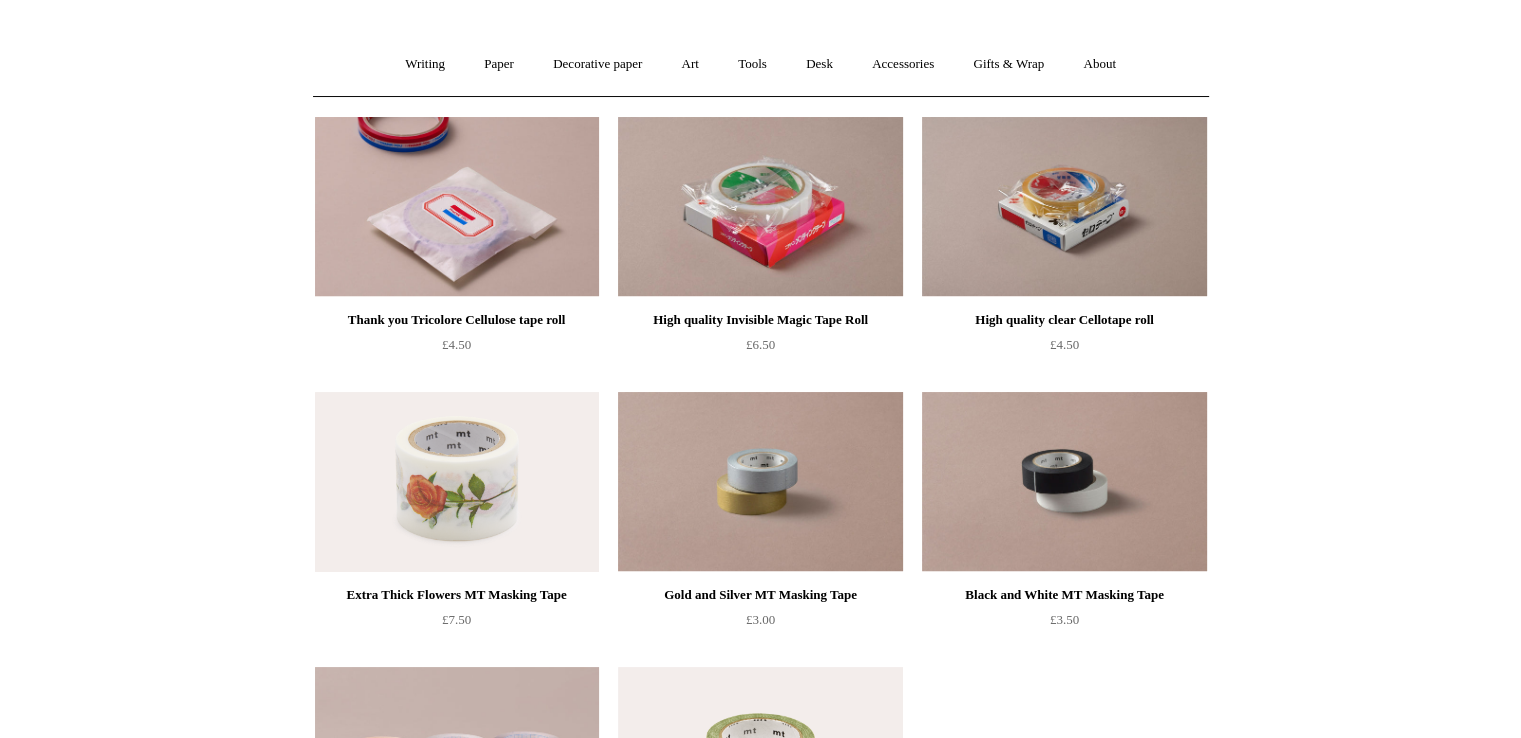 scroll, scrollTop: 0, scrollLeft: 0, axis: both 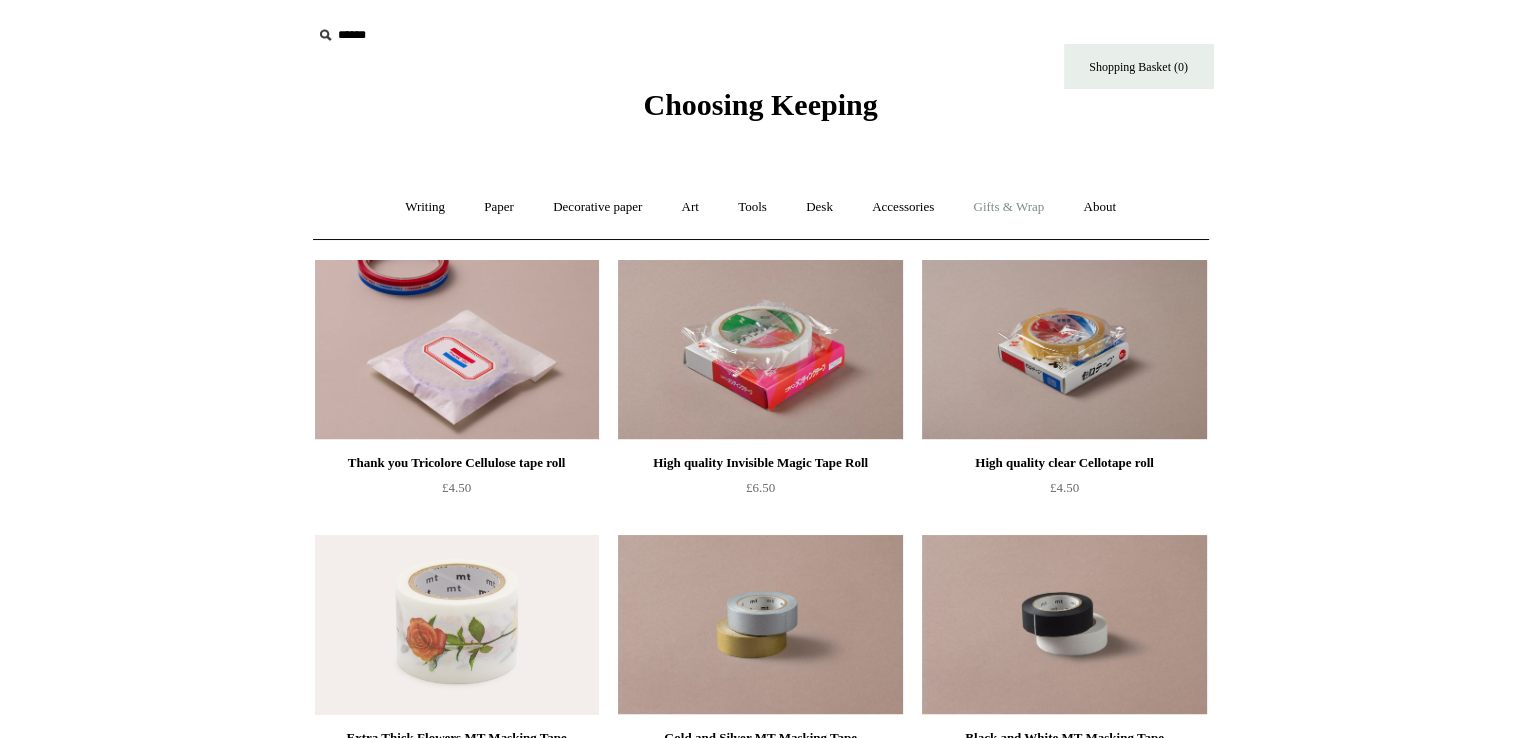 click on "Gifts & Wrap +" at bounding box center [1008, 207] 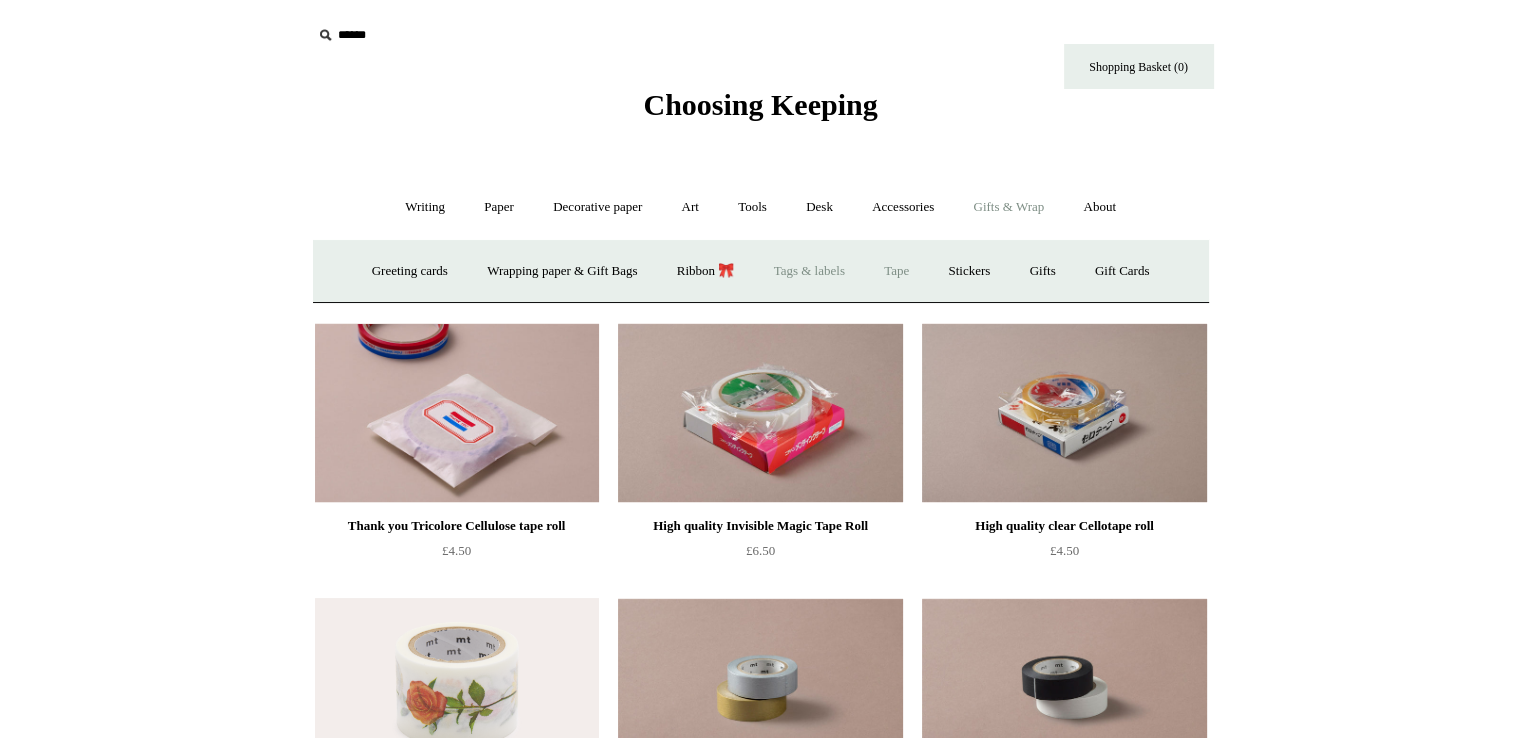 click on "Tags & labels" at bounding box center [809, 271] 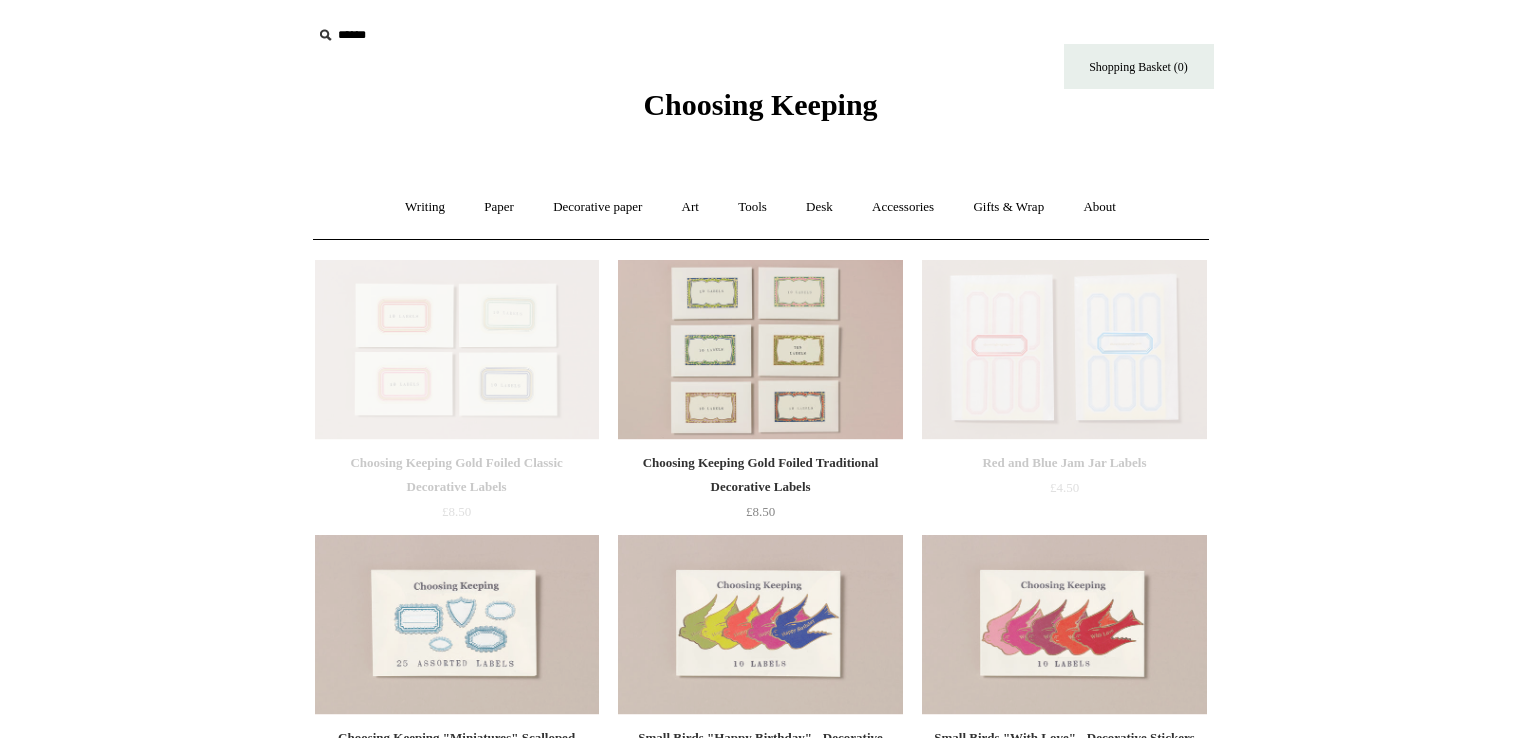 scroll, scrollTop: 0, scrollLeft: 0, axis: both 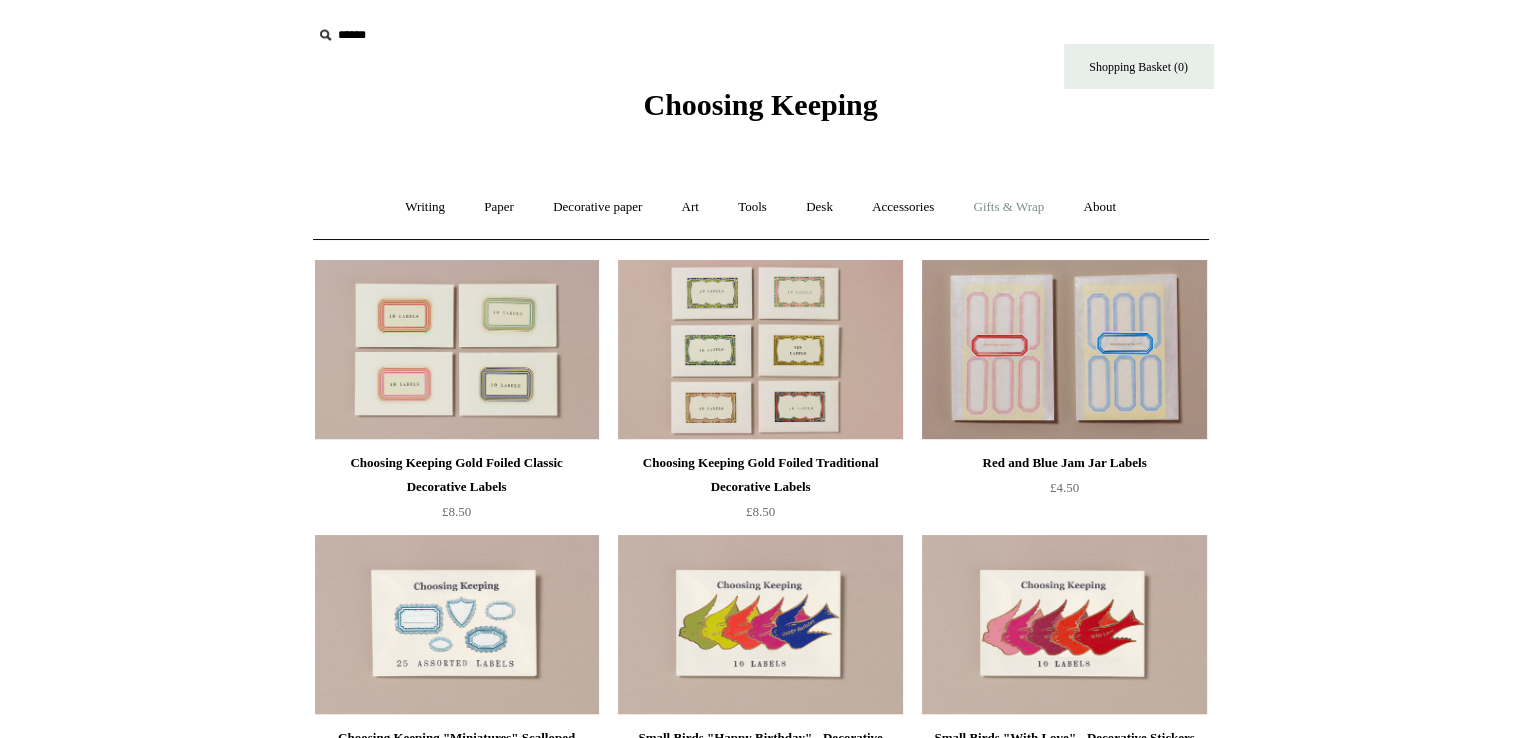 click on "Gifts & Wrap +" at bounding box center [1008, 207] 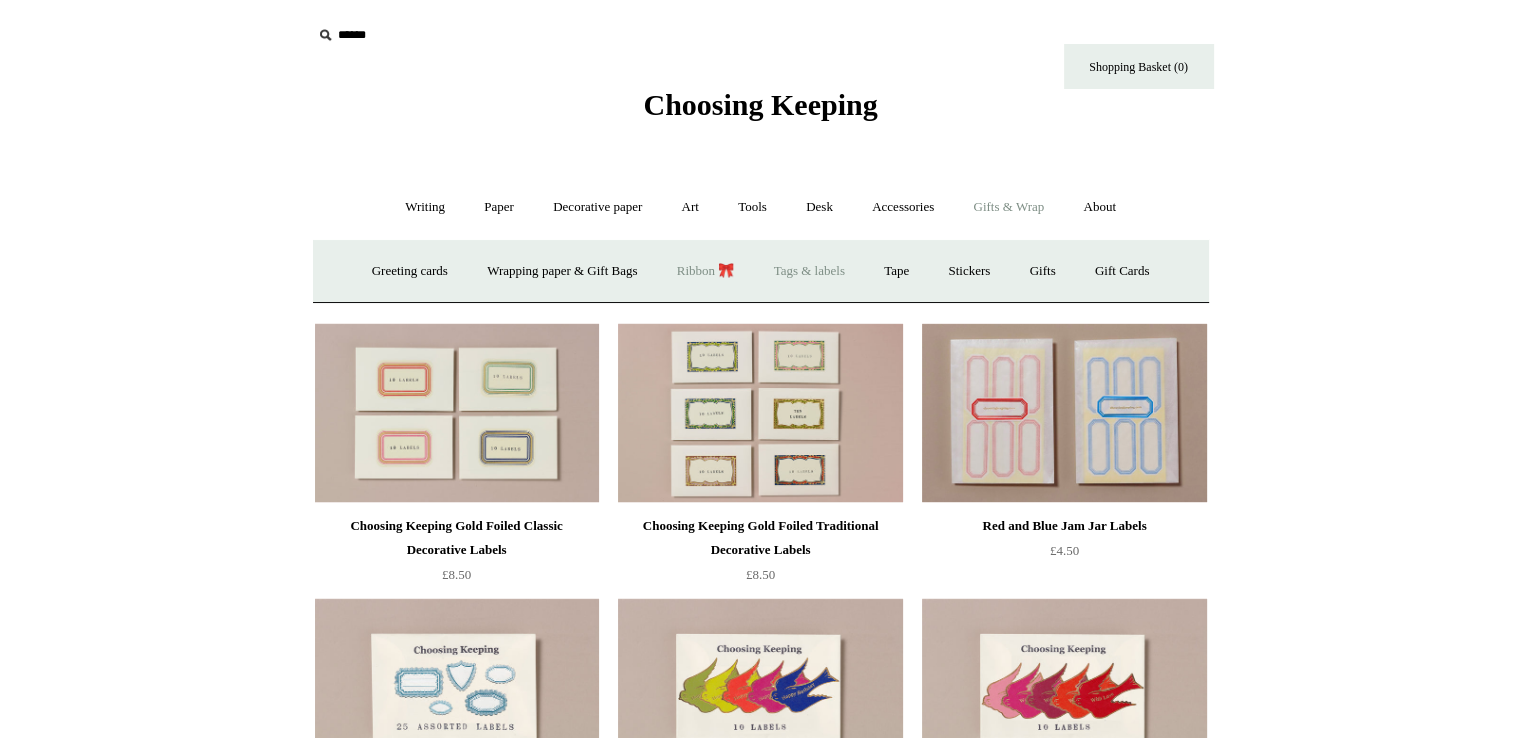 click on "Ribbon 🎀" at bounding box center [706, 271] 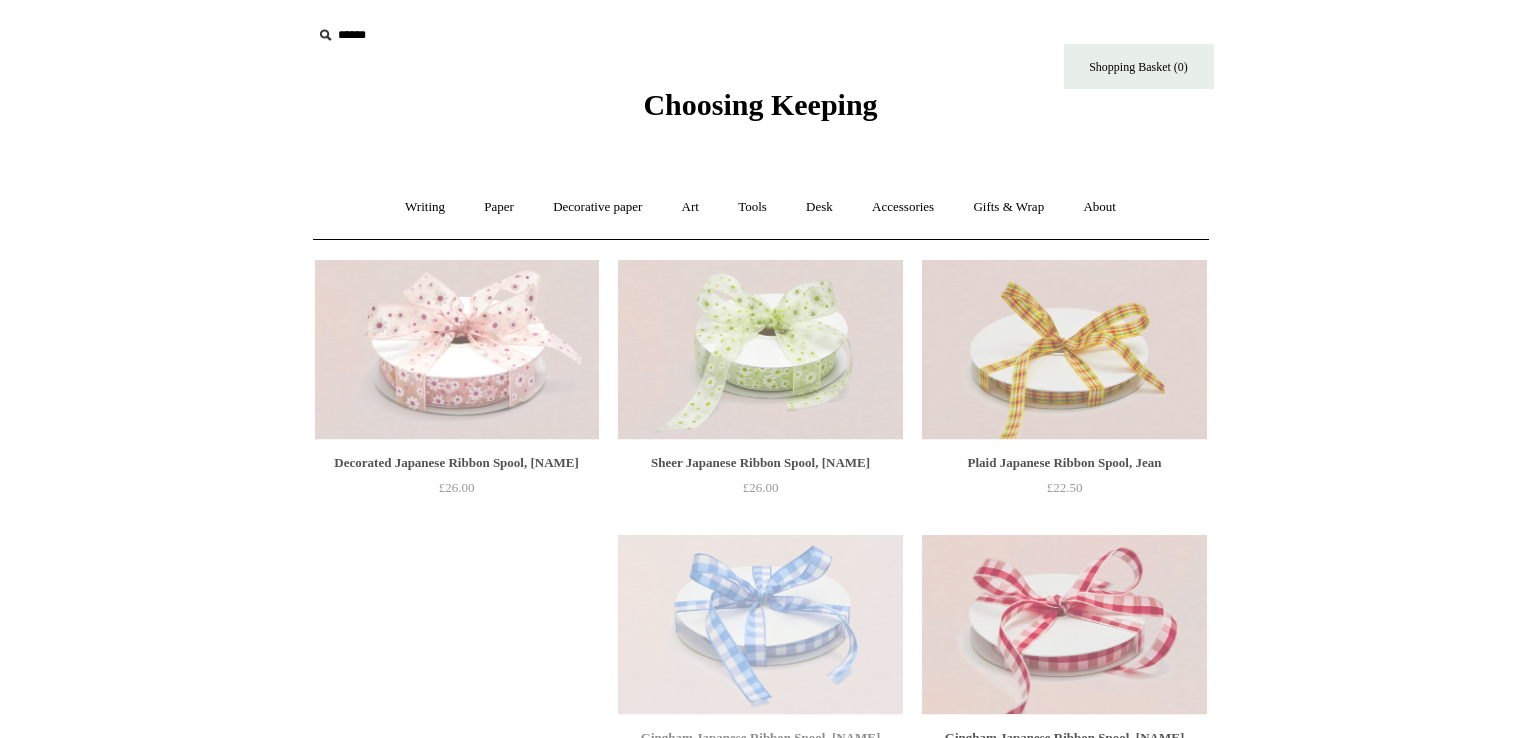 scroll, scrollTop: 0, scrollLeft: 0, axis: both 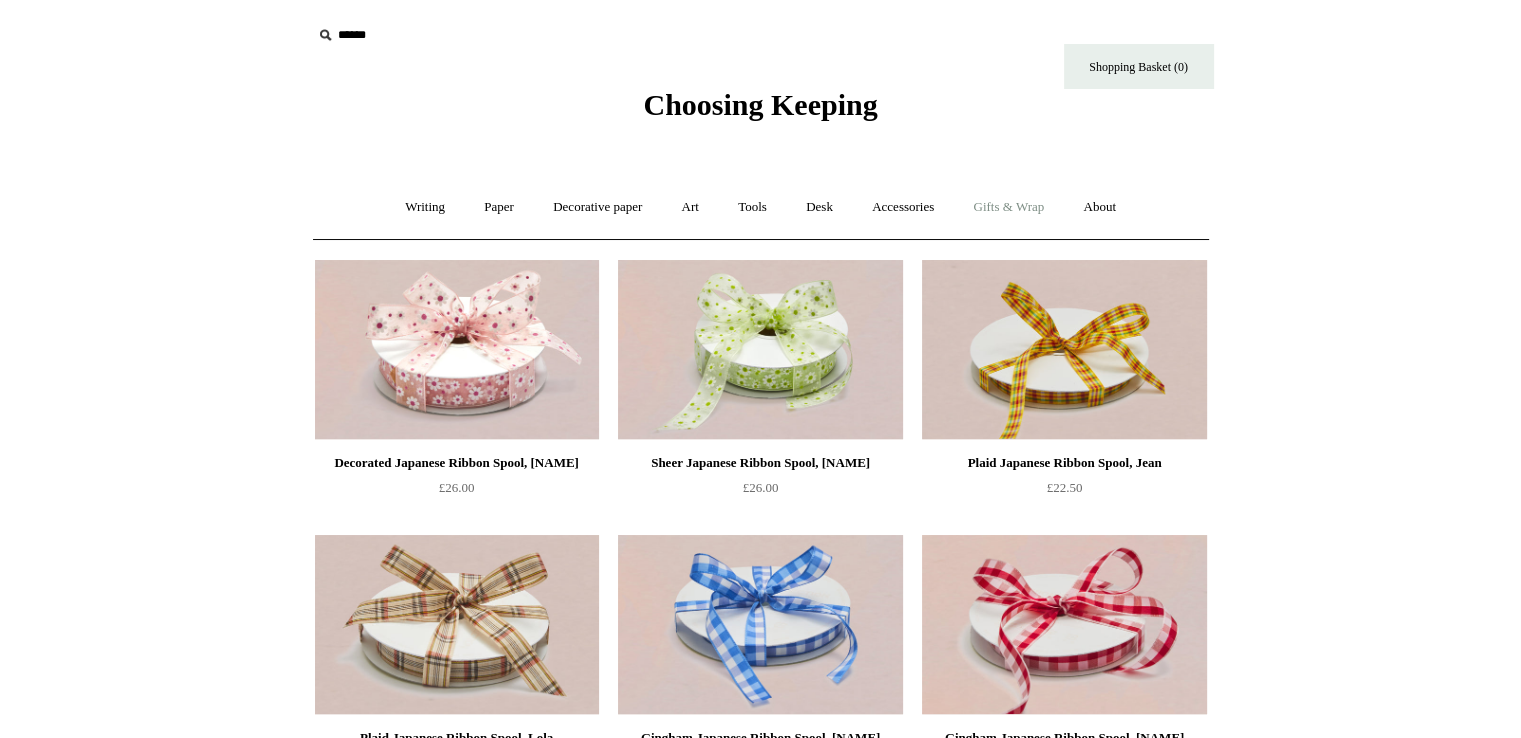 click on "Gifts & Wrap +" at bounding box center [1008, 207] 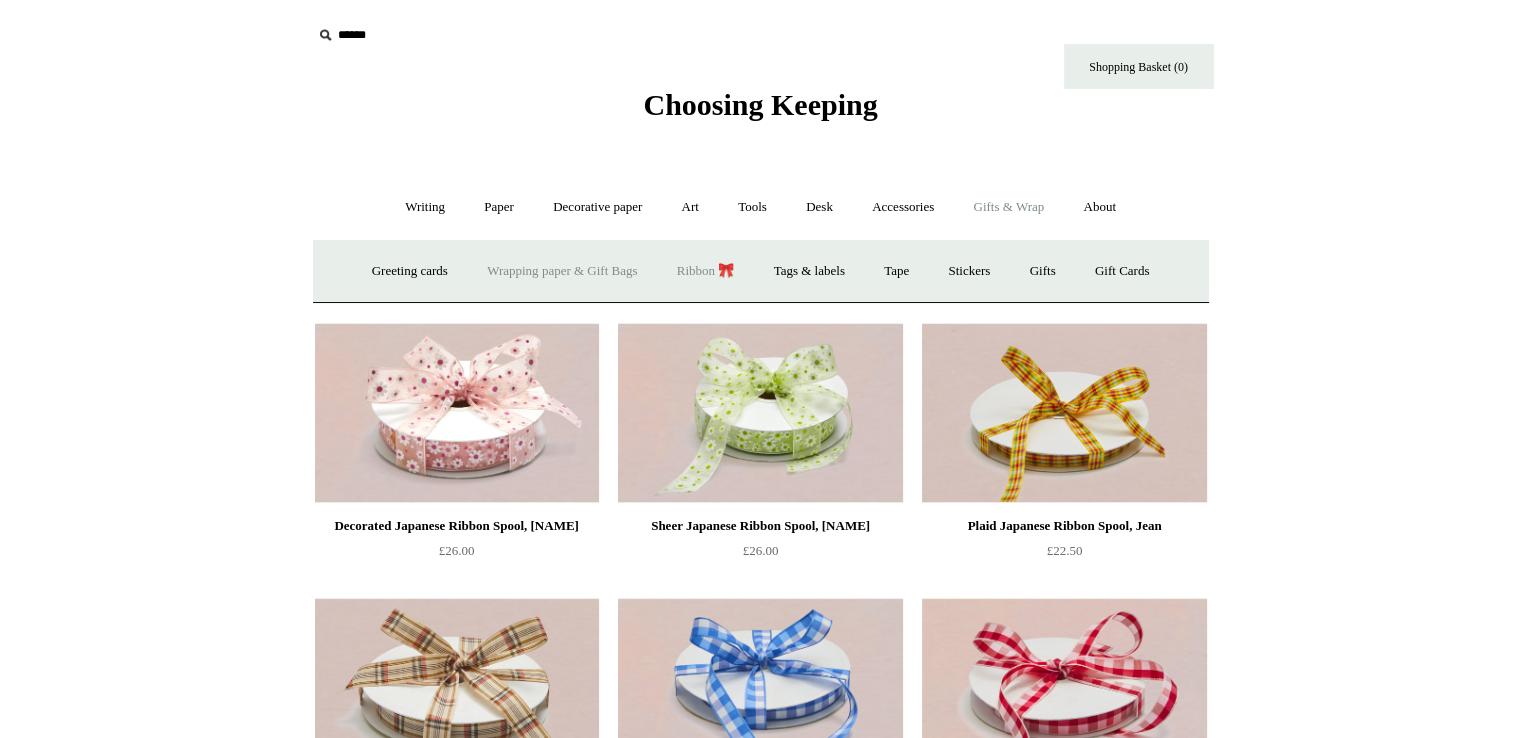click on "Wrapping paper & Gift Bags" at bounding box center [562, 271] 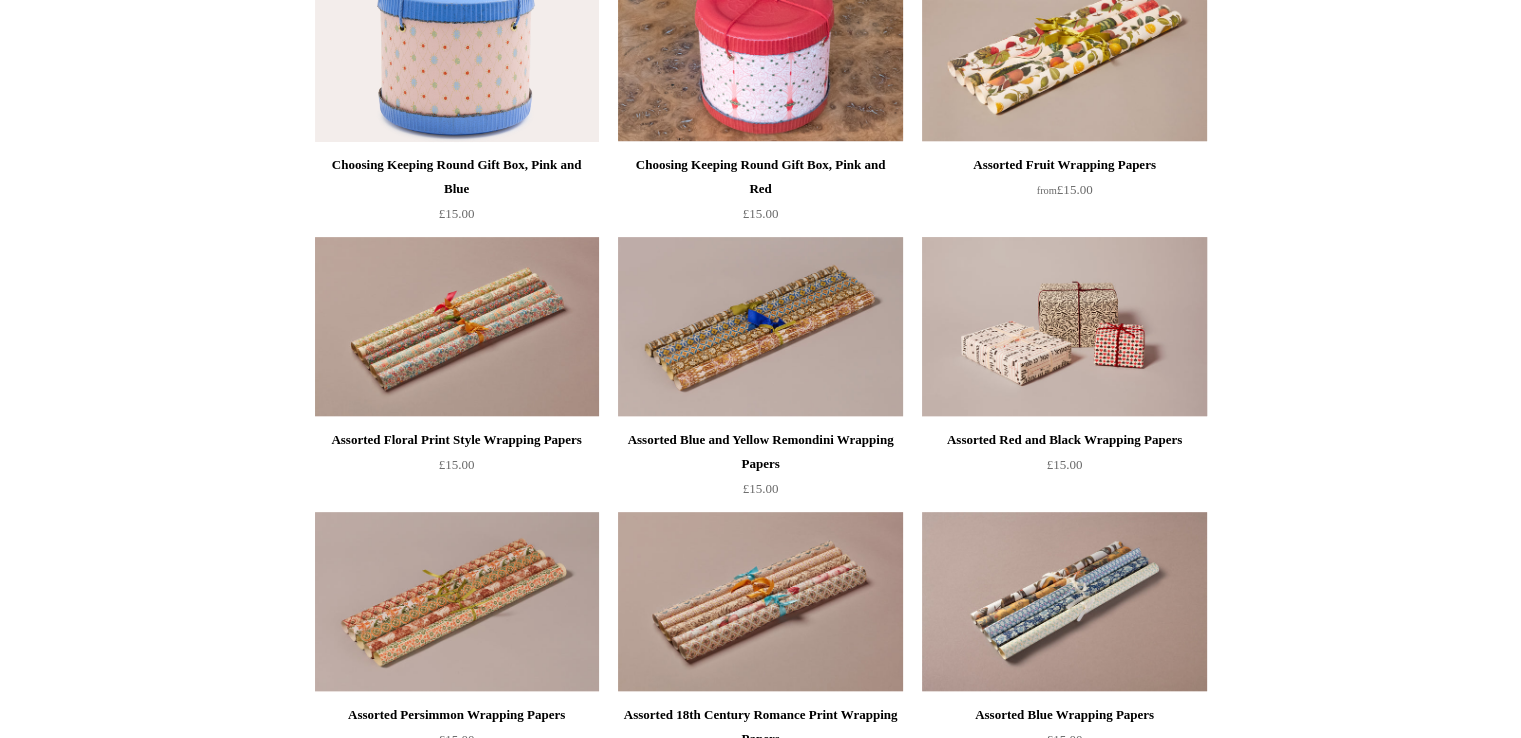 scroll, scrollTop: 800, scrollLeft: 0, axis: vertical 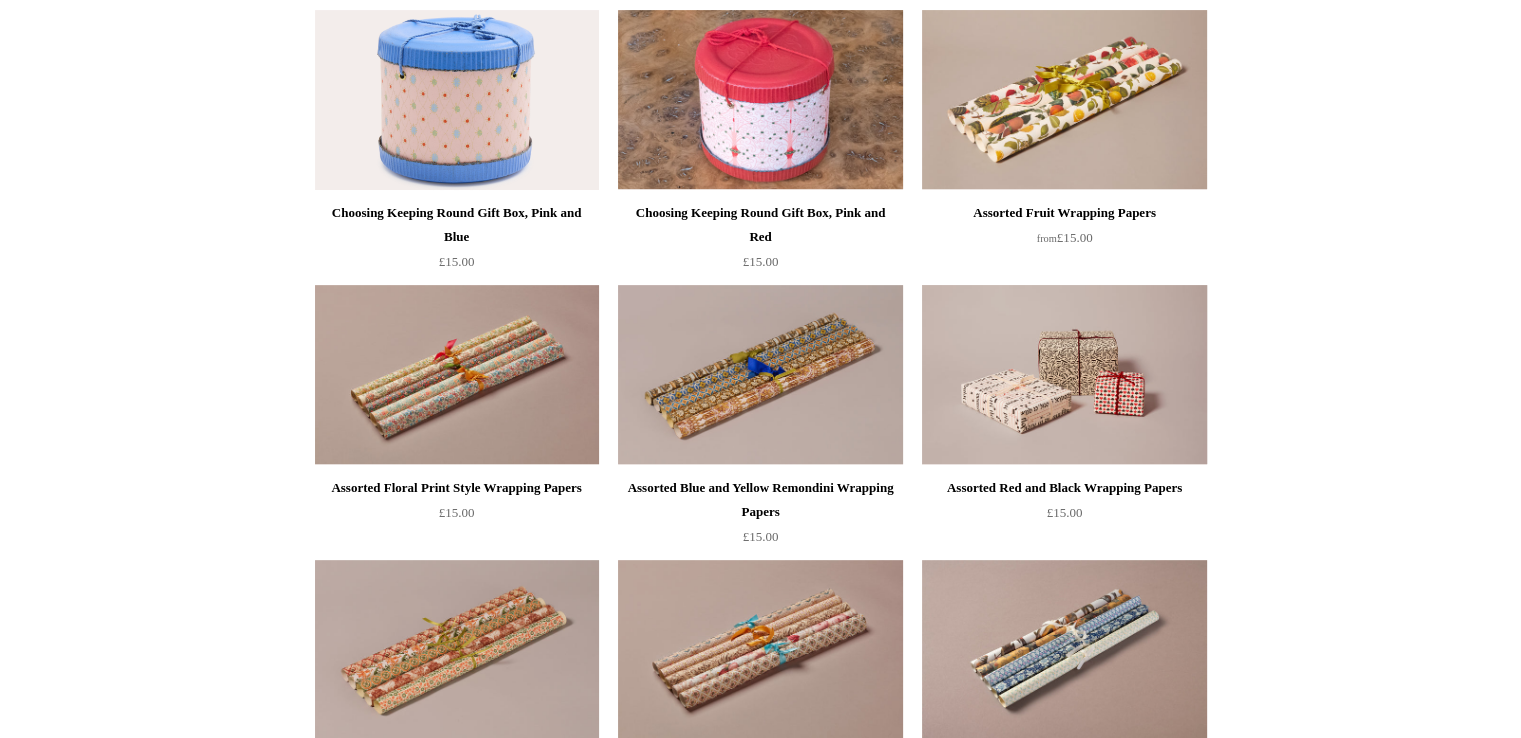 click at bounding box center (1064, 375) 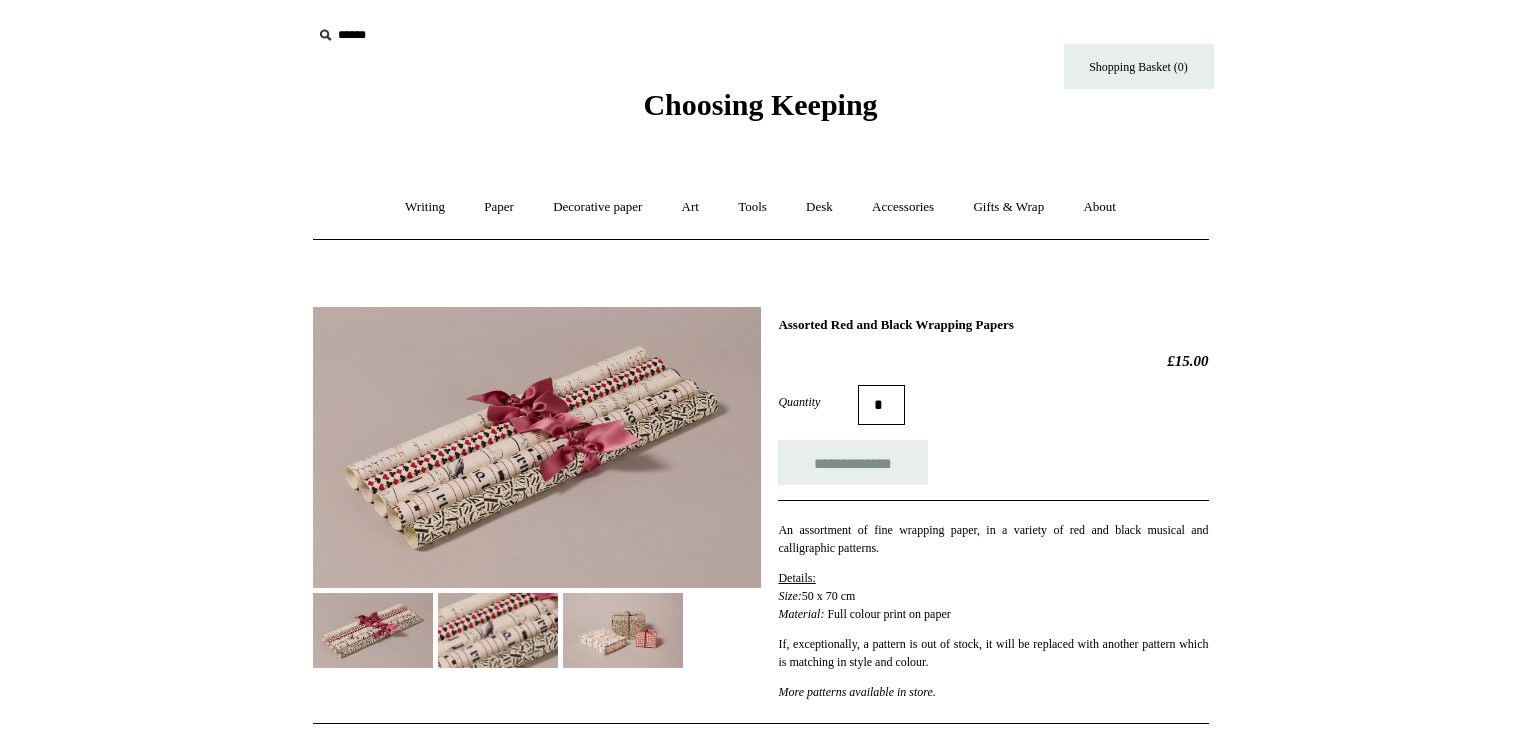 scroll, scrollTop: 0, scrollLeft: 0, axis: both 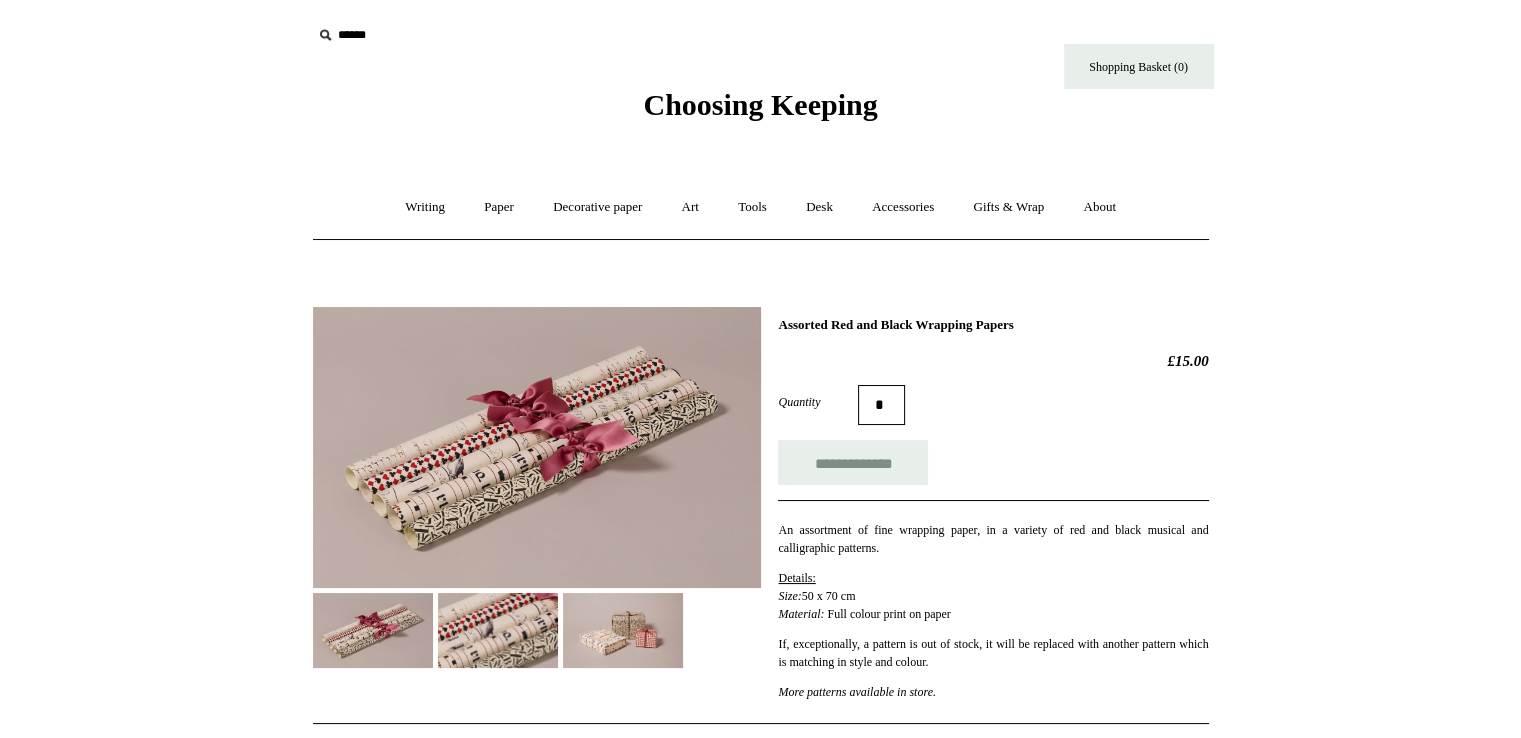click at bounding box center (498, 630) 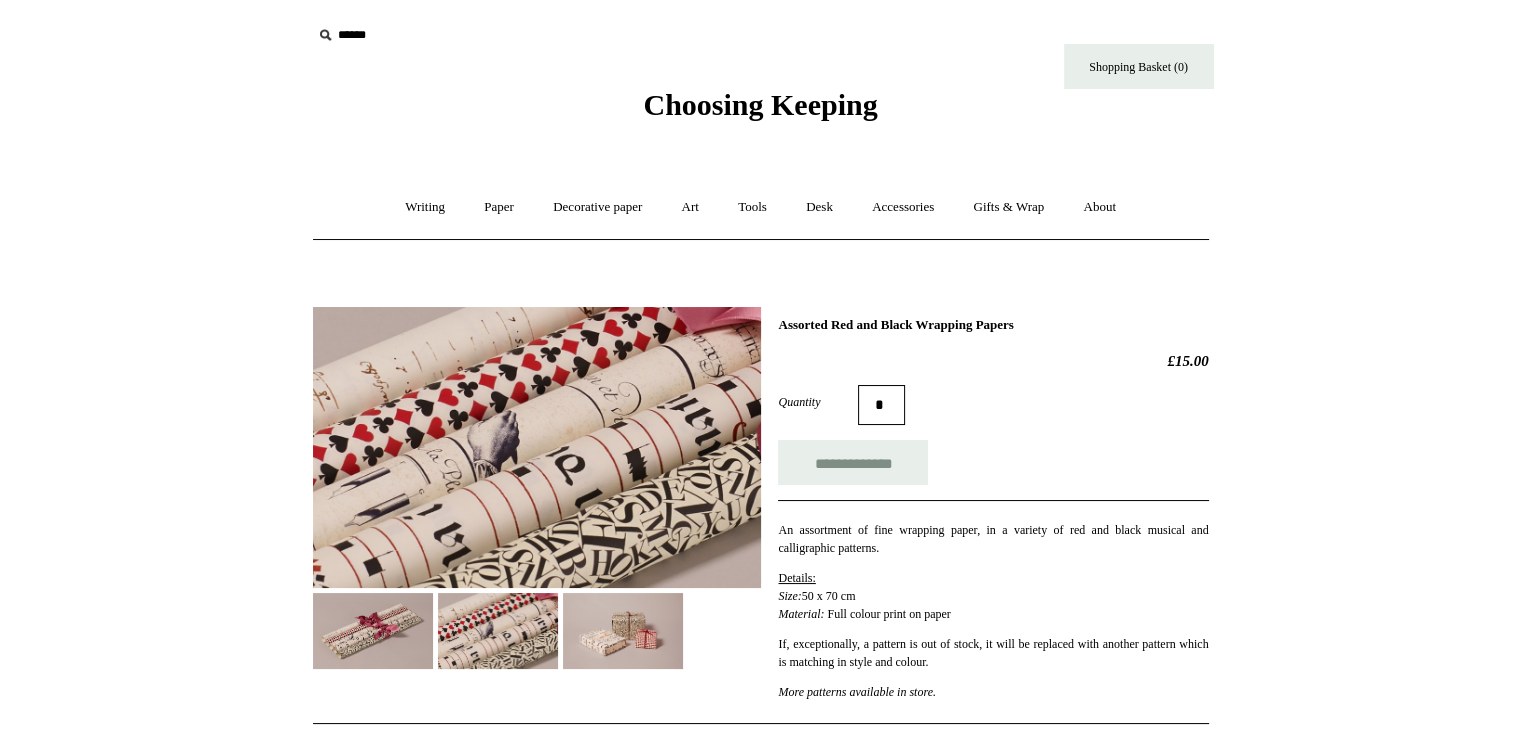 click at bounding box center [623, 630] 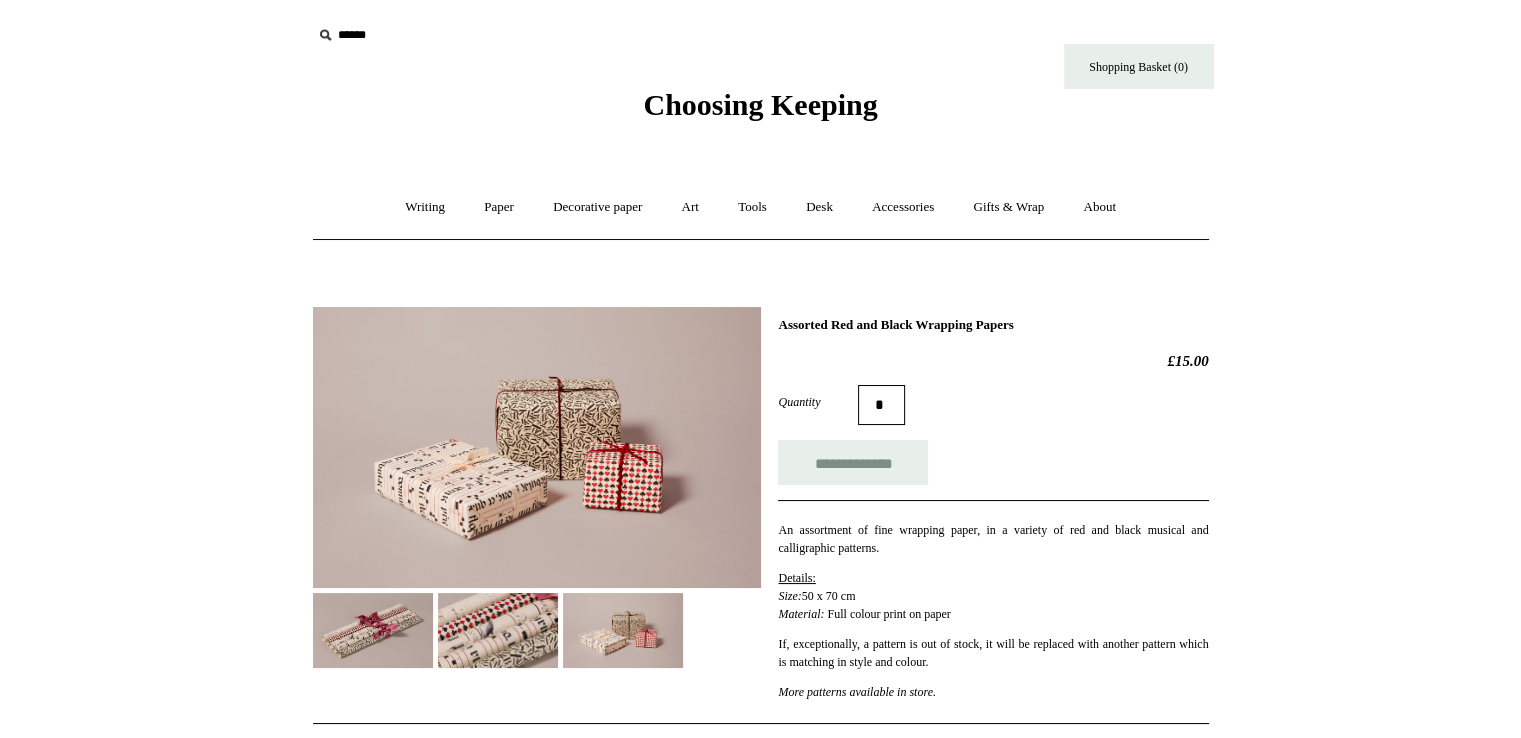 click at bounding box center (537, 447) 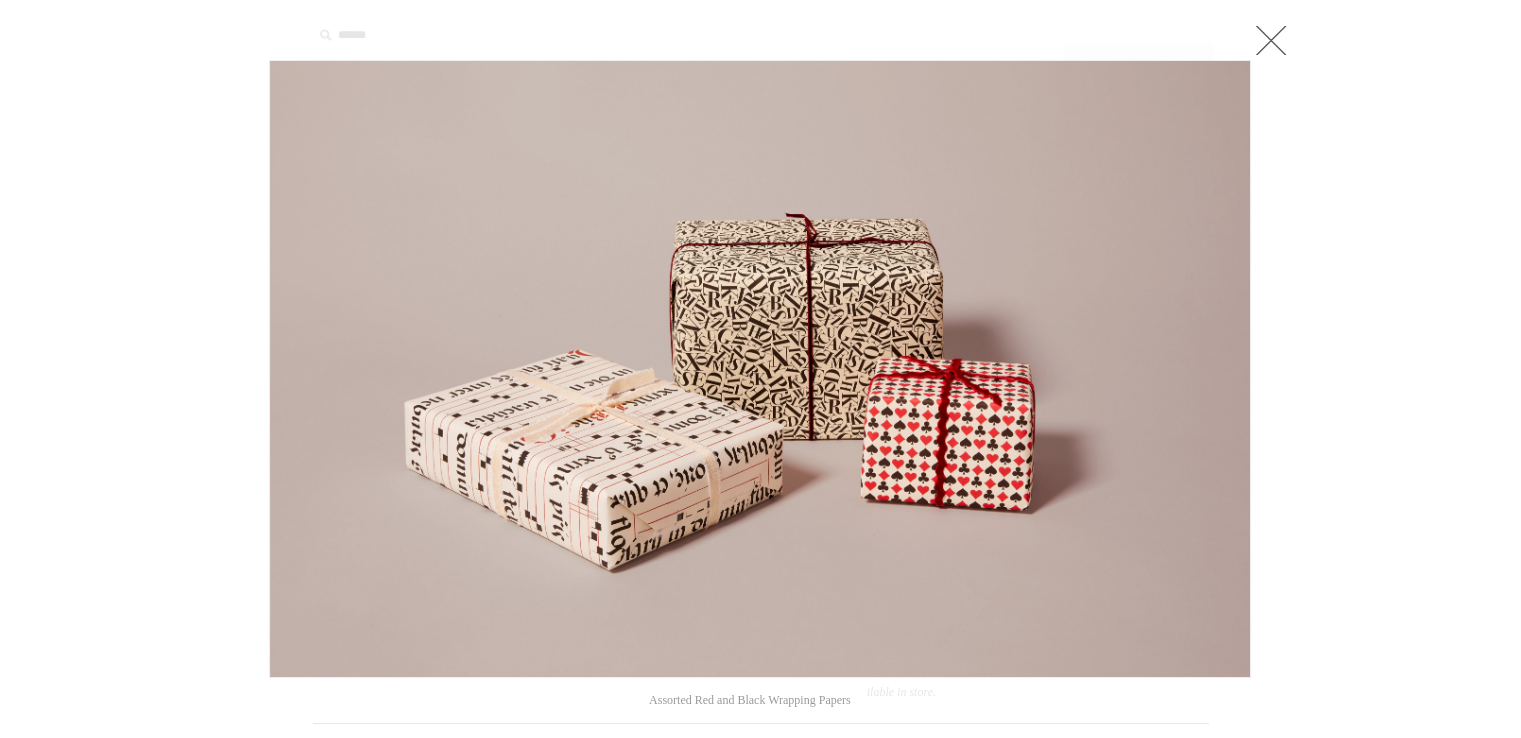 click at bounding box center [760, 680] 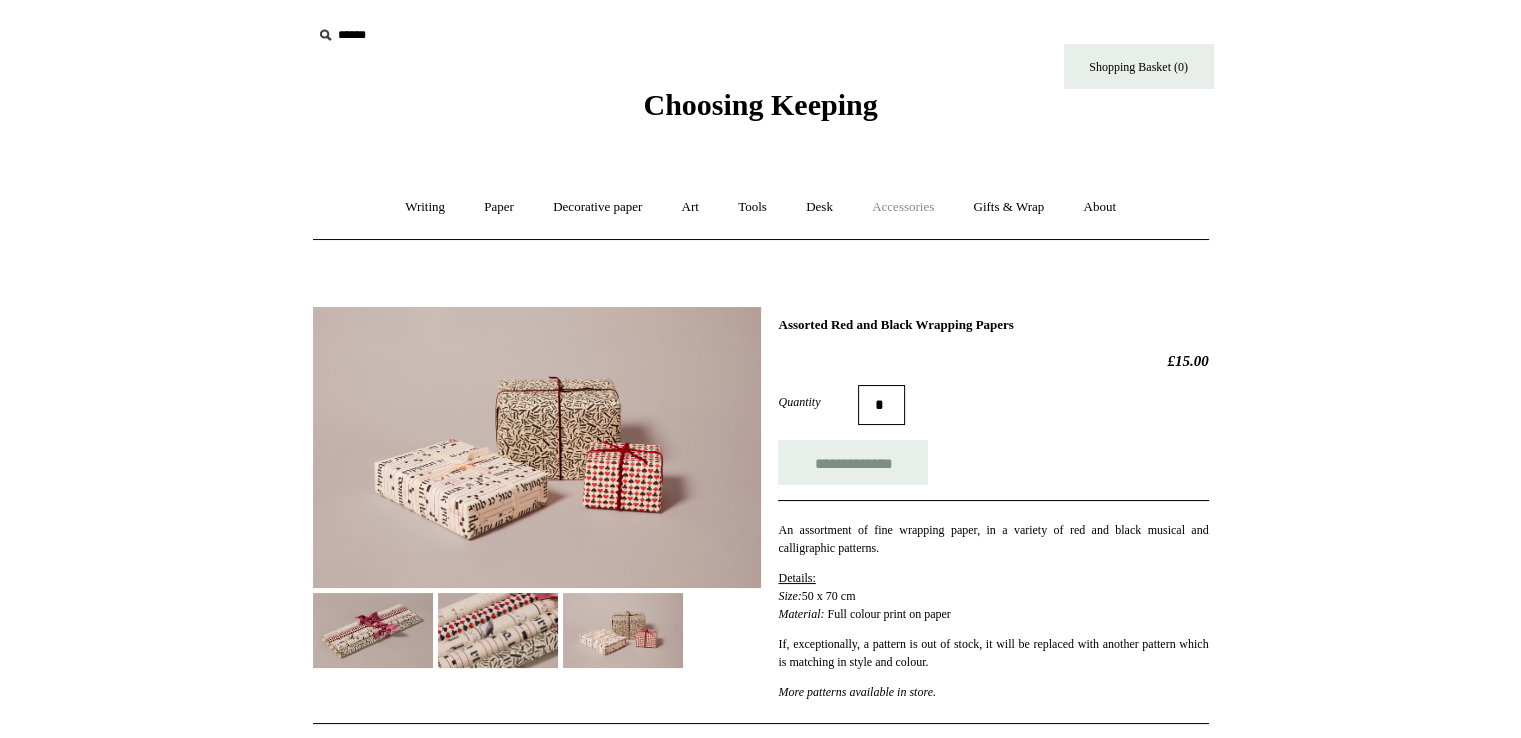 click on "Accessories +" at bounding box center (903, 207) 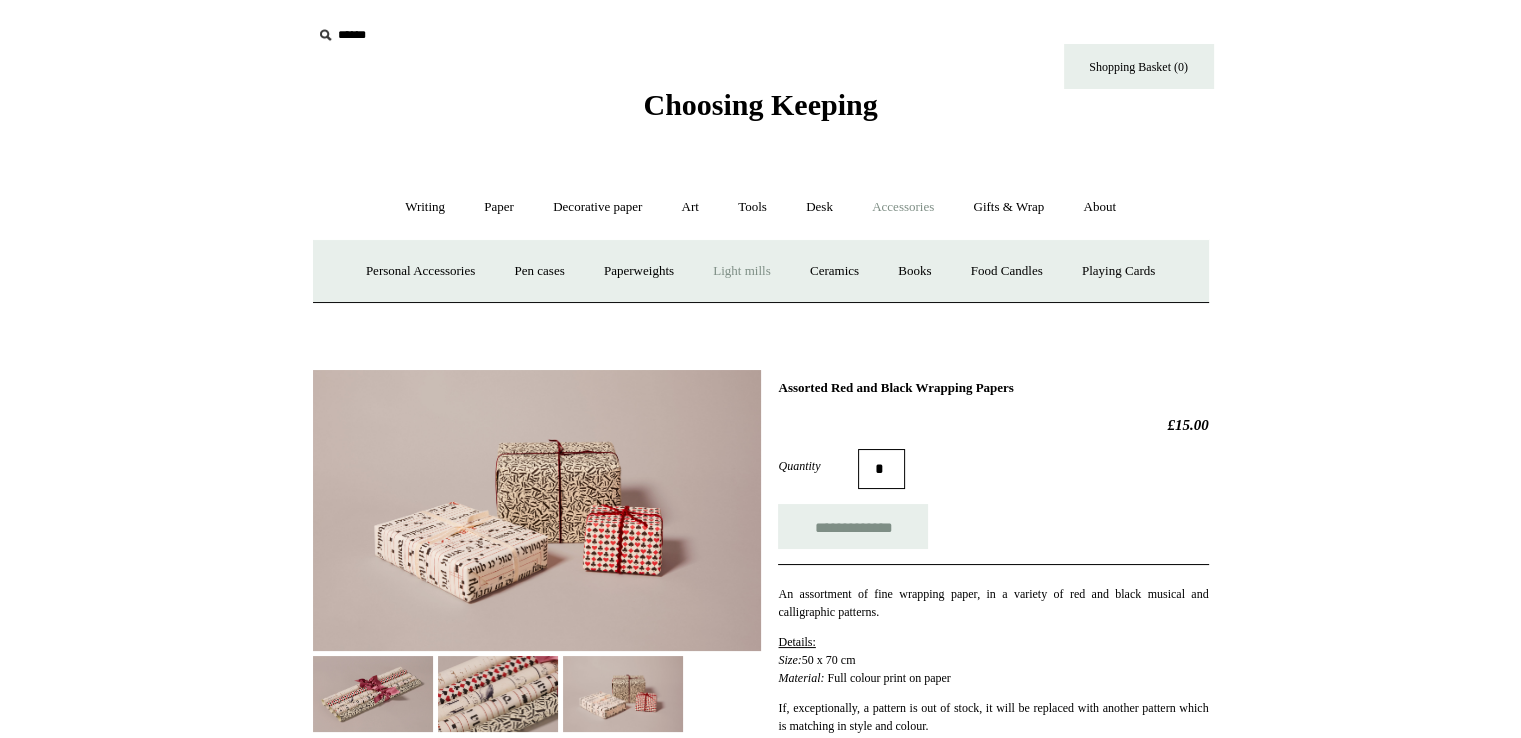 click on "Light mills" at bounding box center (741, 271) 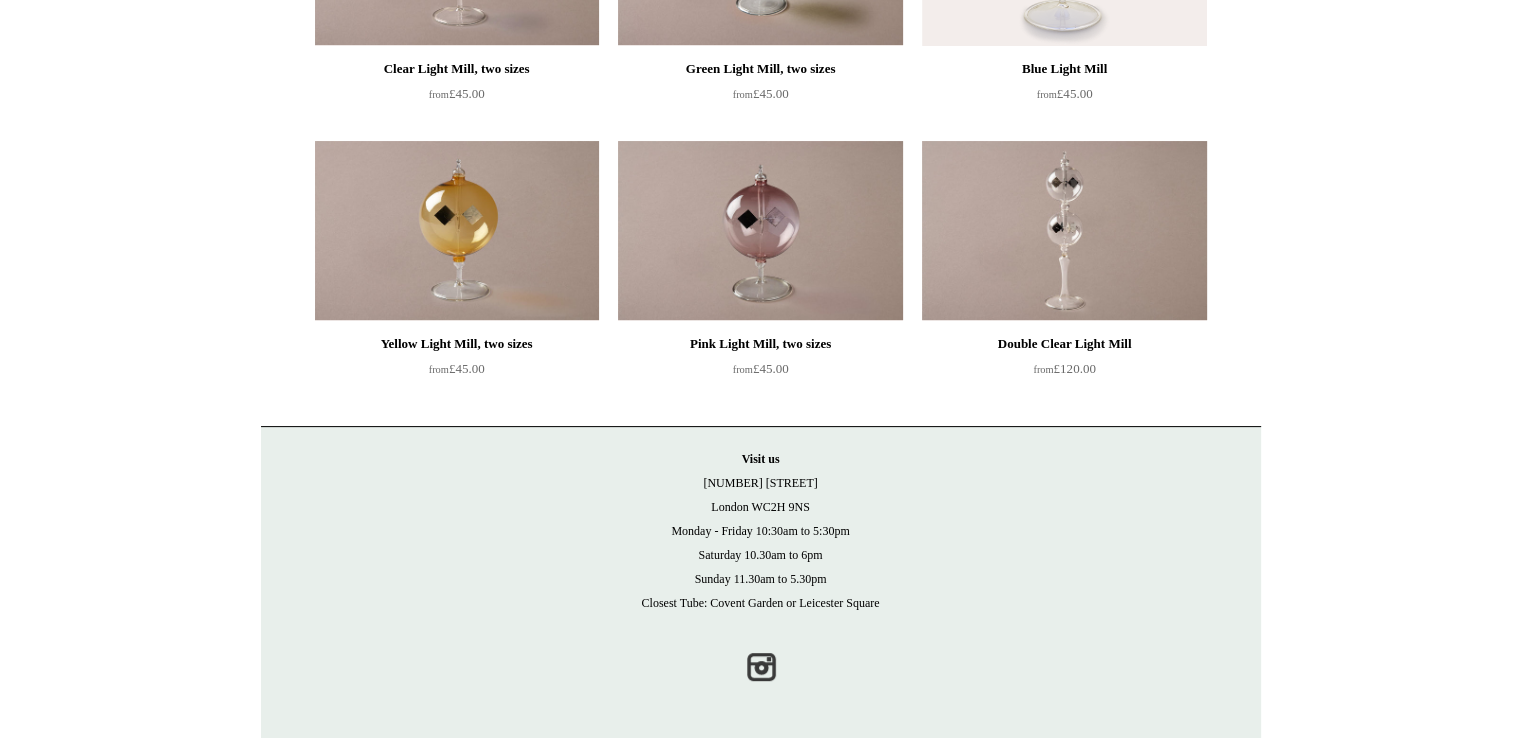 scroll, scrollTop: 0, scrollLeft: 0, axis: both 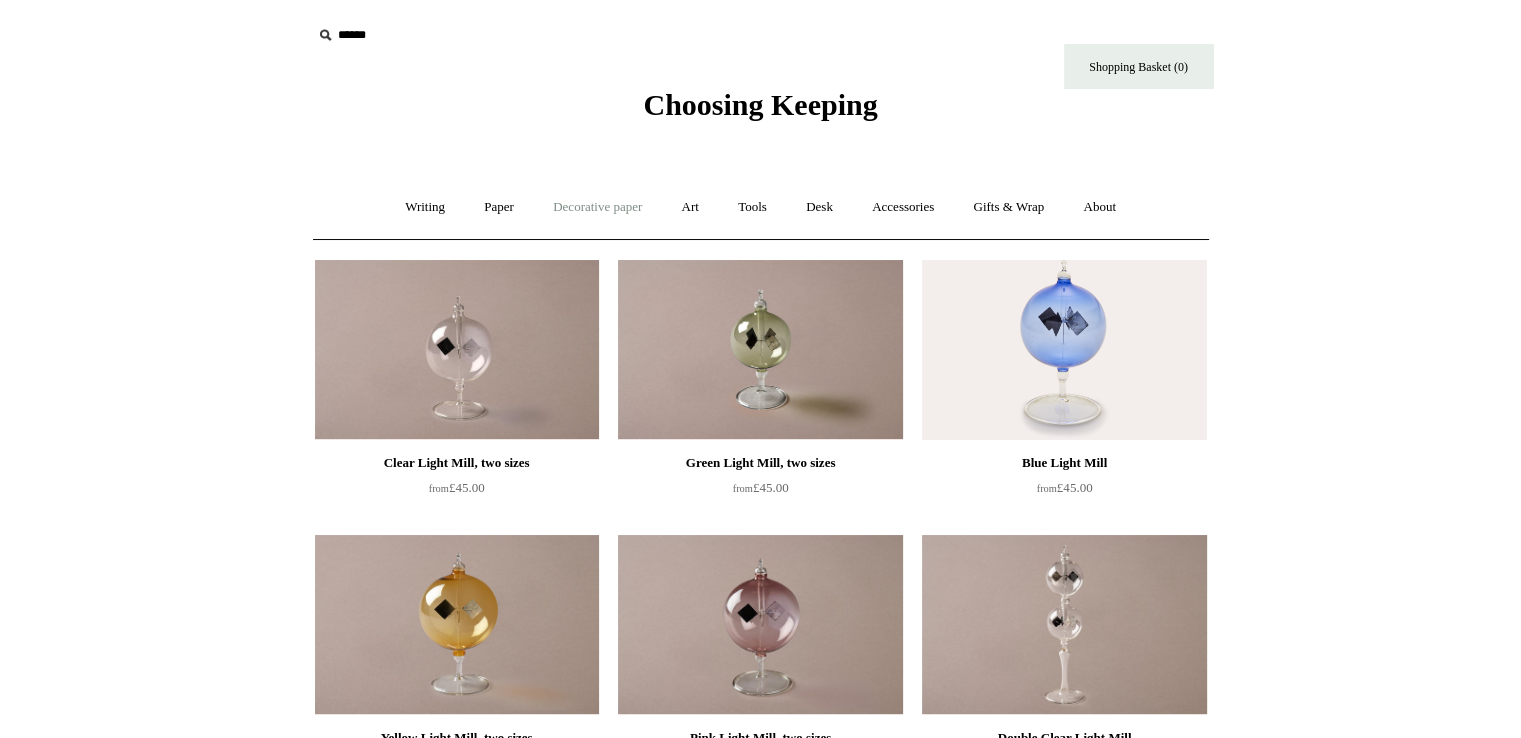 click on "Decorative paper +" at bounding box center (597, 207) 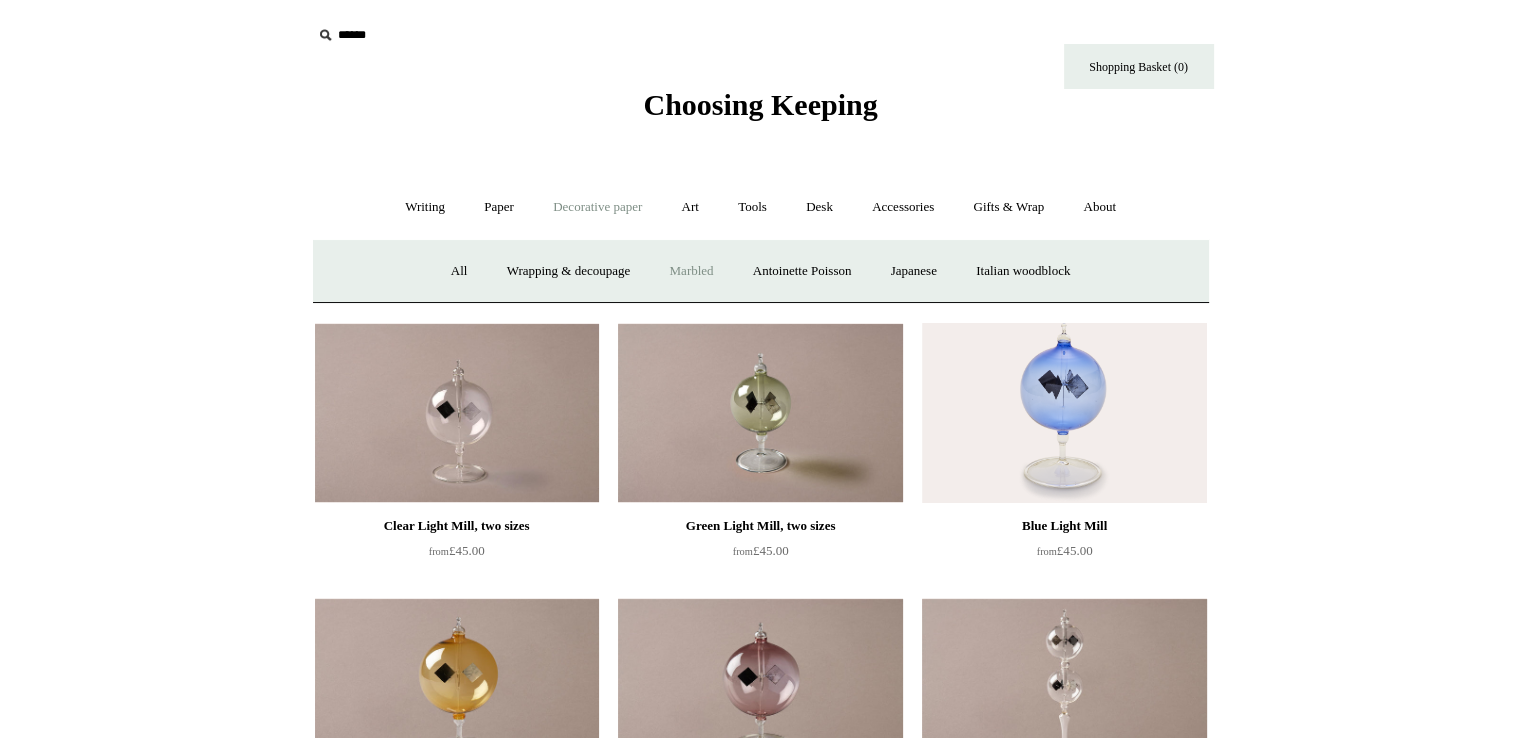 click on "Marbled" at bounding box center [691, 271] 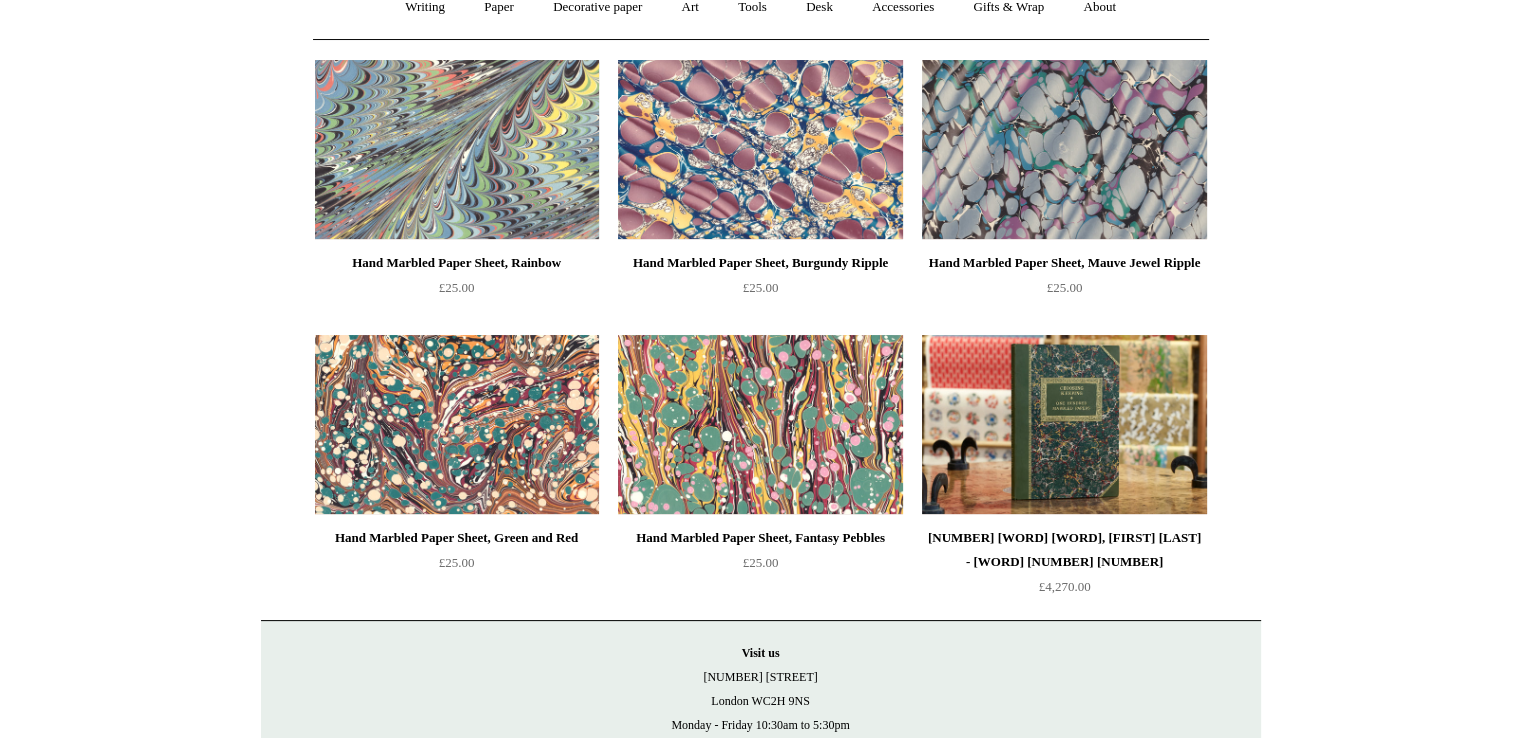 scroll, scrollTop: 100, scrollLeft: 0, axis: vertical 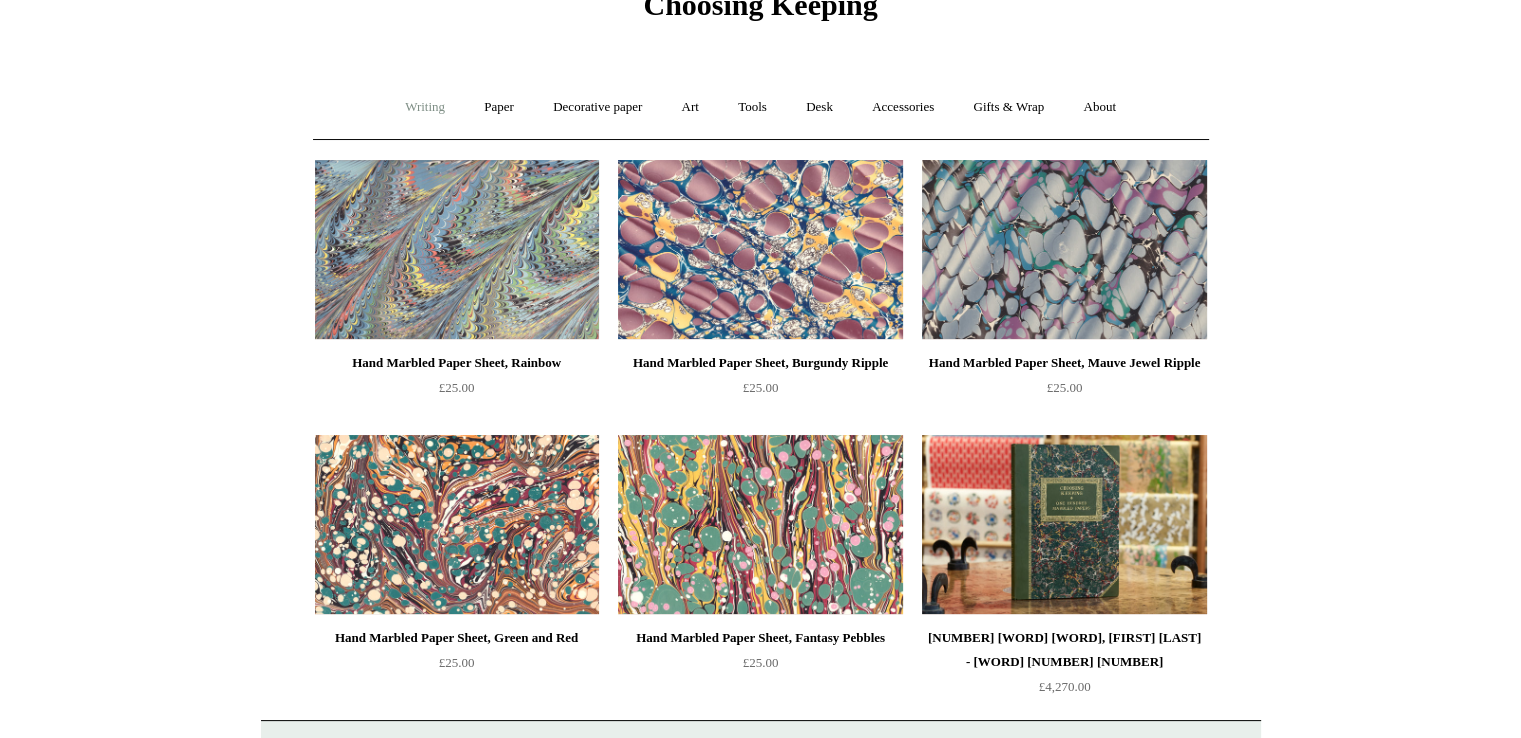 click on "Writing +" at bounding box center (425, 107) 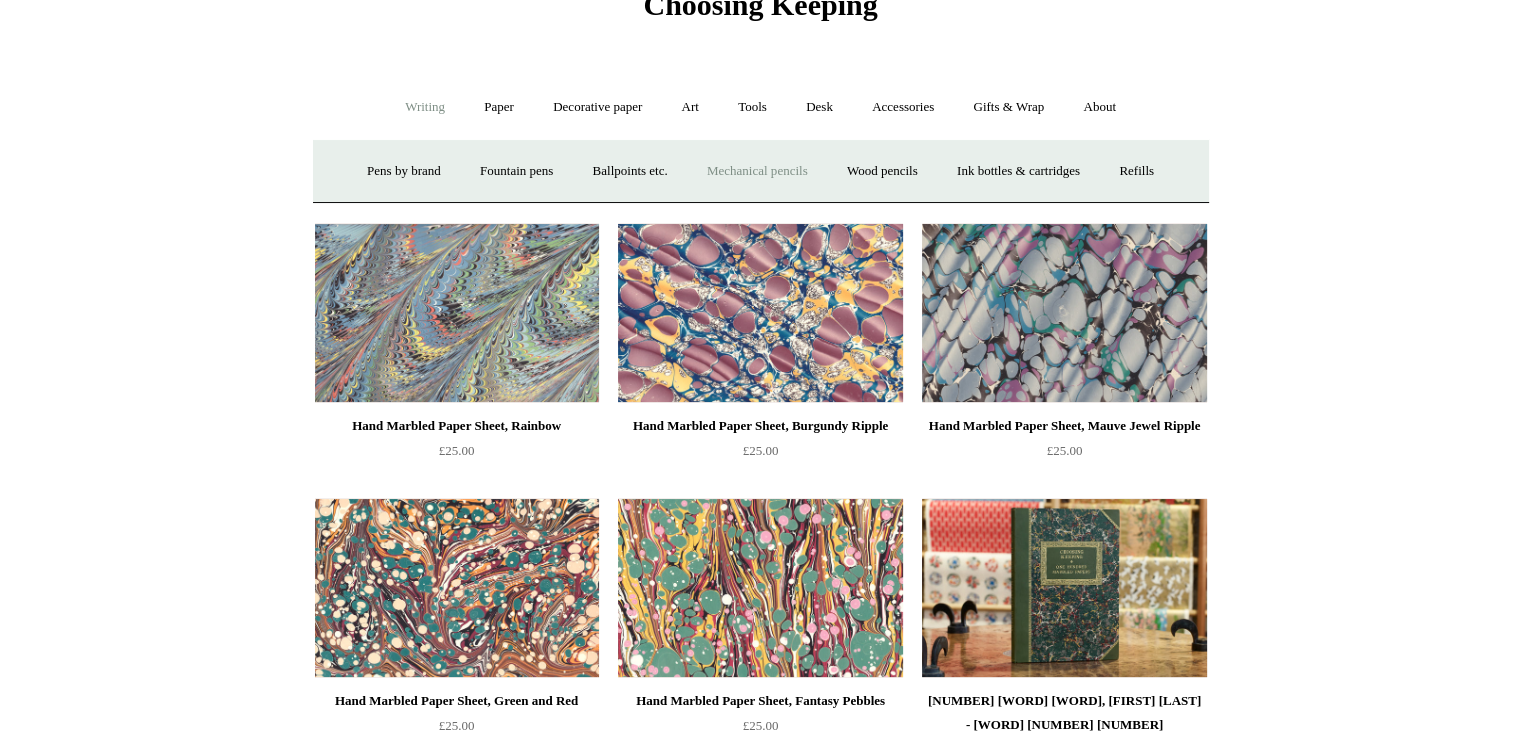 click on "Mechanical pencils +" at bounding box center [757, 171] 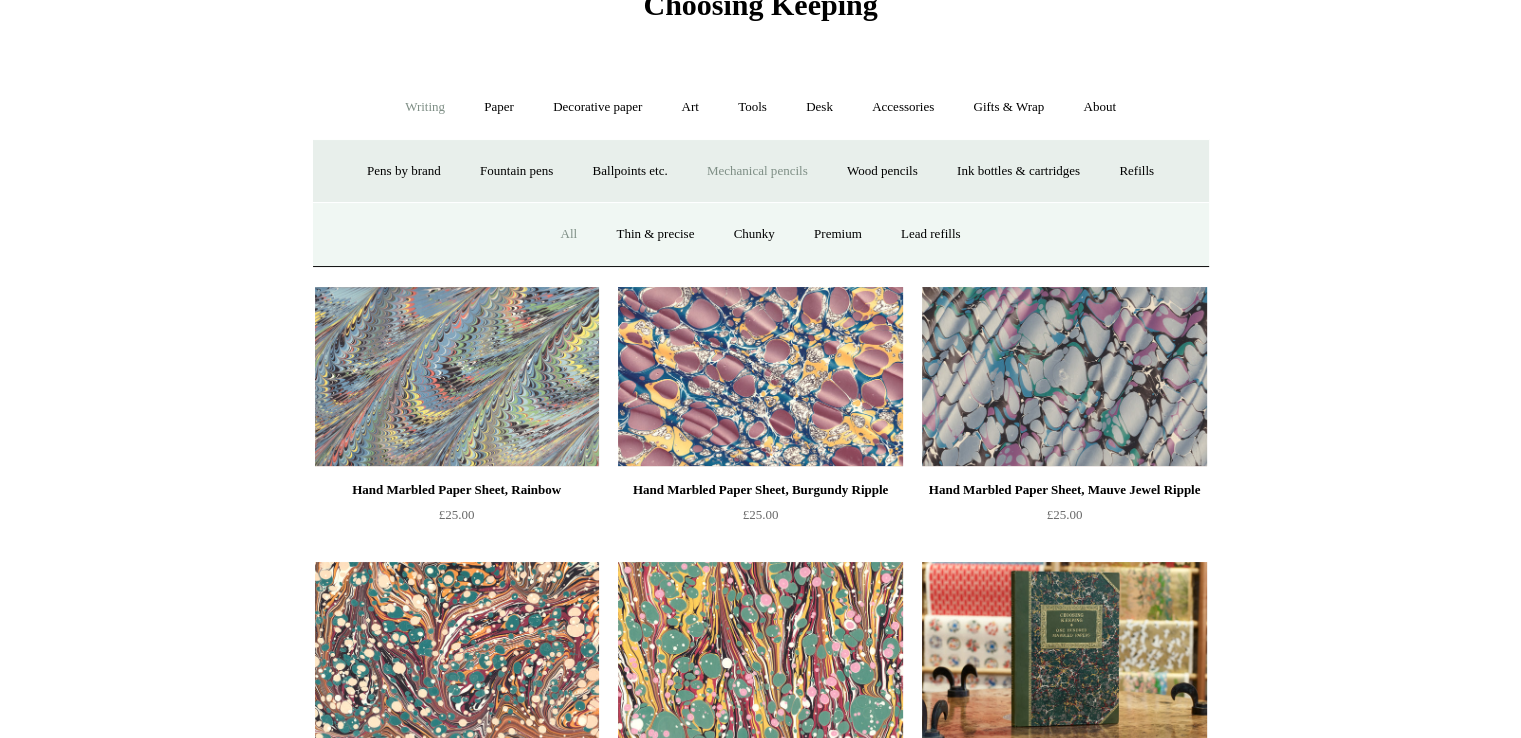 click on "All" at bounding box center [568, 234] 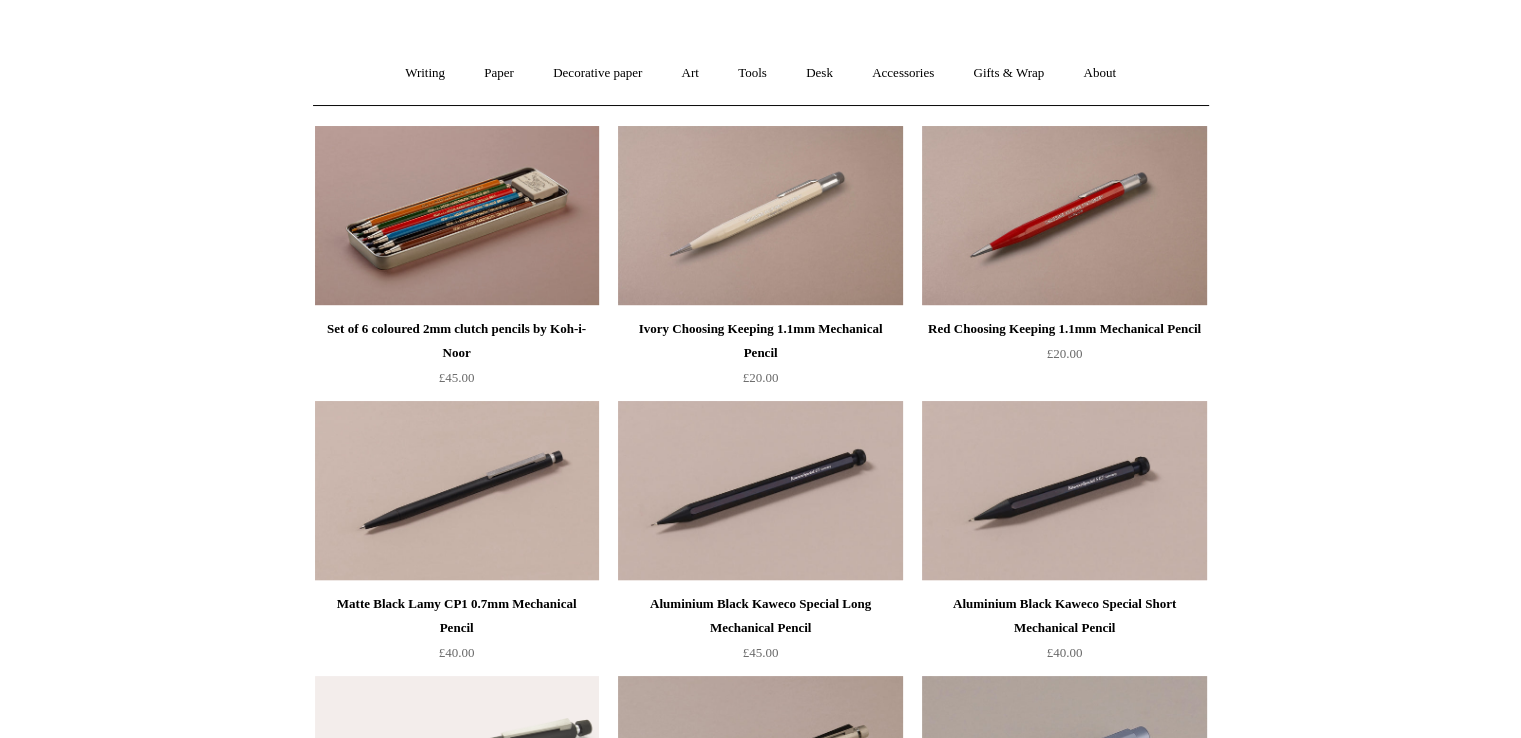 scroll, scrollTop: 100, scrollLeft: 0, axis: vertical 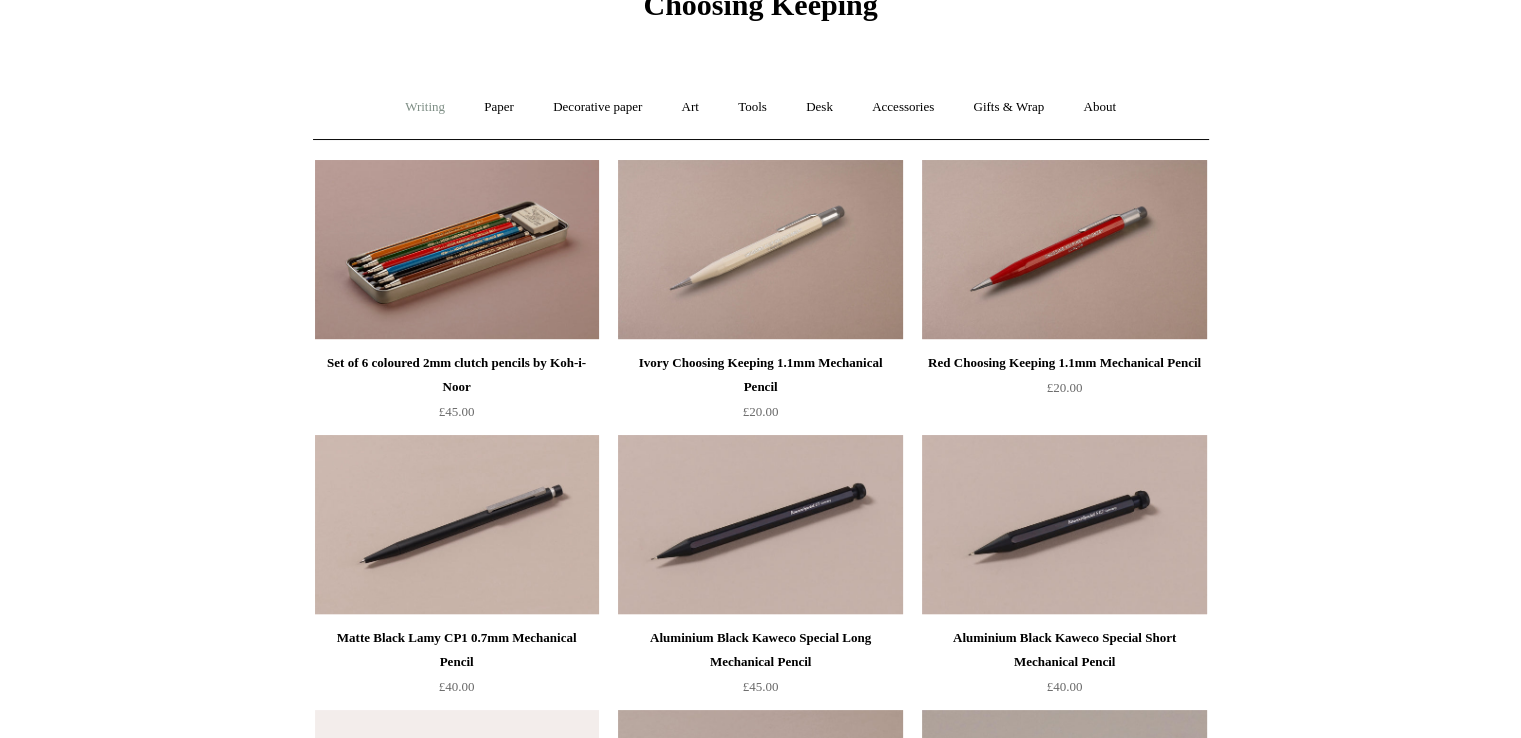 click on "Writing +" at bounding box center (425, 107) 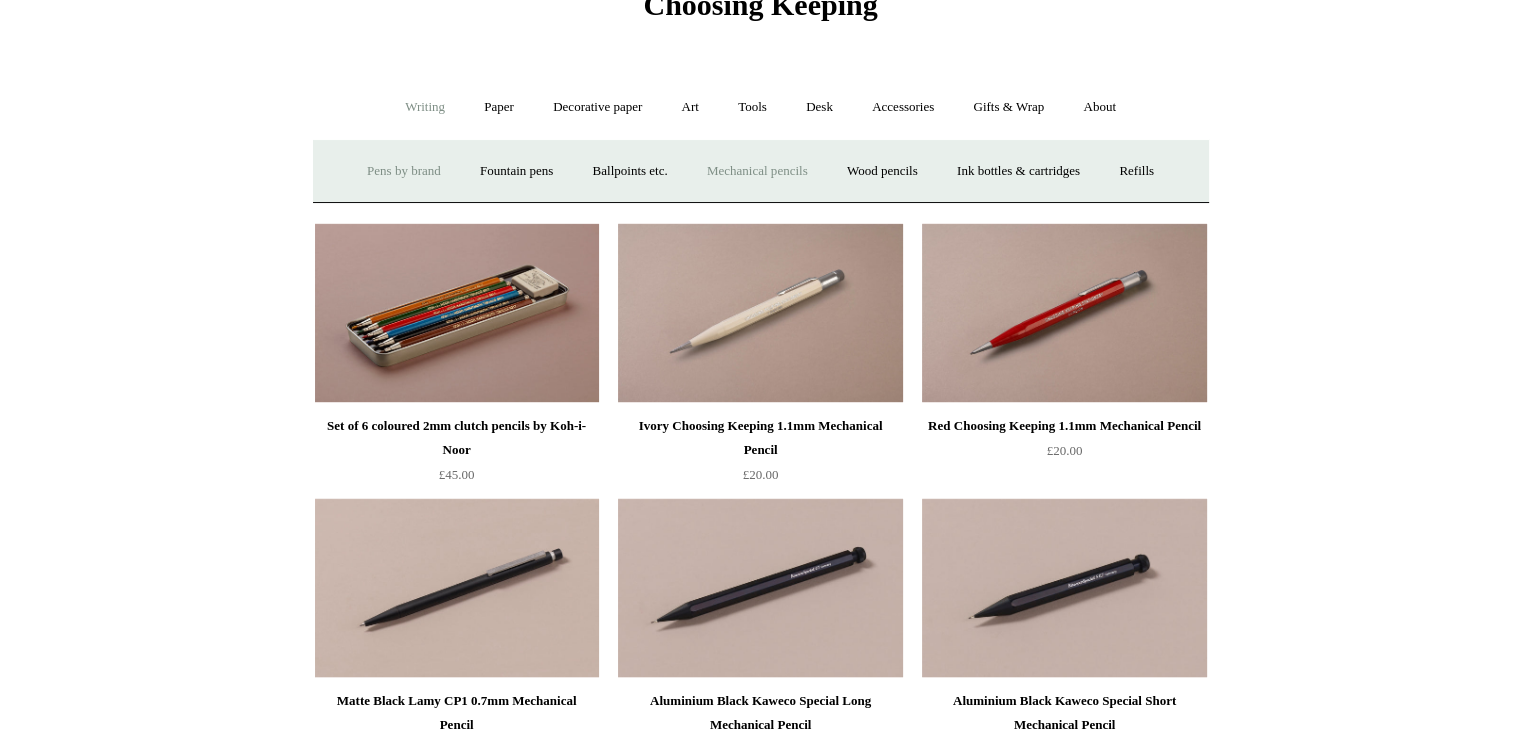 click on "Pens by brand +" at bounding box center (404, 171) 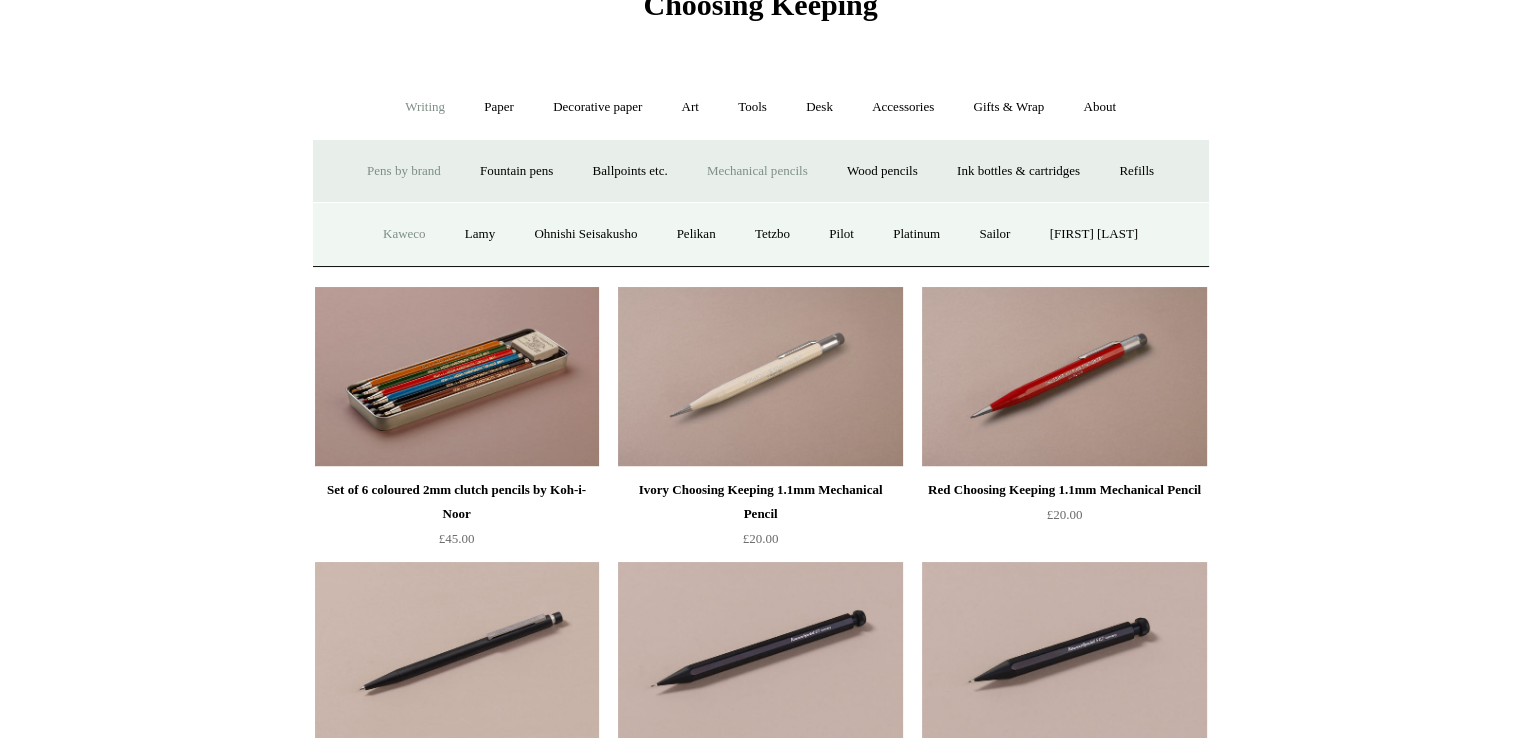 click on "Kaweco" at bounding box center [404, 234] 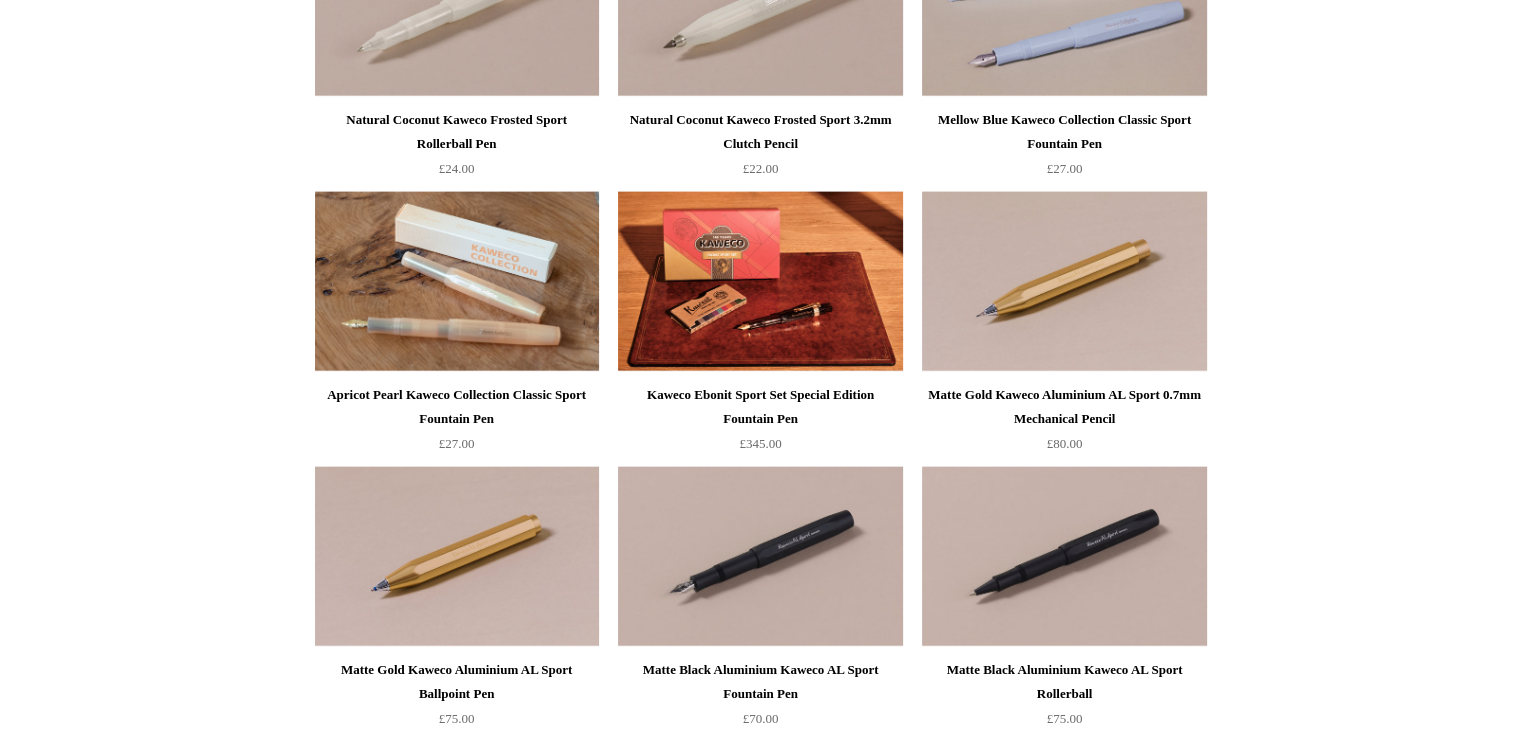 scroll, scrollTop: 4500, scrollLeft: 0, axis: vertical 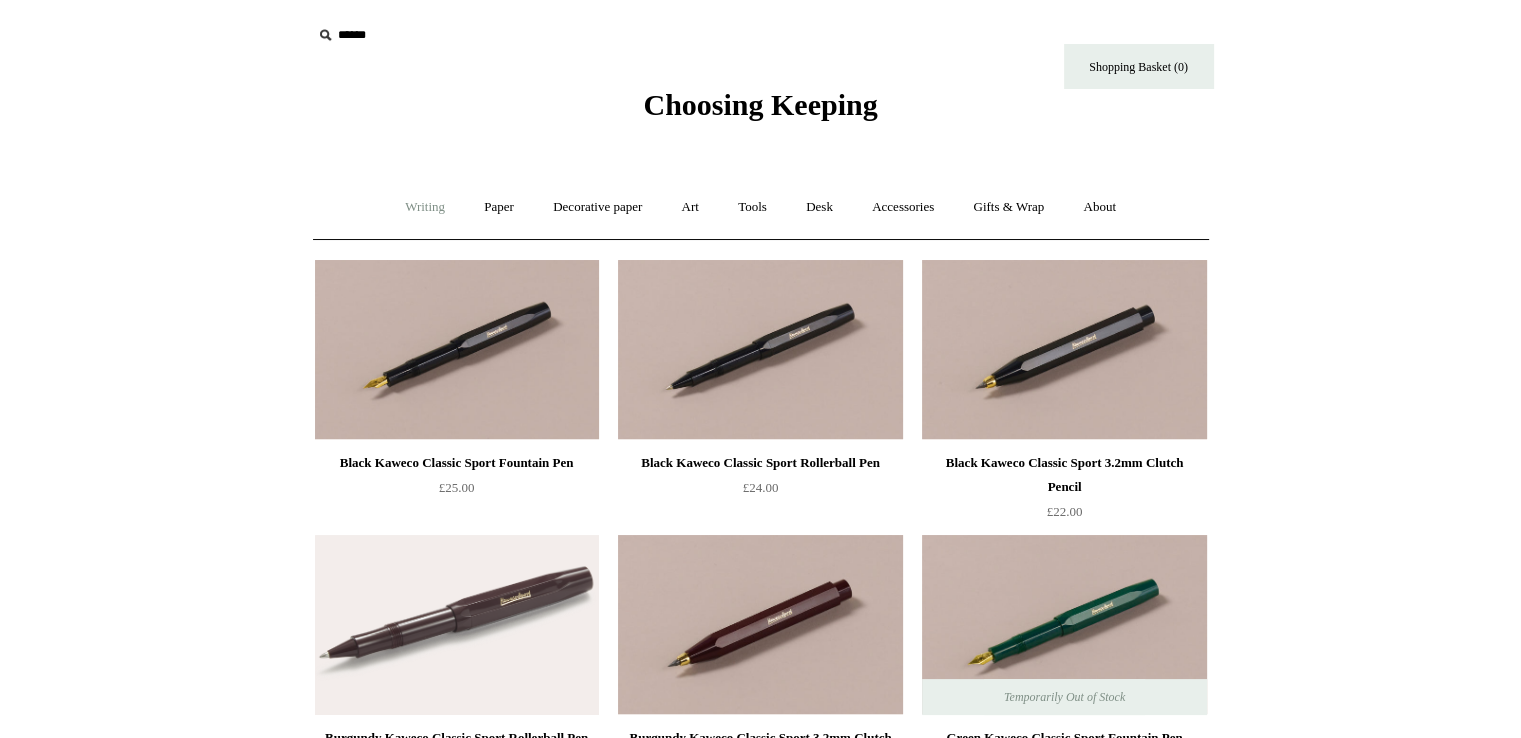 click on "Writing +" at bounding box center (425, 207) 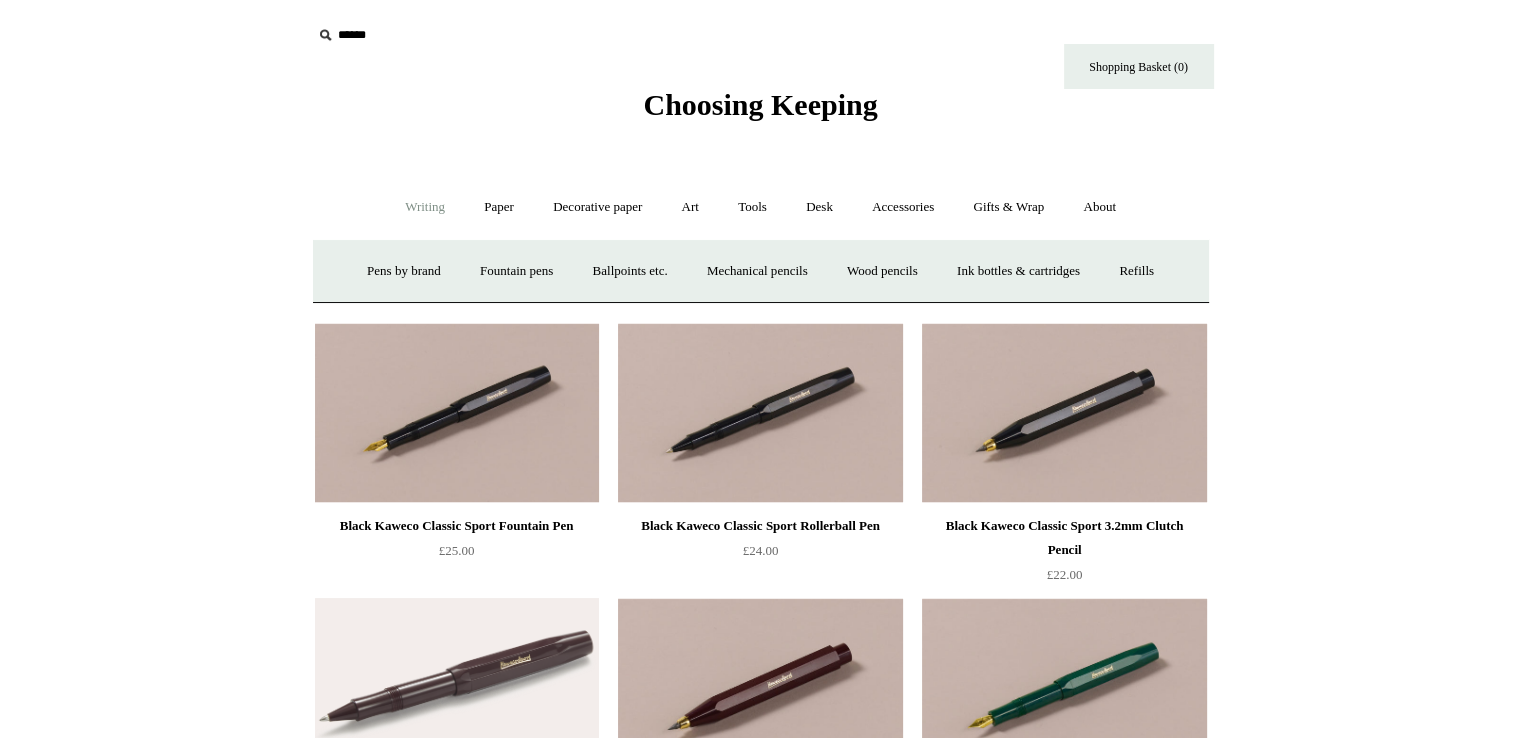 click on "Writing -" at bounding box center (425, 207) 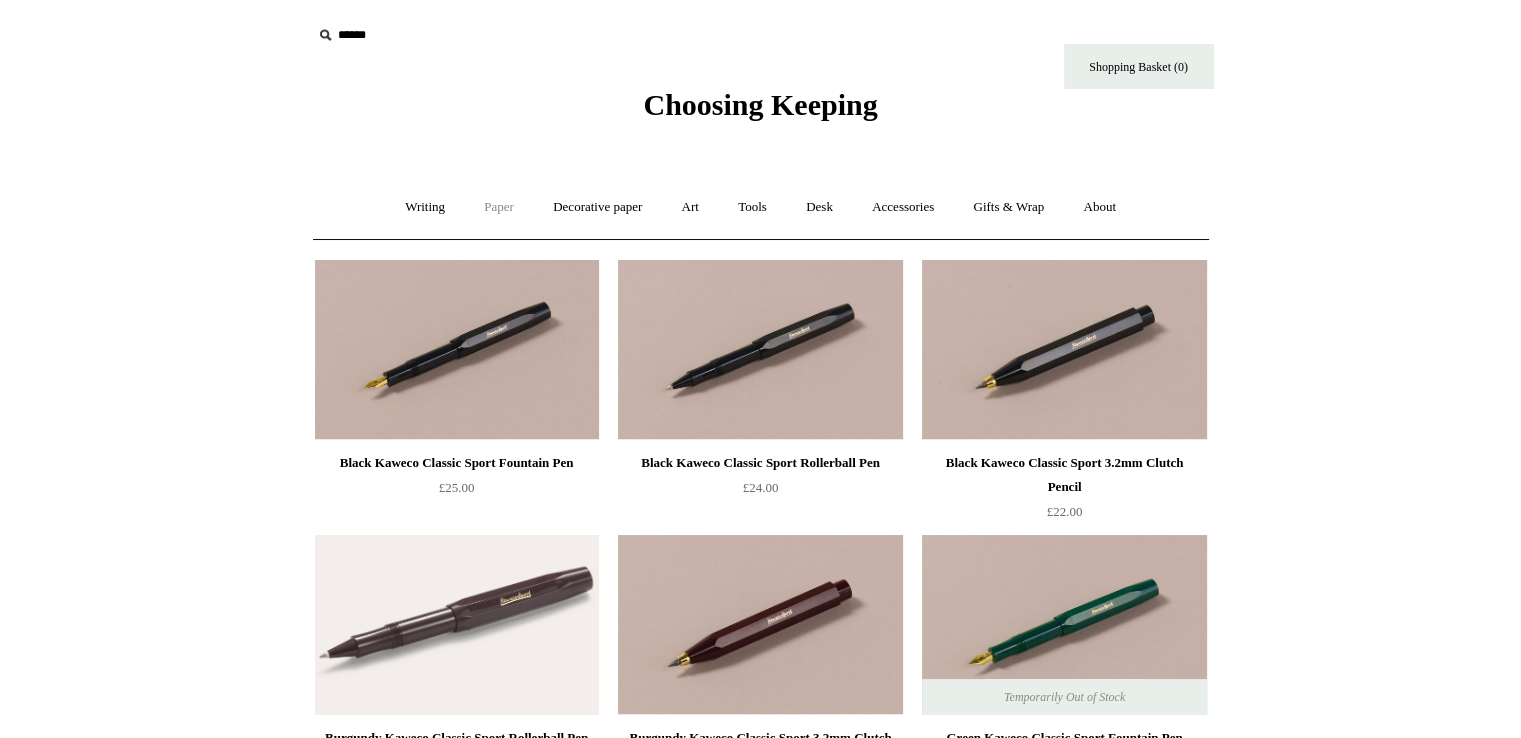 click on "Paper +" at bounding box center [499, 207] 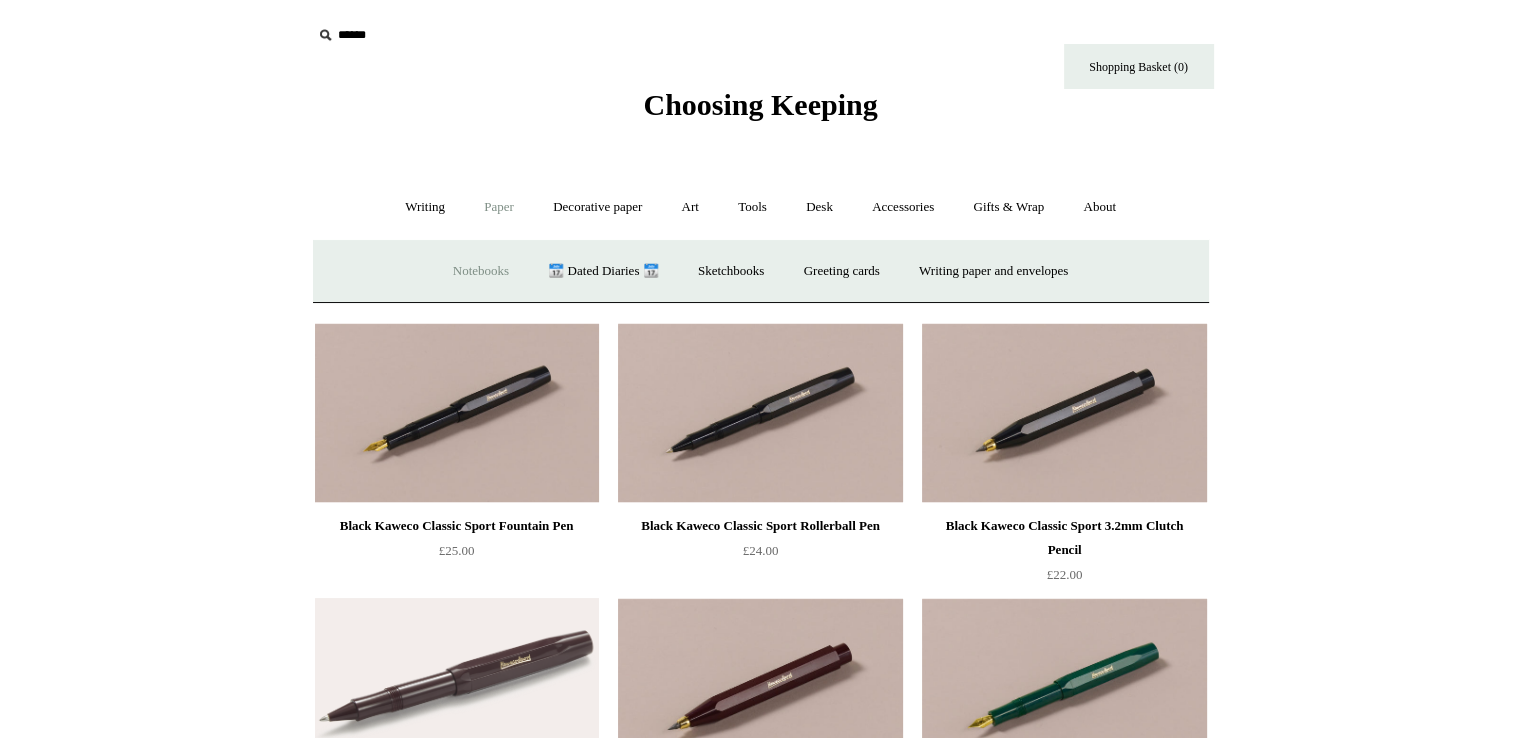 click on "Notebooks +" at bounding box center (481, 271) 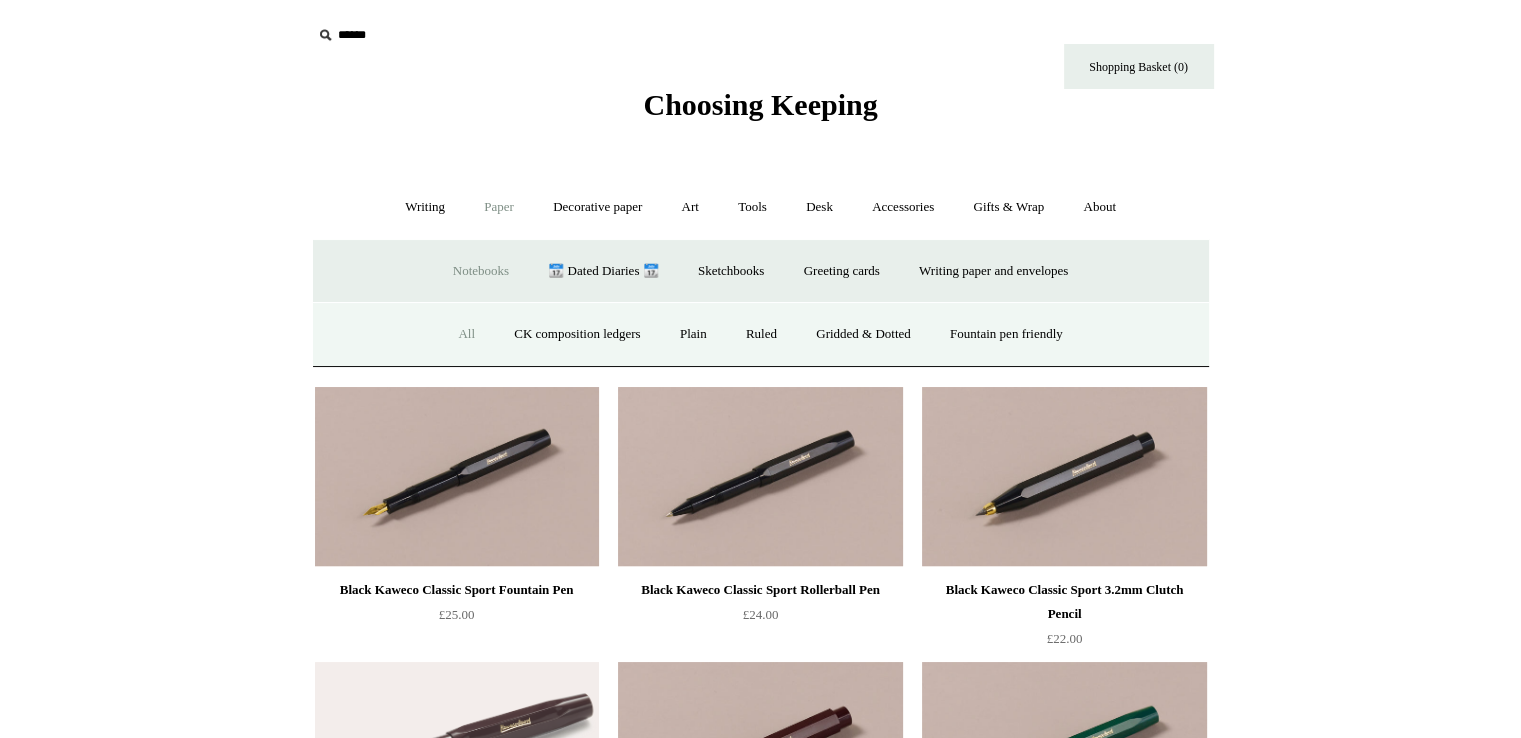 click on "All" at bounding box center [466, 334] 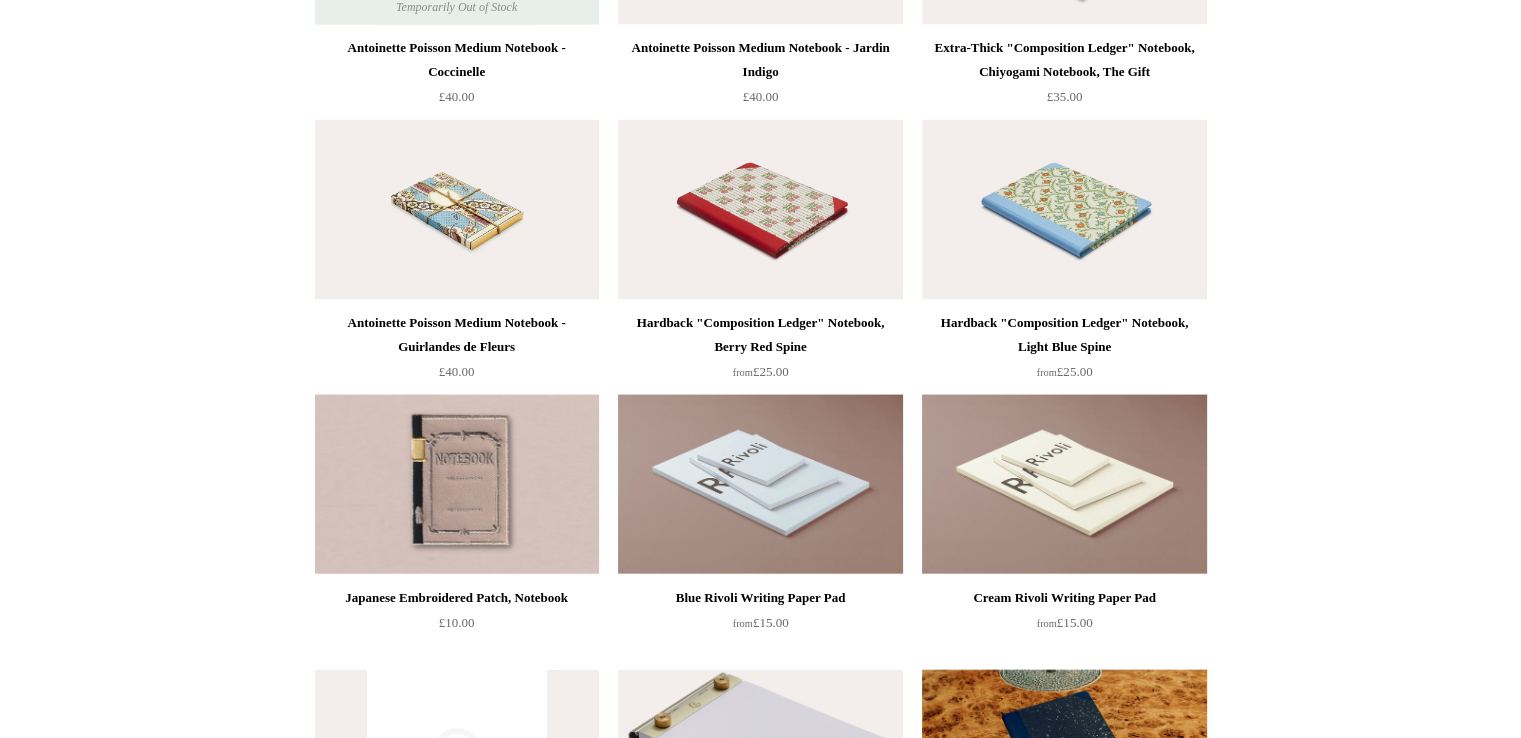 scroll, scrollTop: 12000, scrollLeft: 0, axis: vertical 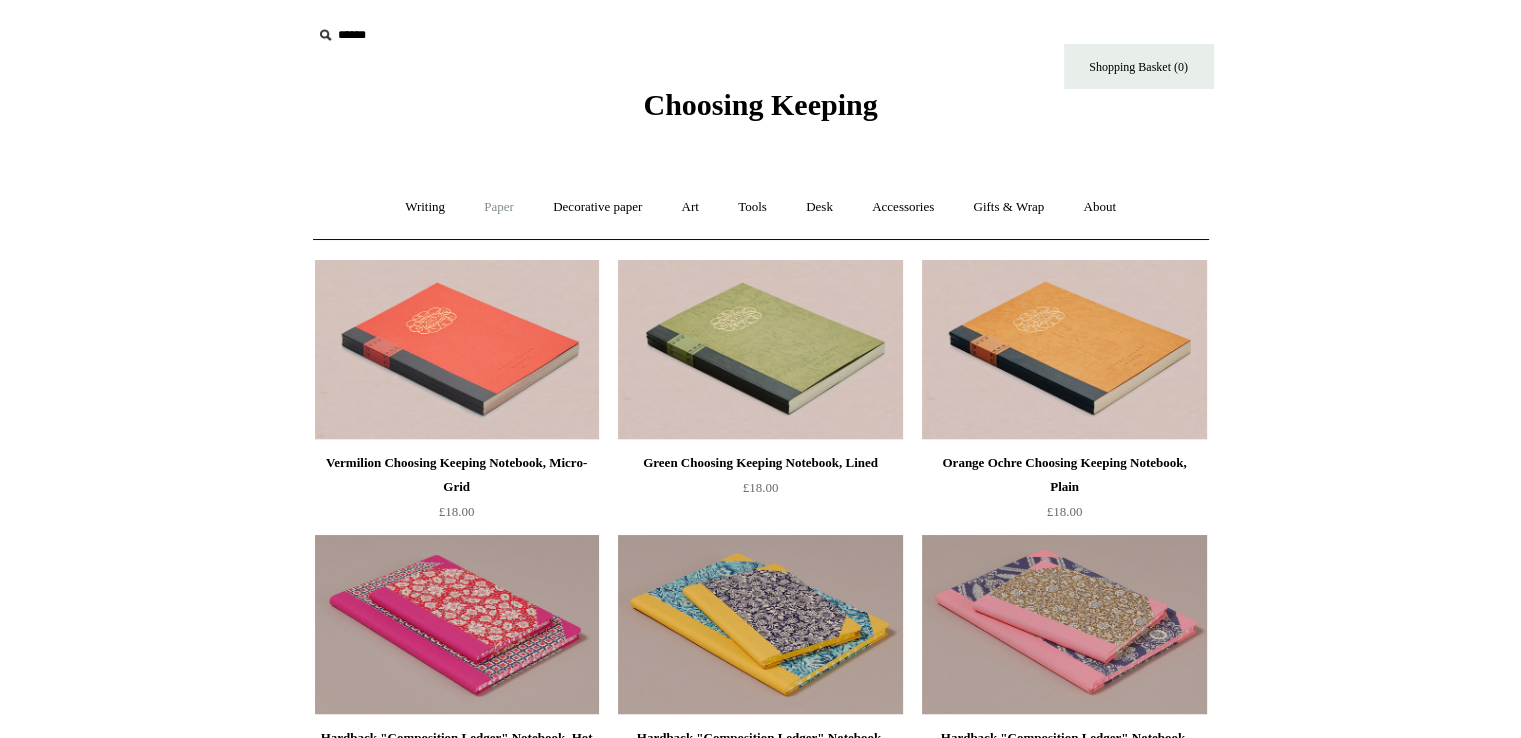 click on "Paper +" at bounding box center (499, 207) 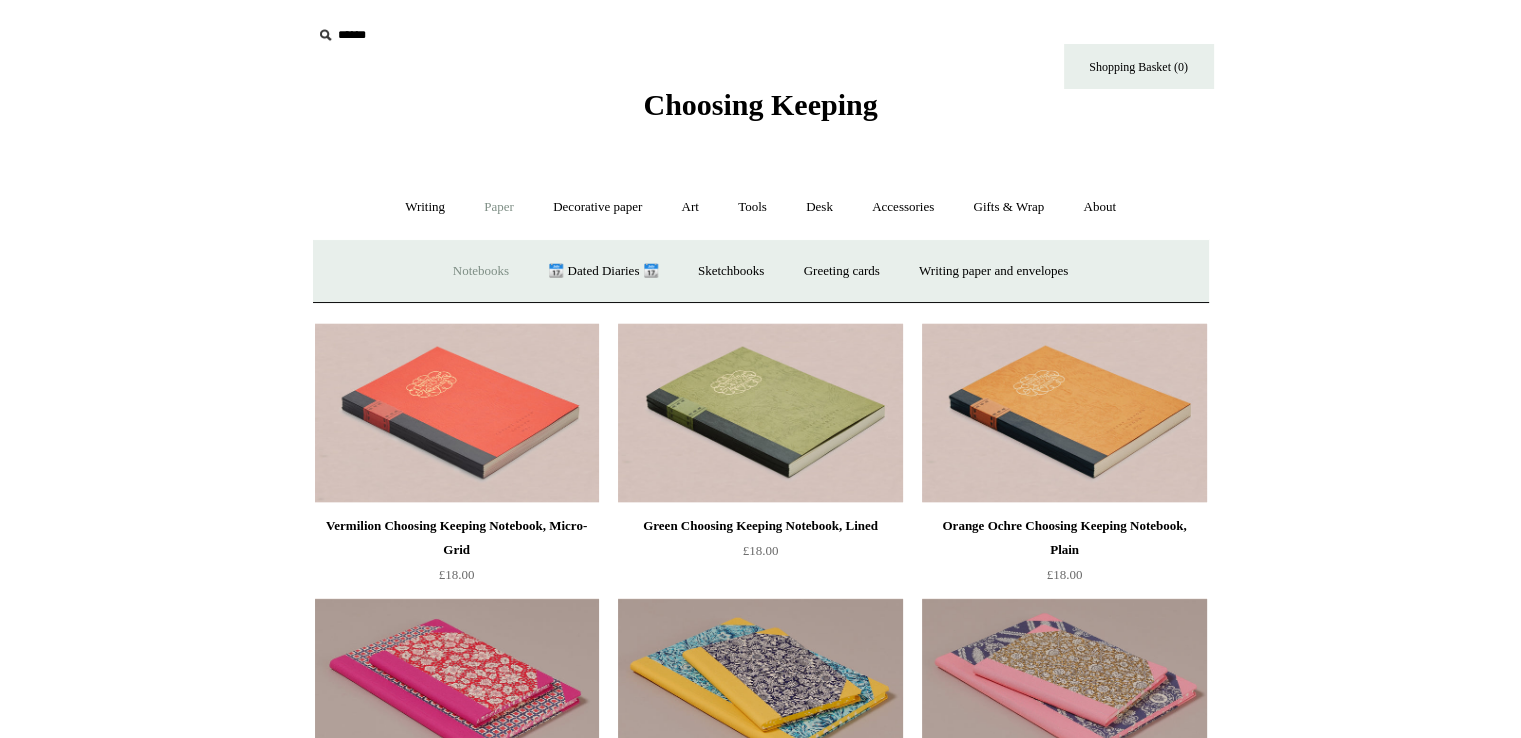 click on "Notebooks +" at bounding box center (481, 271) 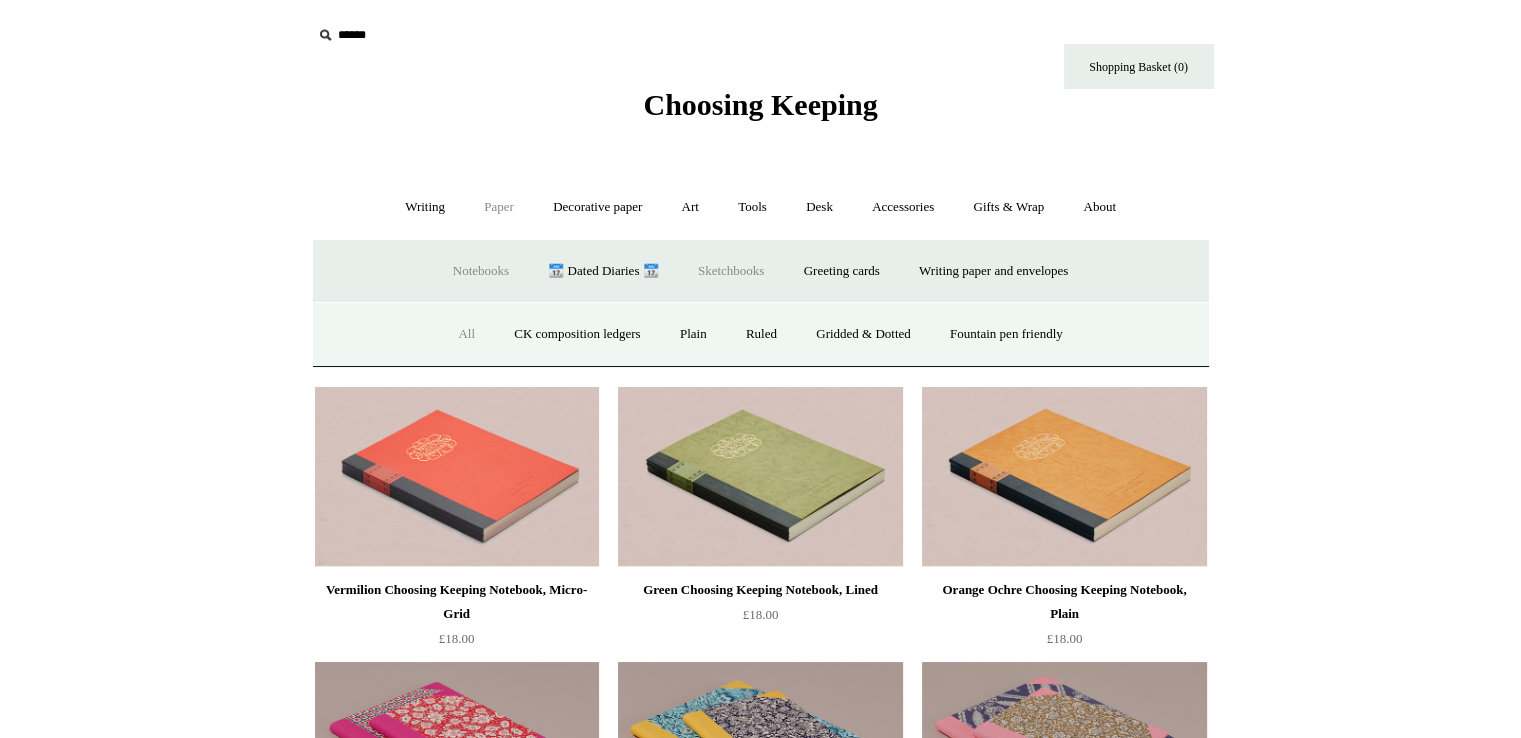click on "Sketchbooks +" at bounding box center (731, 271) 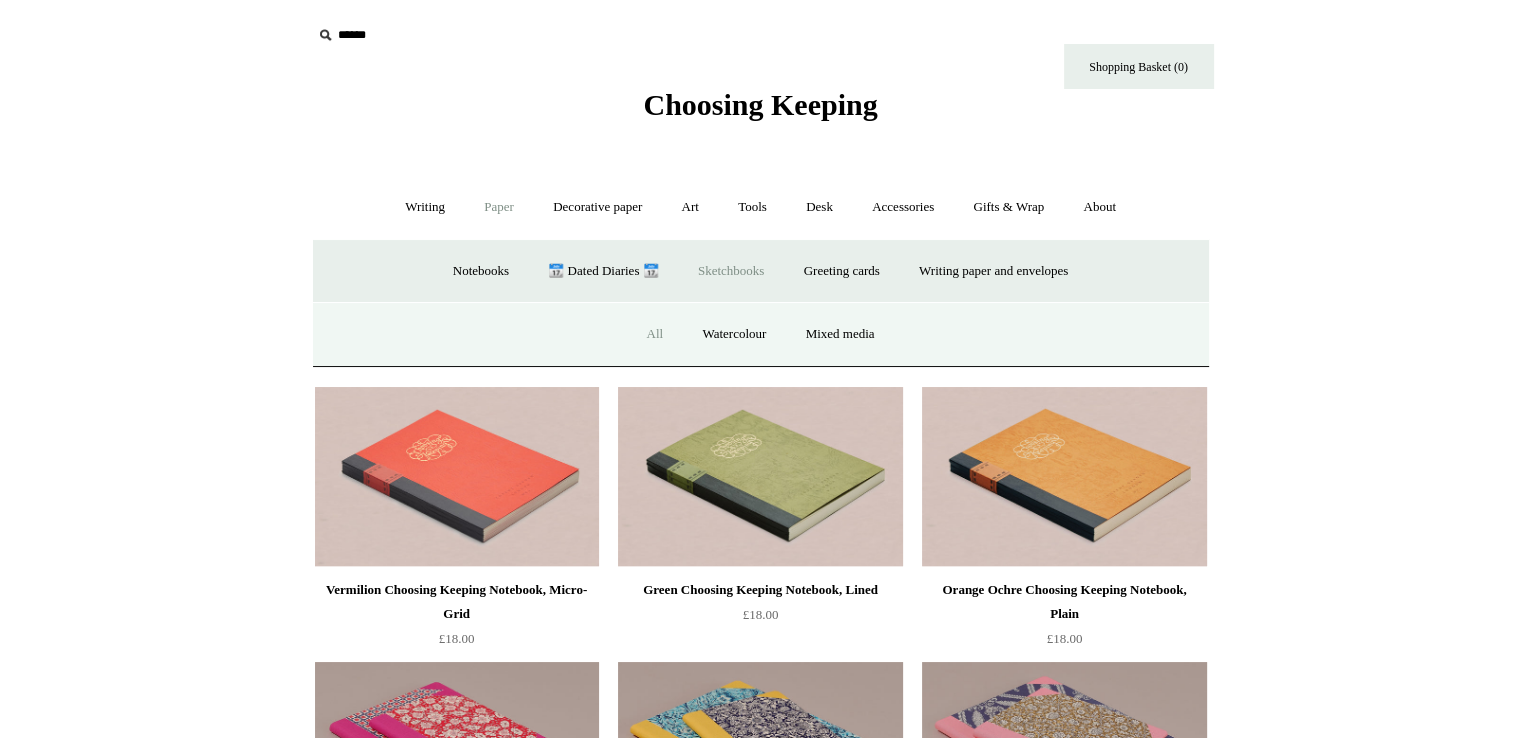 click on "All" at bounding box center (654, 334) 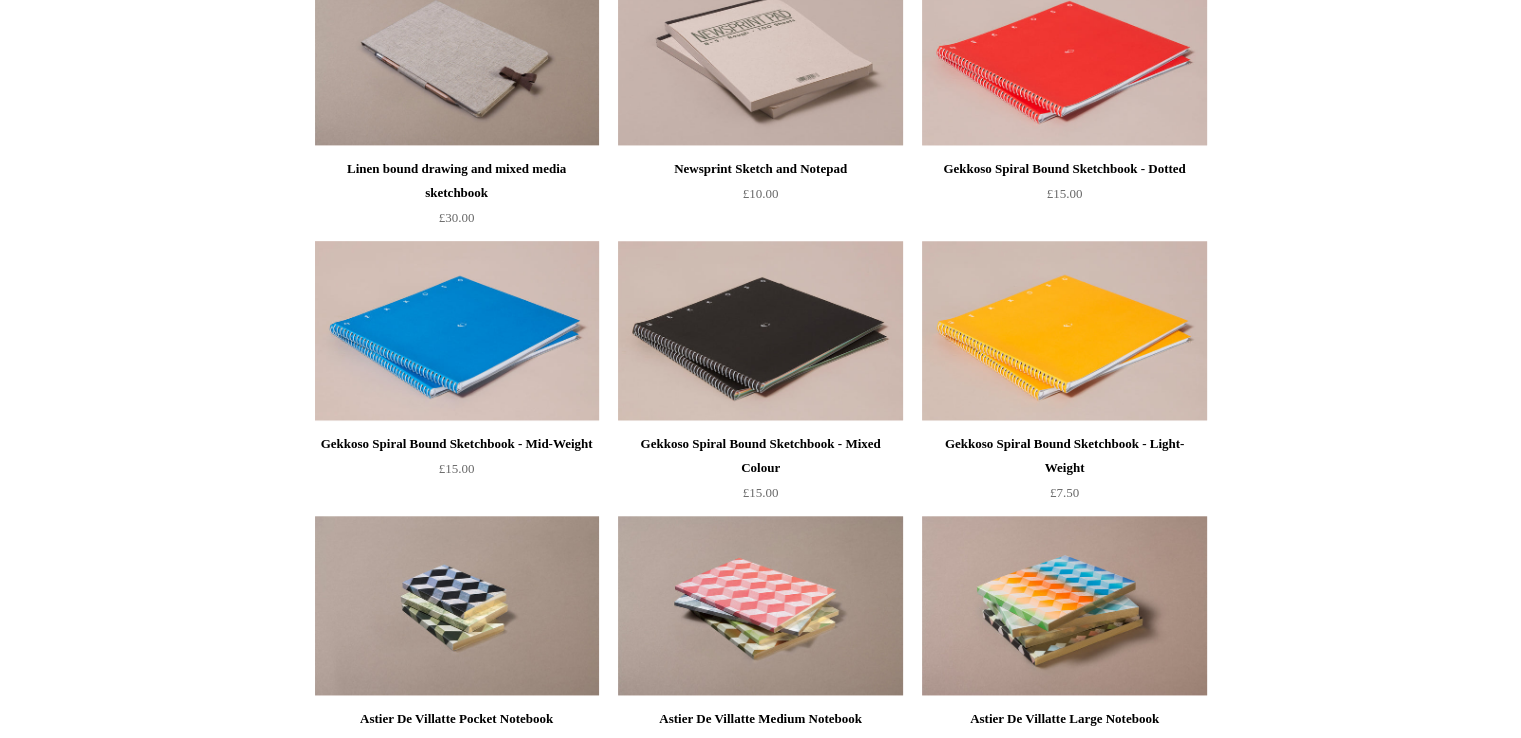 scroll, scrollTop: 1900, scrollLeft: 0, axis: vertical 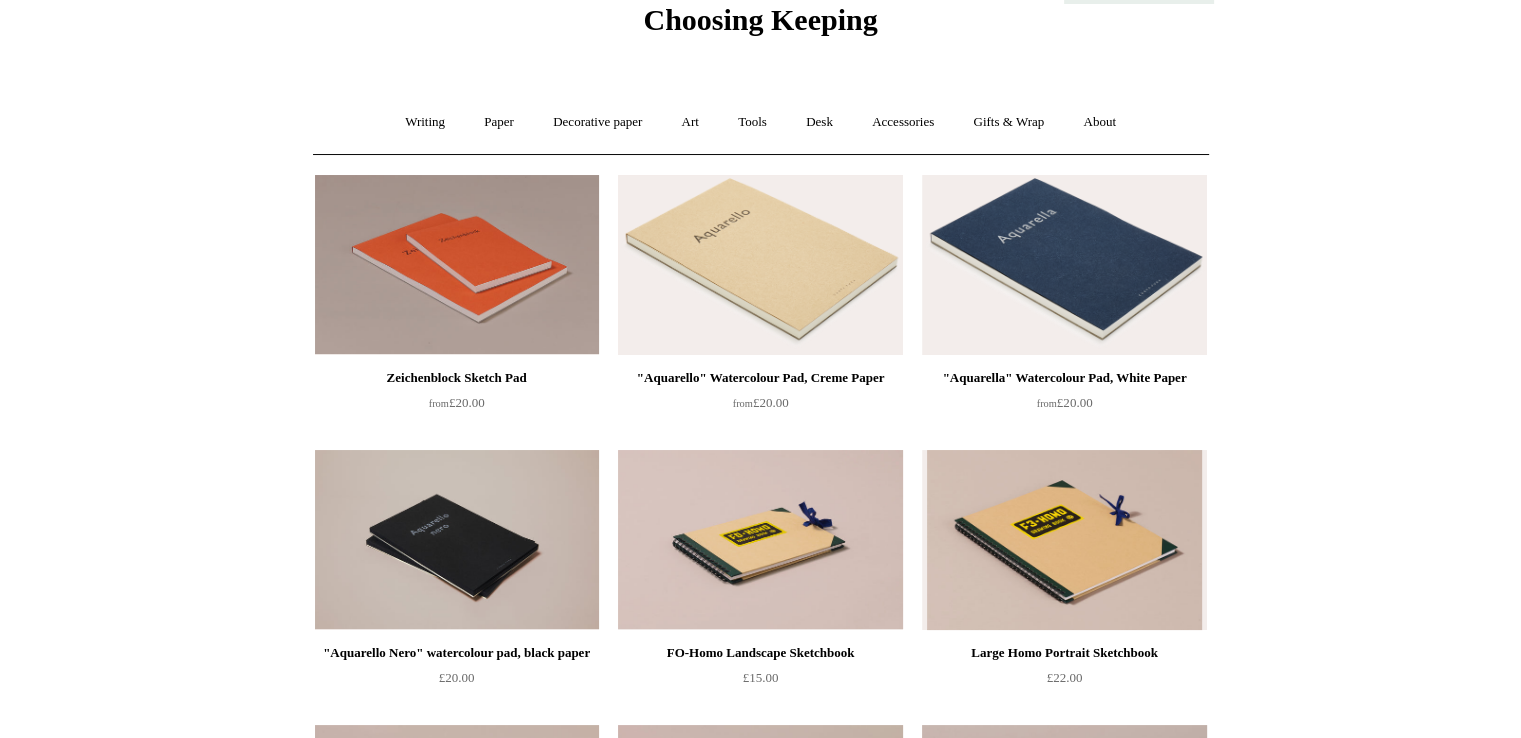 click at bounding box center [760, 265] 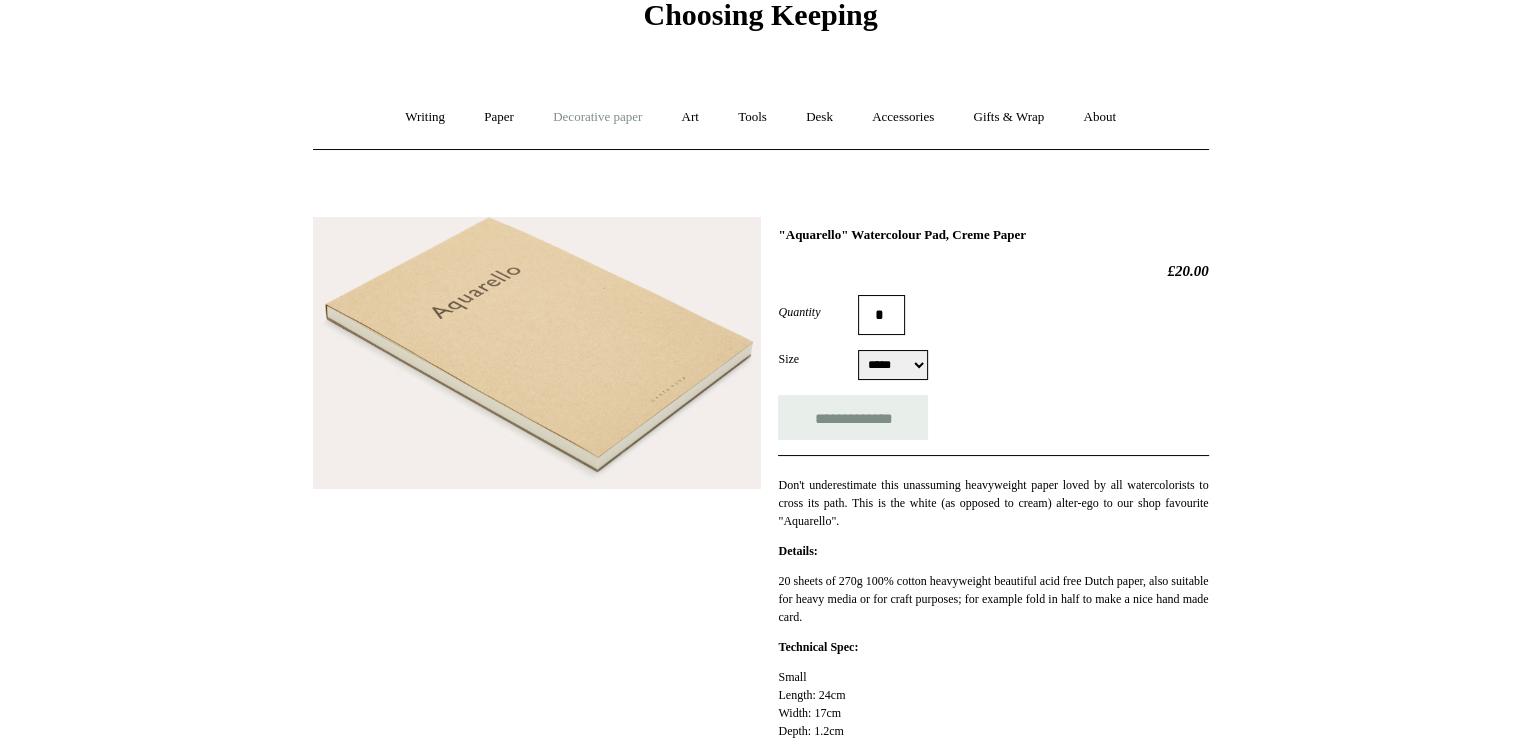 scroll, scrollTop: 0, scrollLeft: 0, axis: both 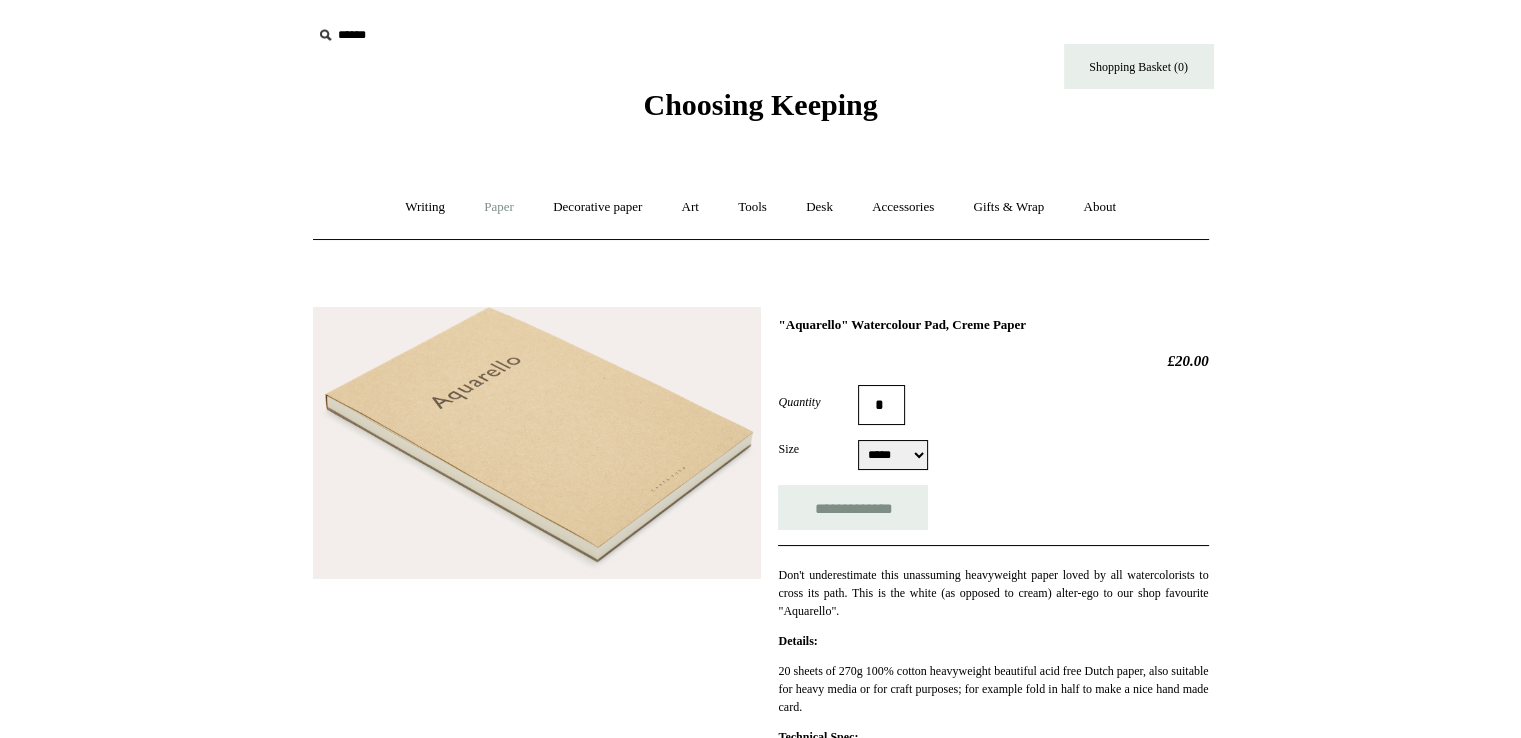 click on "Paper +" at bounding box center [499, 207] 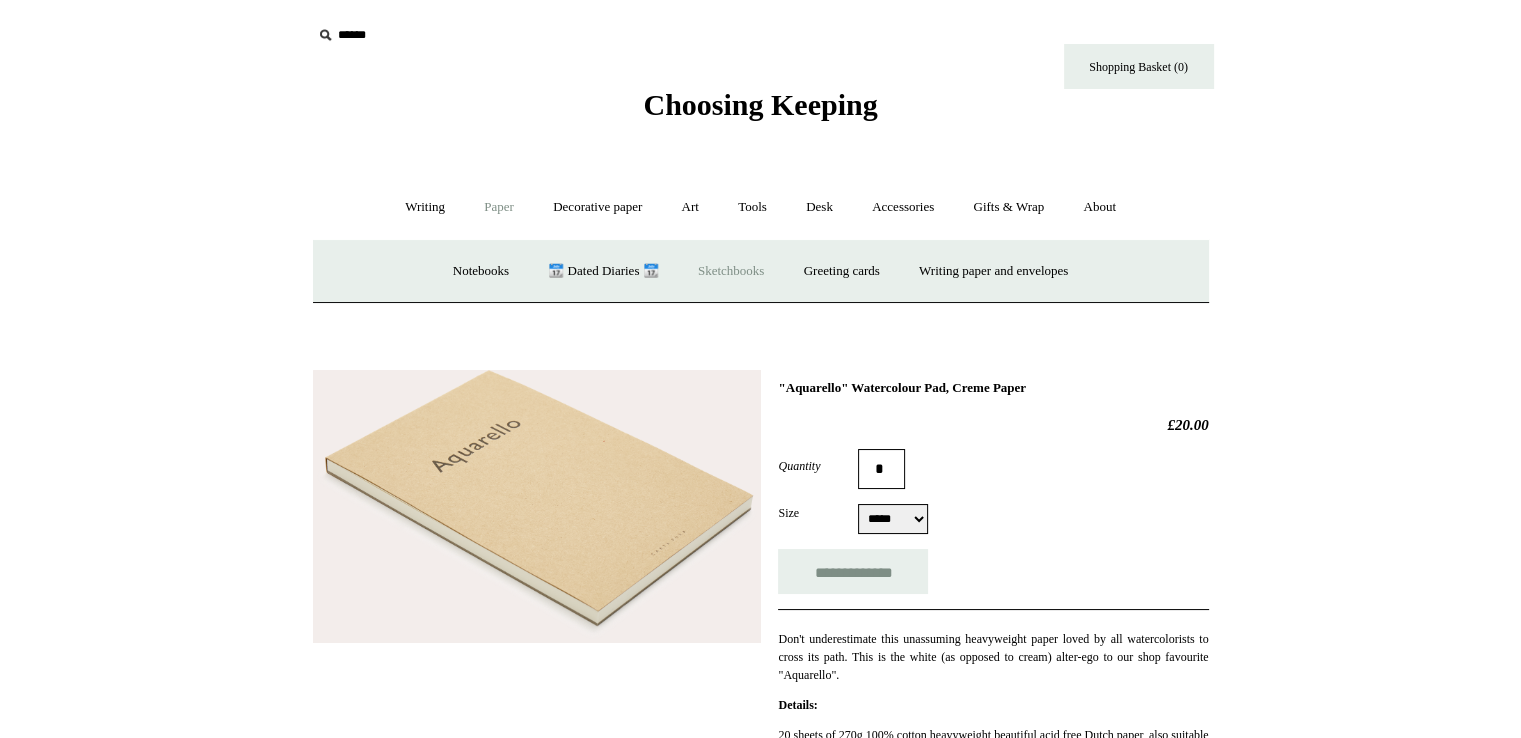 click on "Sketchbooks +" at bounding box center [731, 271] 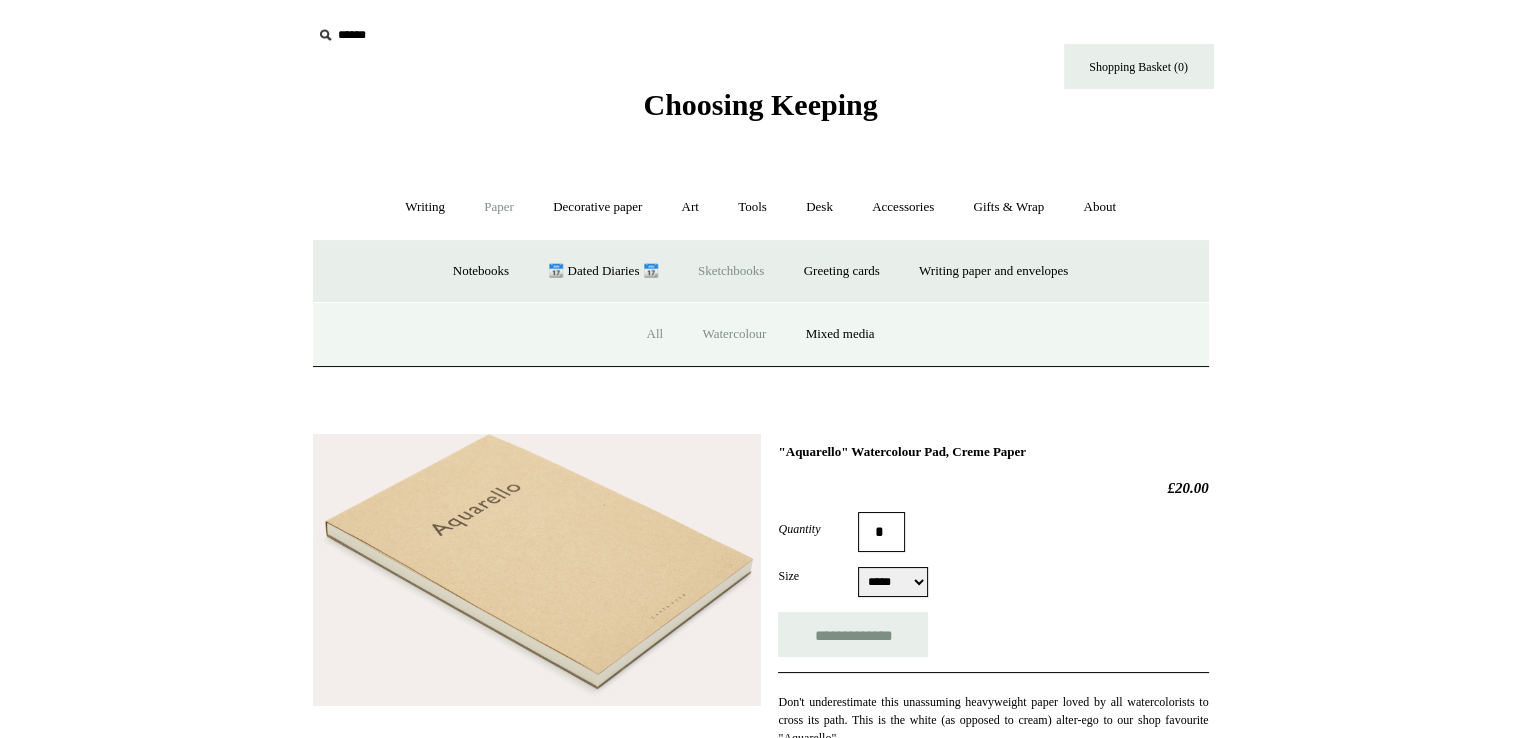 click on "Watercolour" at bounding box center [734, 334] 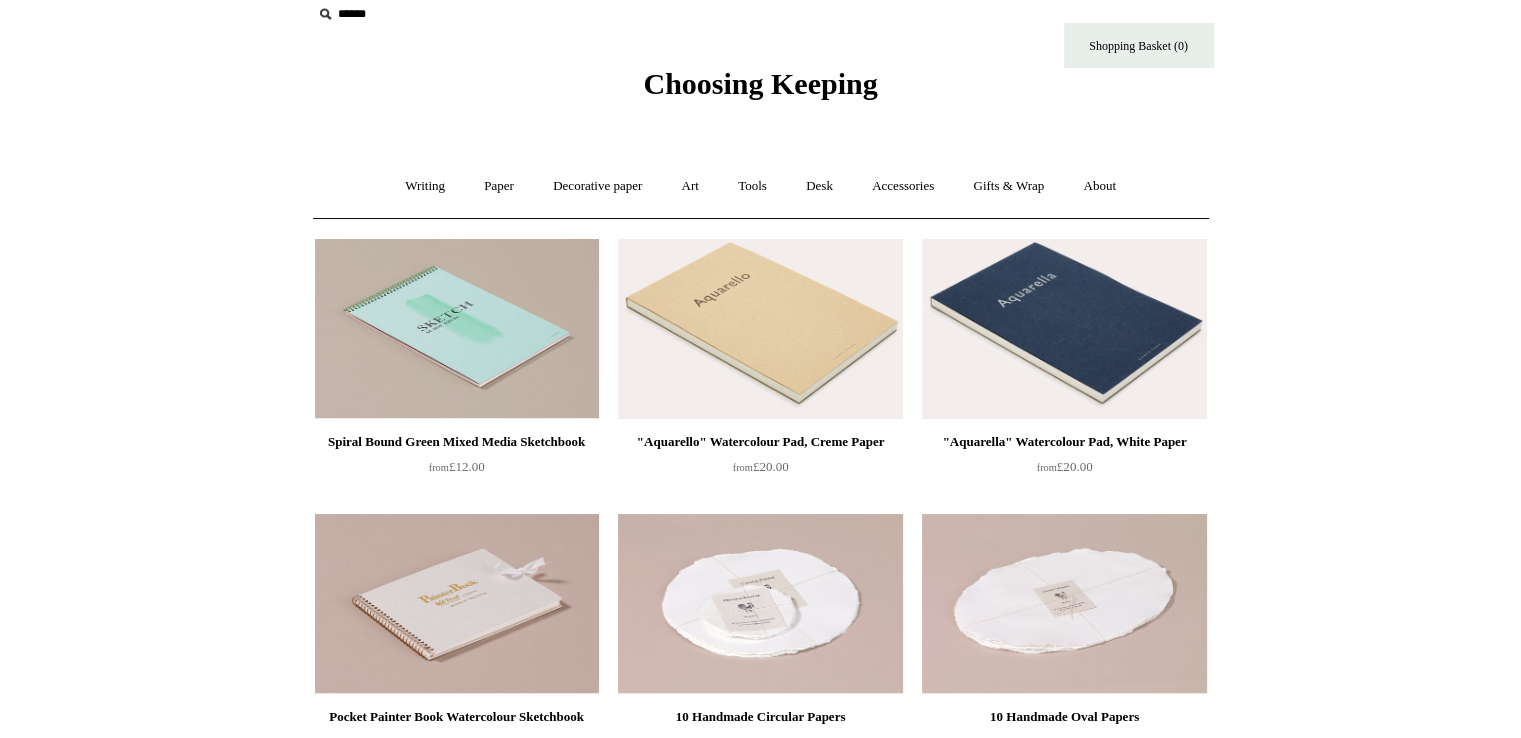 scroll, scrollTop: 0, scrollLeft: 0, axis: both 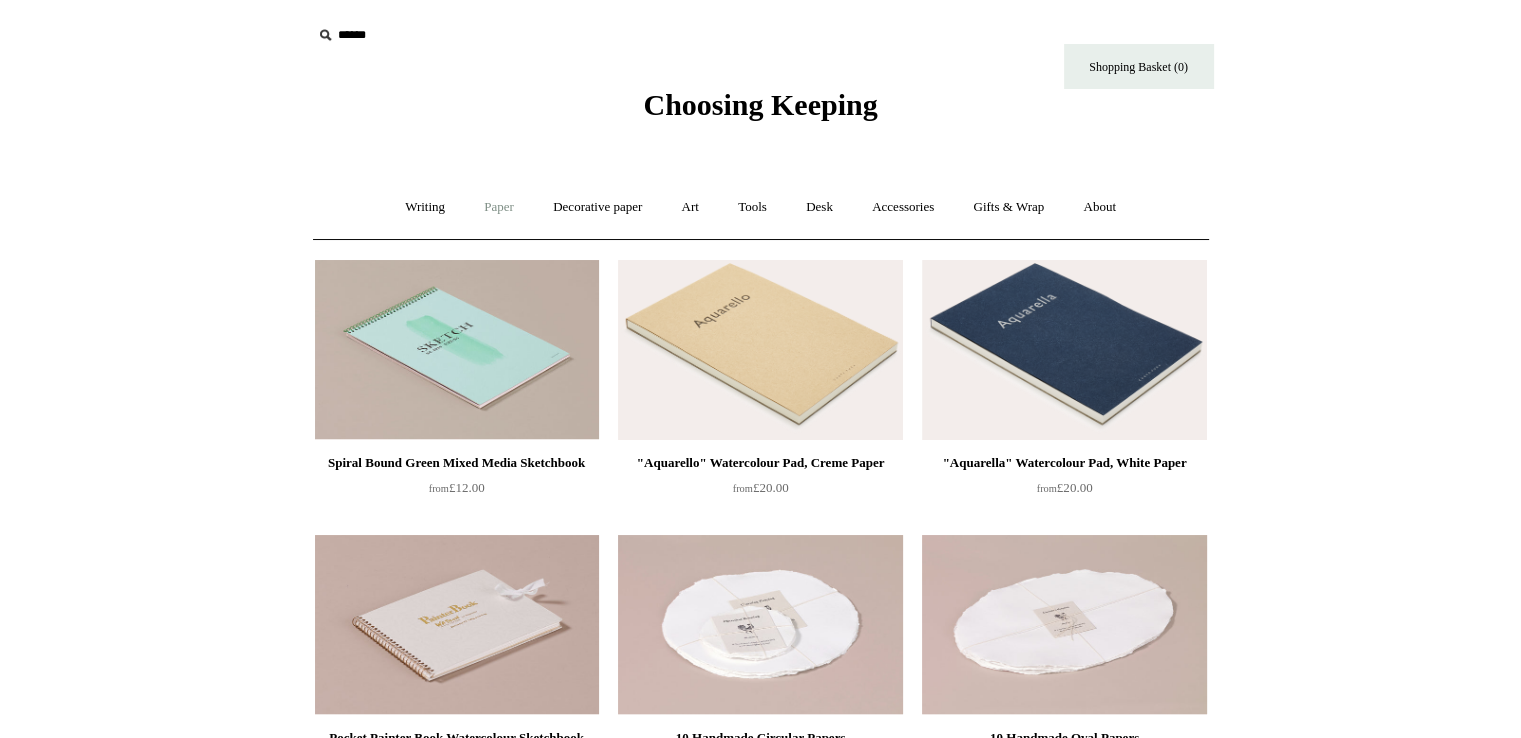 click on "Paper +" at bounding box center (499, 207) 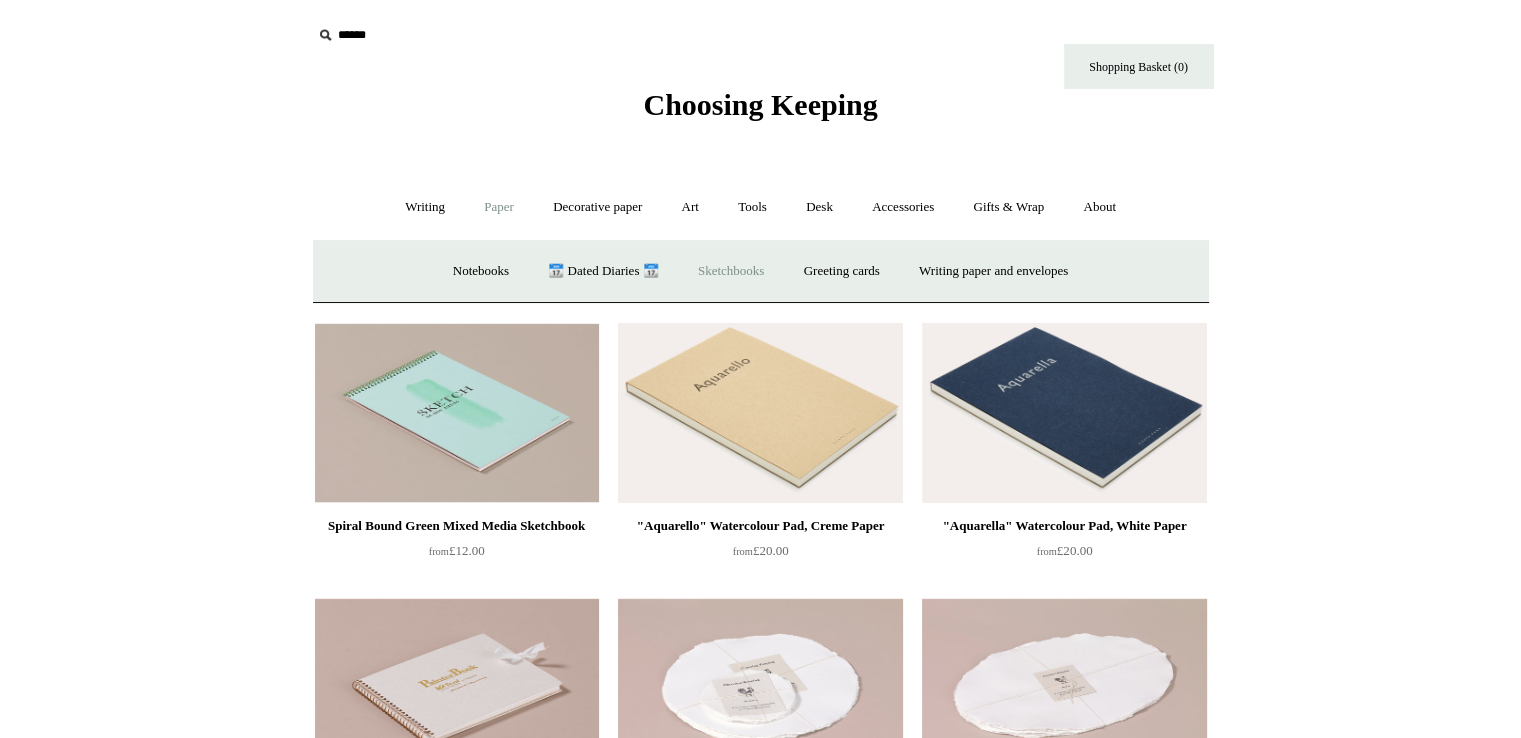 click on "Sketchbooks +" at bounding box center (731, 271) 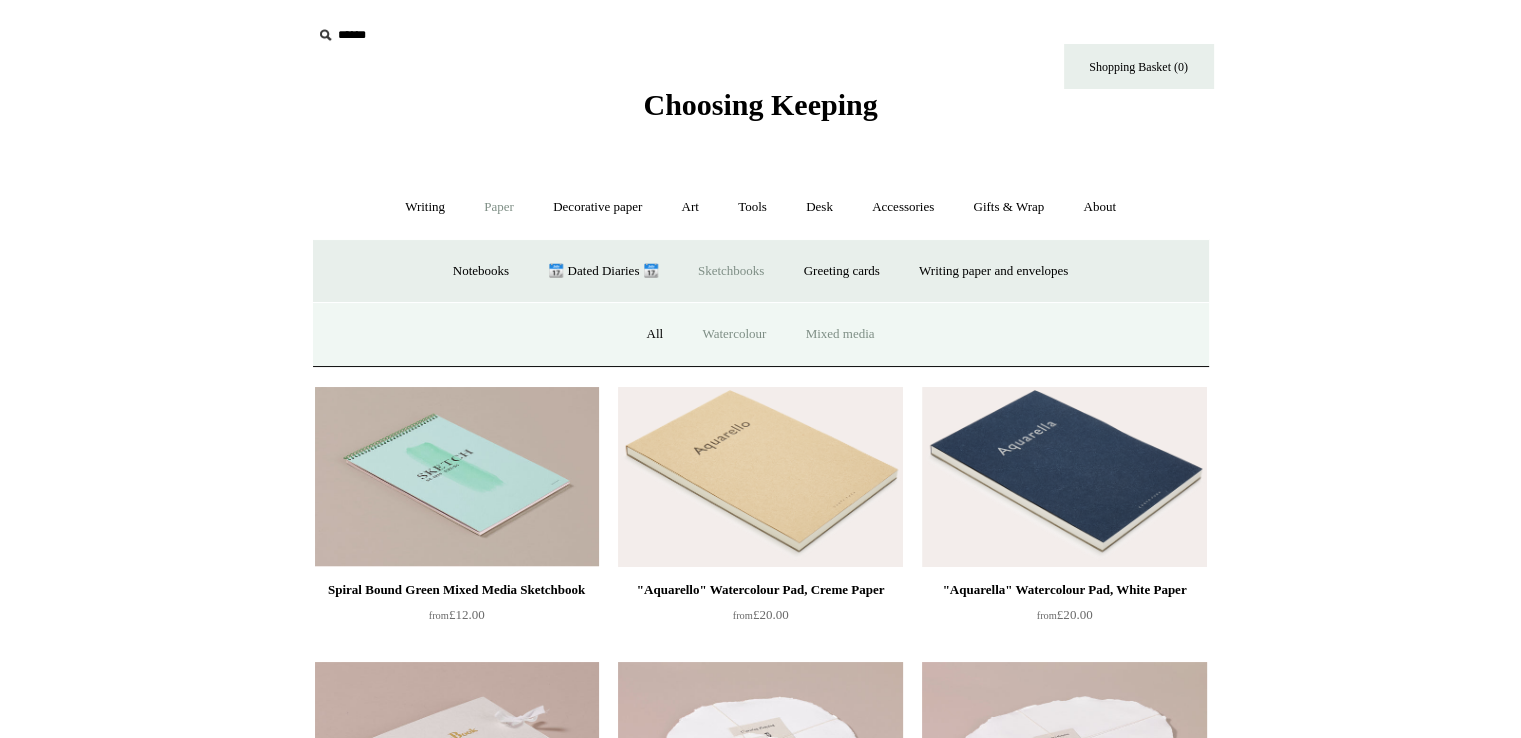 click on "Mixed media" at bounding box center (840, 334) 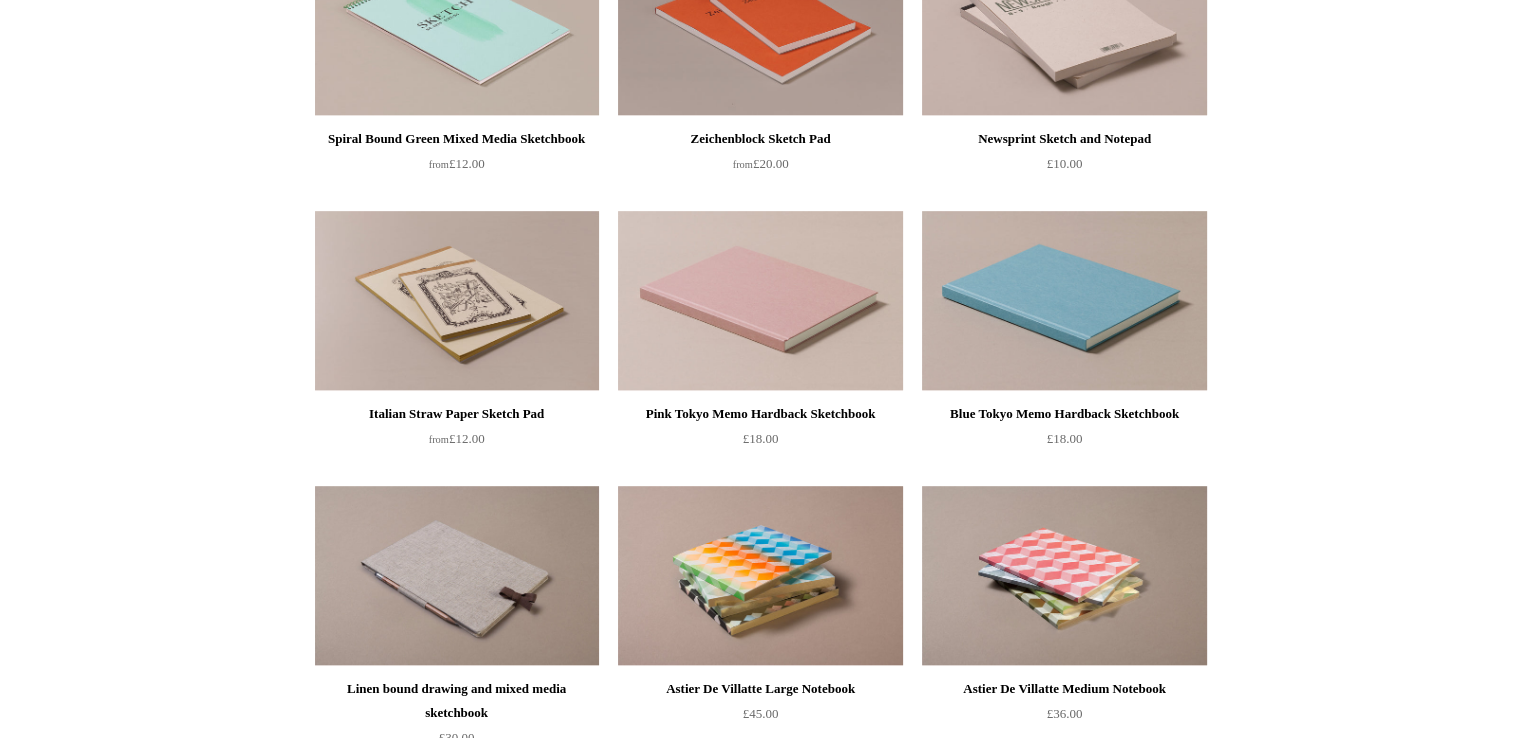 scroll, scrollTop: 1000, scrollLeft: 0, axis: vertical 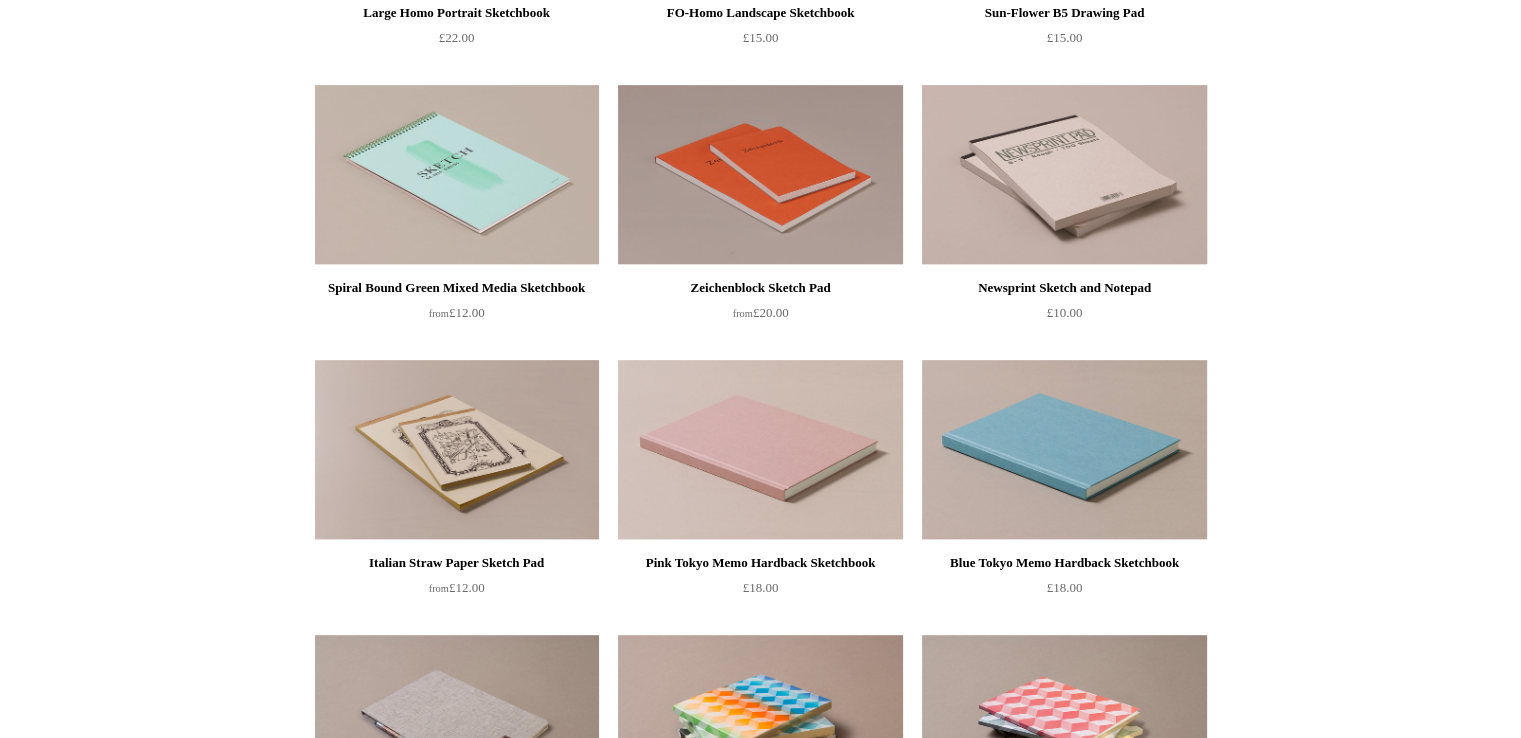 click at bounding box center [1064, 175] 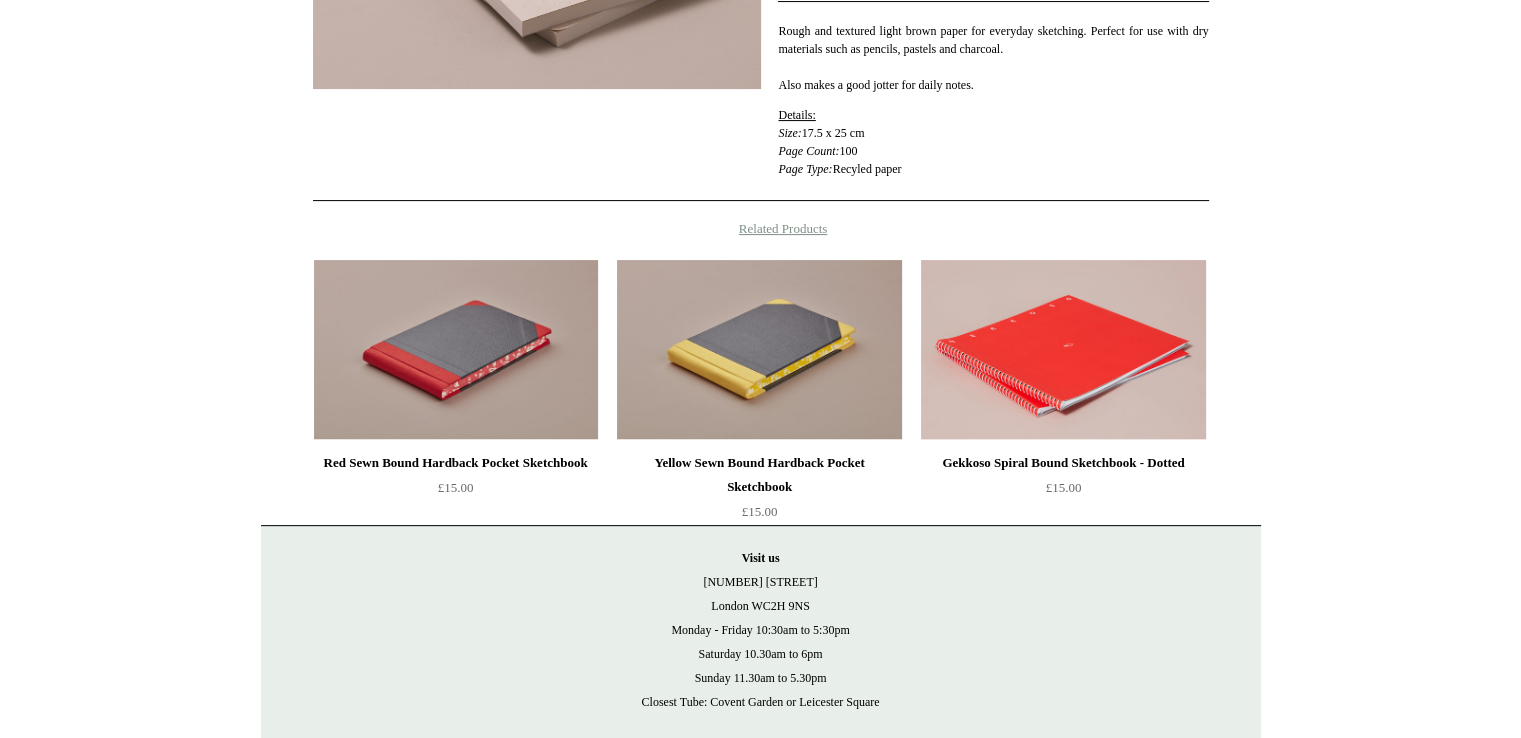 scroll, scrollTop: 498, scrollLeft: 0, axis: vertical 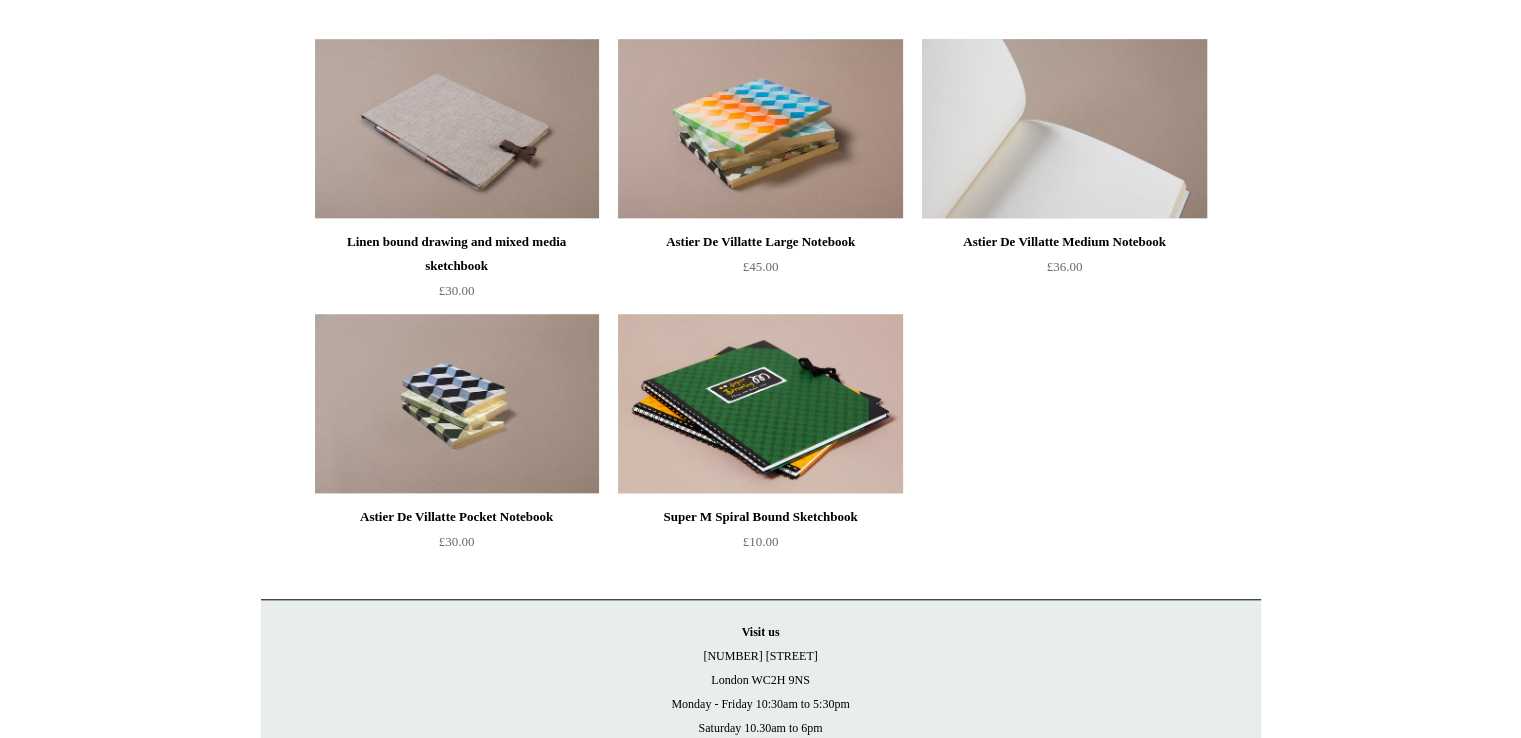 click at bounding box center [1064, 129] 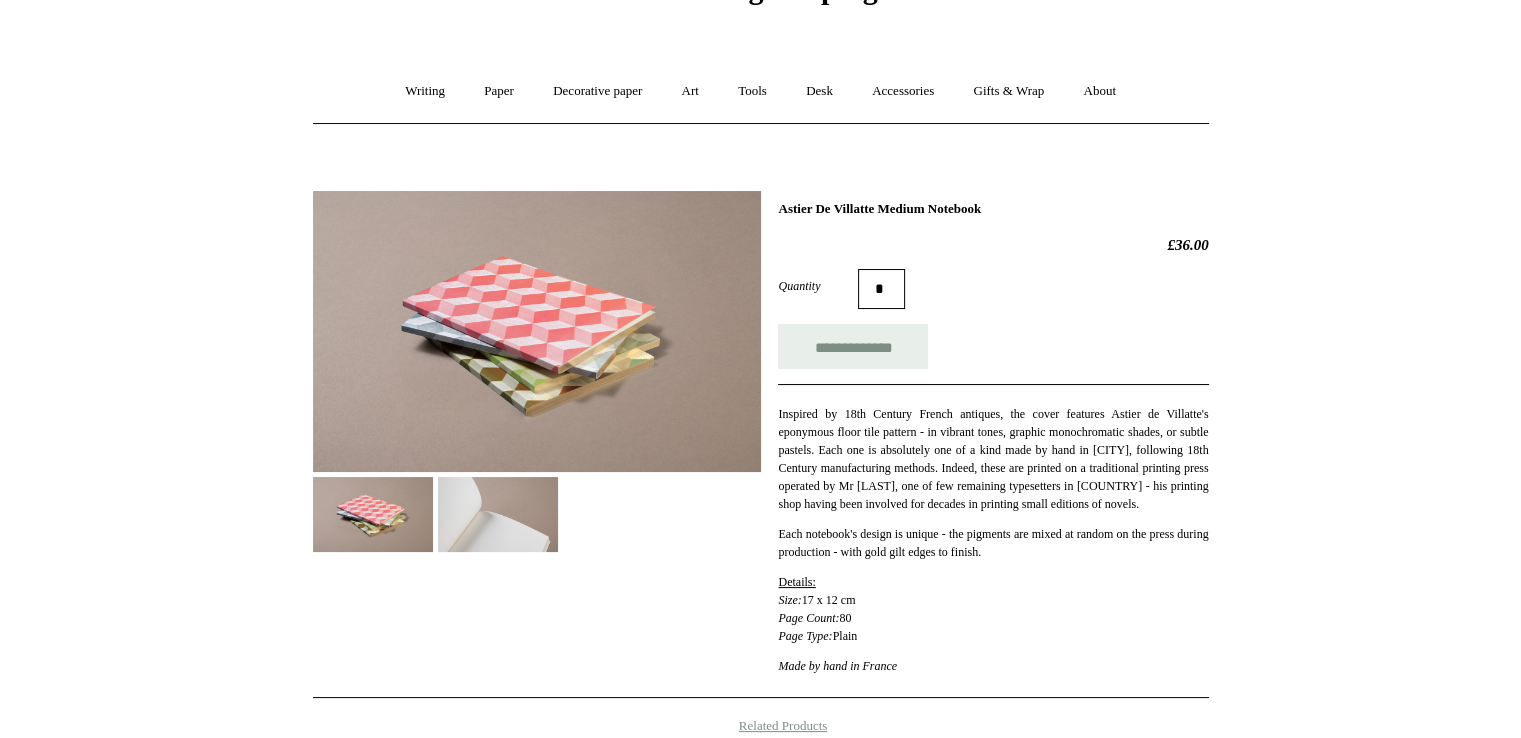 scroll, scrollTop: 0, scrollLeft: 0, axis: both 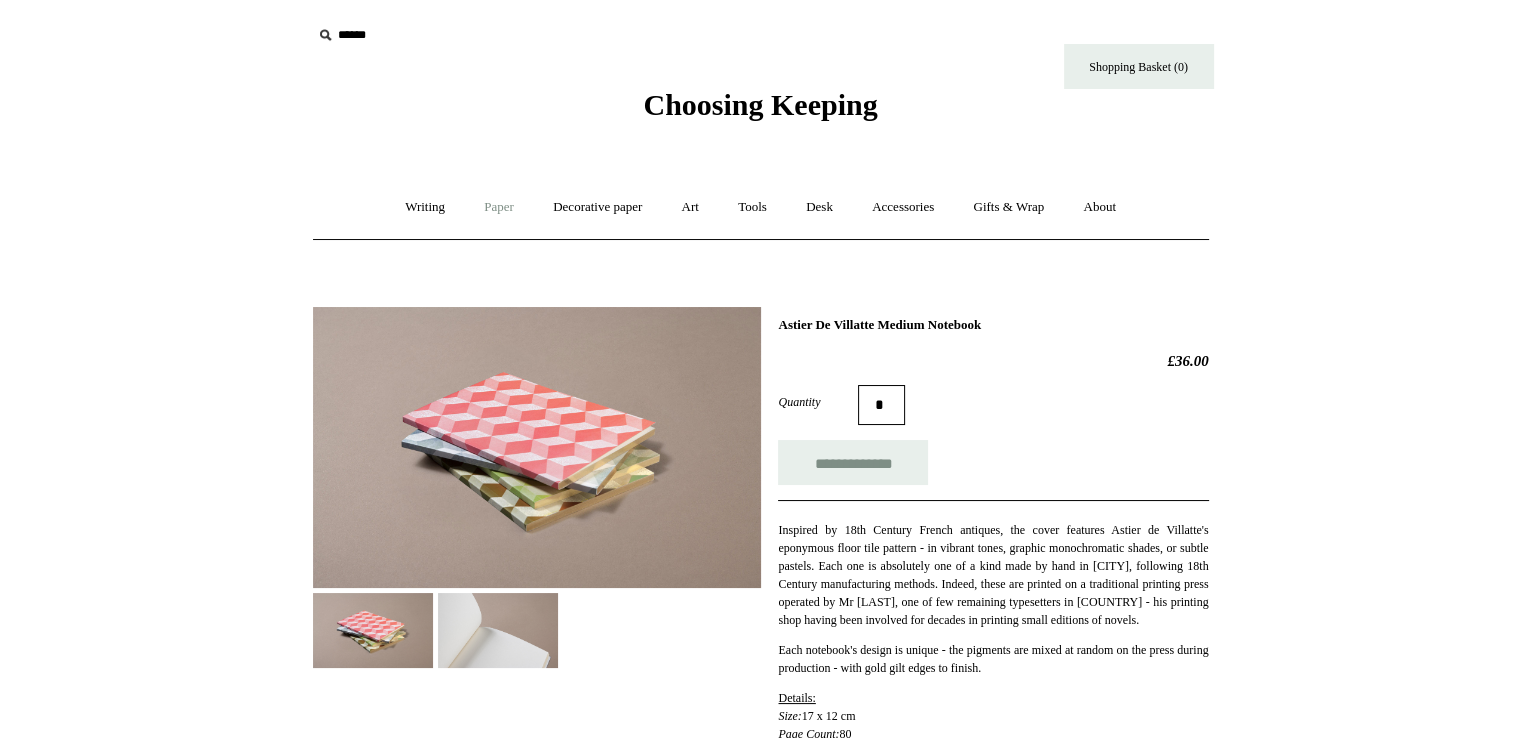click on "Paper +" at bounding box center [499, 207] 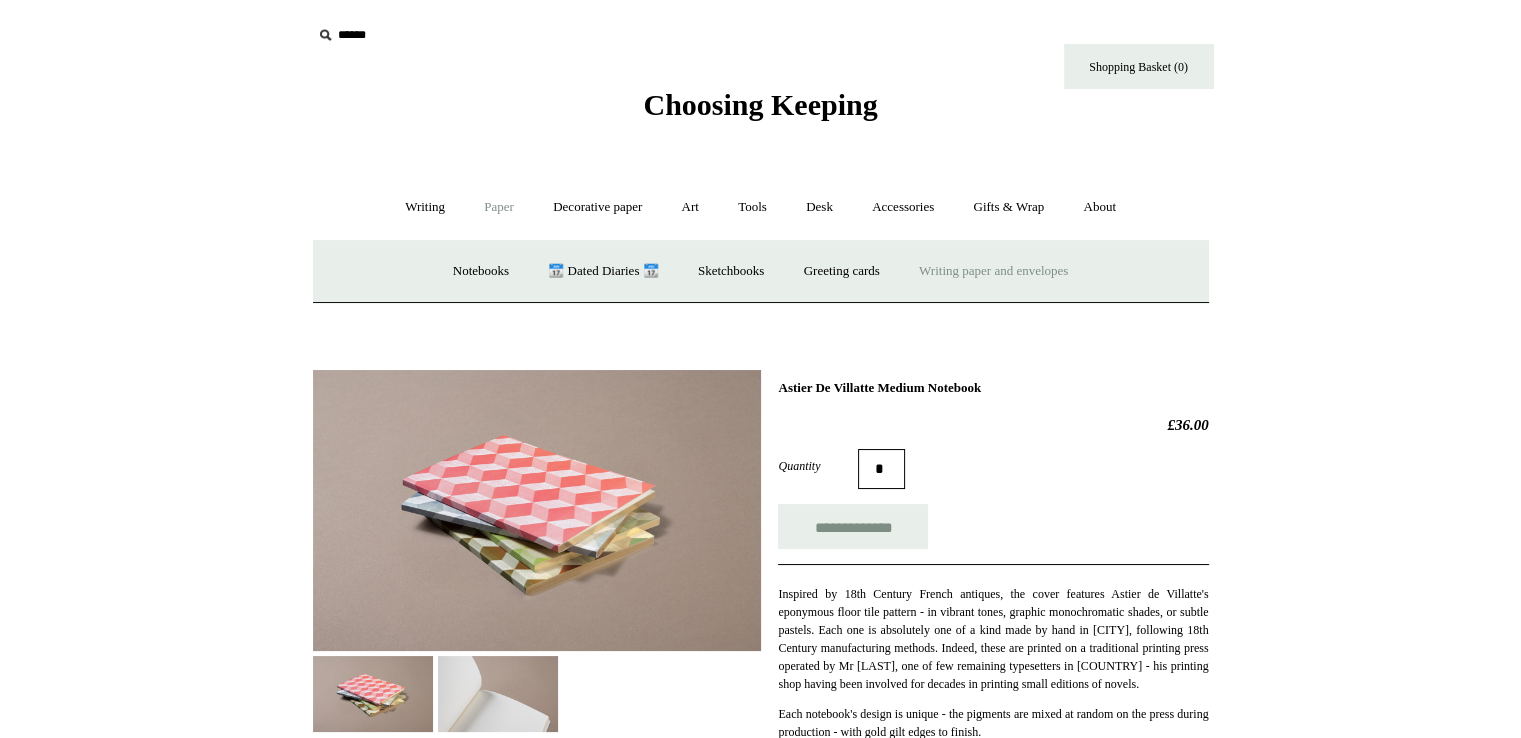 click on "Writing paper and envelopes +" at bounding box center (993, 271) 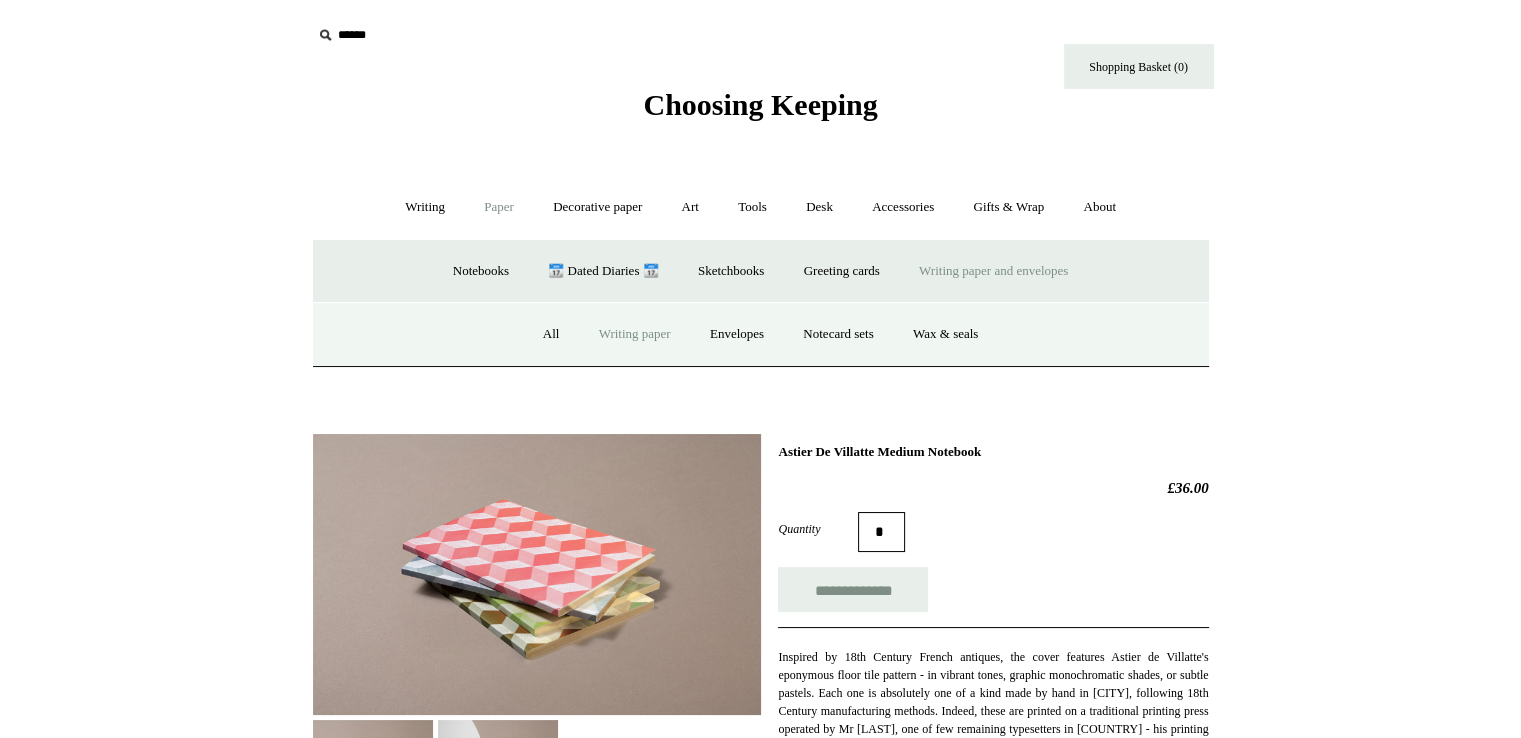 click on "Writing paper" at bounding box center [635, 334] 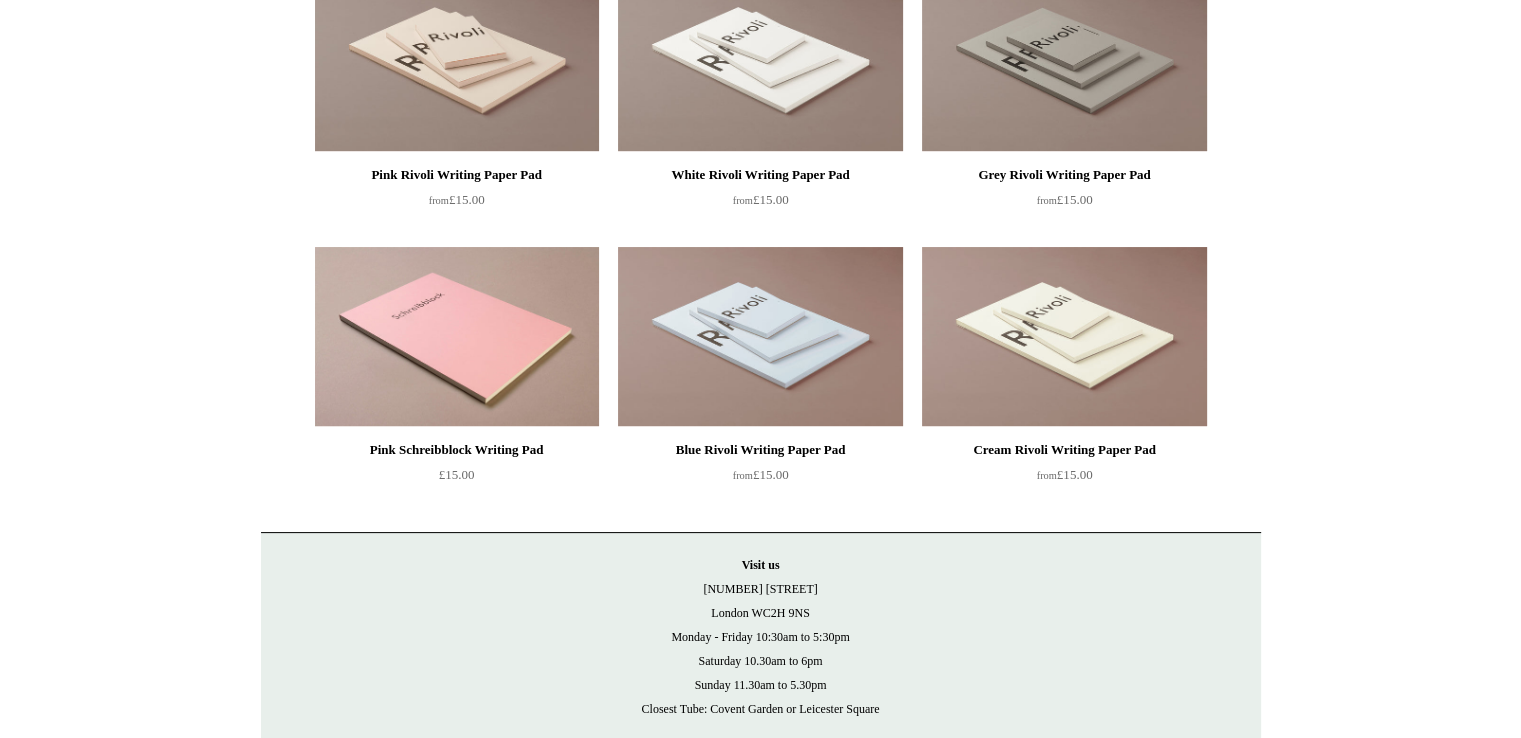 scroll, scrollTop: 300, scrollLeft: 0, axis: vertical 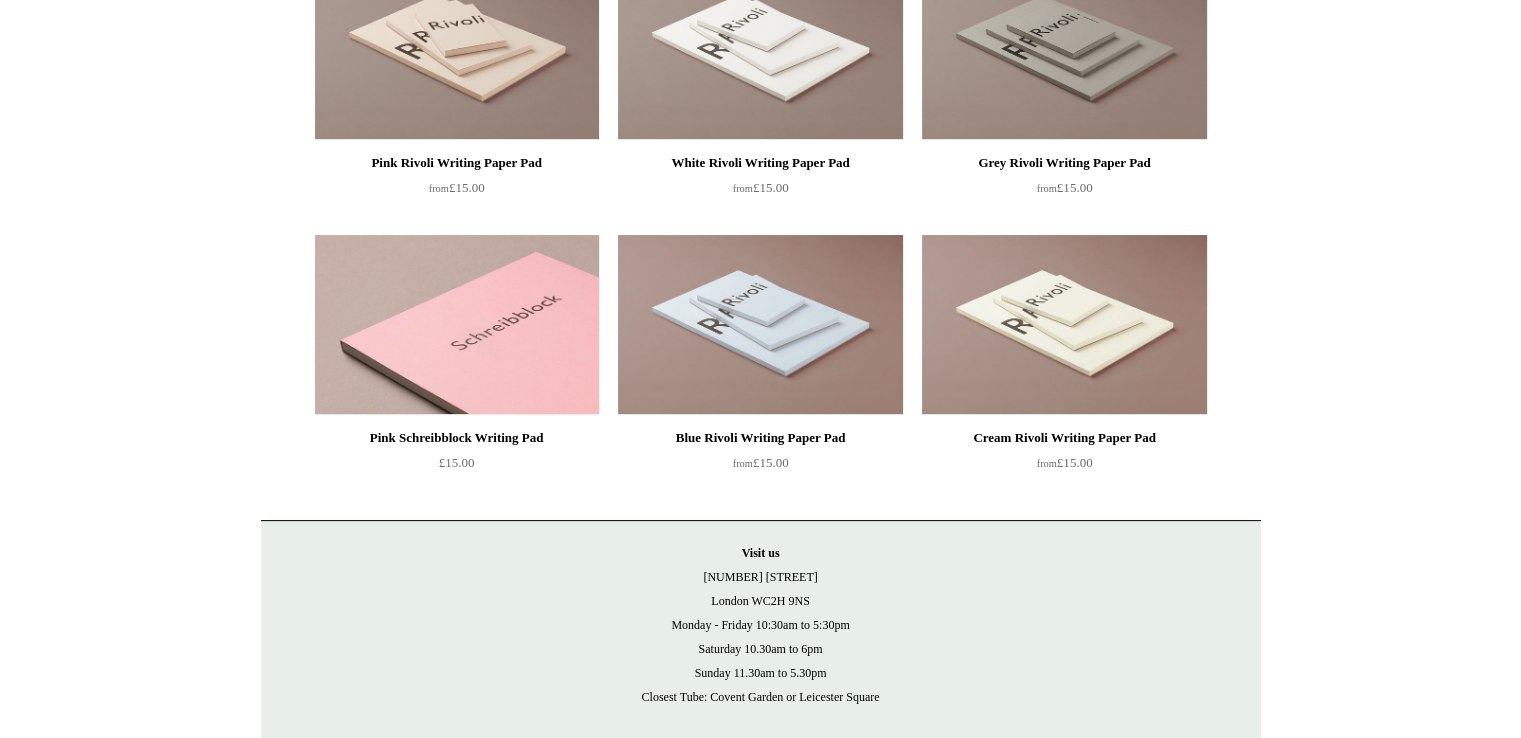 click at bounding box center (457, 325) 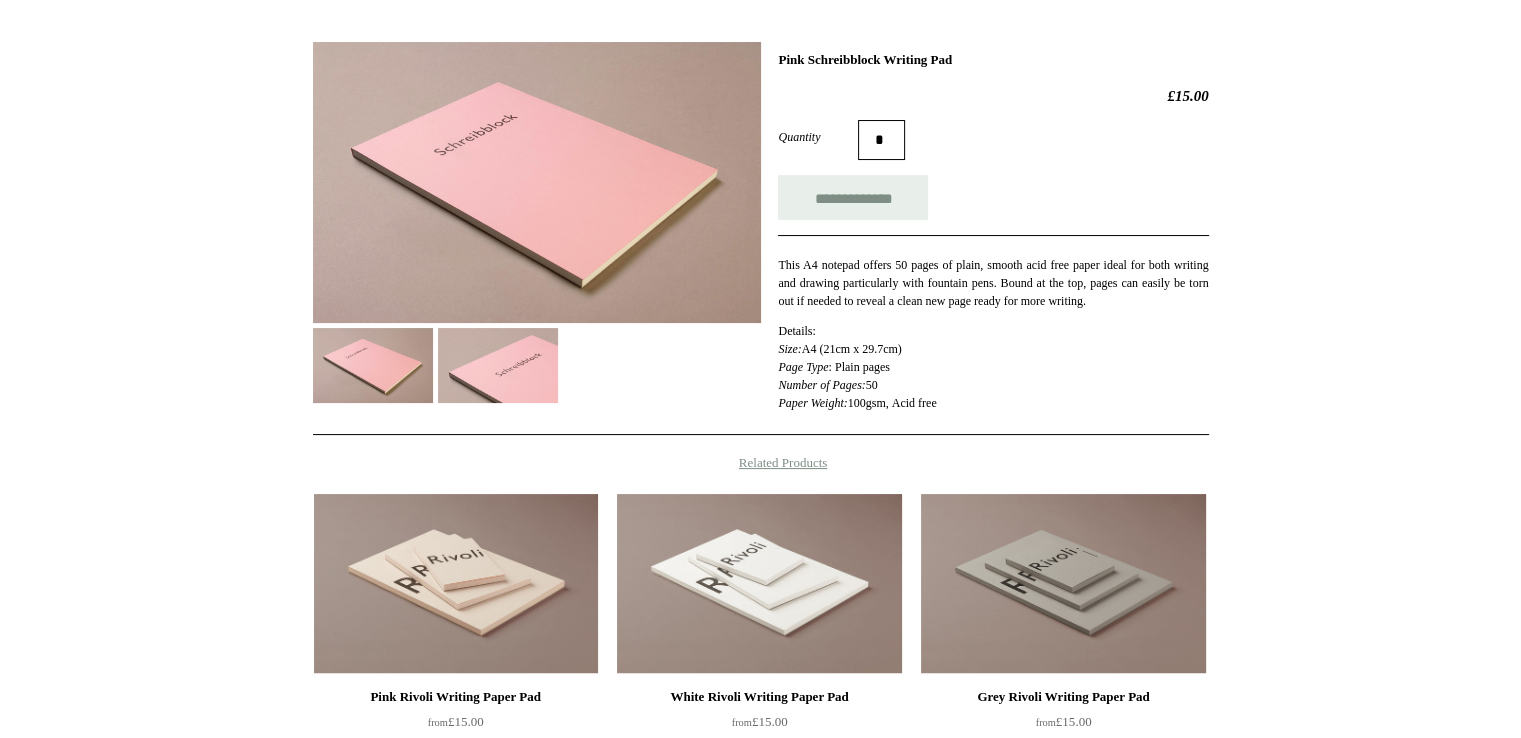 scroll, scrollTop: 300, scrollLeft: 0, axis: vertical 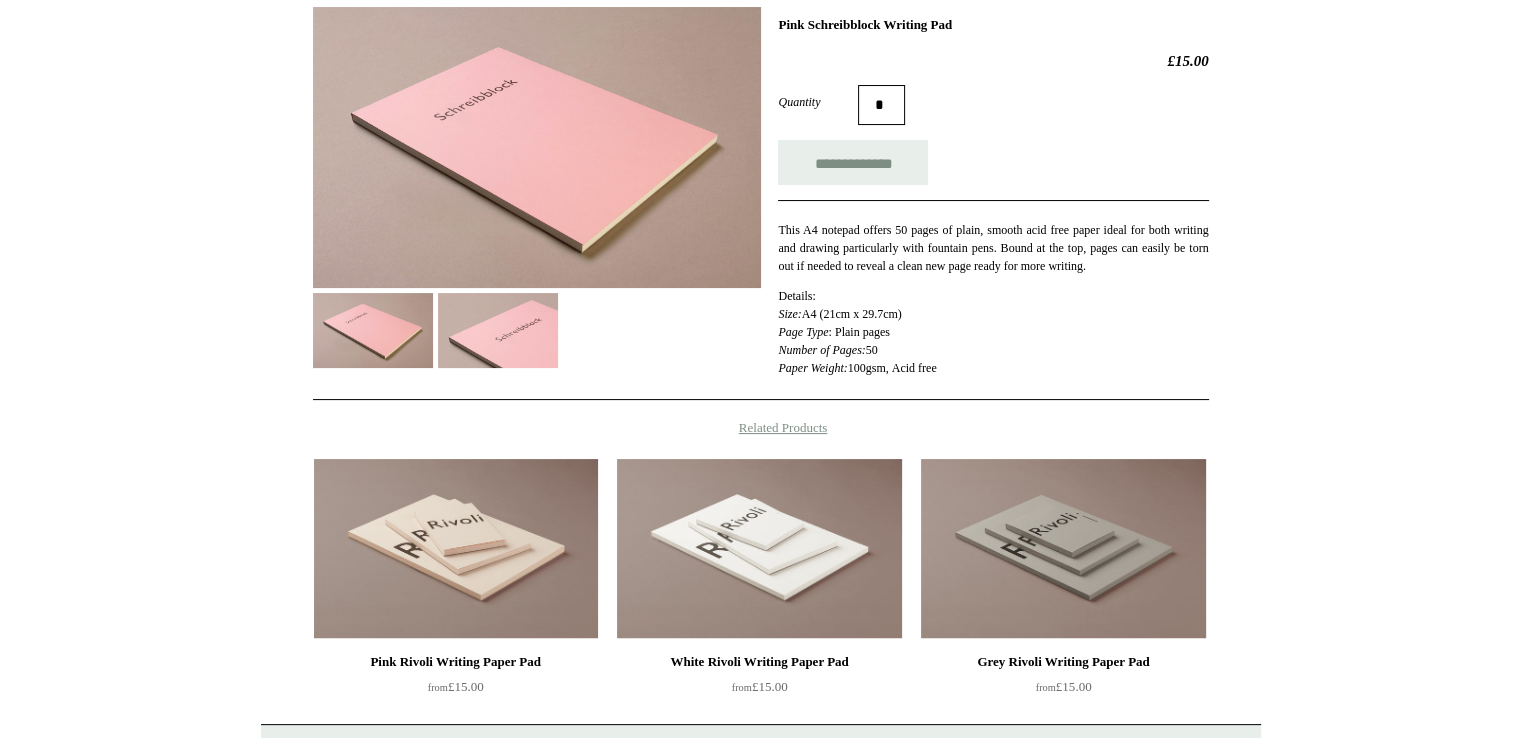 click at bounding box center [498, 330] 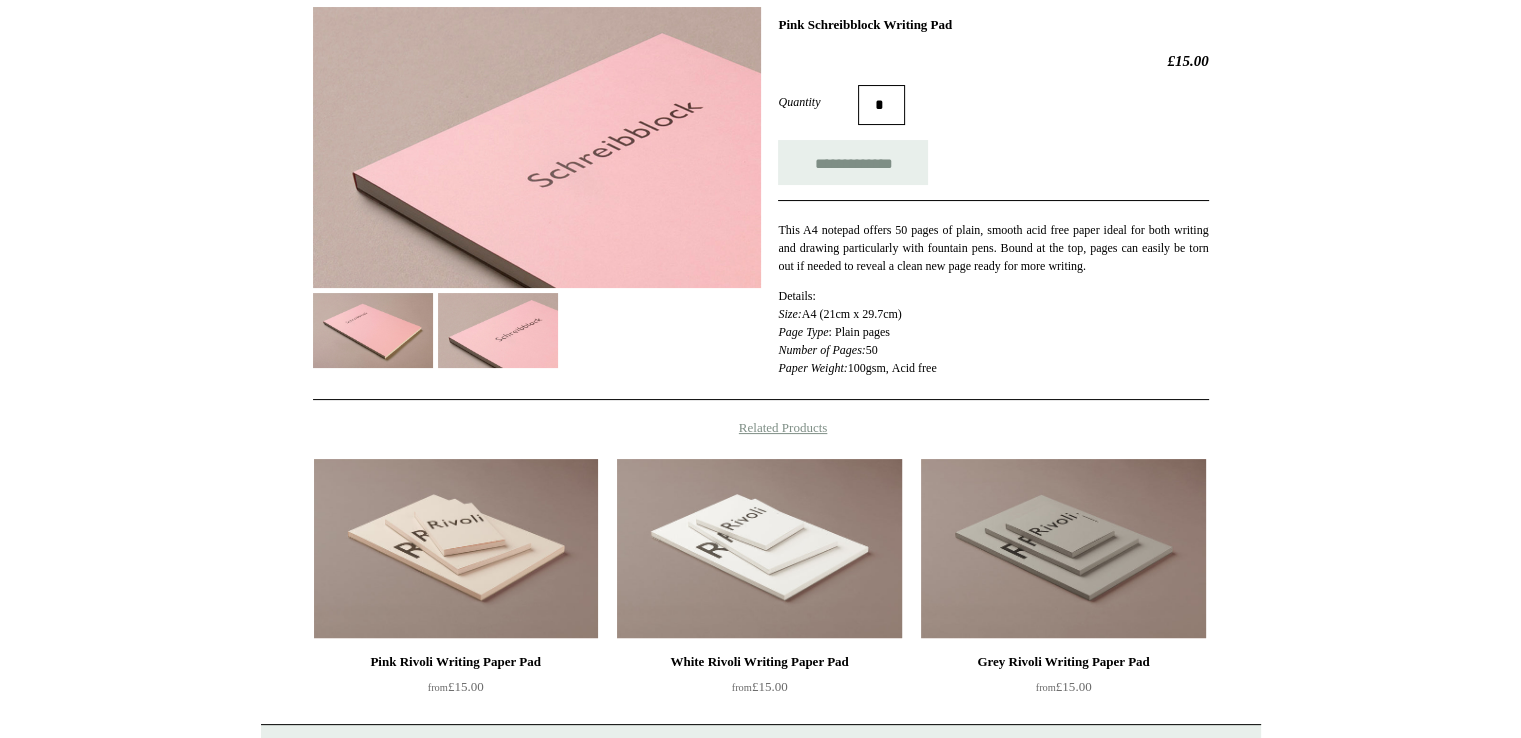 scroll, scrollTop: 200, scrollLeft: 0, axis: vertical 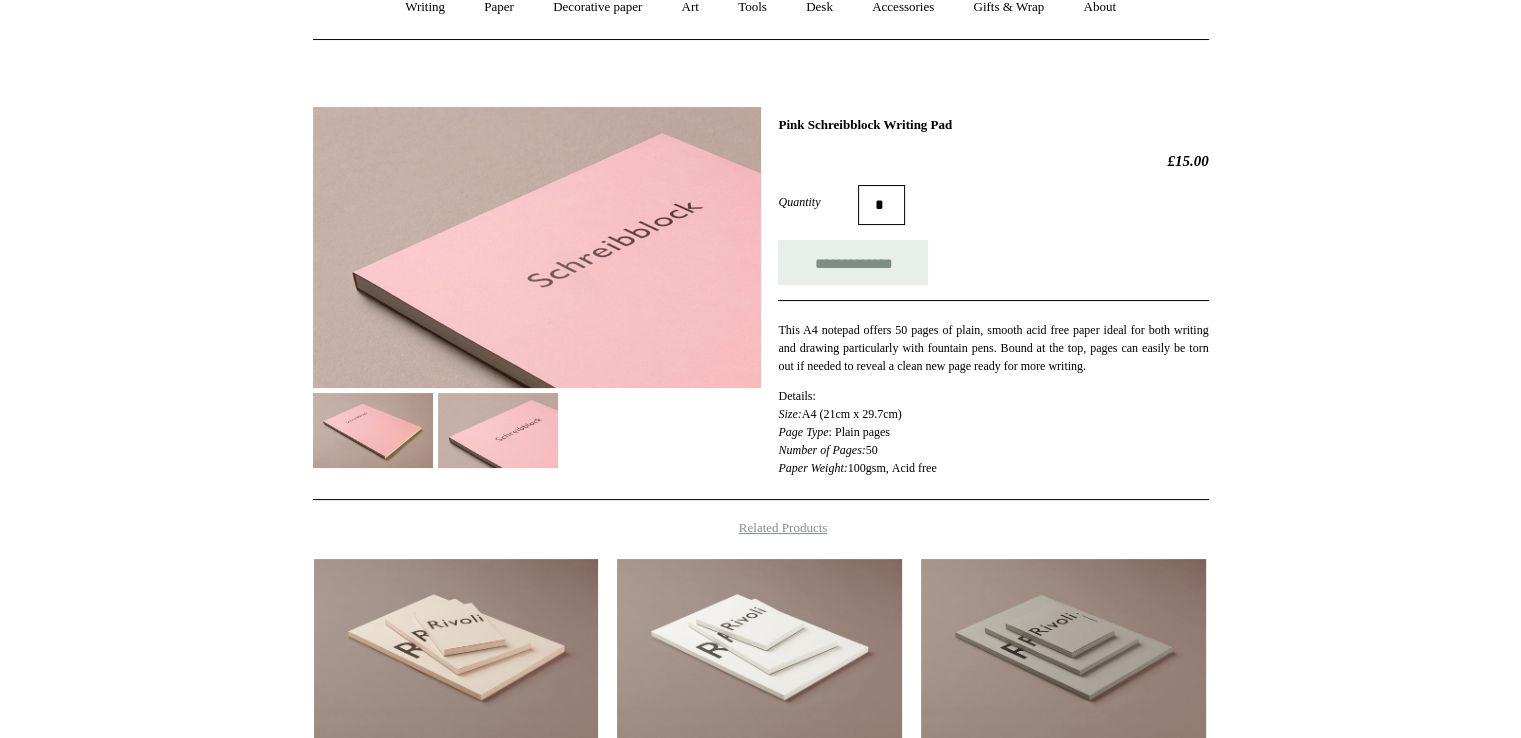 click at bounding box center [373, 430] 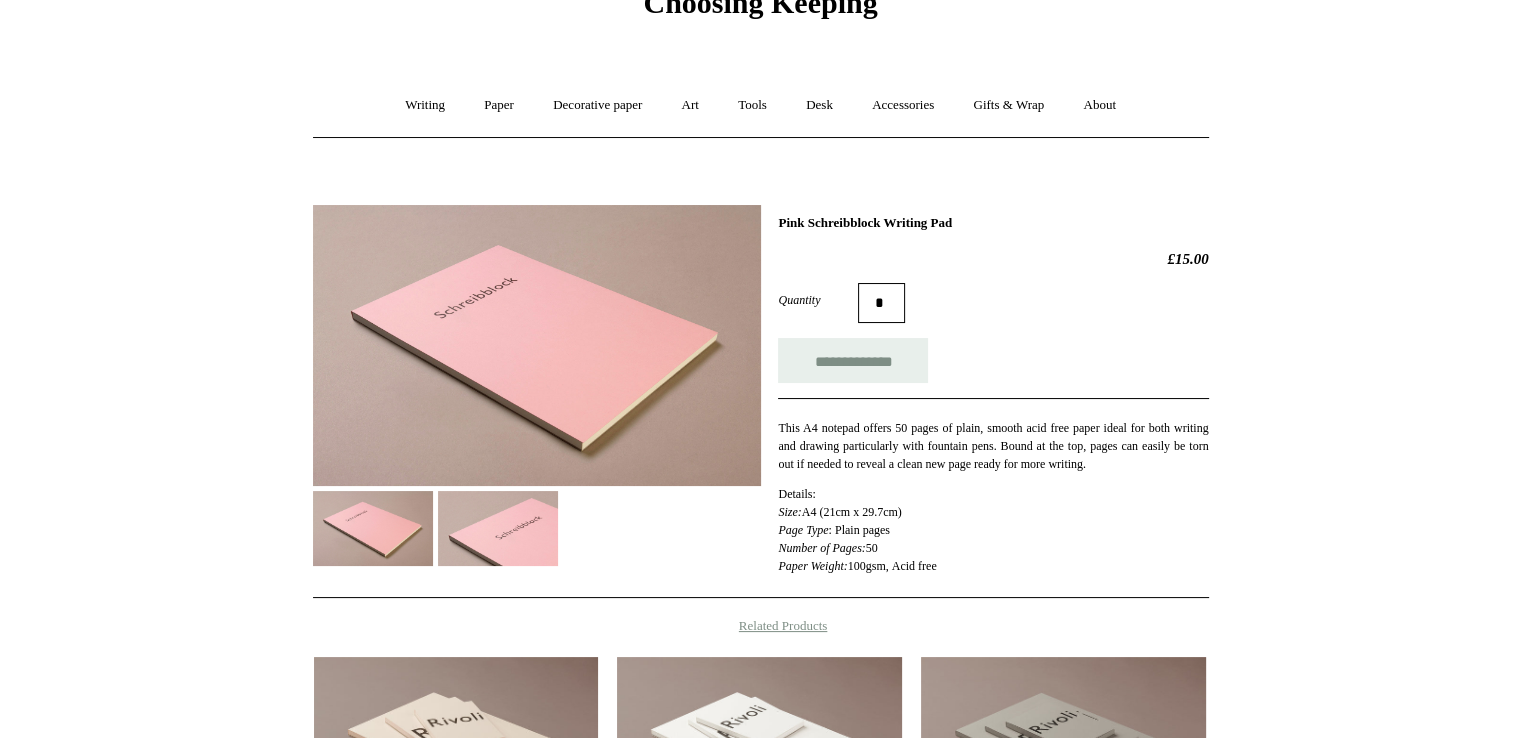 scroll, scrollTop: 98, scrollLeft: 0, axis: vertical 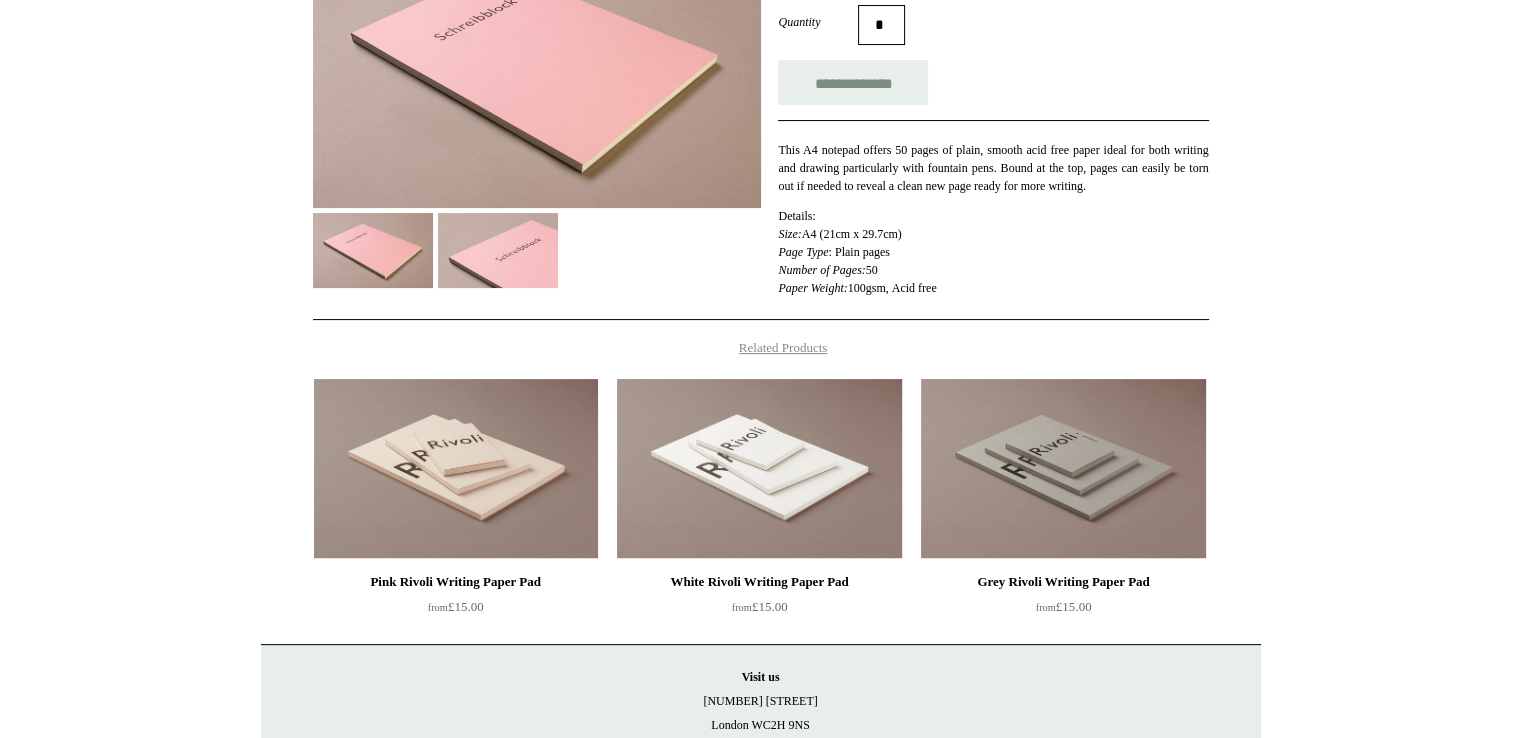 click at bounding box center (759, 469) 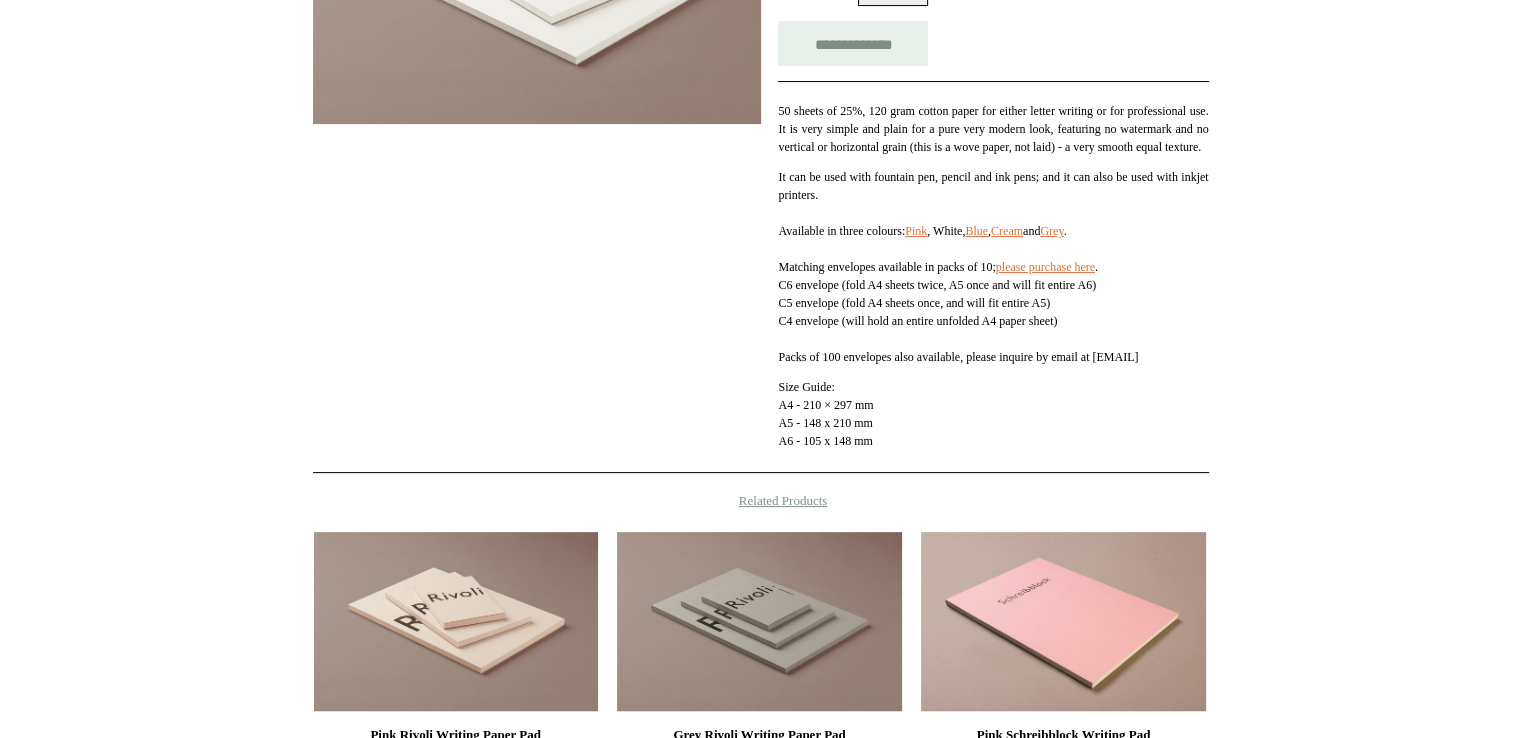 scroll, scrollTop: 700, scrollLeft: 0, axis: vertical 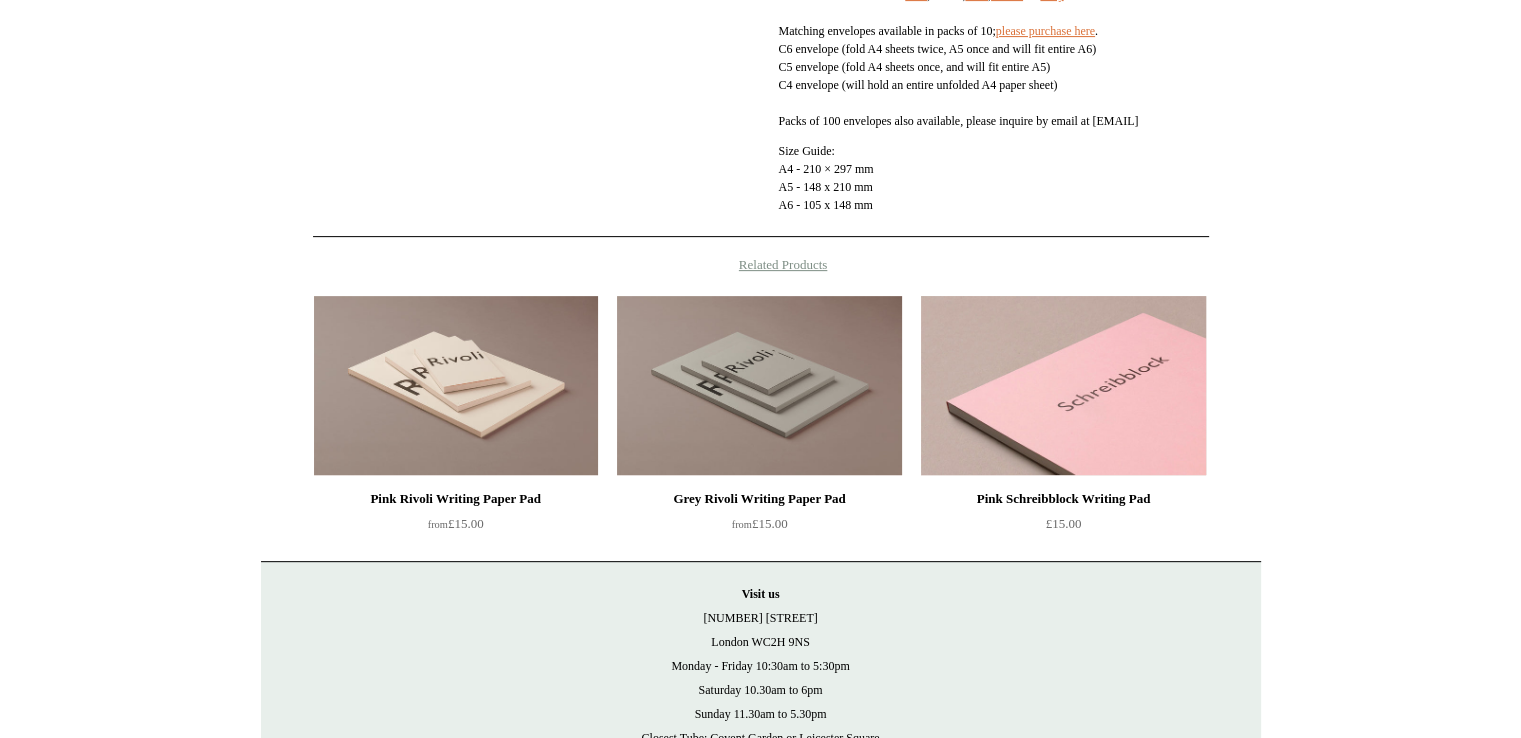 click at bounding box center [1063, 386] 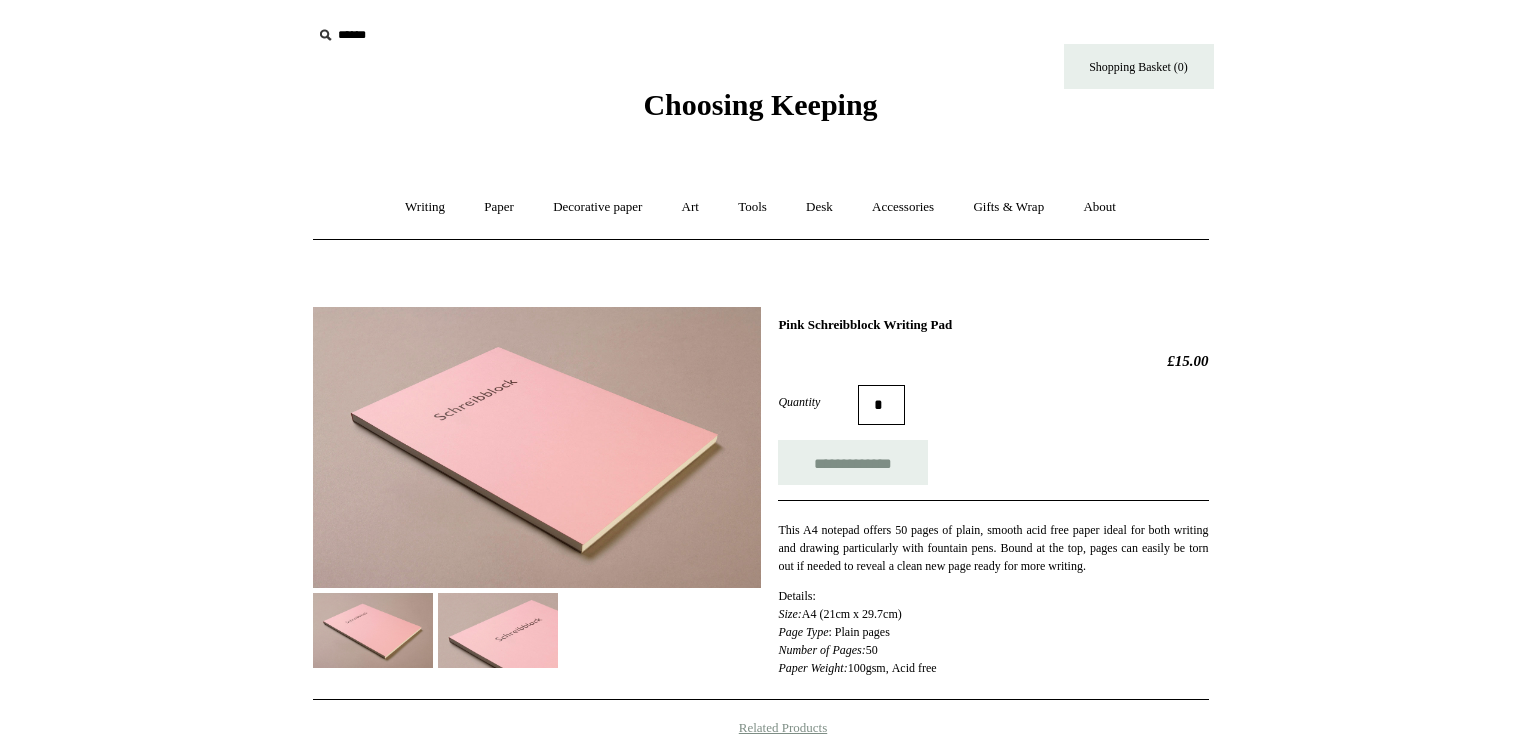 scroll, scrollTop: 0, scrollLeft: 0, axis: both 